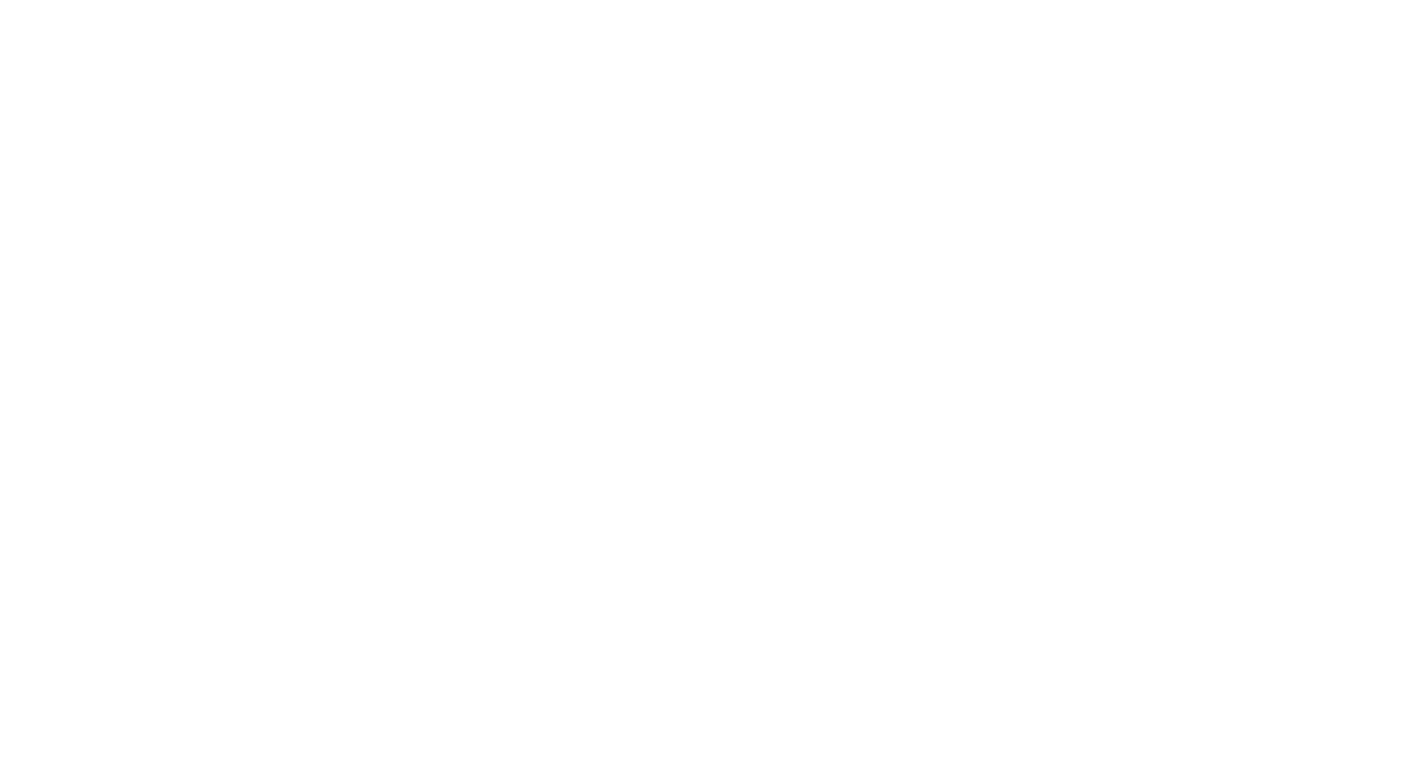 scroll, scrollTop: 0, scrollLeft: 0, axis: both 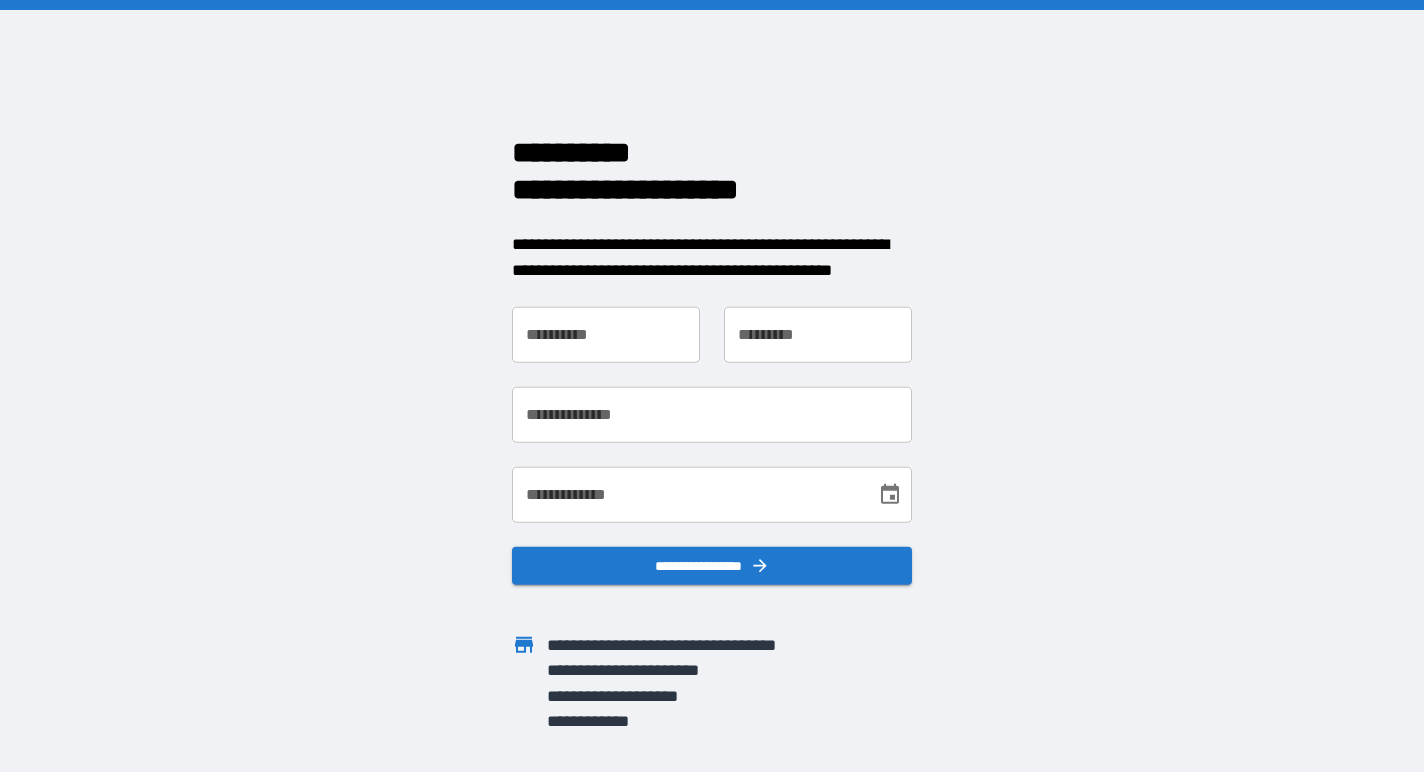 click on "**********" at bounding box center (606, 335) 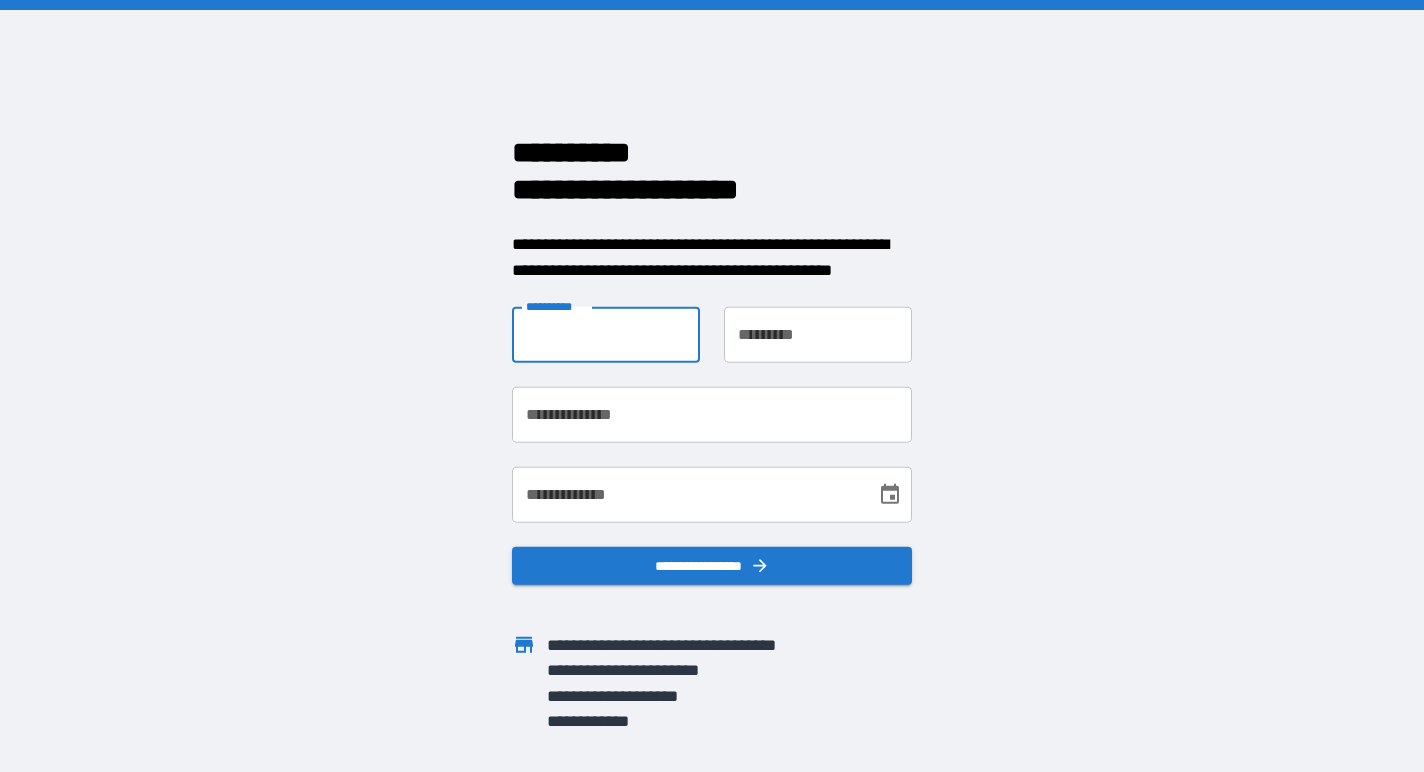 type on "*******" 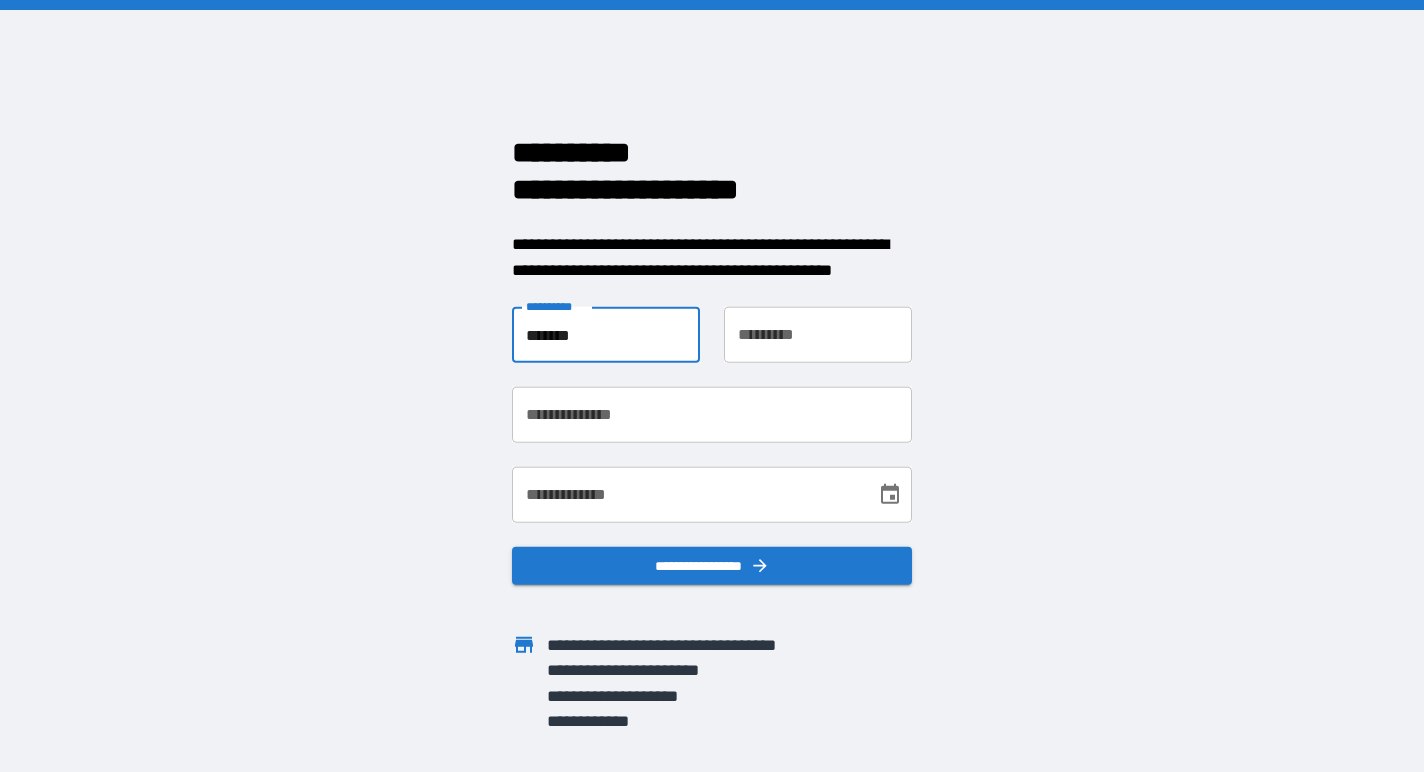type on "********" 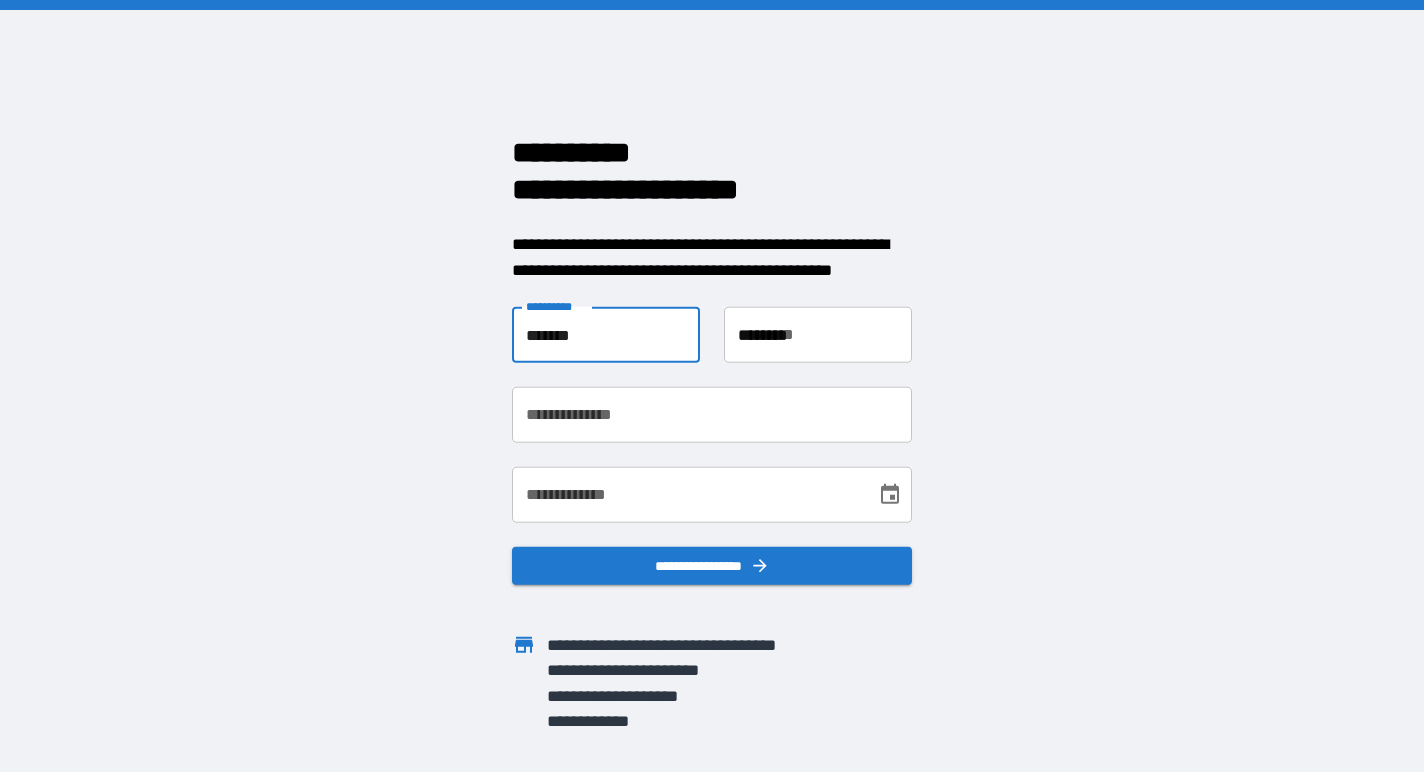 type on "**********" 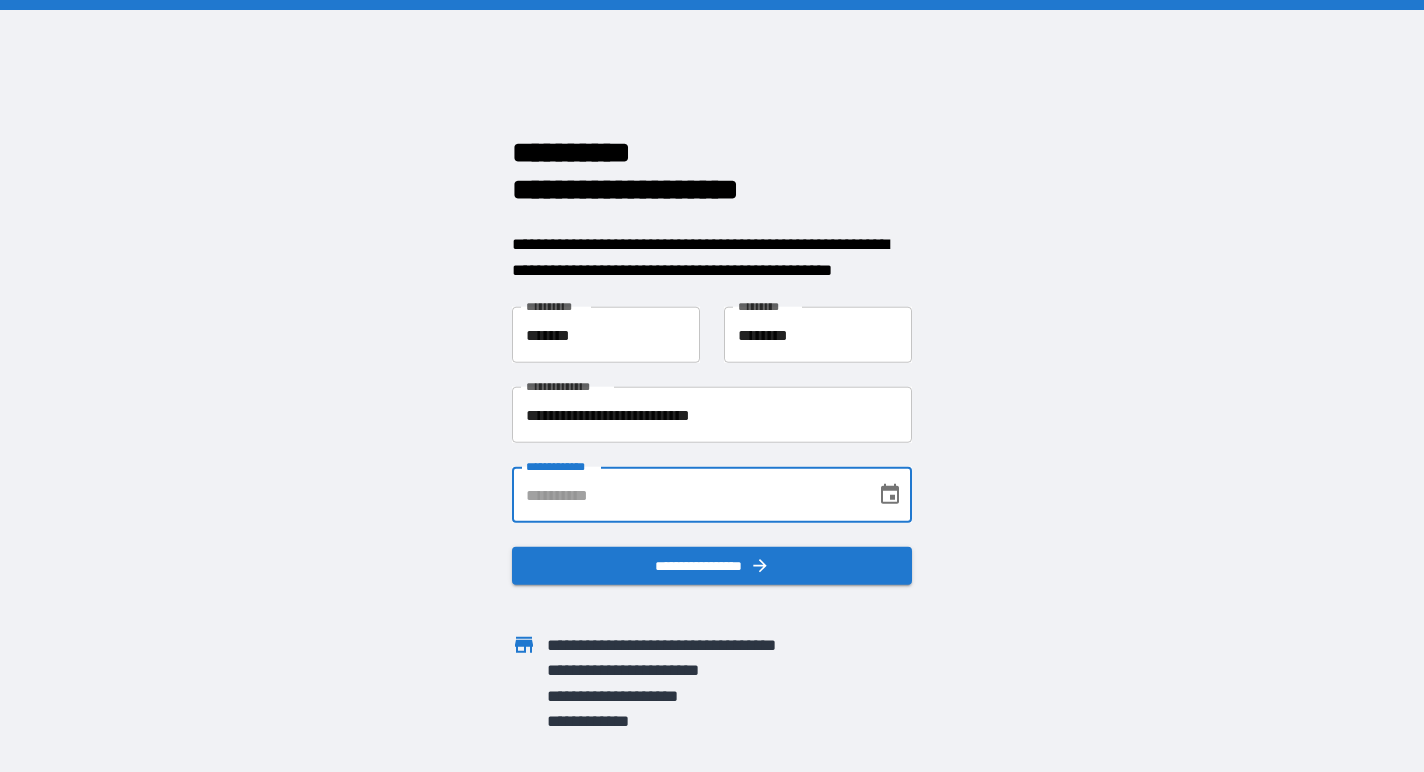 click on "**********" at bounding box center [687, 495] 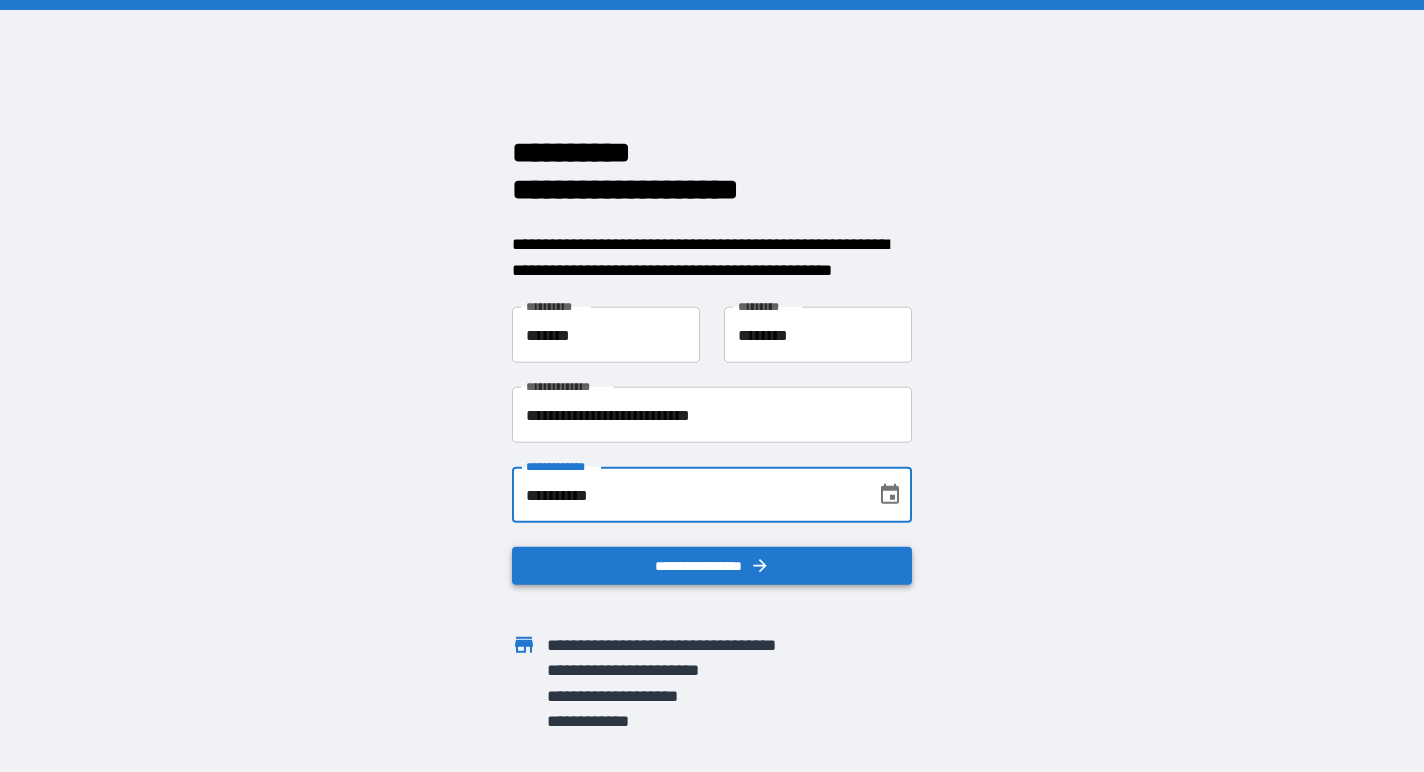 type on "**********" 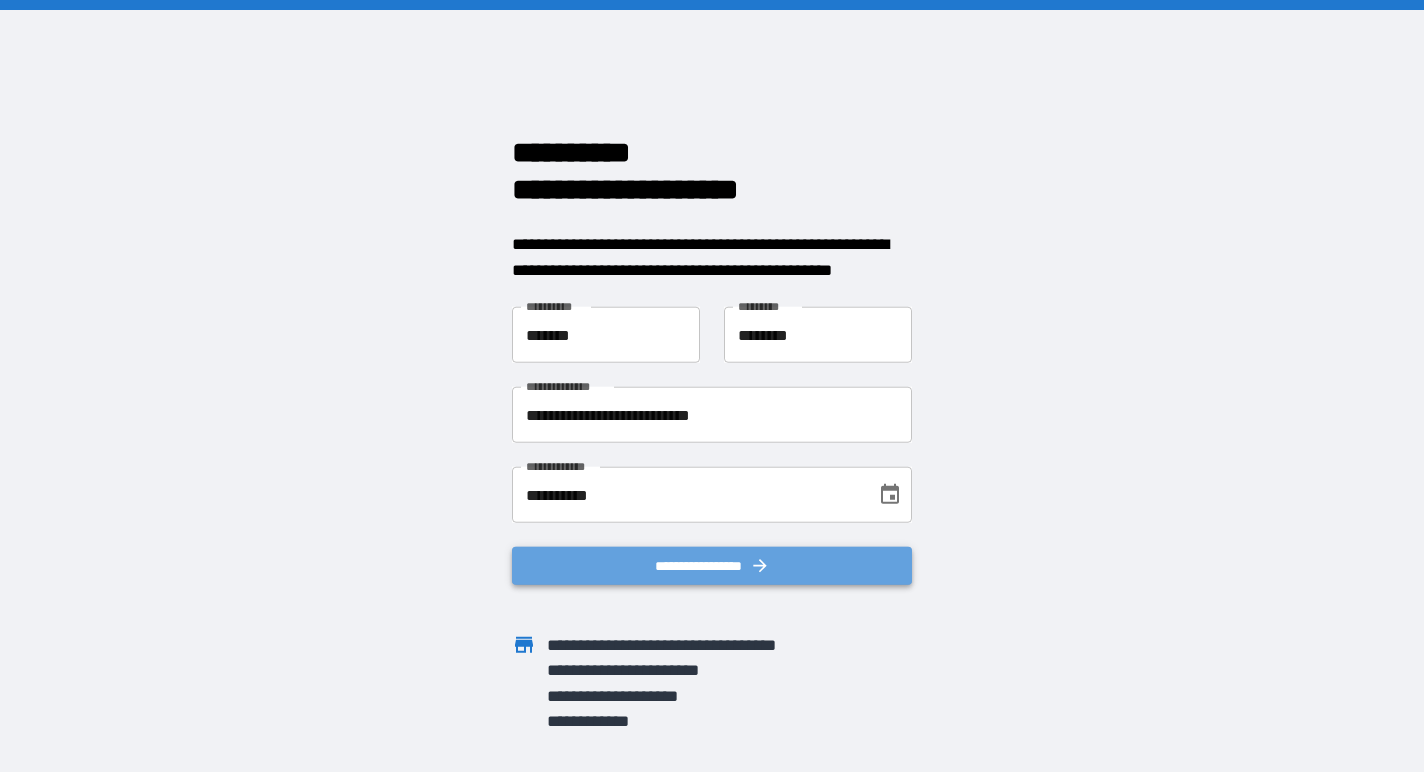 click on "**********" at bounding box center [712, 566] 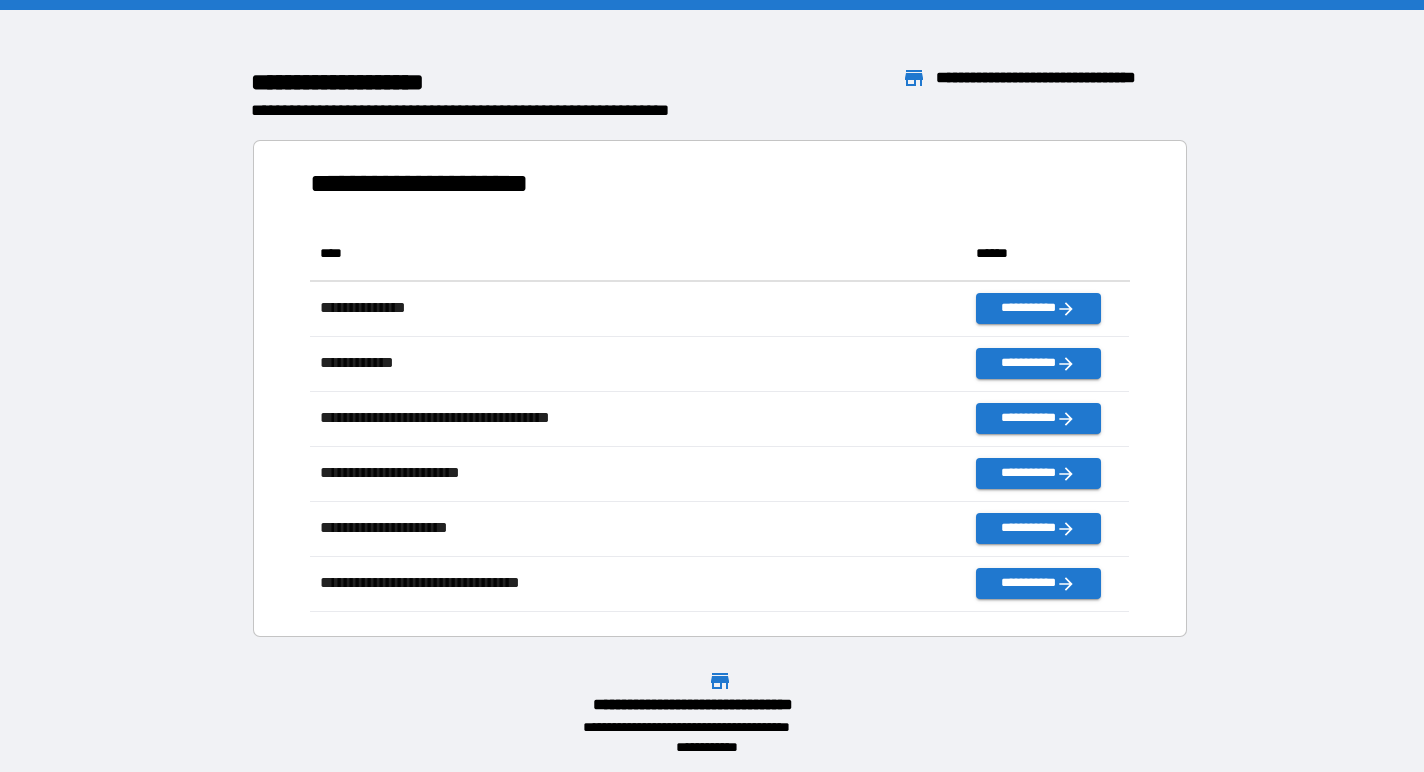 scroll, scrollTop: 1, scrollLeft: 0, axis: vertical 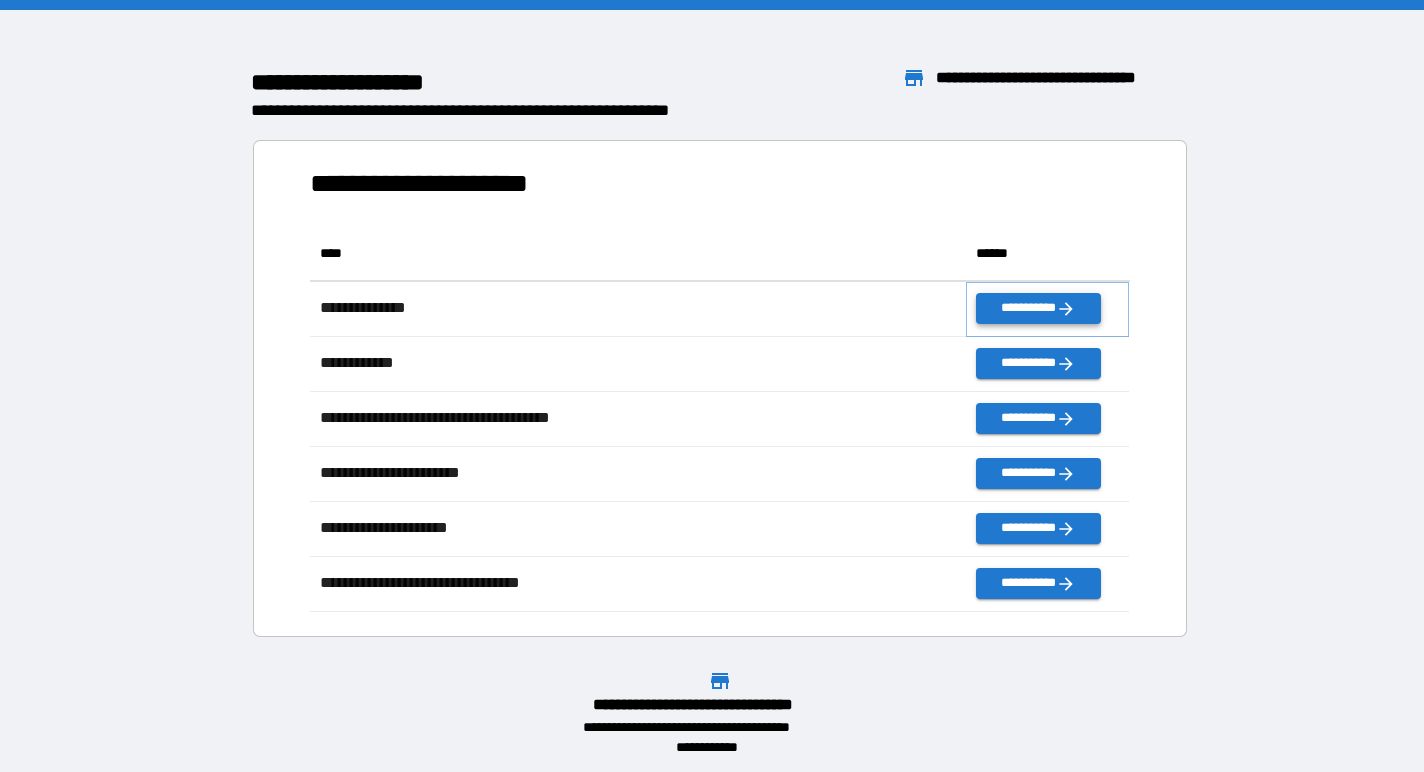 click on "**********" at bounding box center [1038, 308] 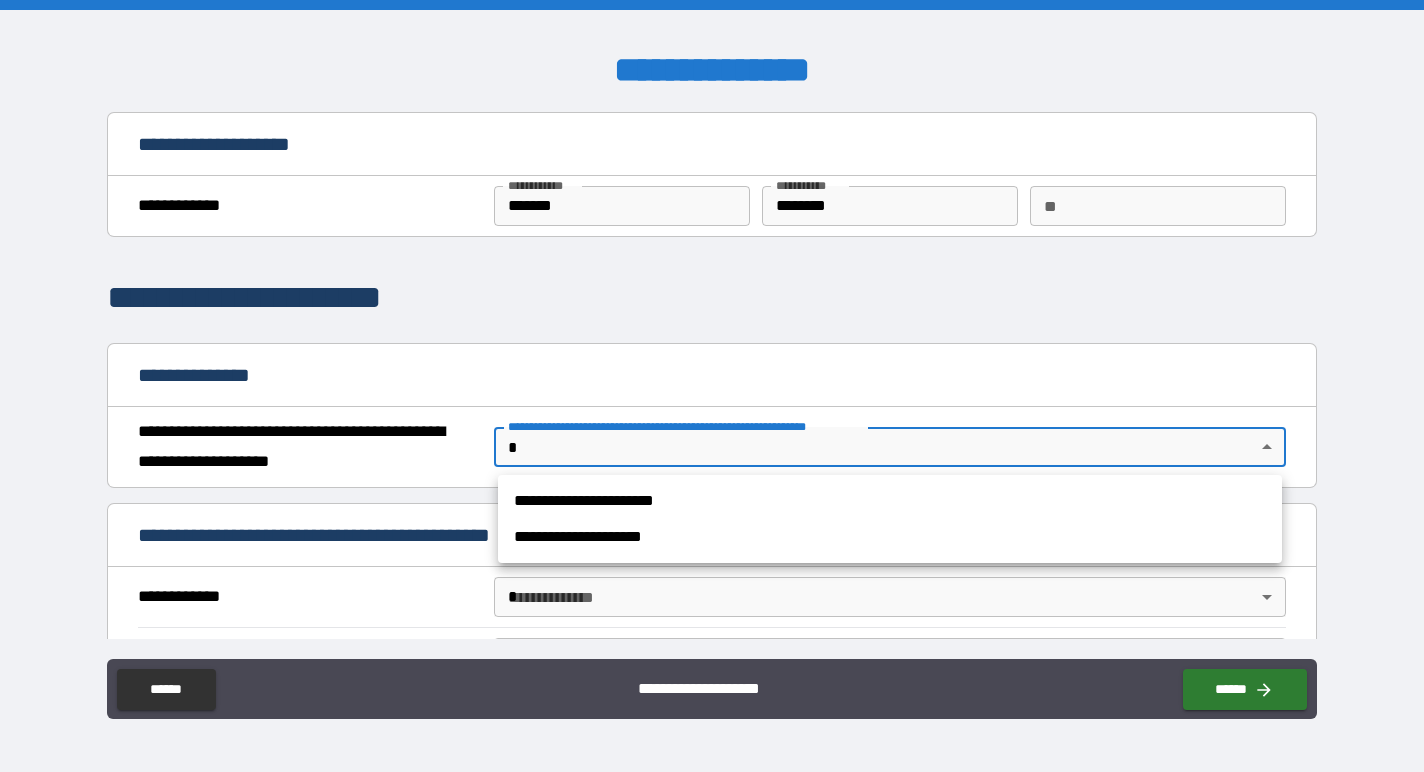 click on "**********" at bounding box center (712, 386) 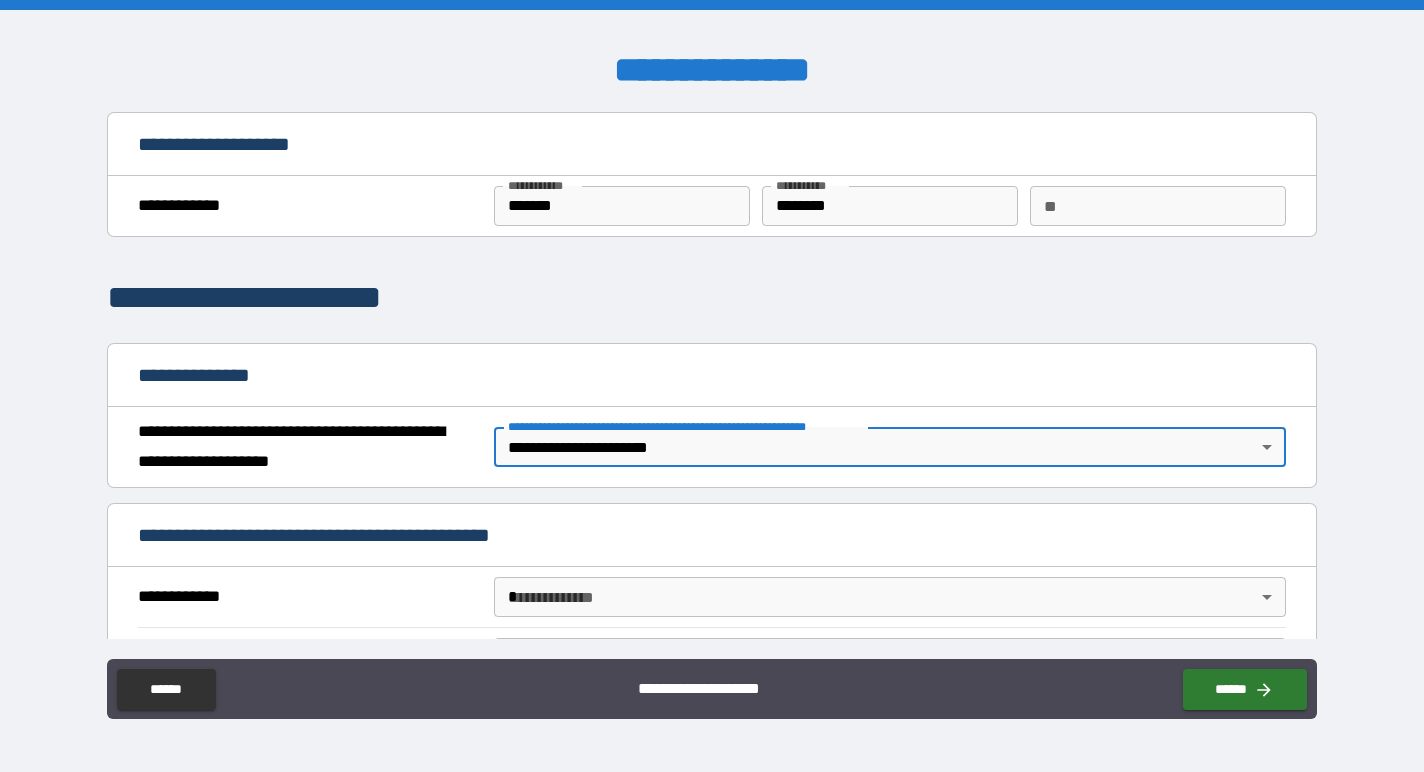 scroll, scrollTop: 132, scrollLeft: 0, axis: vertical 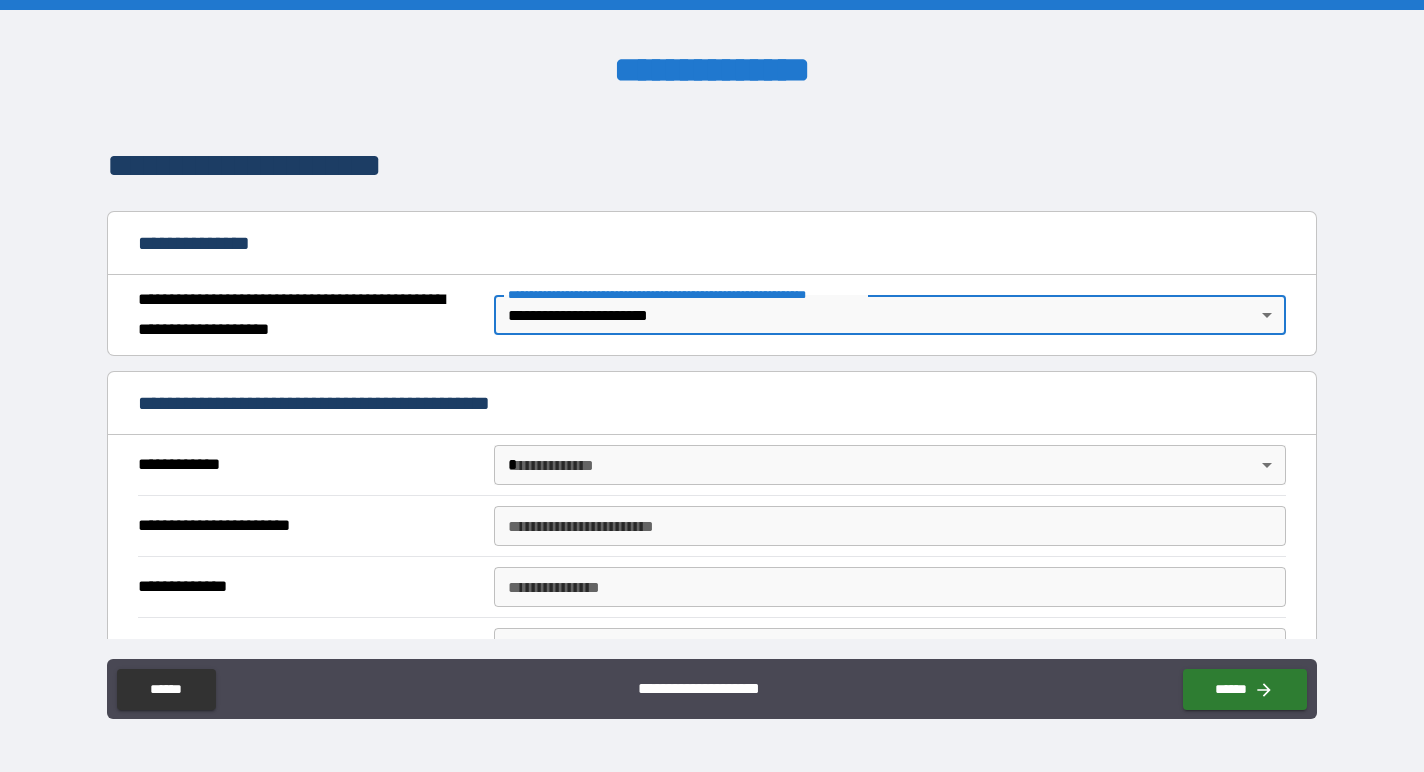 click on "**********" at bounding box center [712, 386] 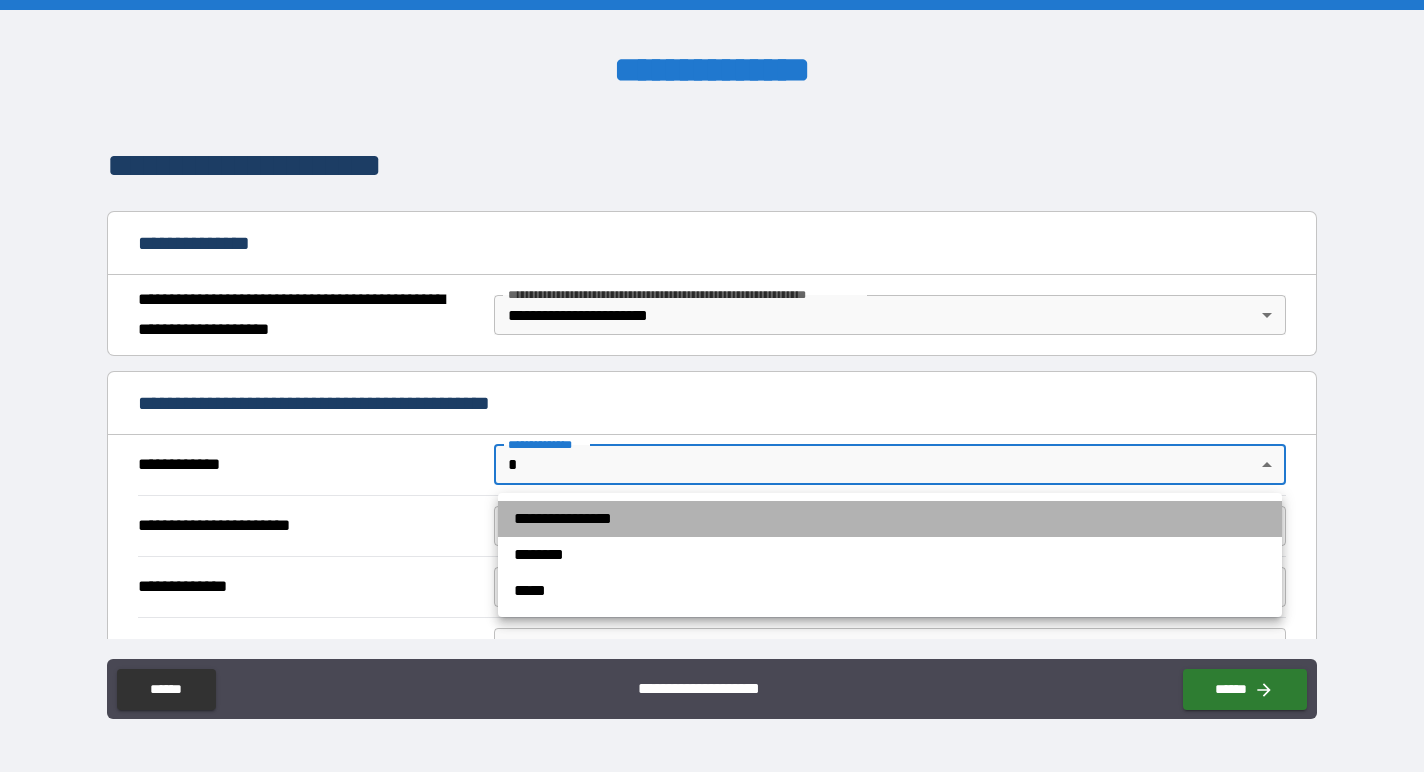 click on "**********" at bounding box center [890, 519] 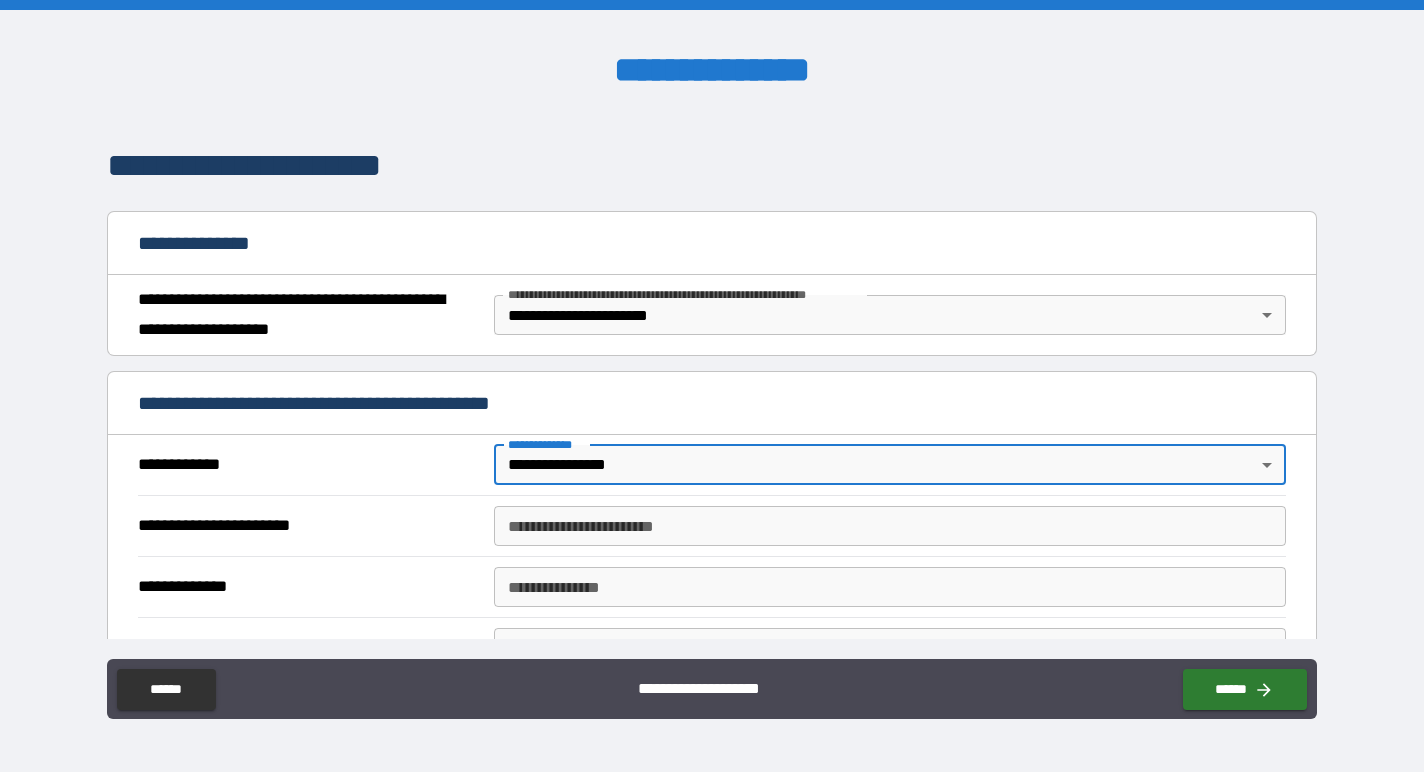 click on "**********" at bounding box center (890, 526) 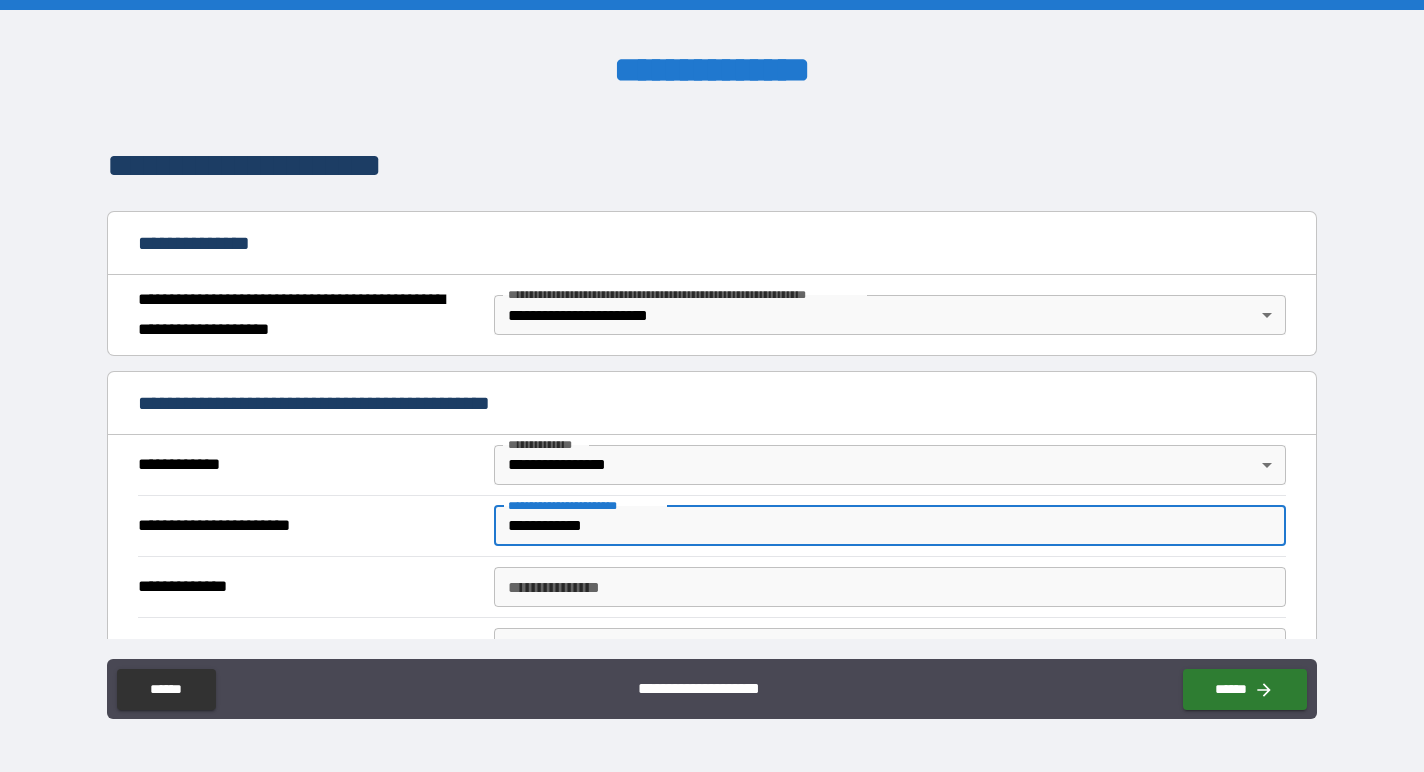 type on "**********" 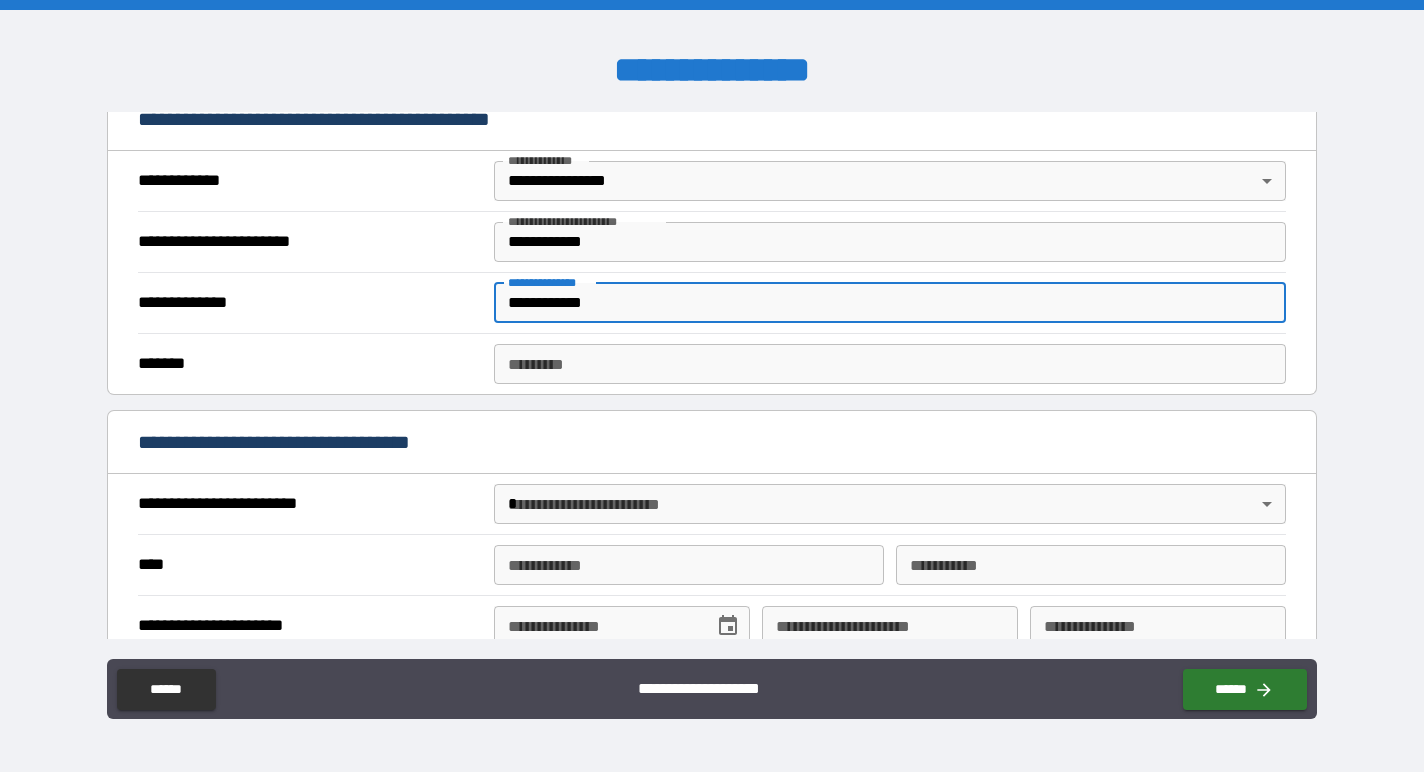 scroll, scrollTop: 494, scrollLeft: 0, axis: vertical 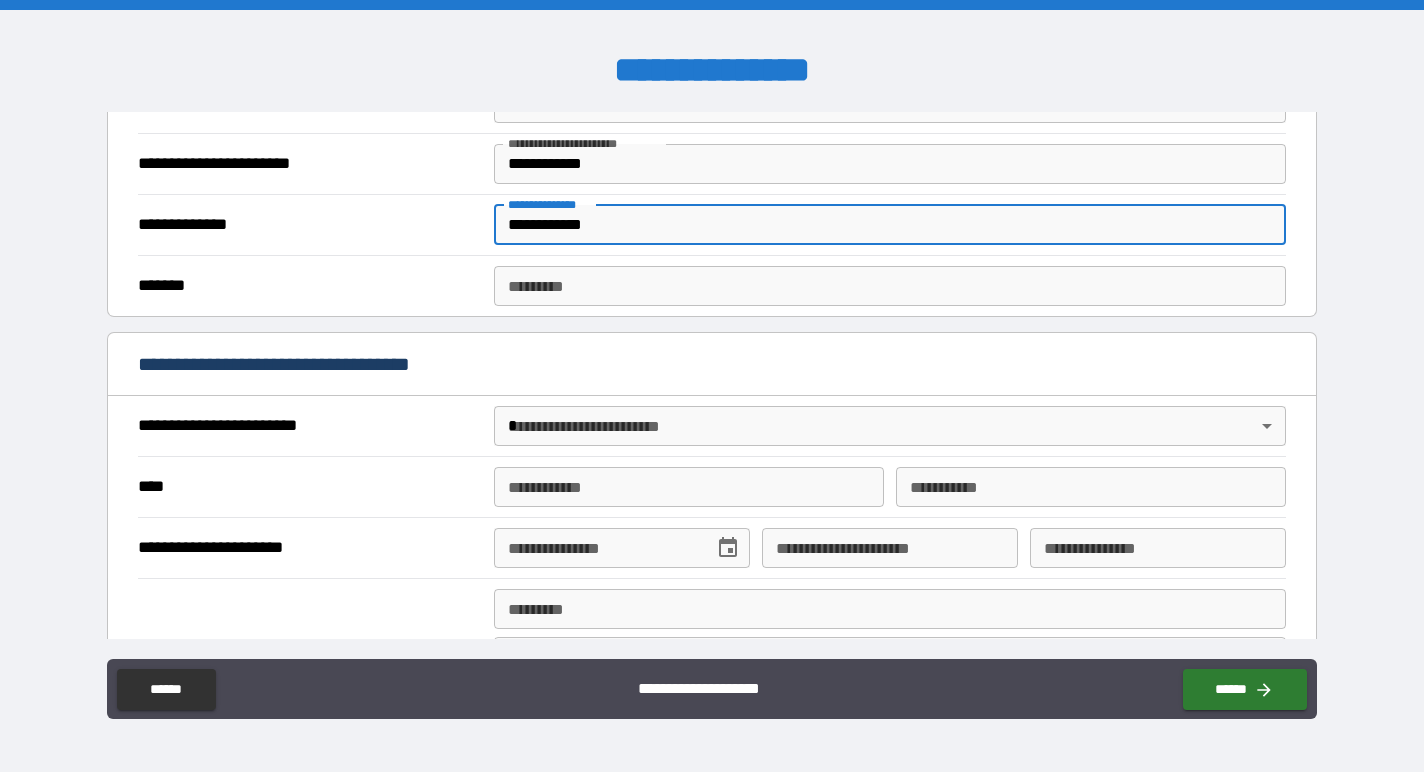 type on "**********" 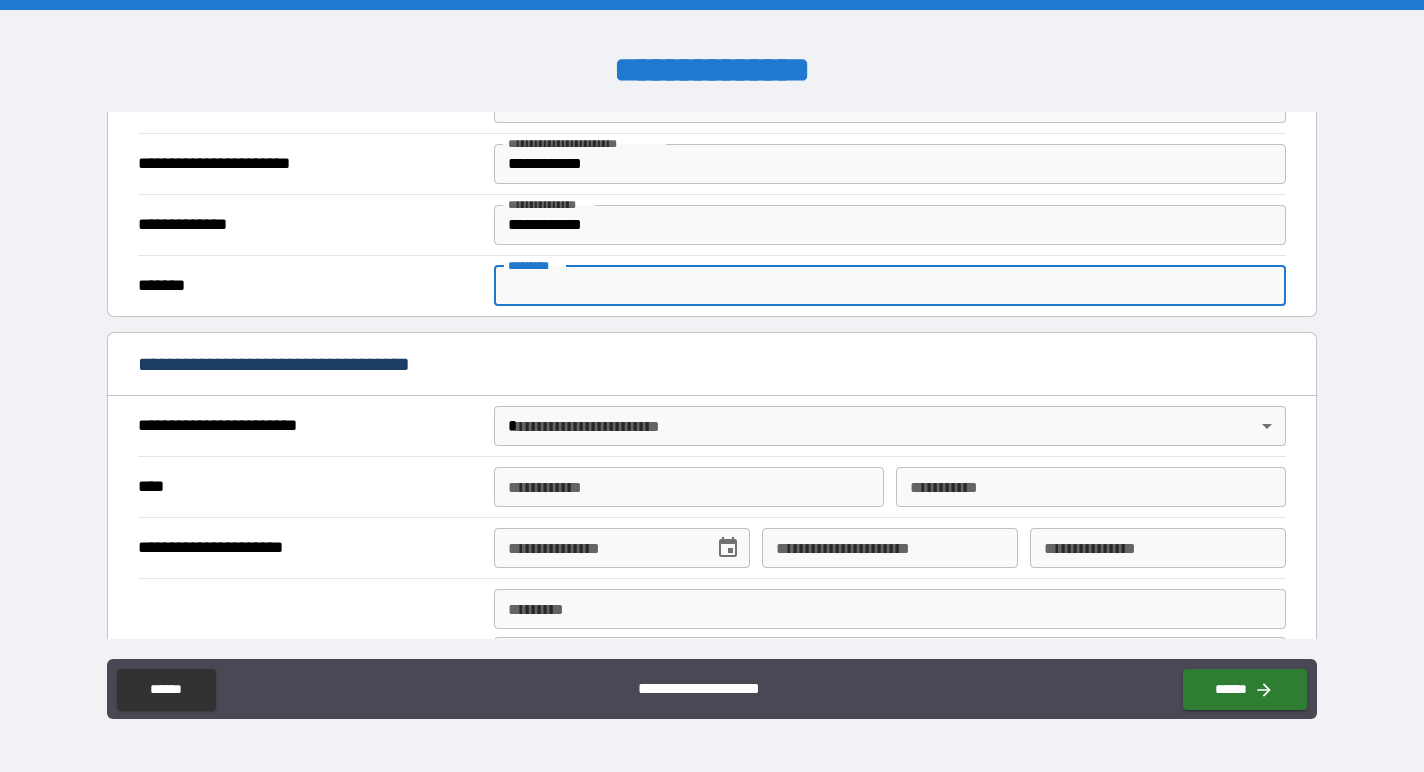 click on "*******   *" at bounding box center [890, 286] 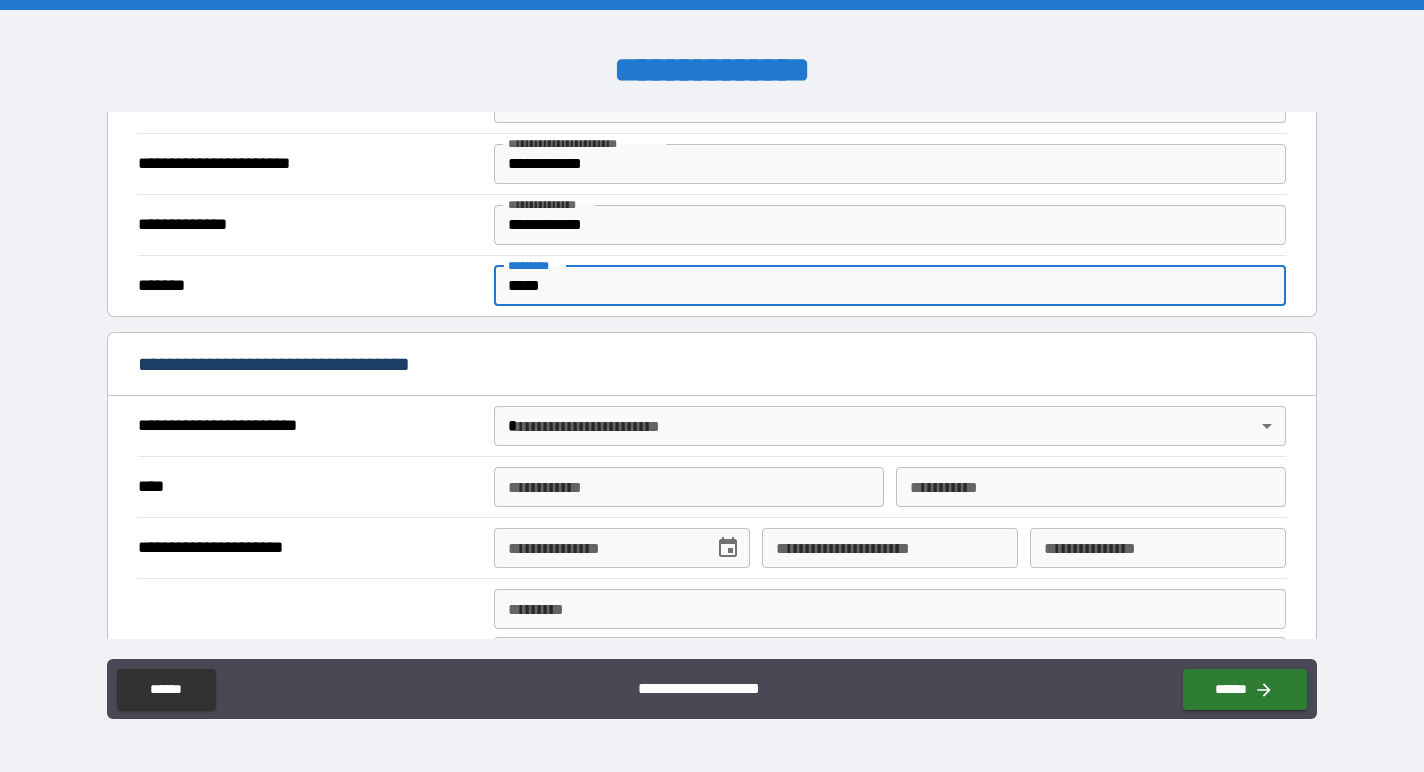 type on "*****" 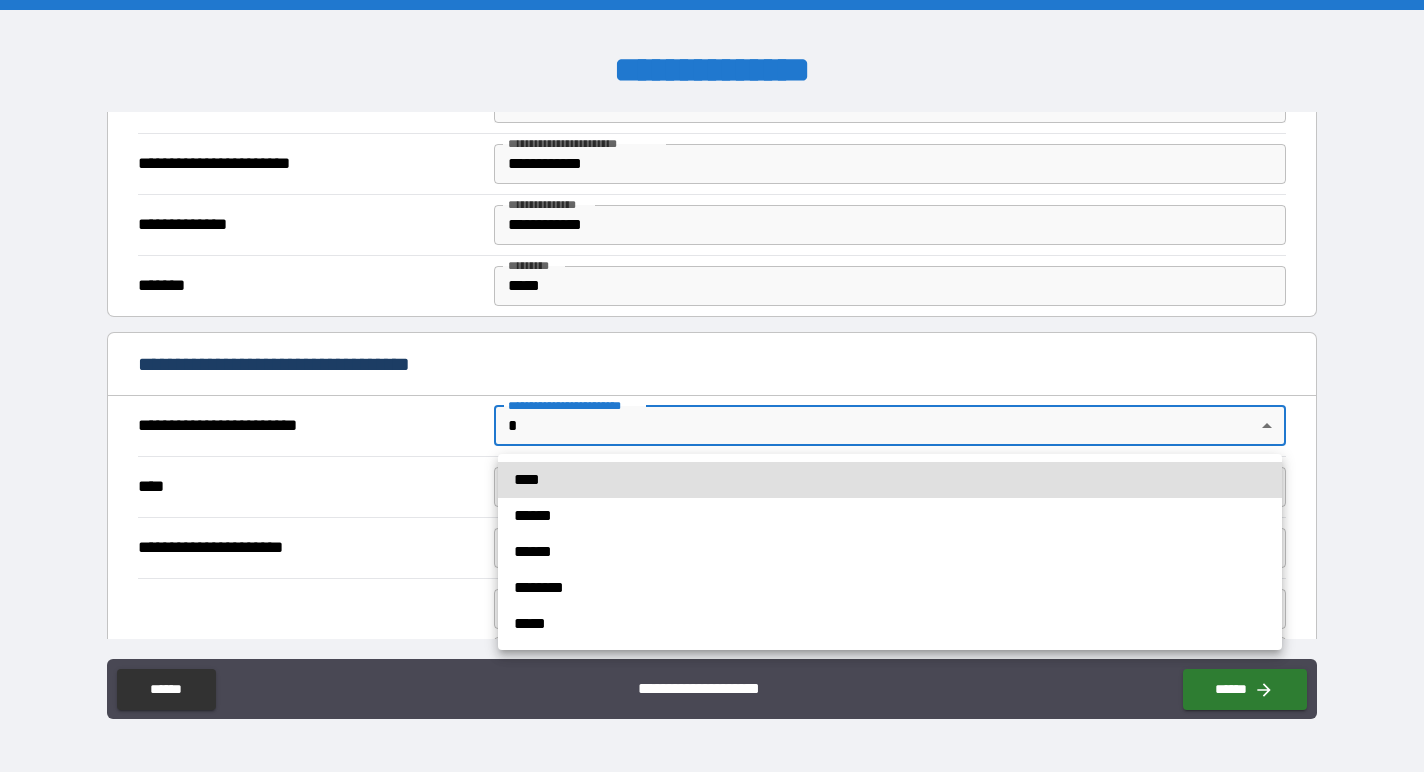 click on "**********" at bounding box center [712, 386] 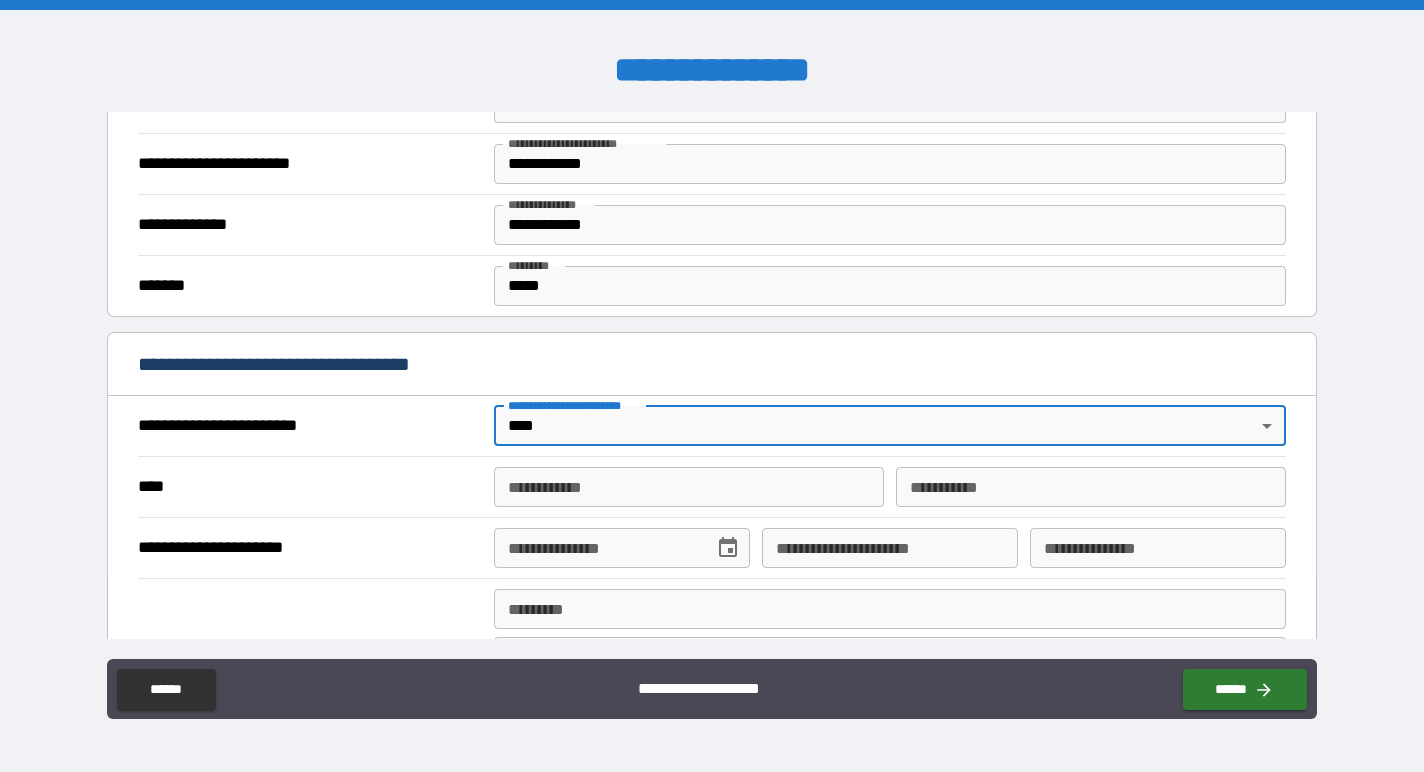 click on "**********" at bounding box center (689, 487) 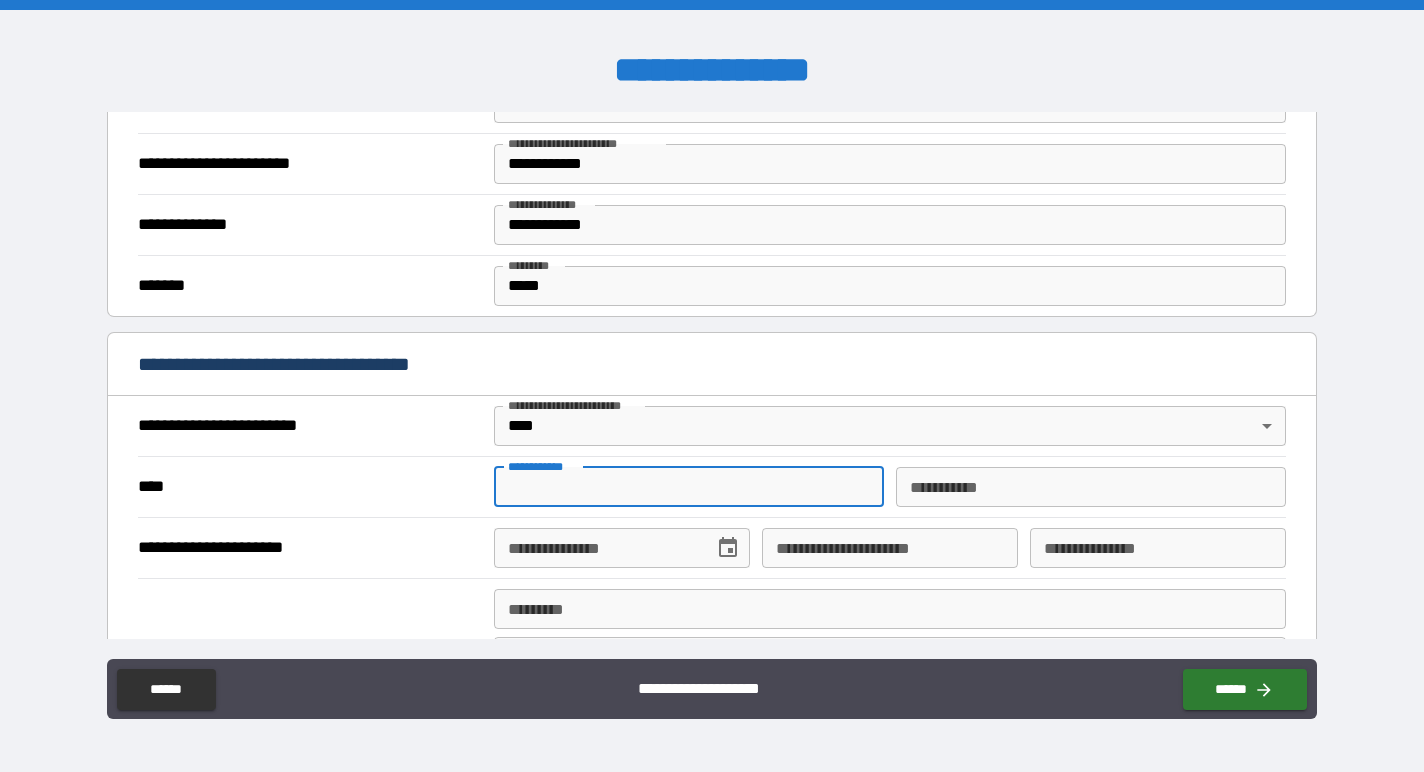 type on "*******" 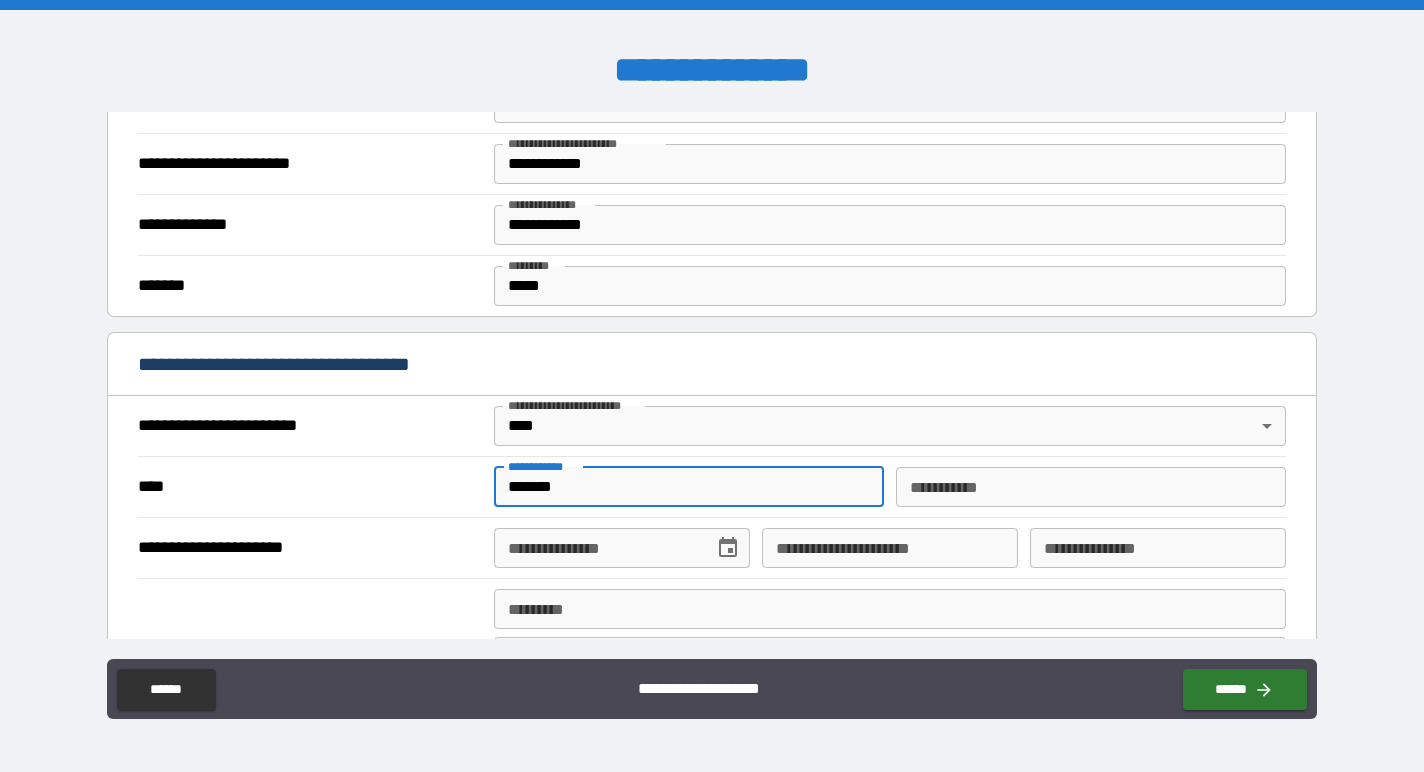 type on "********" 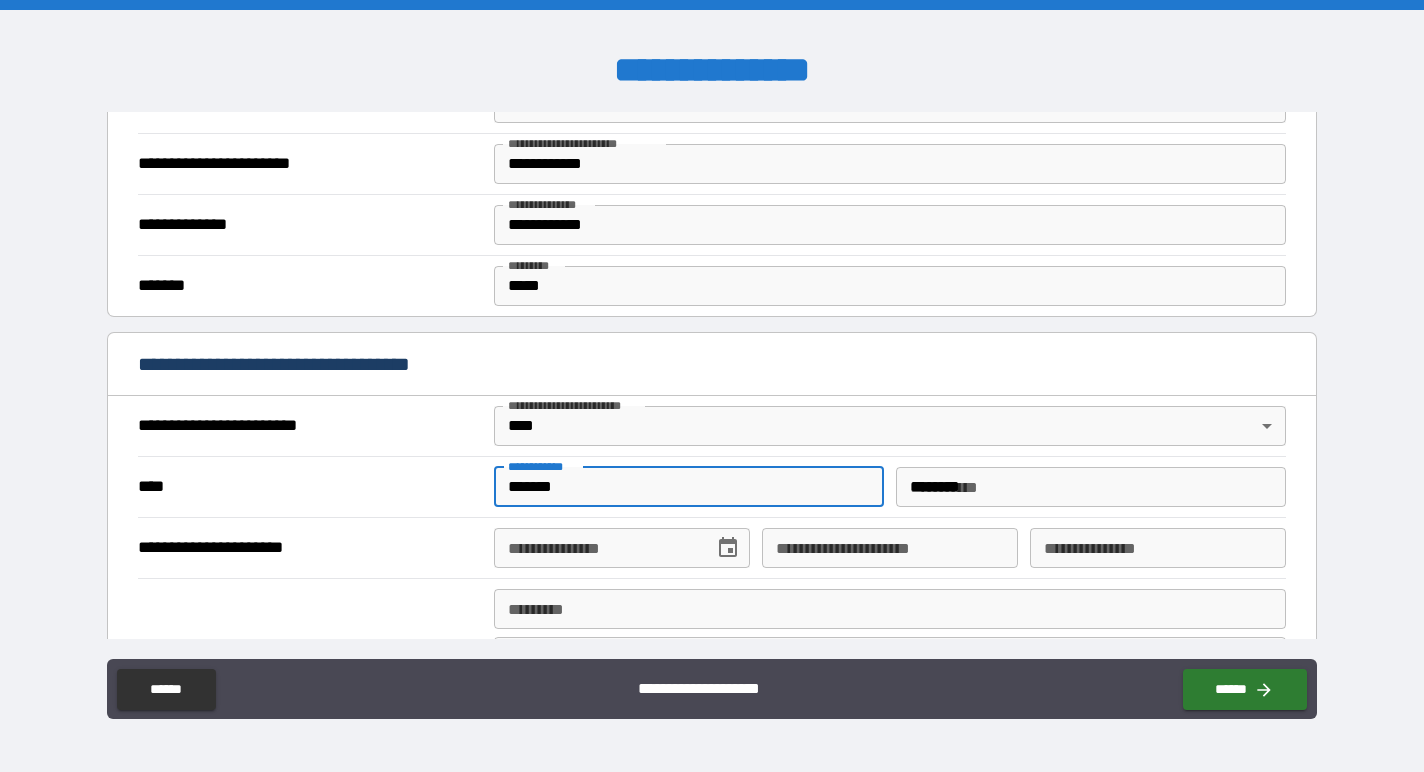 type on "**********" 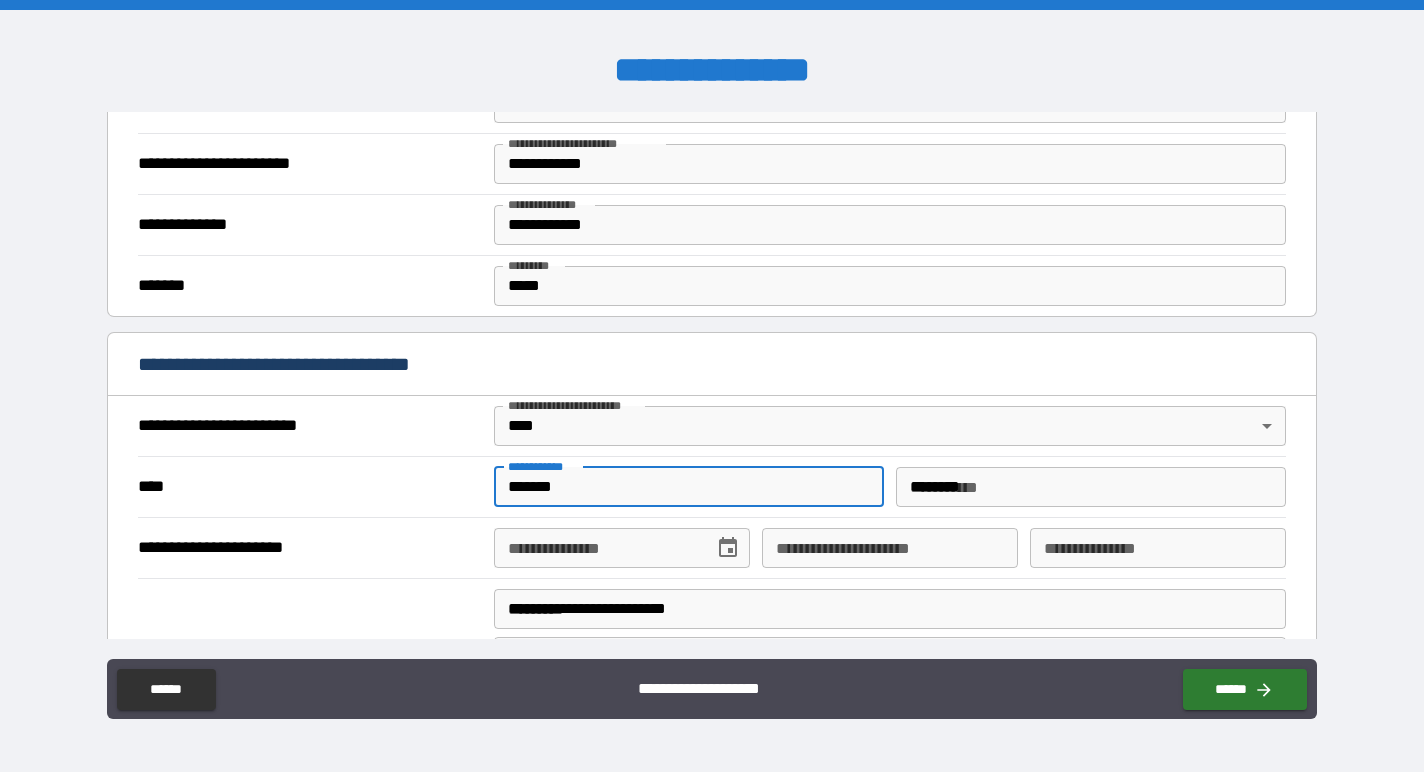 type on "***" 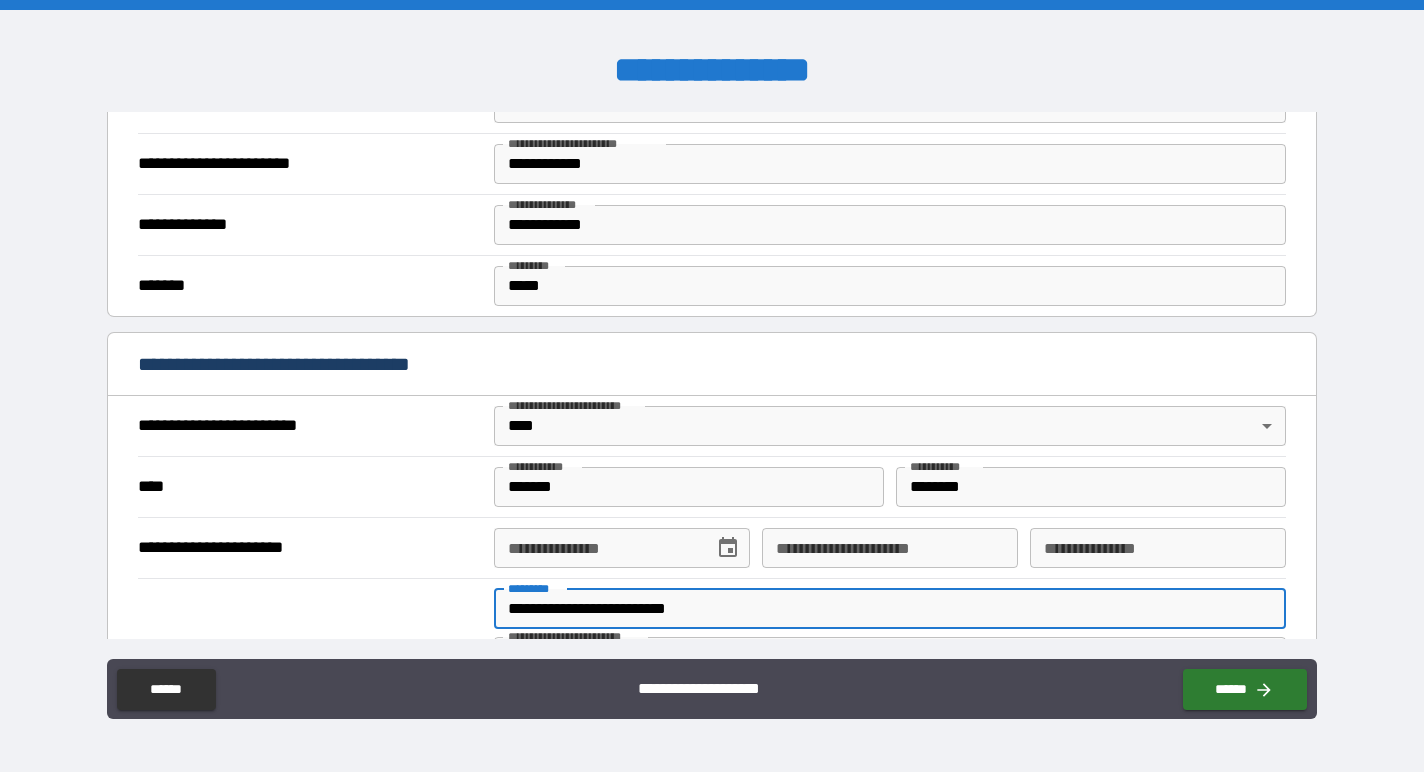 click on "**********" at bounding box center (890, 609) 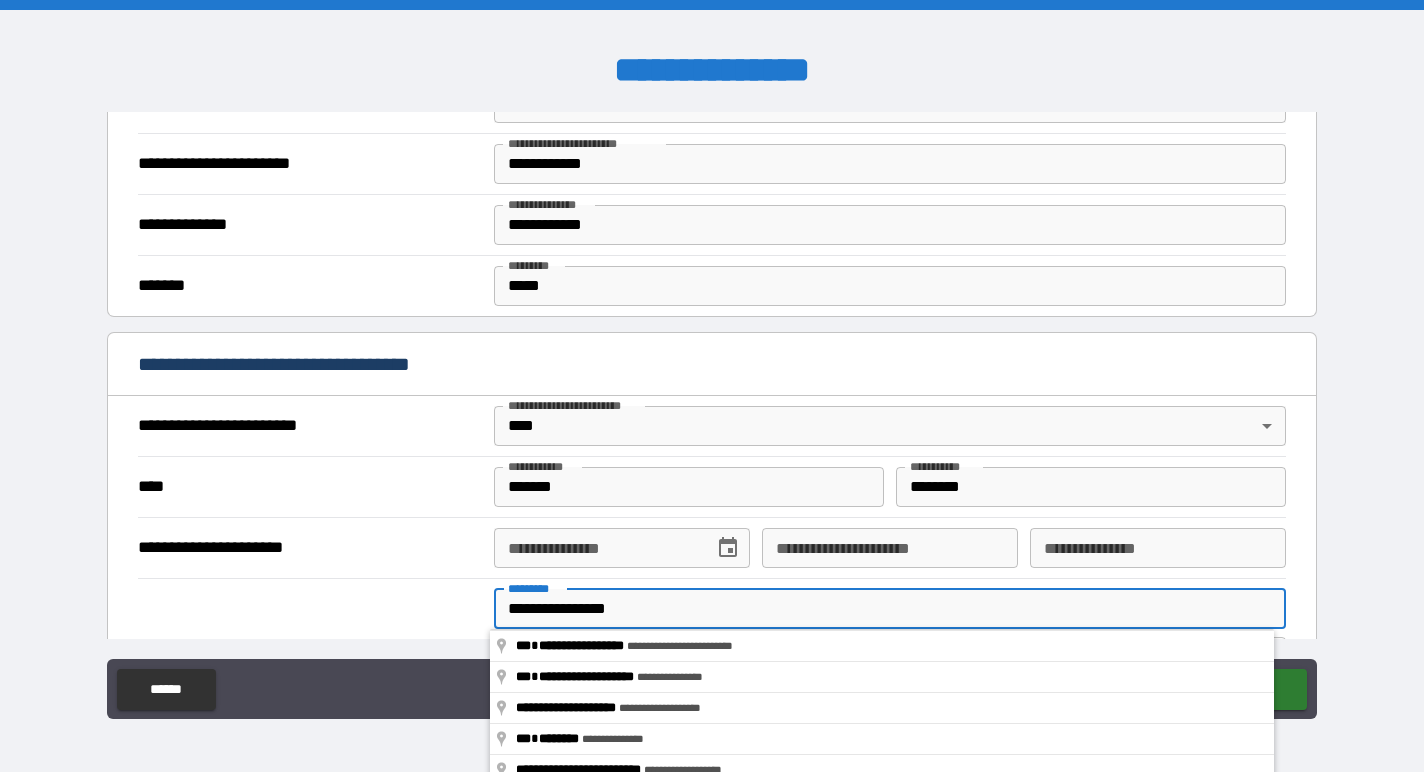 click on "**********" at bounding box center (890, 609) 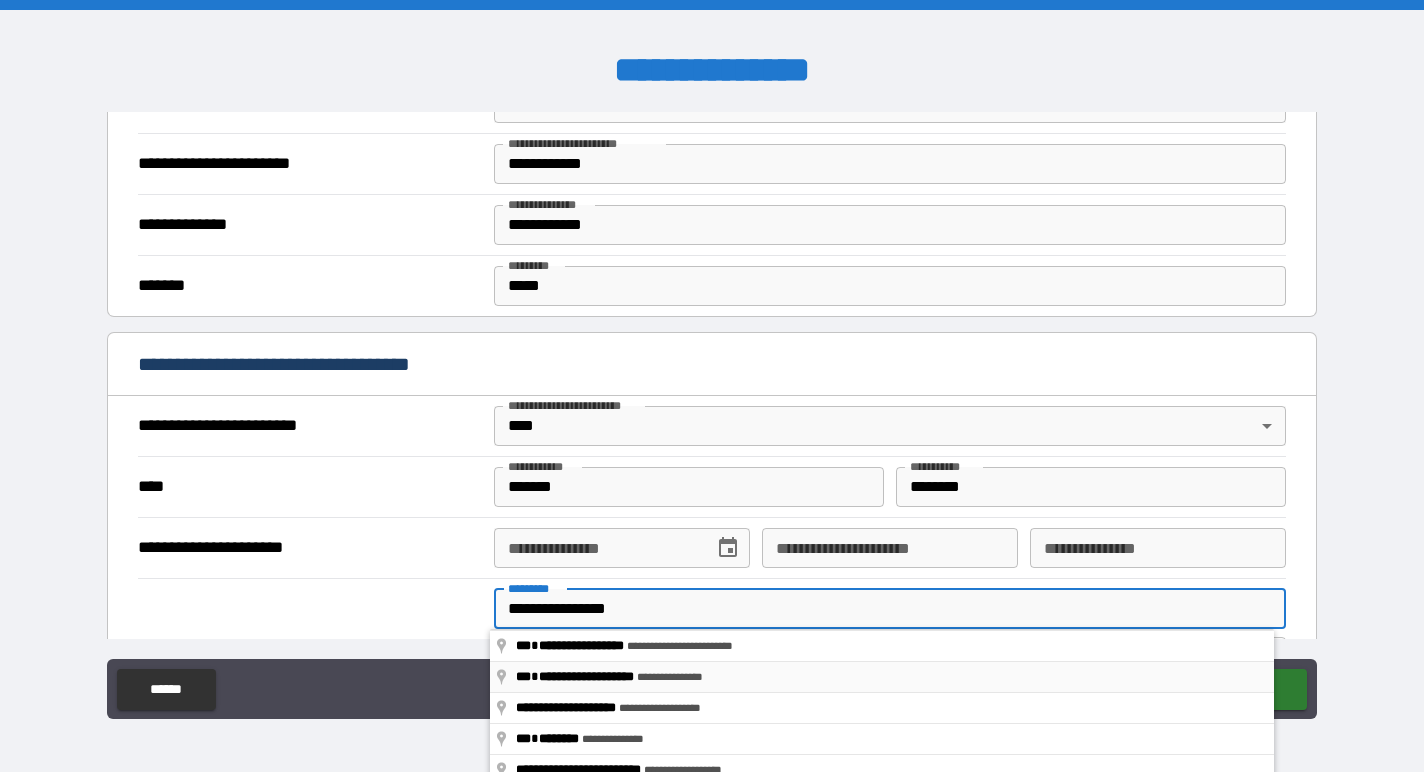 type on "**********" 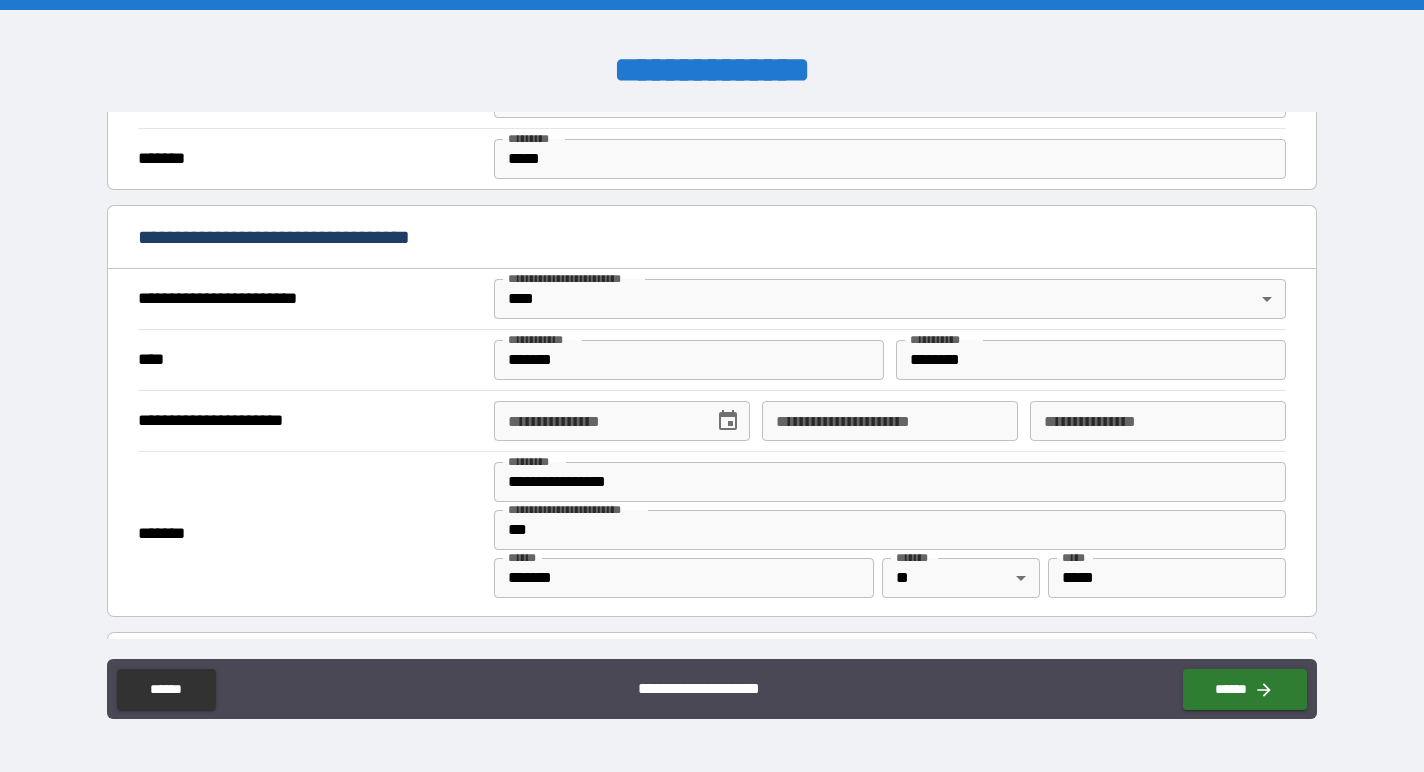 scroll, scrollTop: 747, scrollLeft: 0, axis: vertical 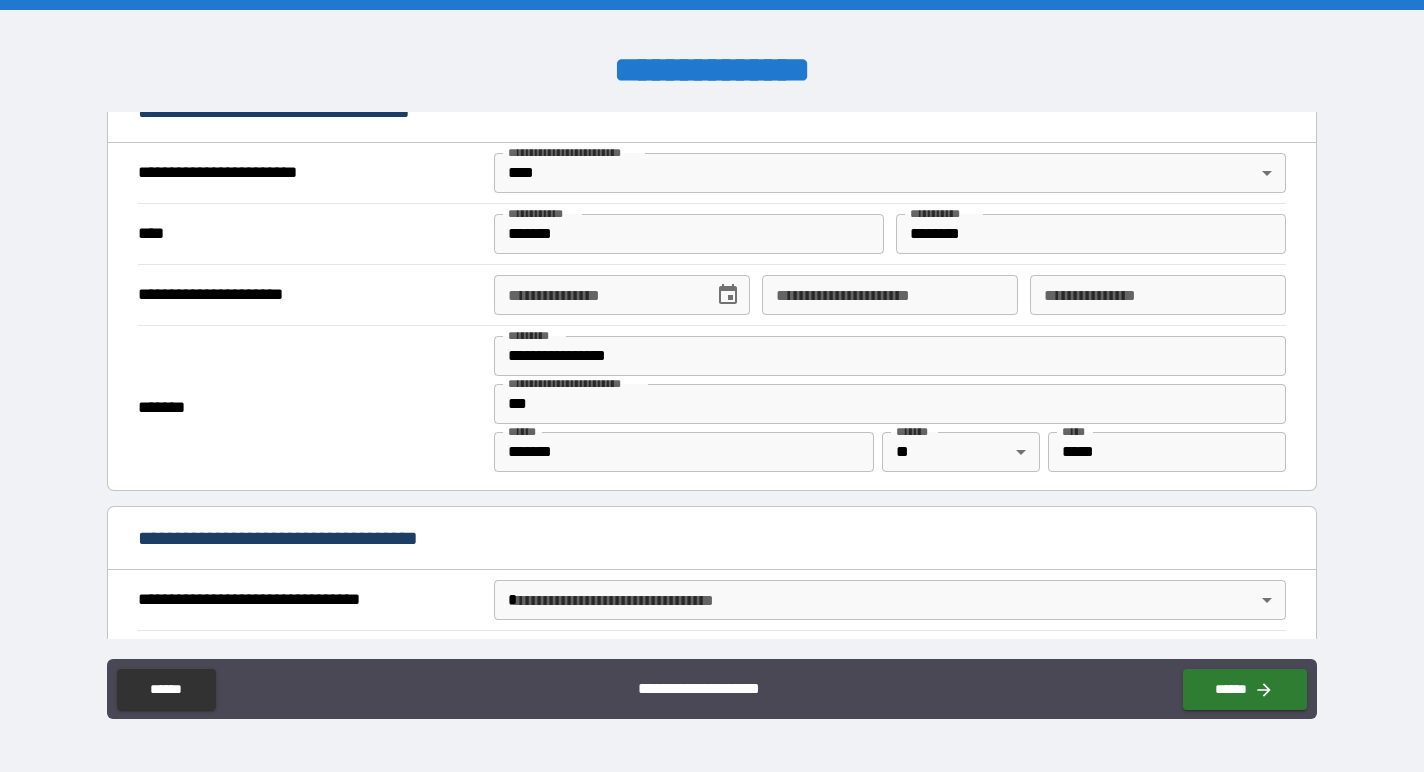 click on "***" at bounding box center [890, 404] 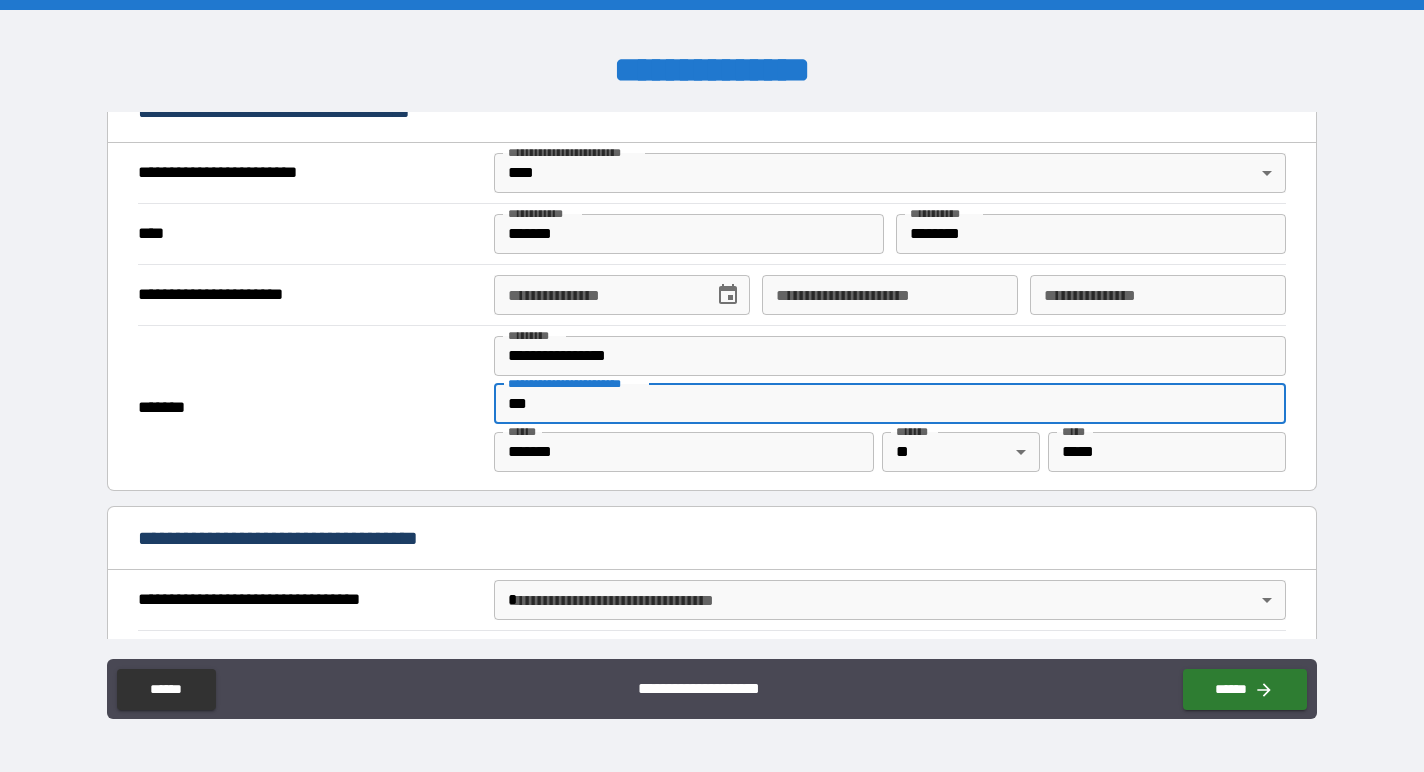 click on "***" at bounding box center (890, 404) 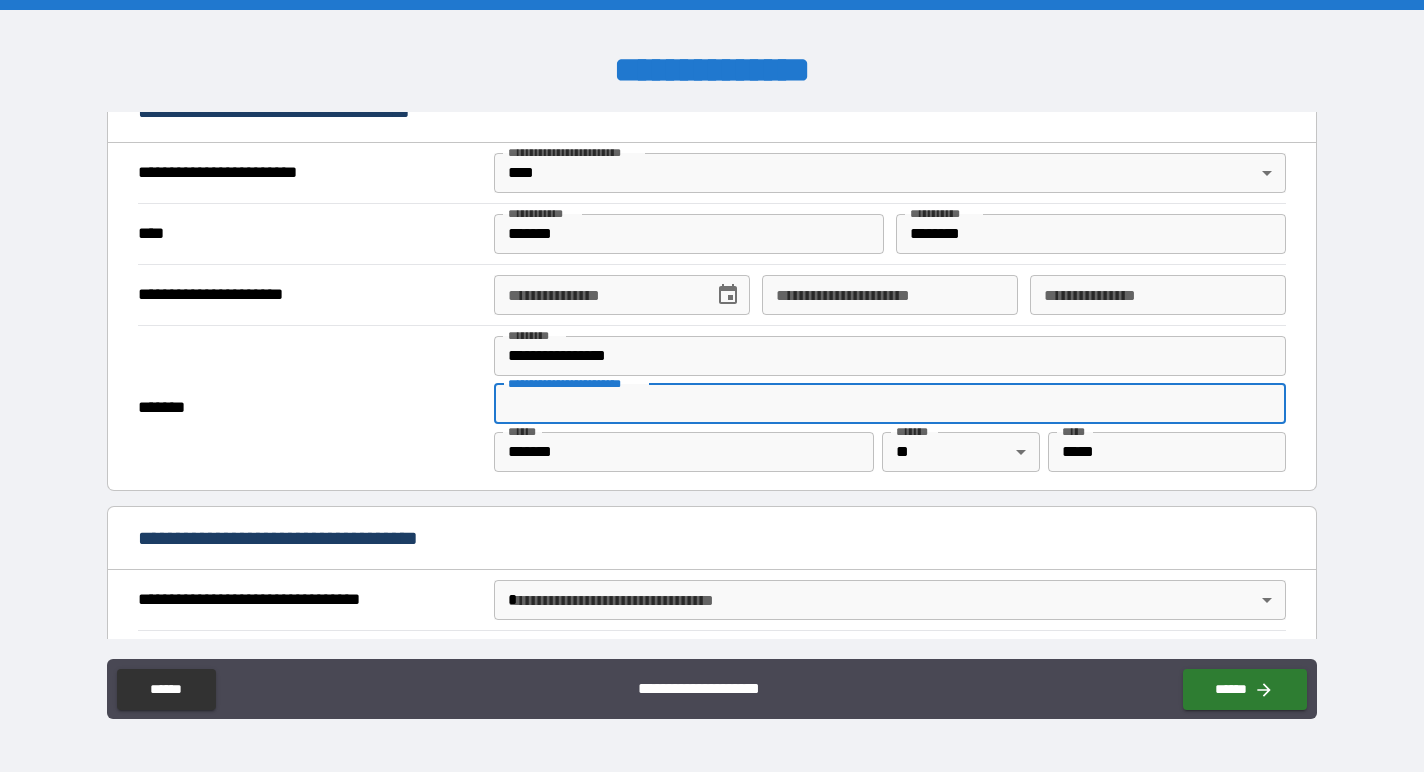 type 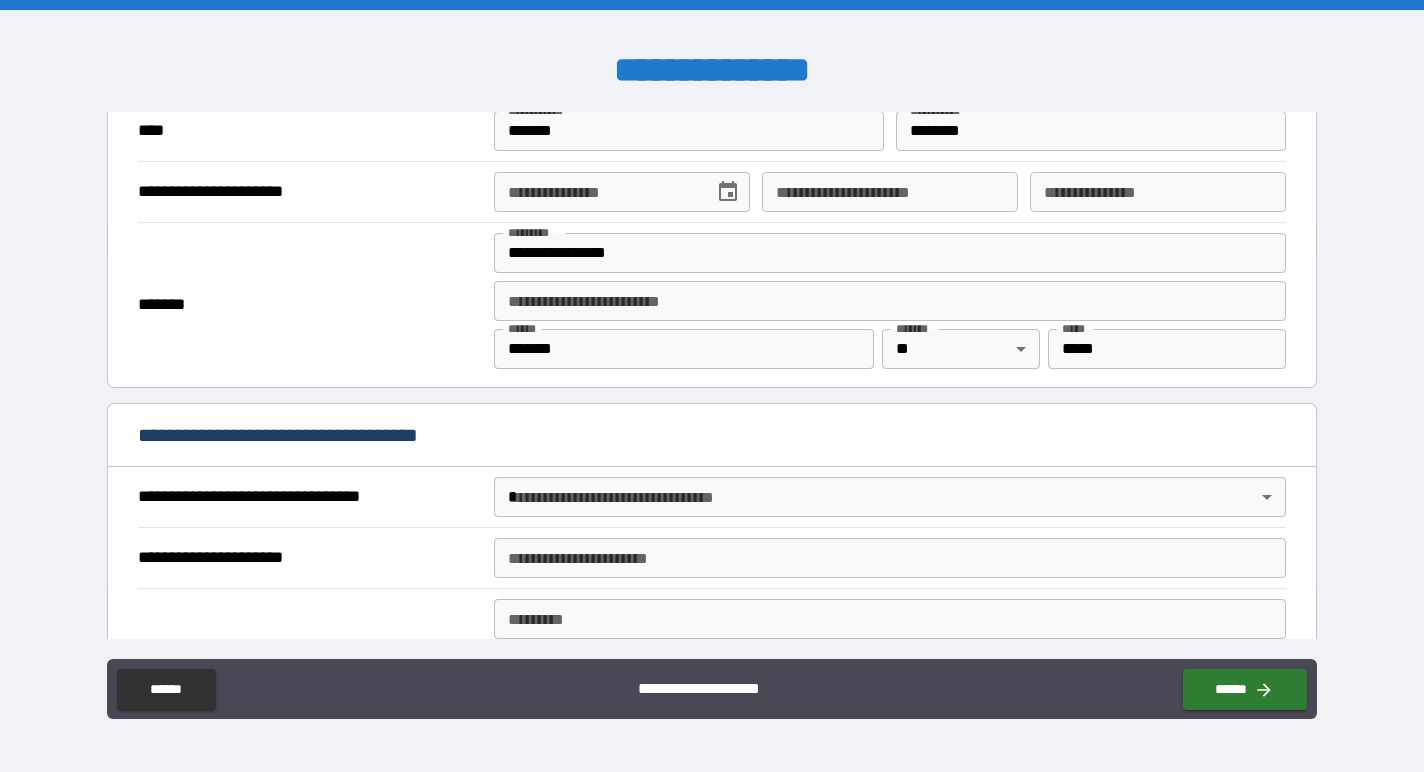 scroll, scrollTop: 858, scrollLeft: 0, axis: vertical 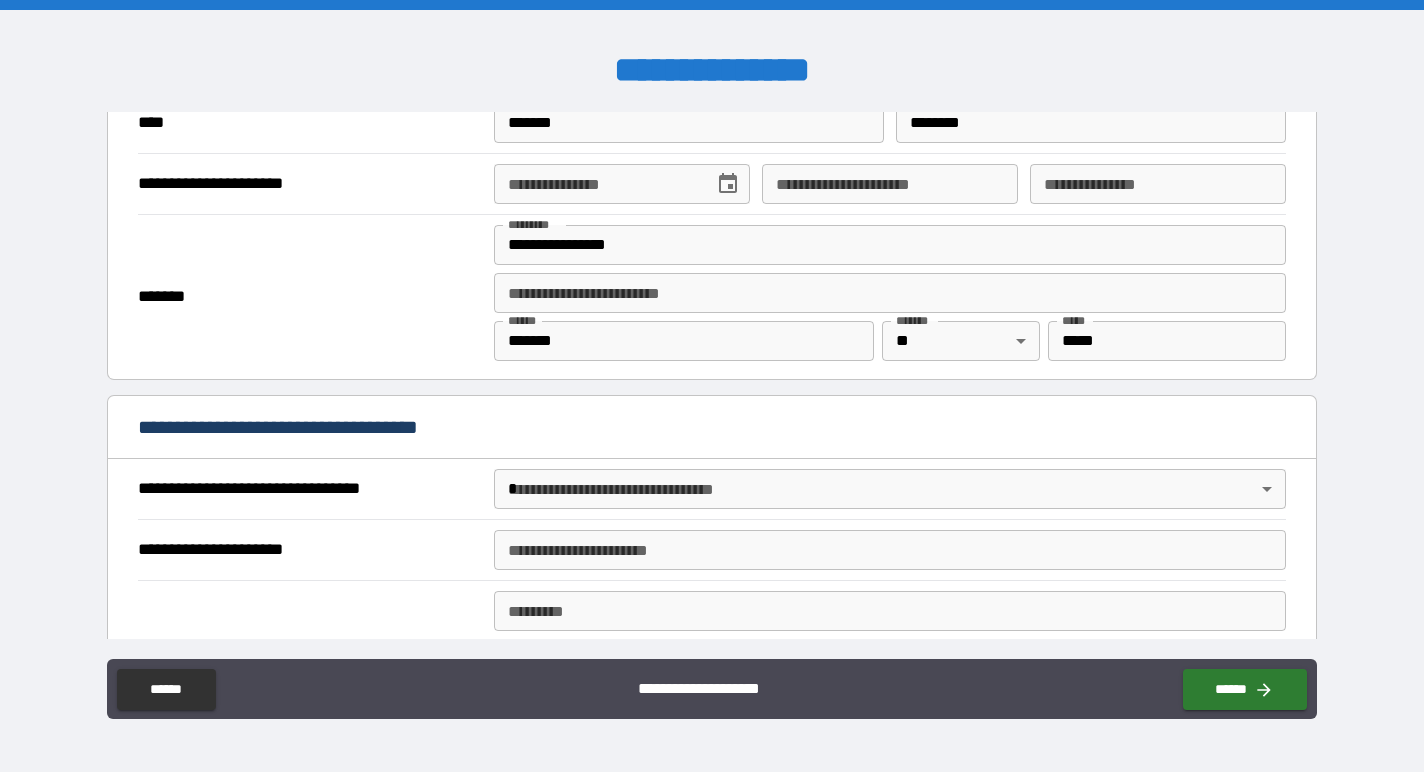 click on "**********" at bounding box center (712, 386) 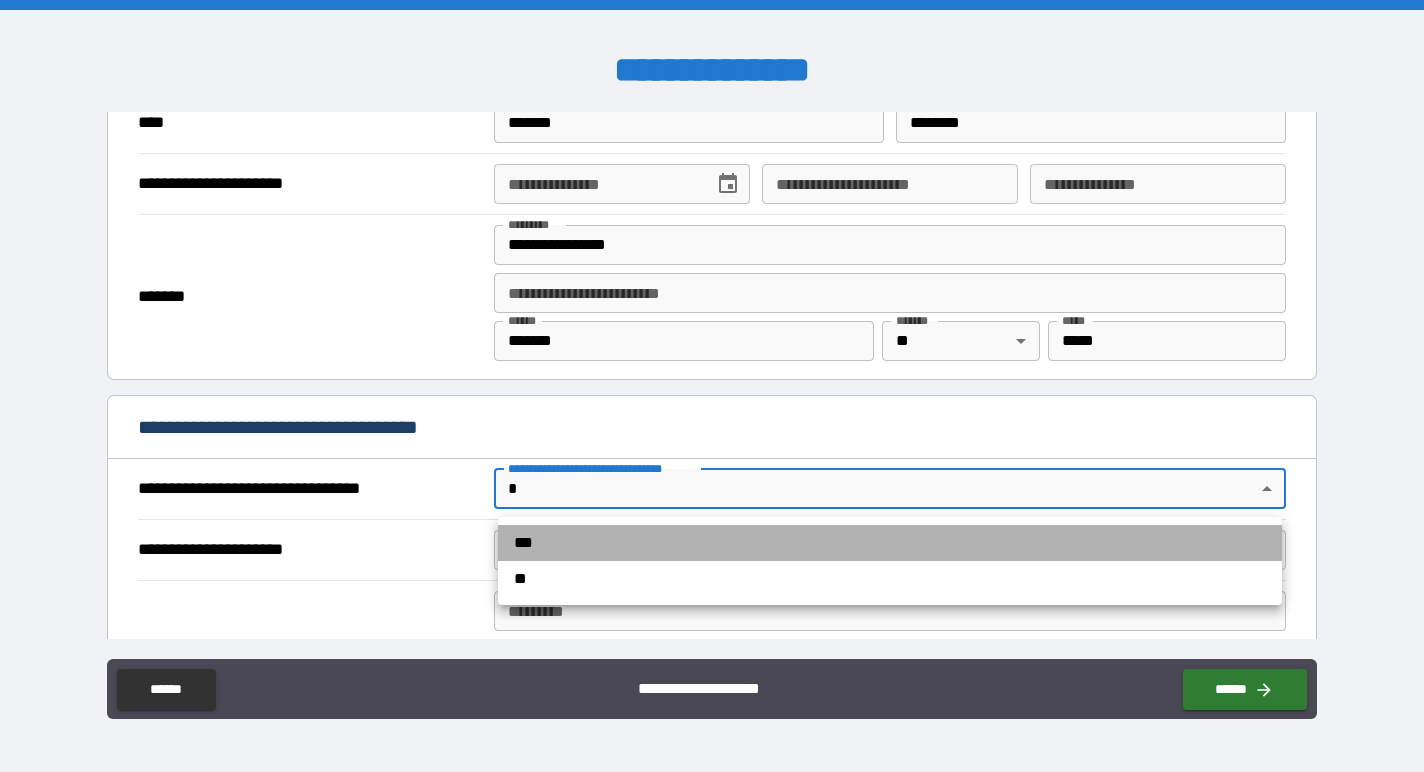 click on "***" at bounding box center (890, 543) 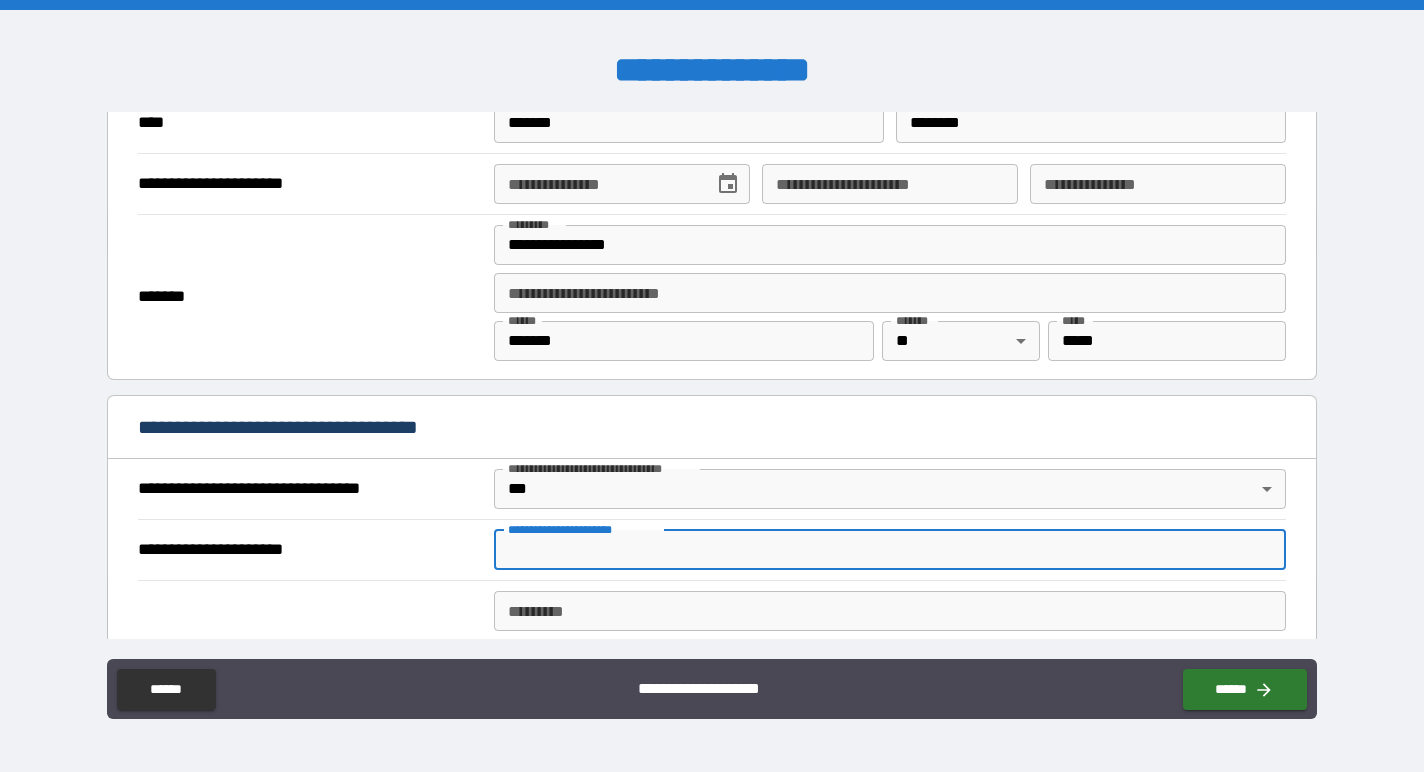 click on "**********" at bounding box center (890, 550) 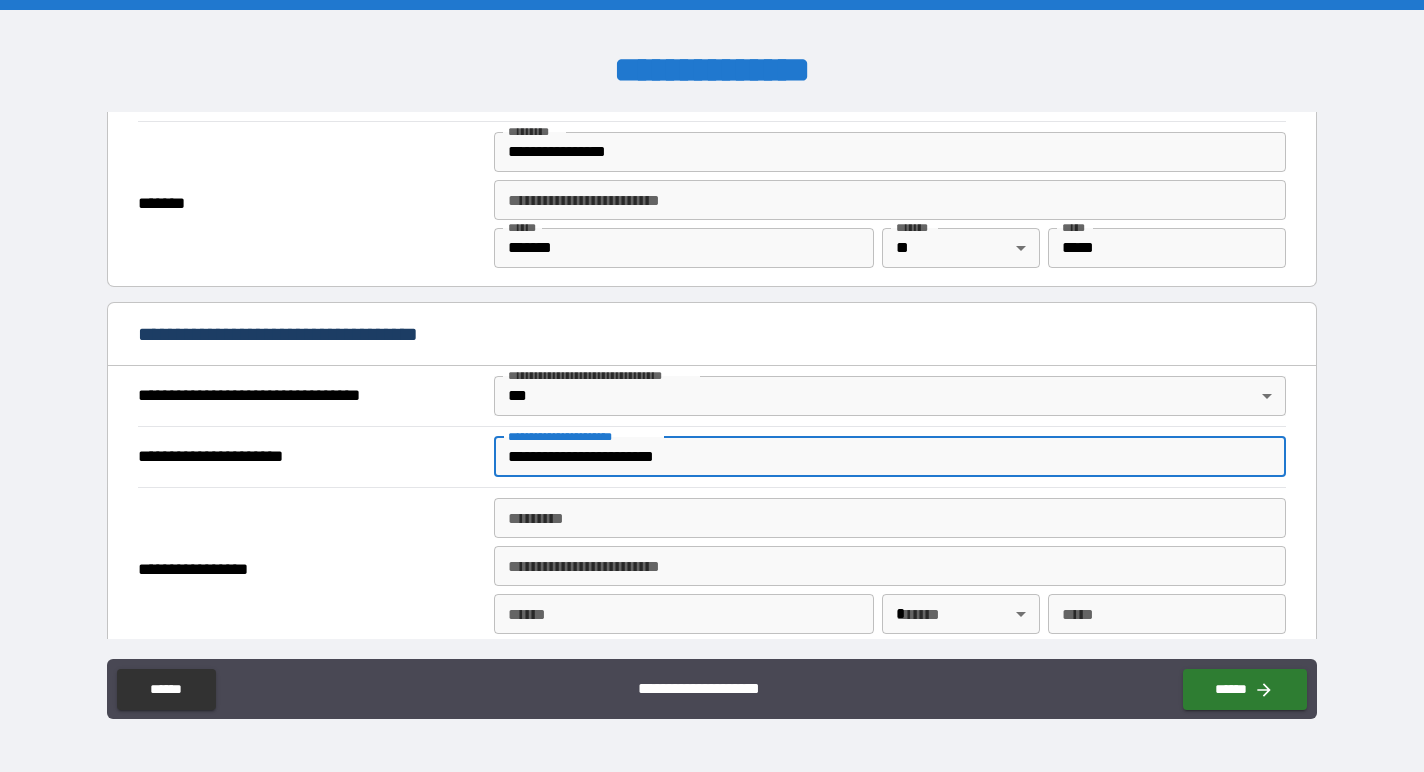 scroll, scrollTop: 1104, scrollLeft: 0, axis: vertical 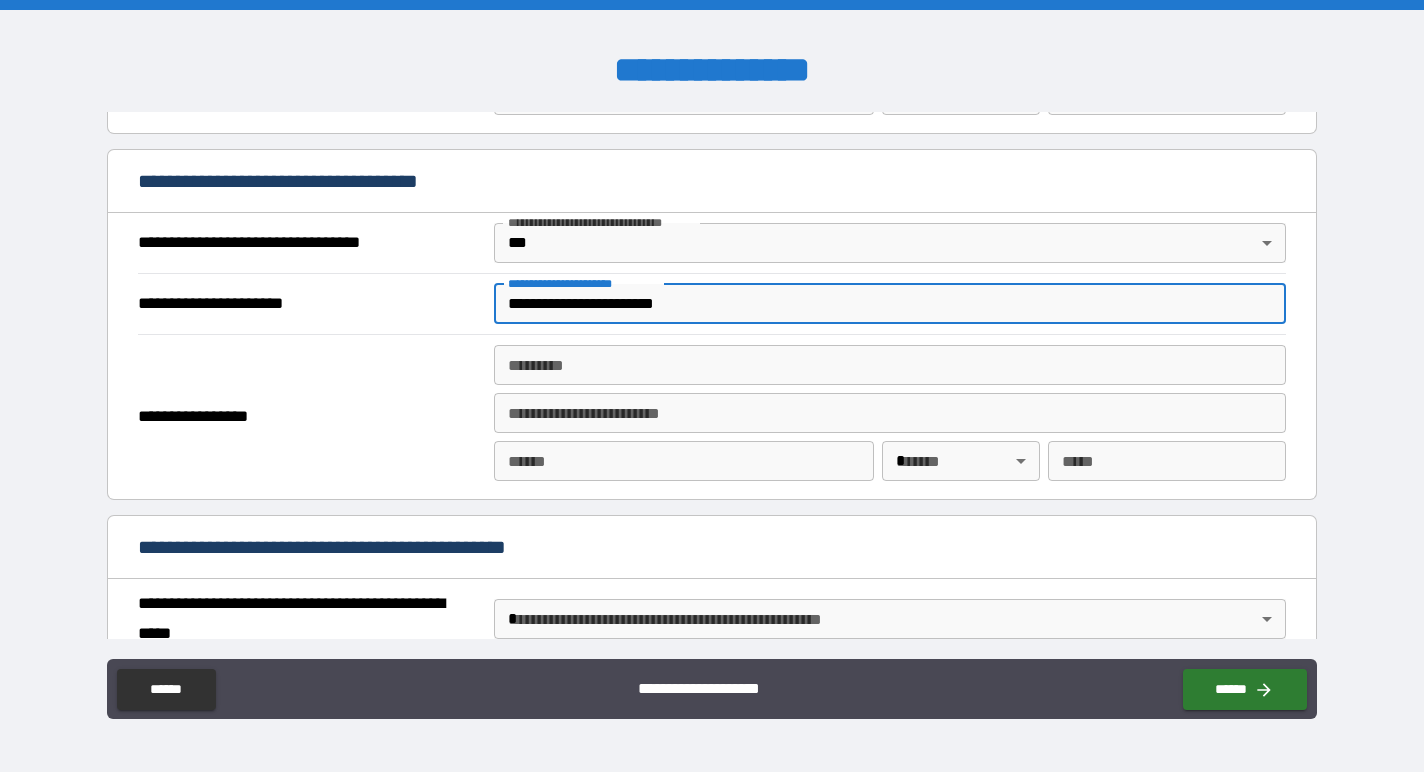 type on "**********" 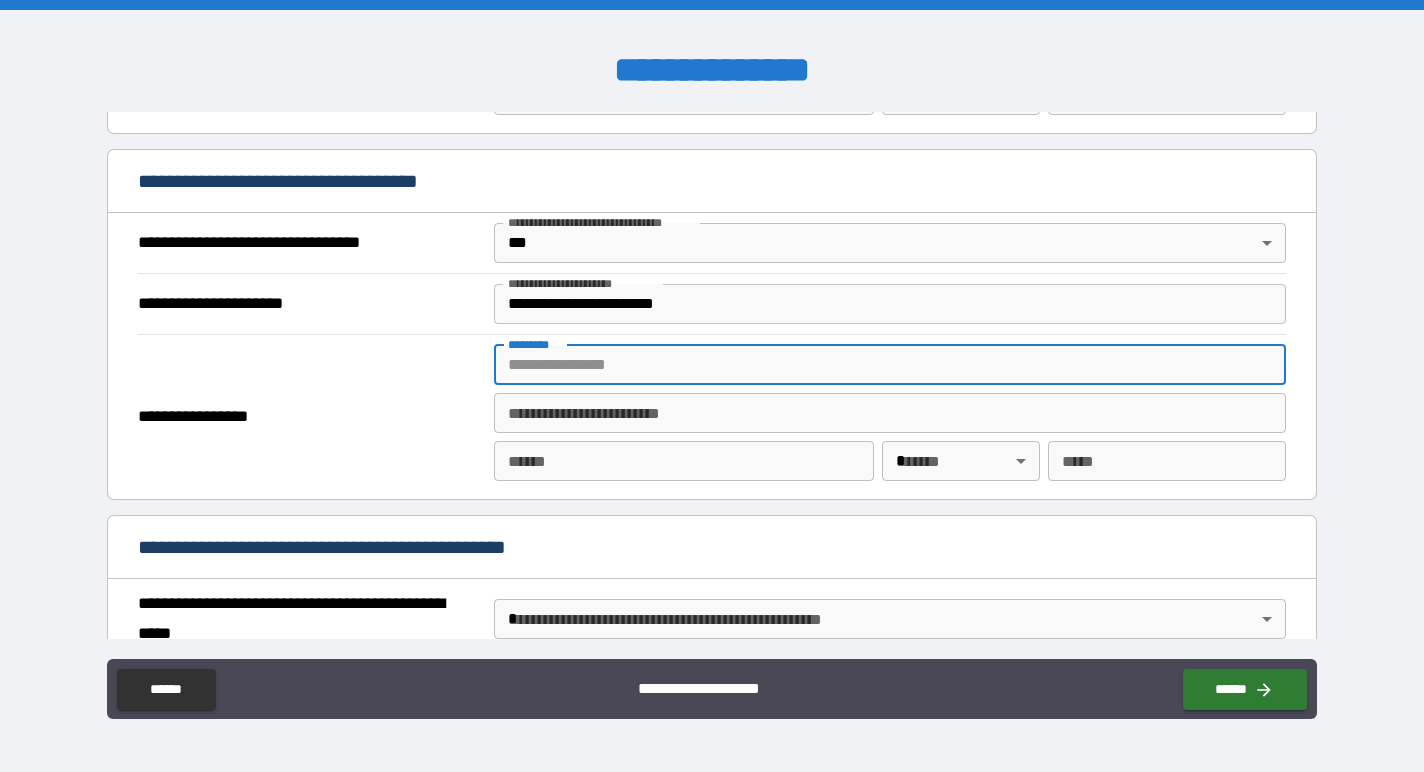 click on "*******   *" at bounding box center (890, 365) 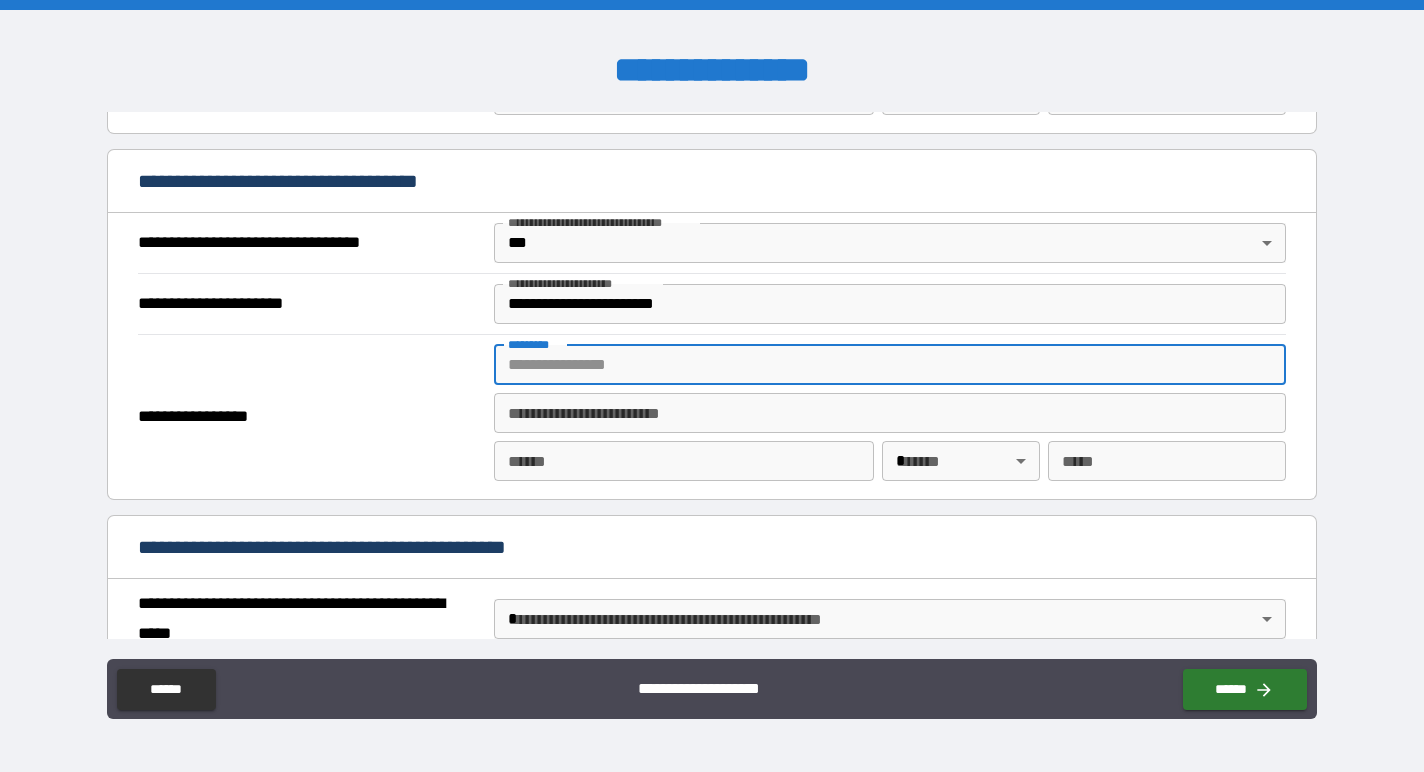 type on "**********" 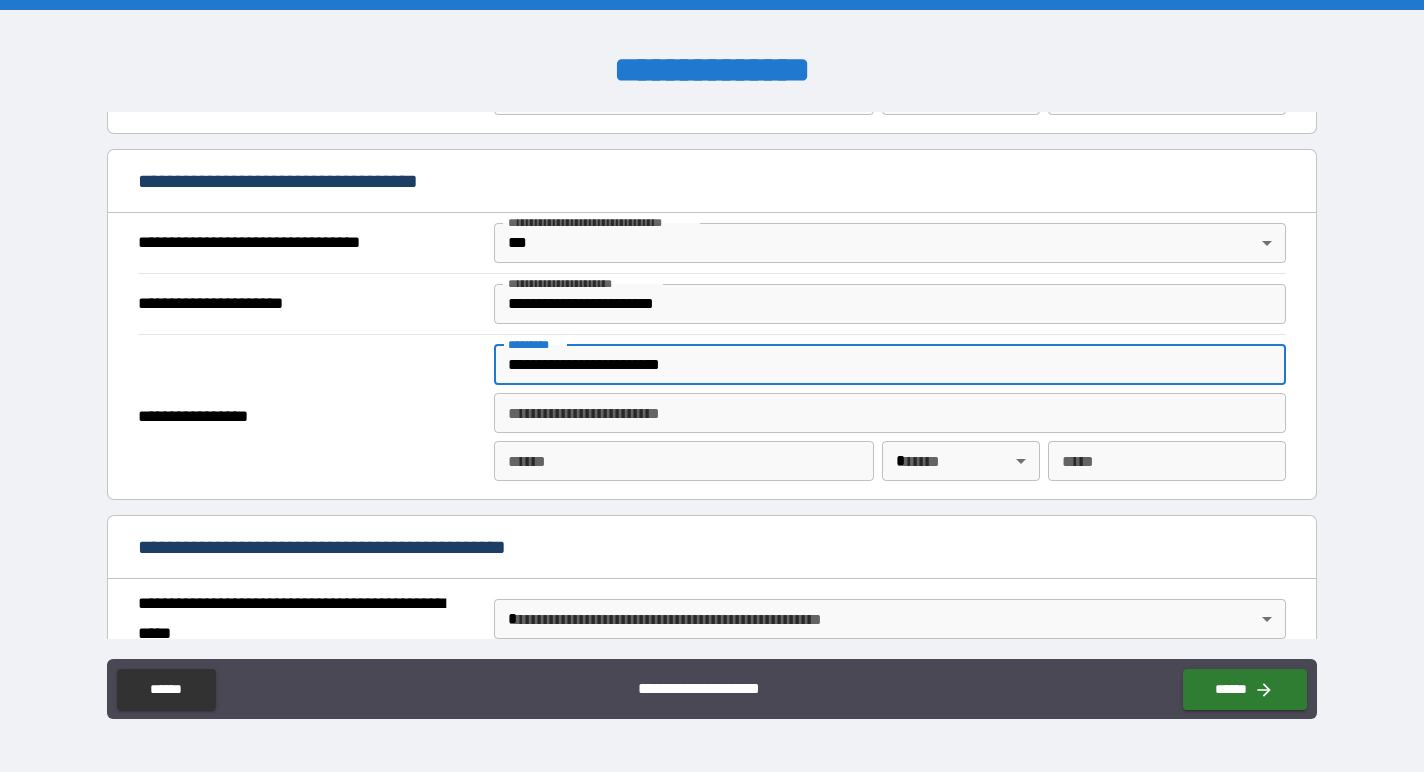 type on "**********" 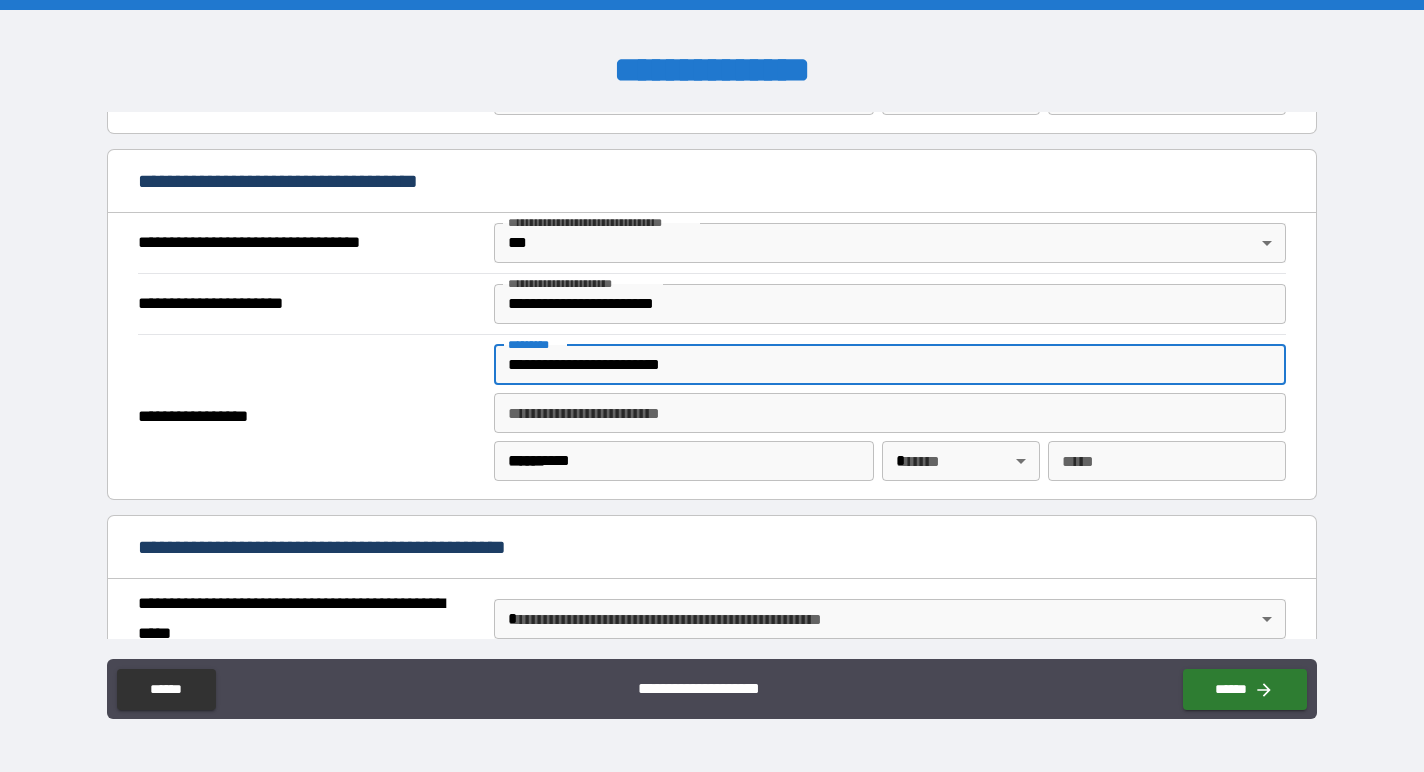 type 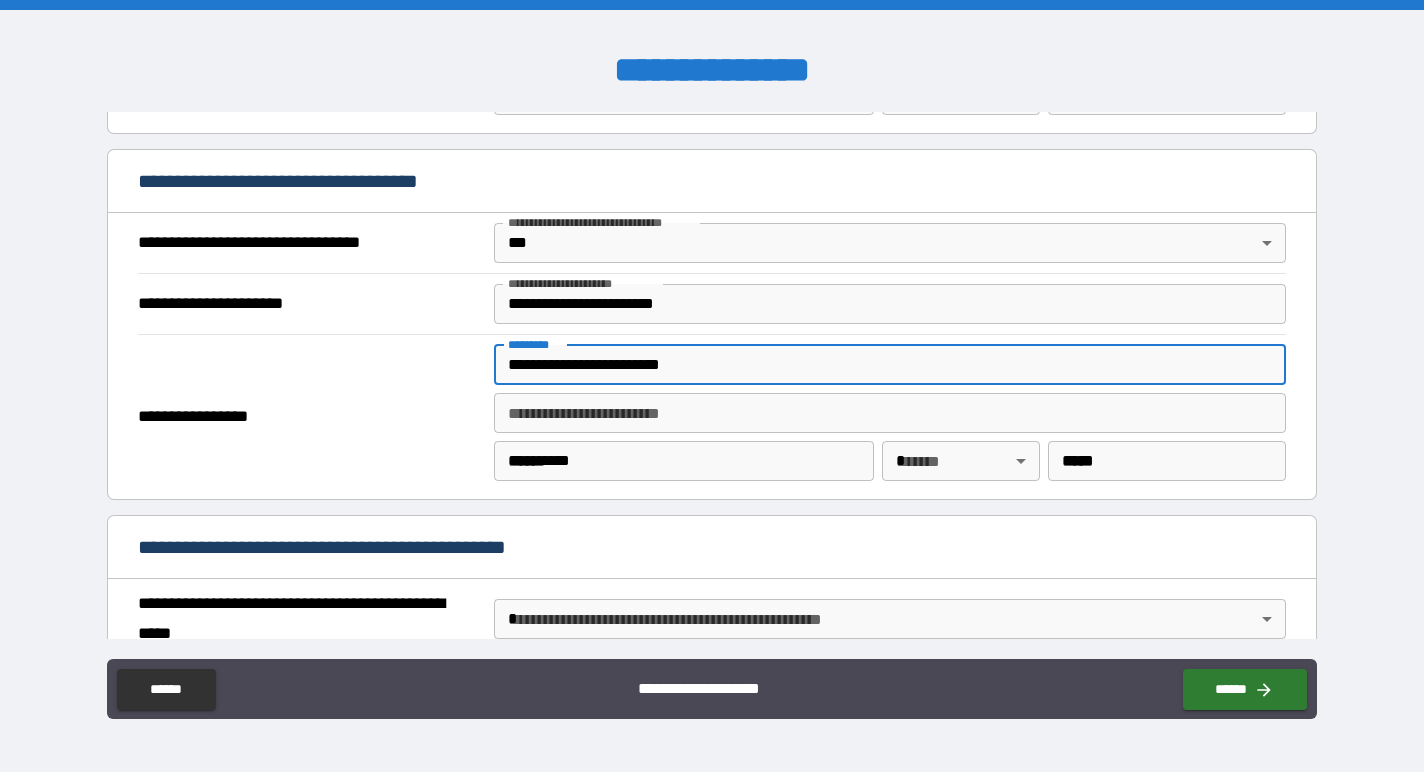 type 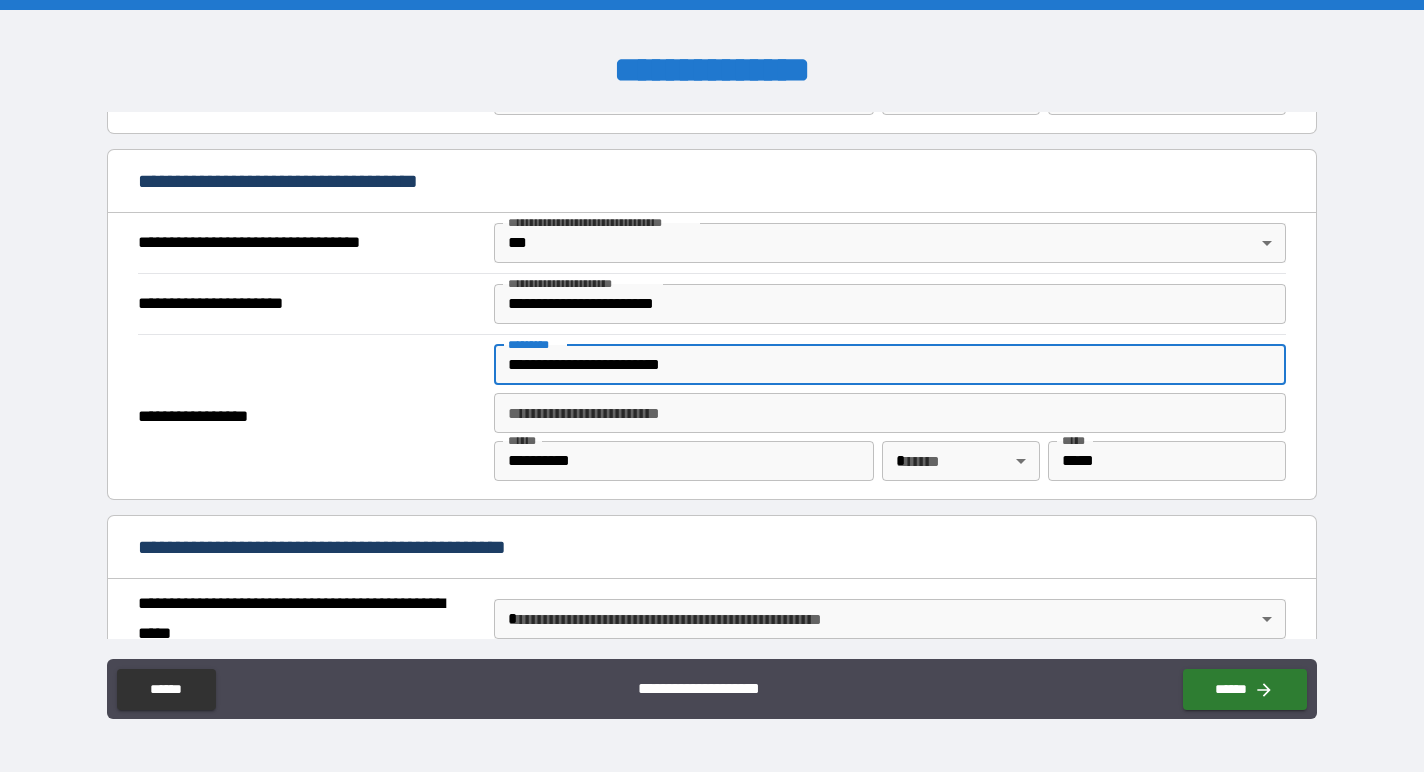 click on "**********" at bounding box center (712, 386) 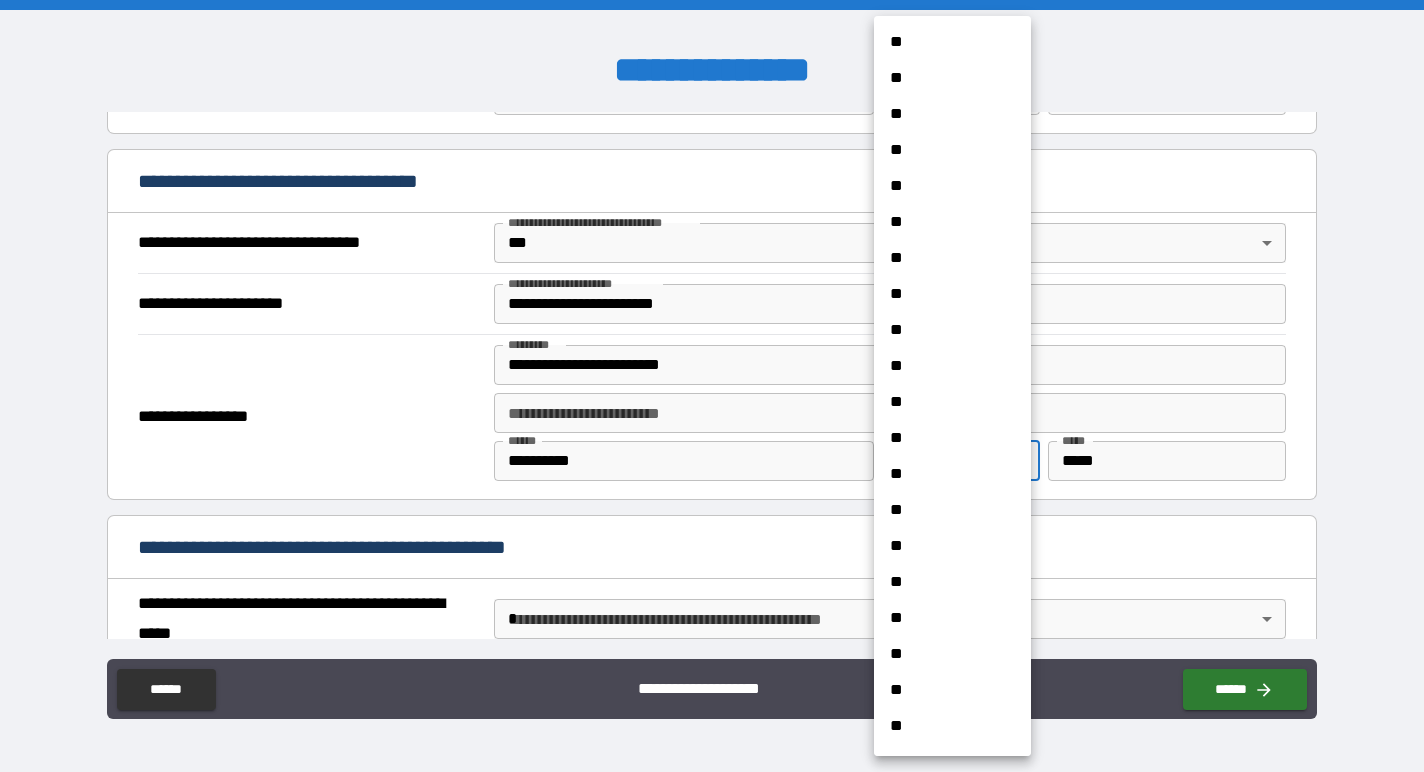 click at bounding box center [712, 386] 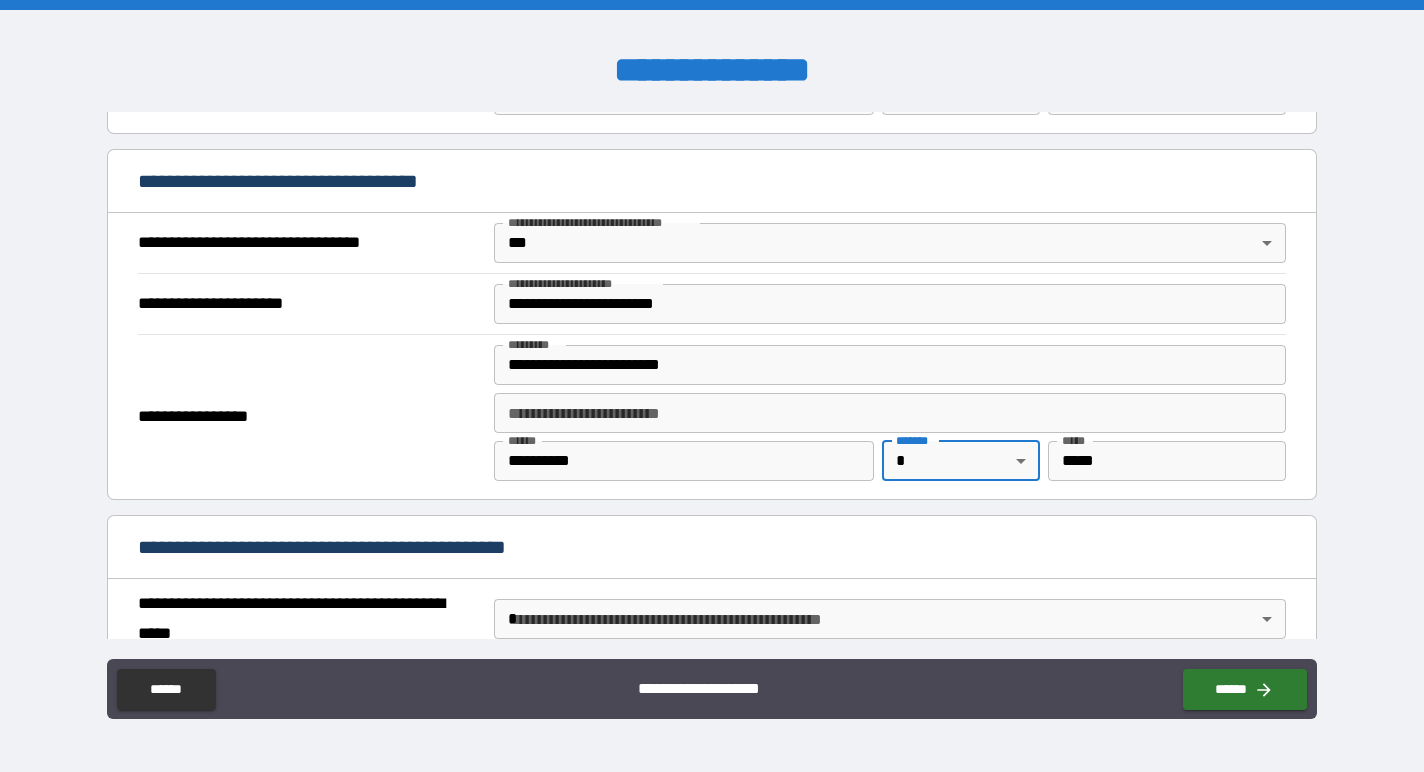 click at bounding box center [712, 386] 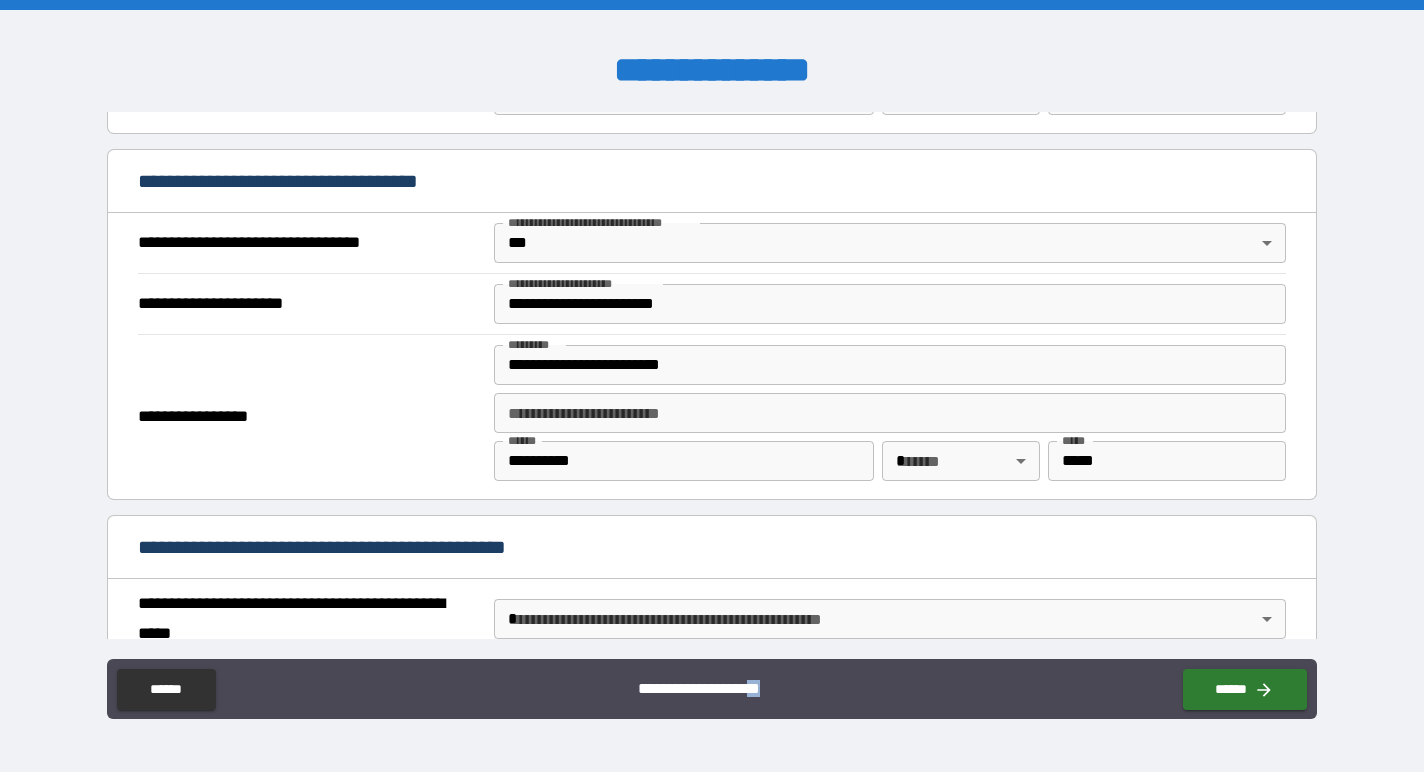 click on "** ** ** ** ** ** ** ** ** ** ** ** ** ** ** ** ** ** ** ** ** ** ** ** ** ** ** ** ** ** ** ** ** ** ** ** ** ** ** ** ** ** ** ** ** ** ** ** ** ** ** ** ** ** ** ** ** ** **" at bounding box center [712, 386] 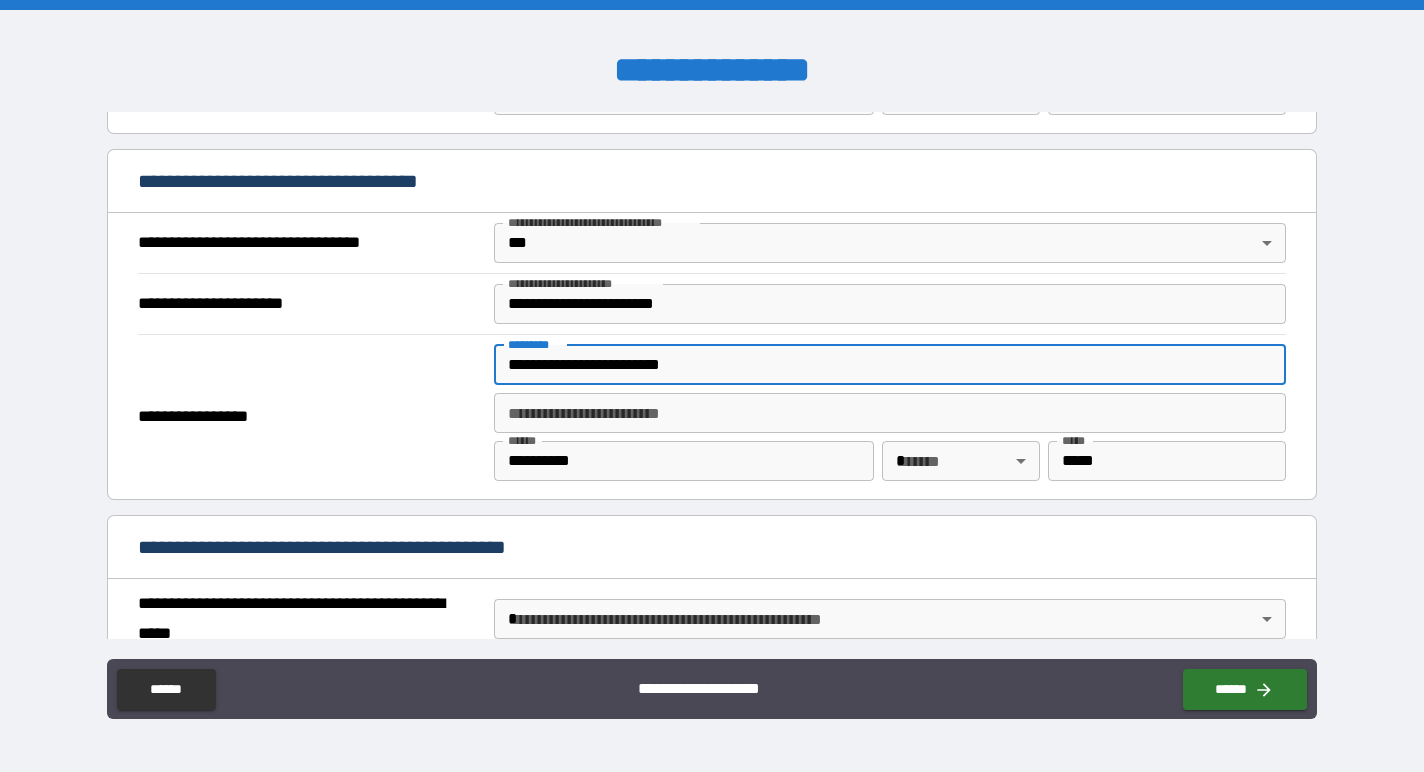 click on "**********" at bounding box center (890, 365) 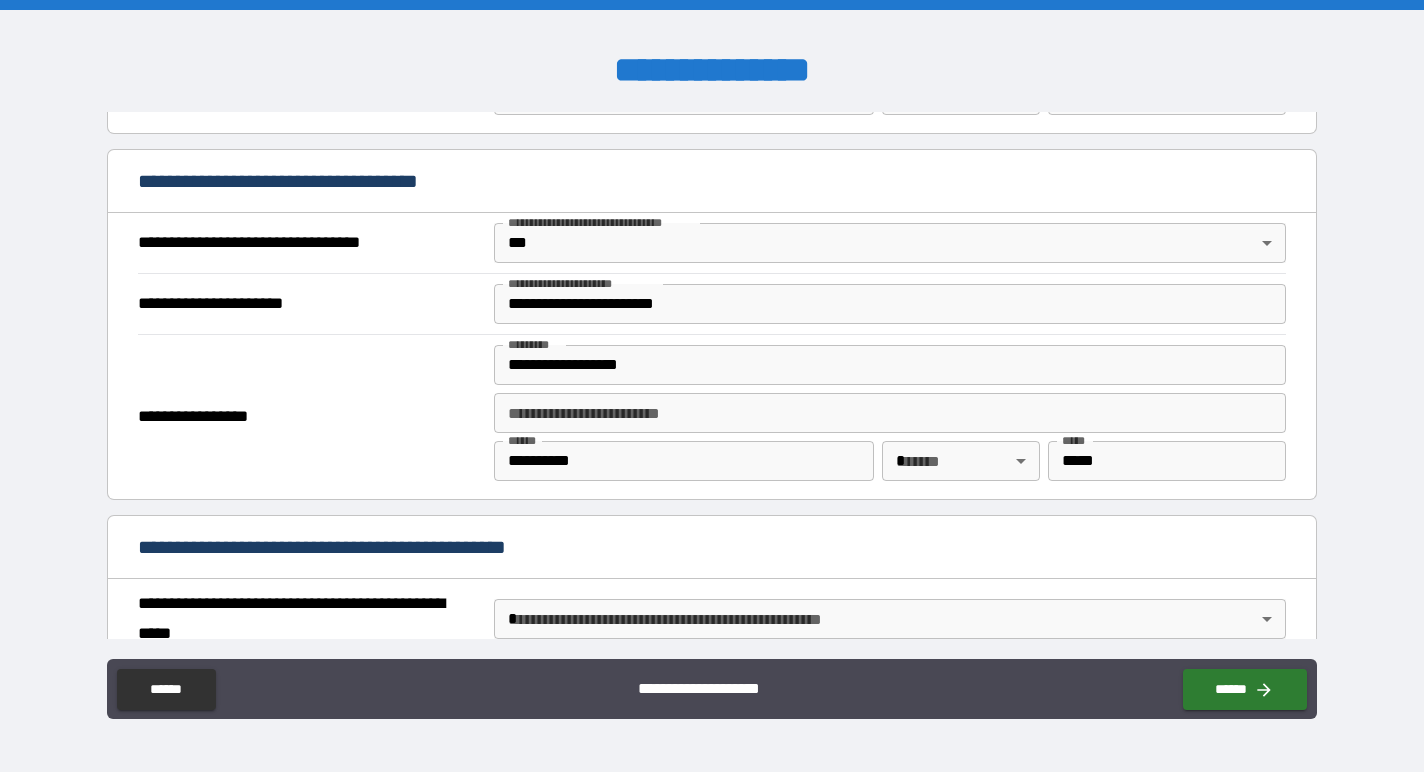 type on "**********" 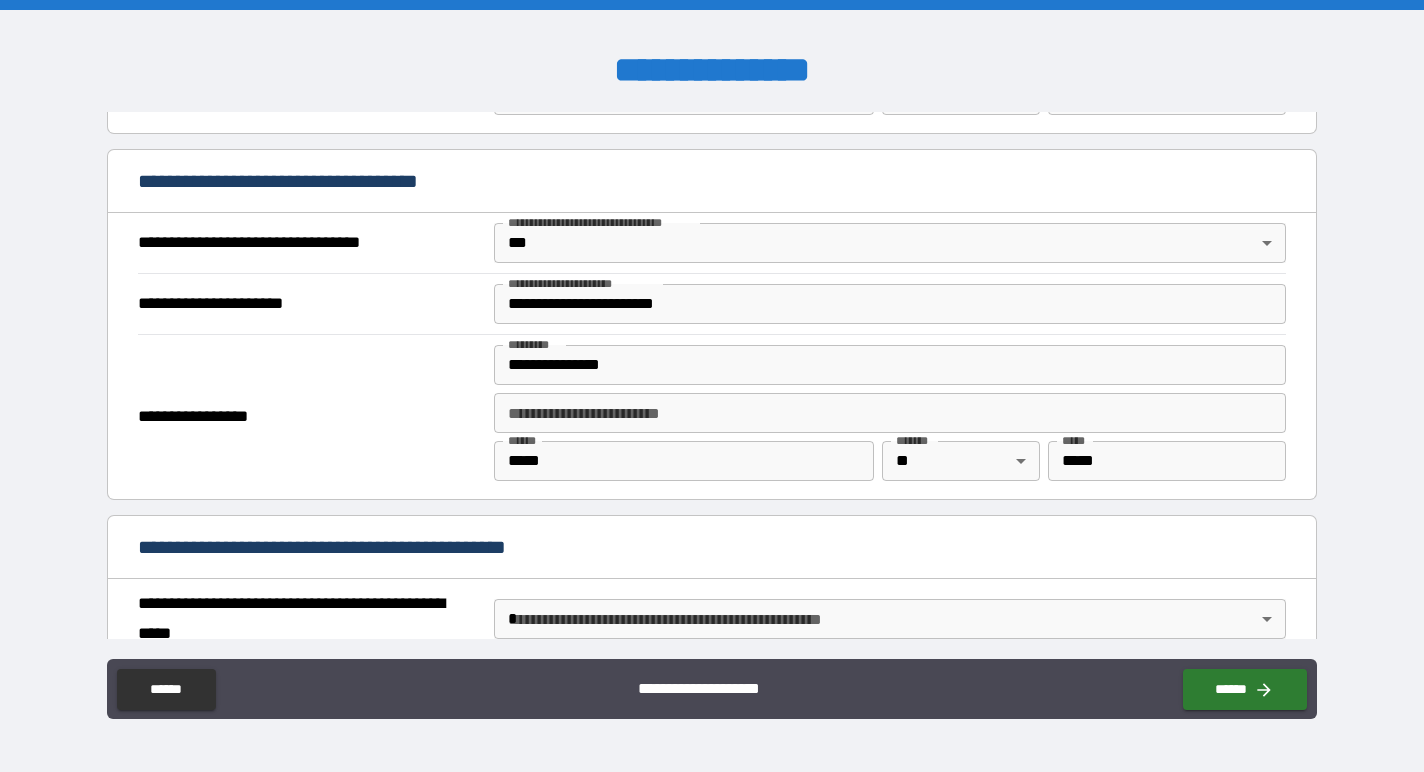click on "**********" at bounding box center [308, 417] 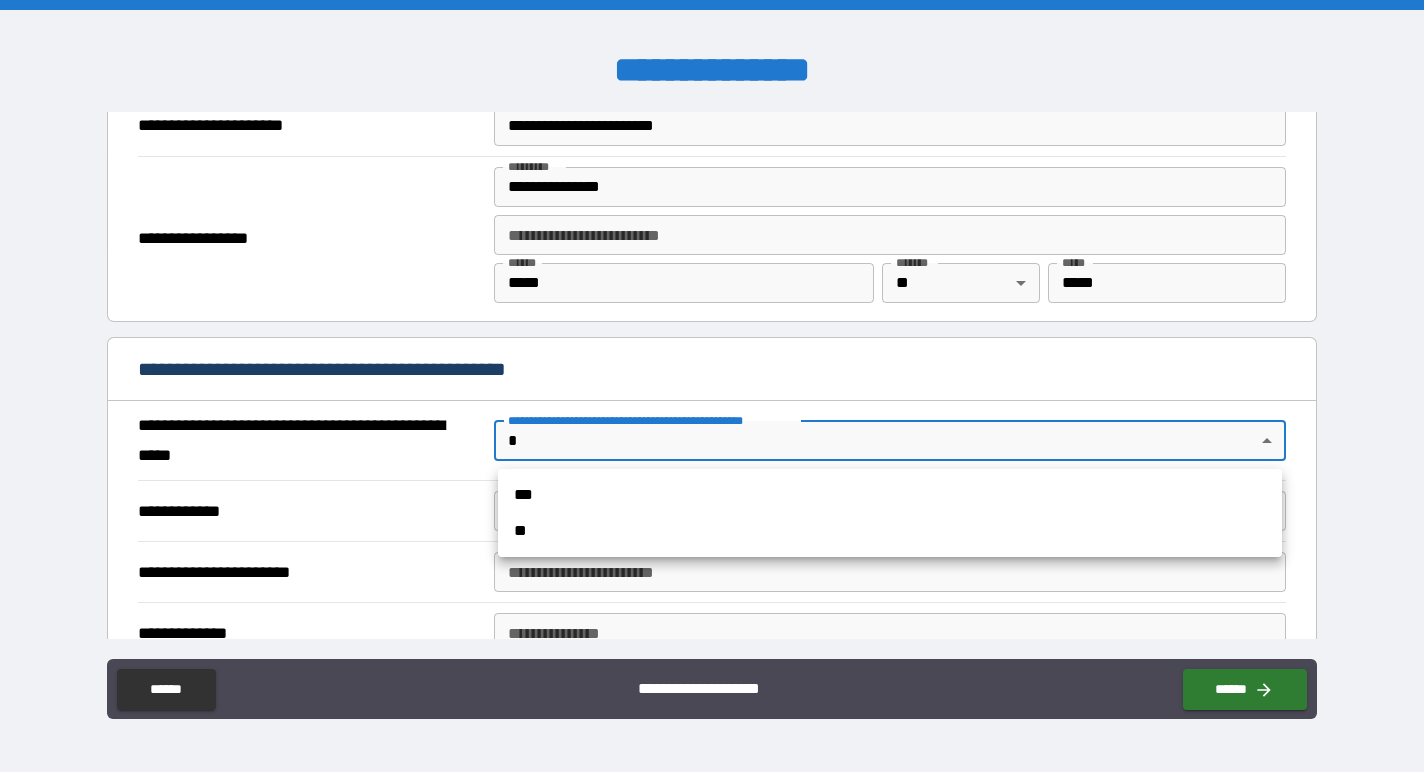 click on "**********" at bounding box center (712, 386) 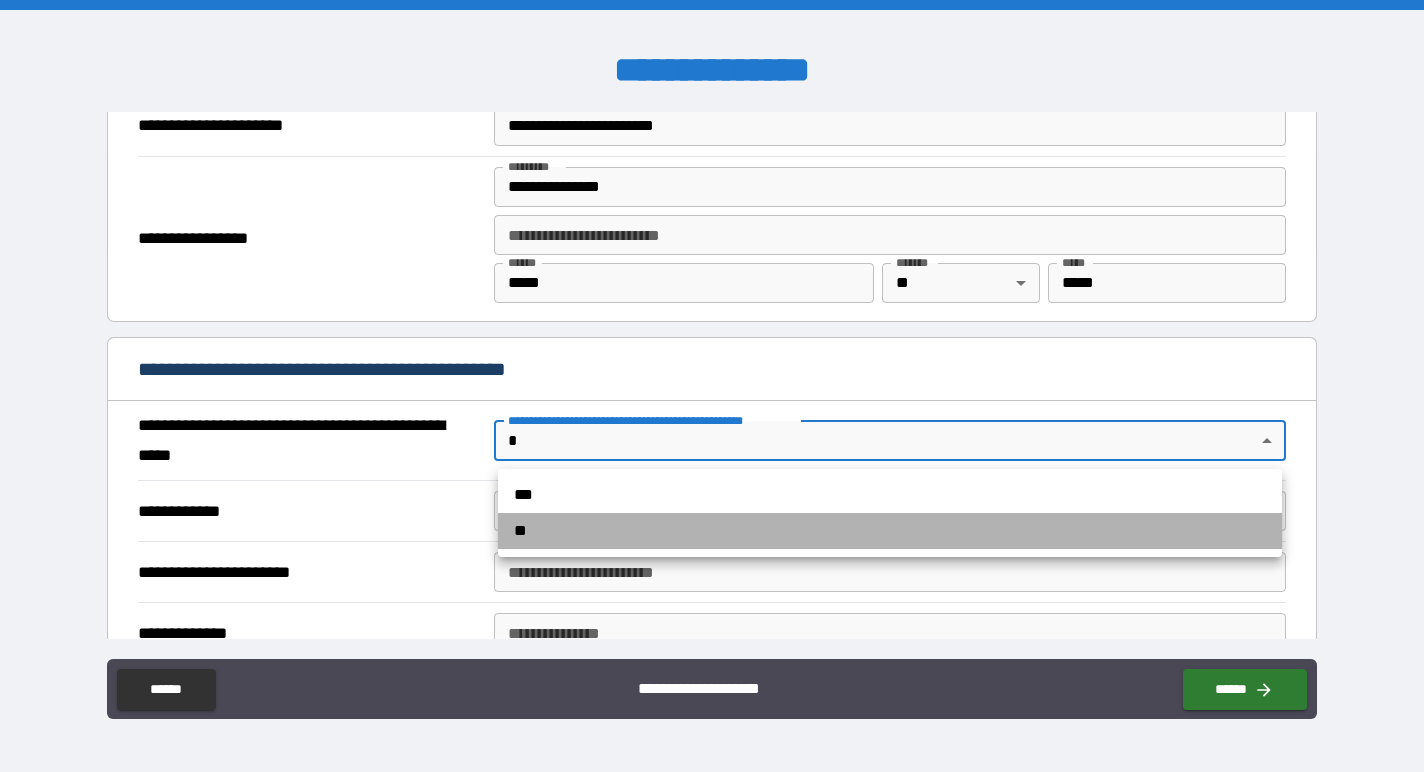 click on "**" at bounding box center (890, 531) 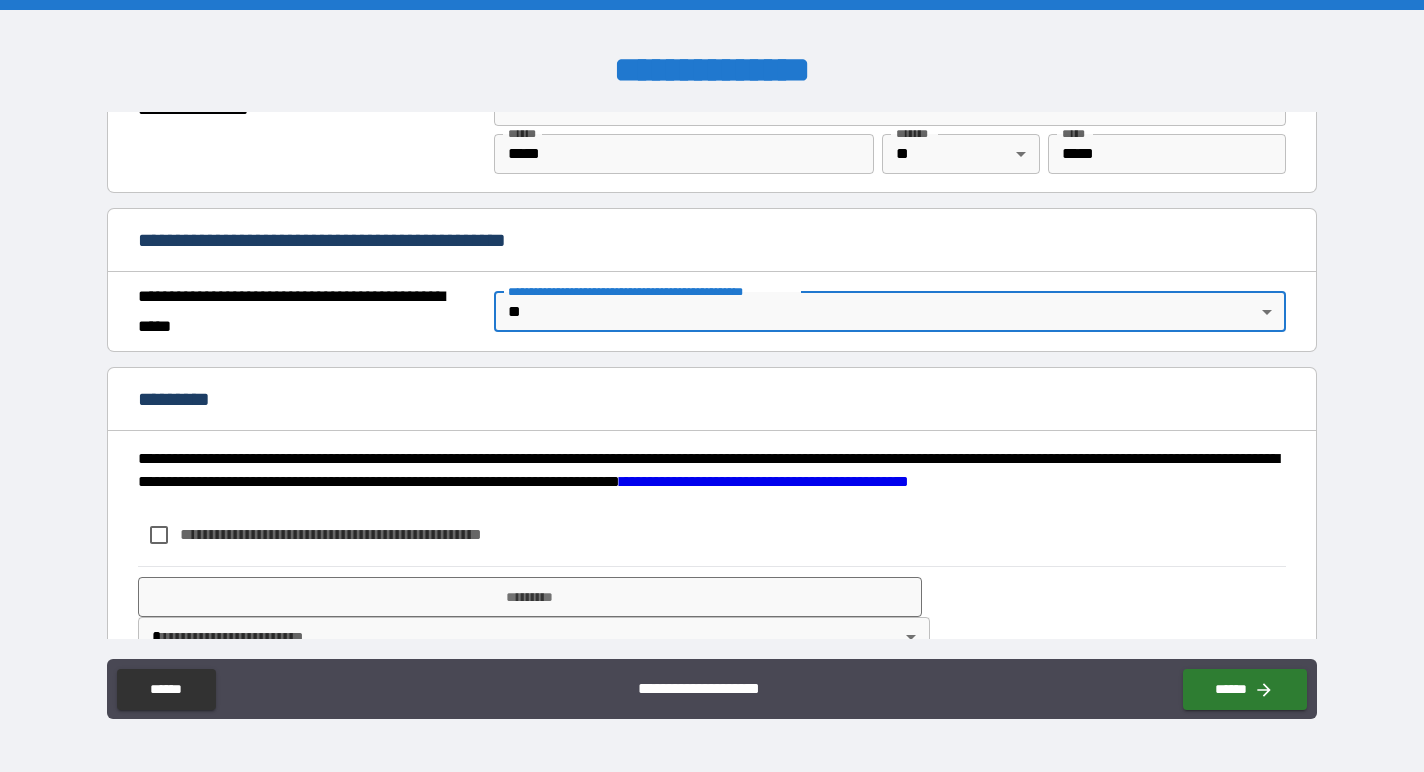 scroll, scrollTop: 1459, scrollLeft: 0, axis: vertical 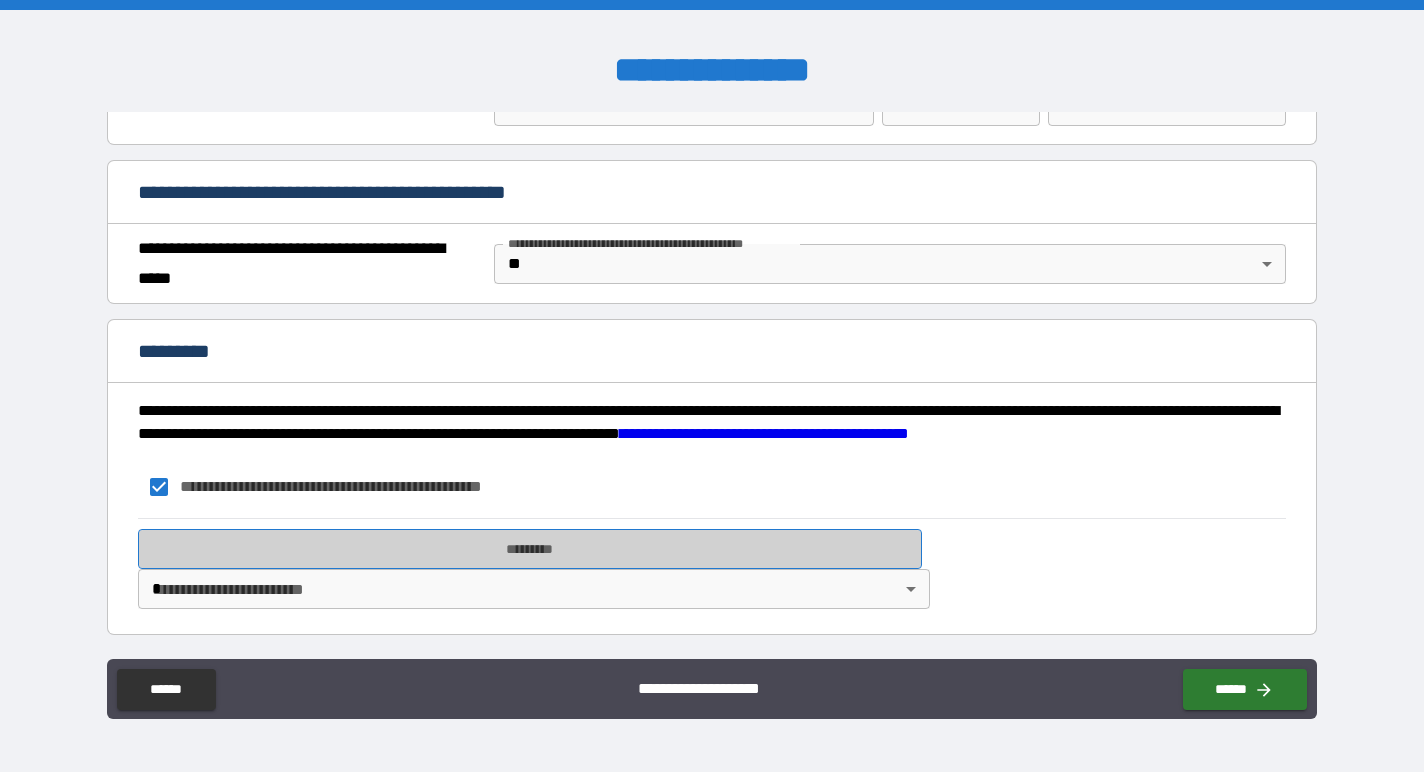 click on "*********" at bounding box center (530, 549) 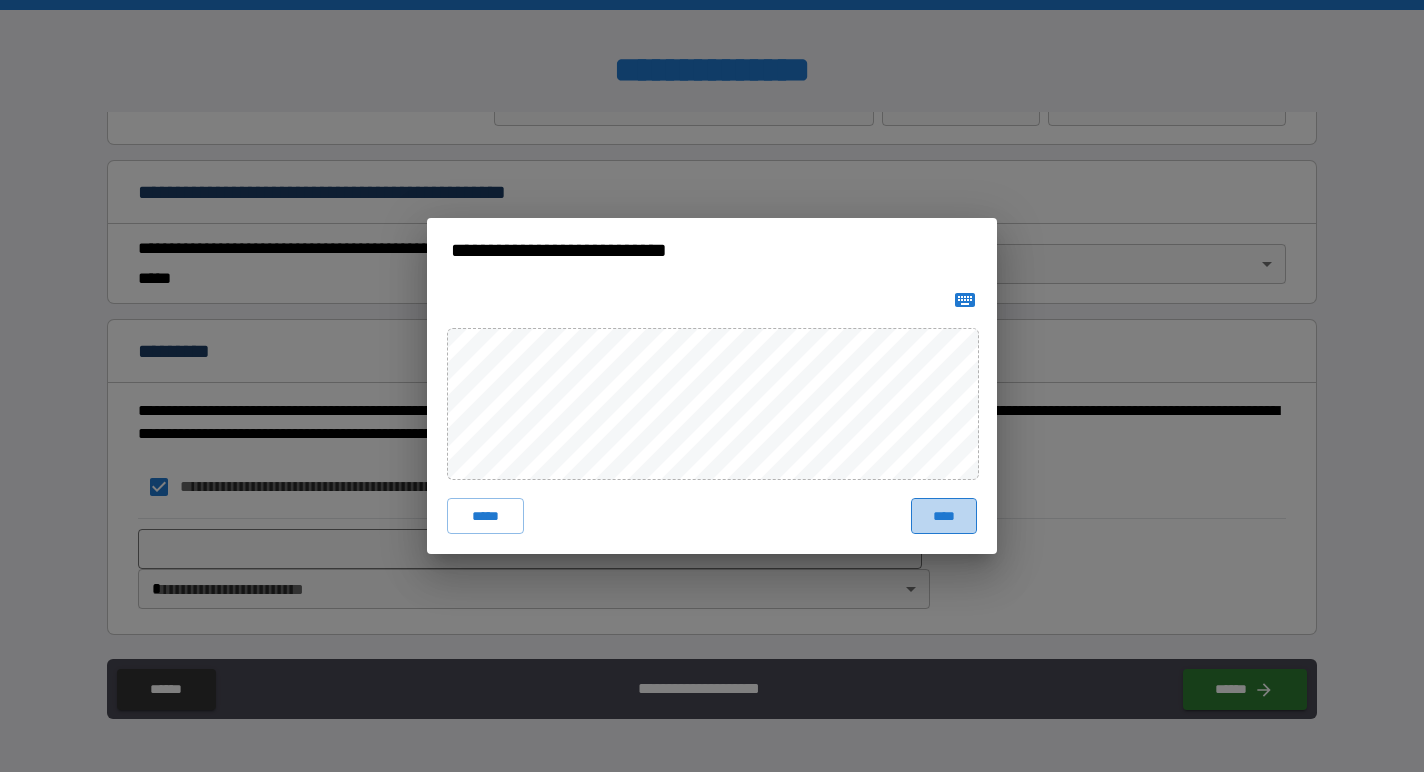 click on "****" at bounding box center [944, 516] 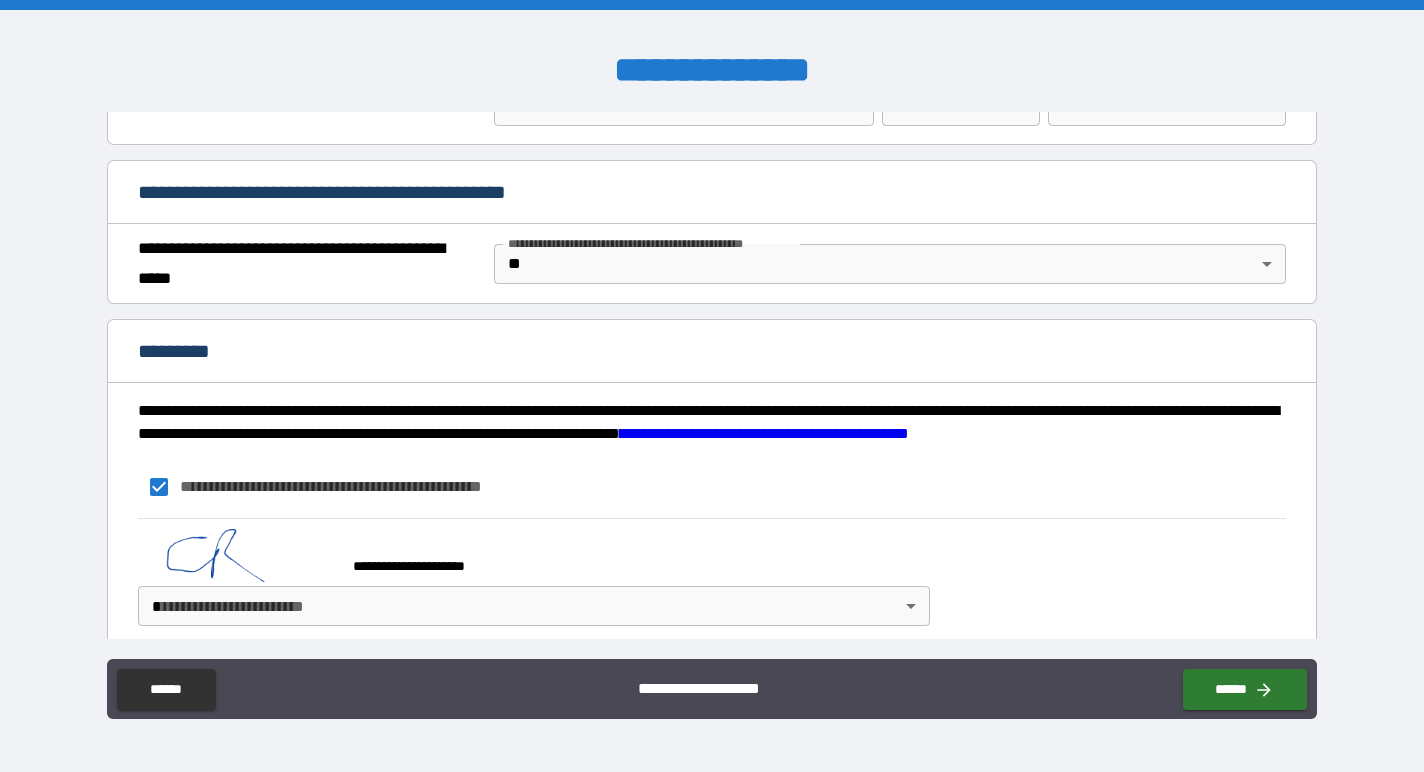 scroll, scrollTop: 1476, scrollLeft: 0, axis: vertical 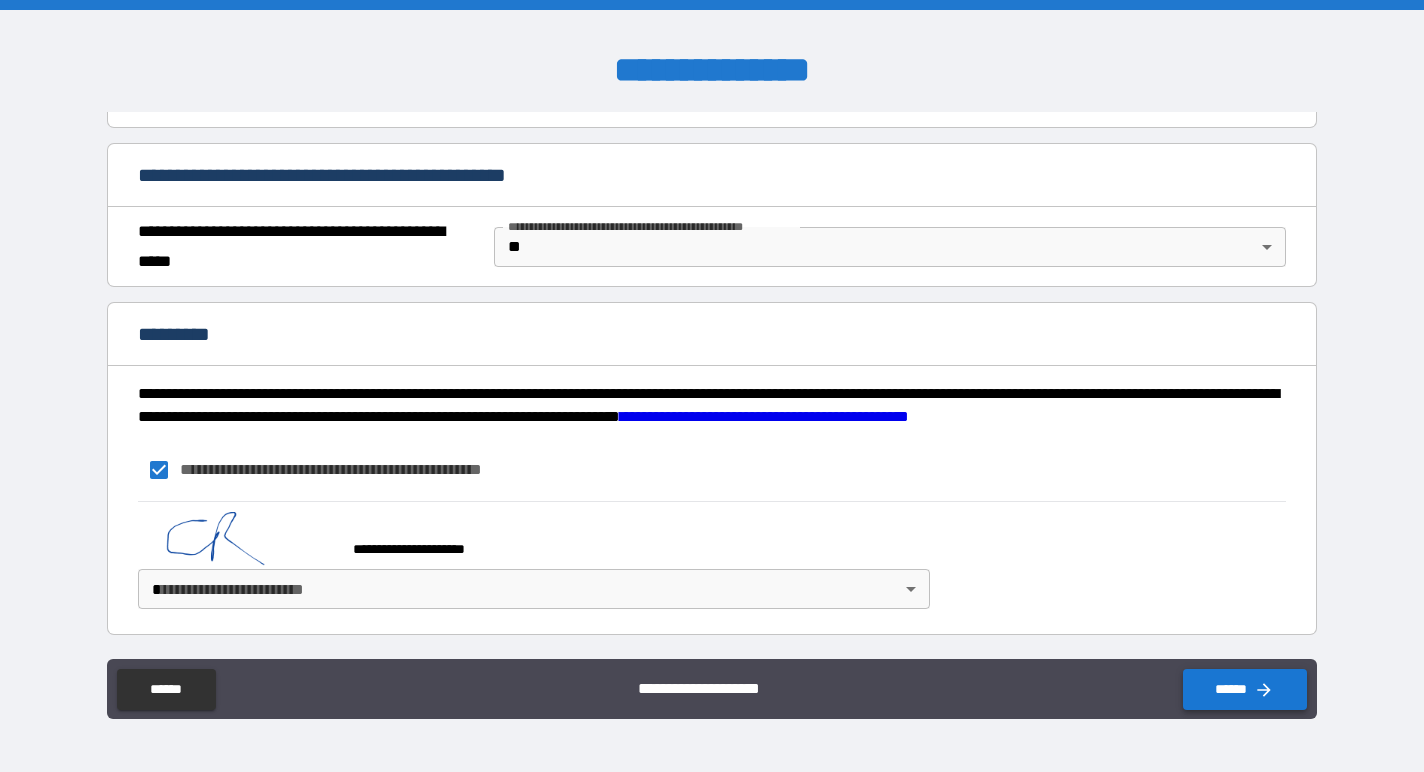 click on "******" at bounding box center (1245, 689) 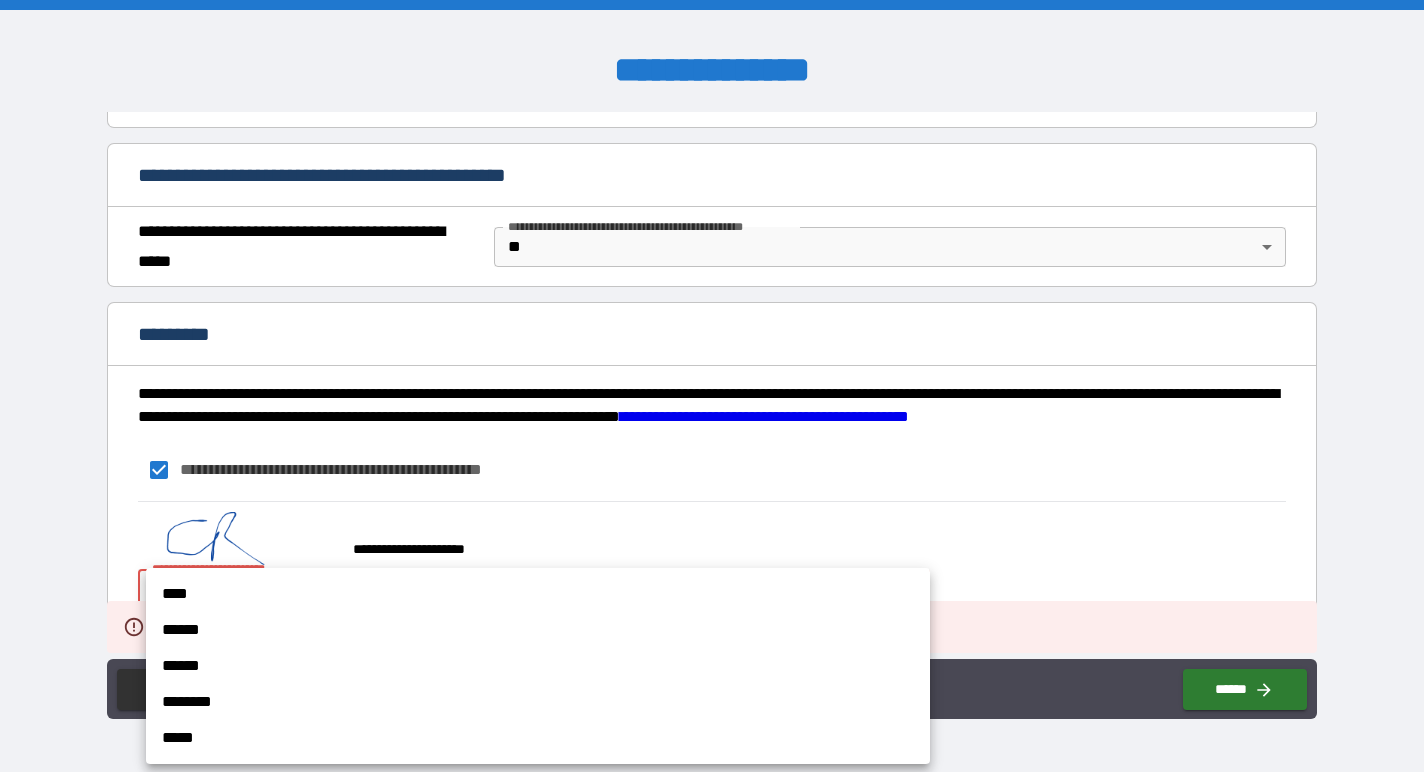 click on "**********" at bounding box center (712, 386) 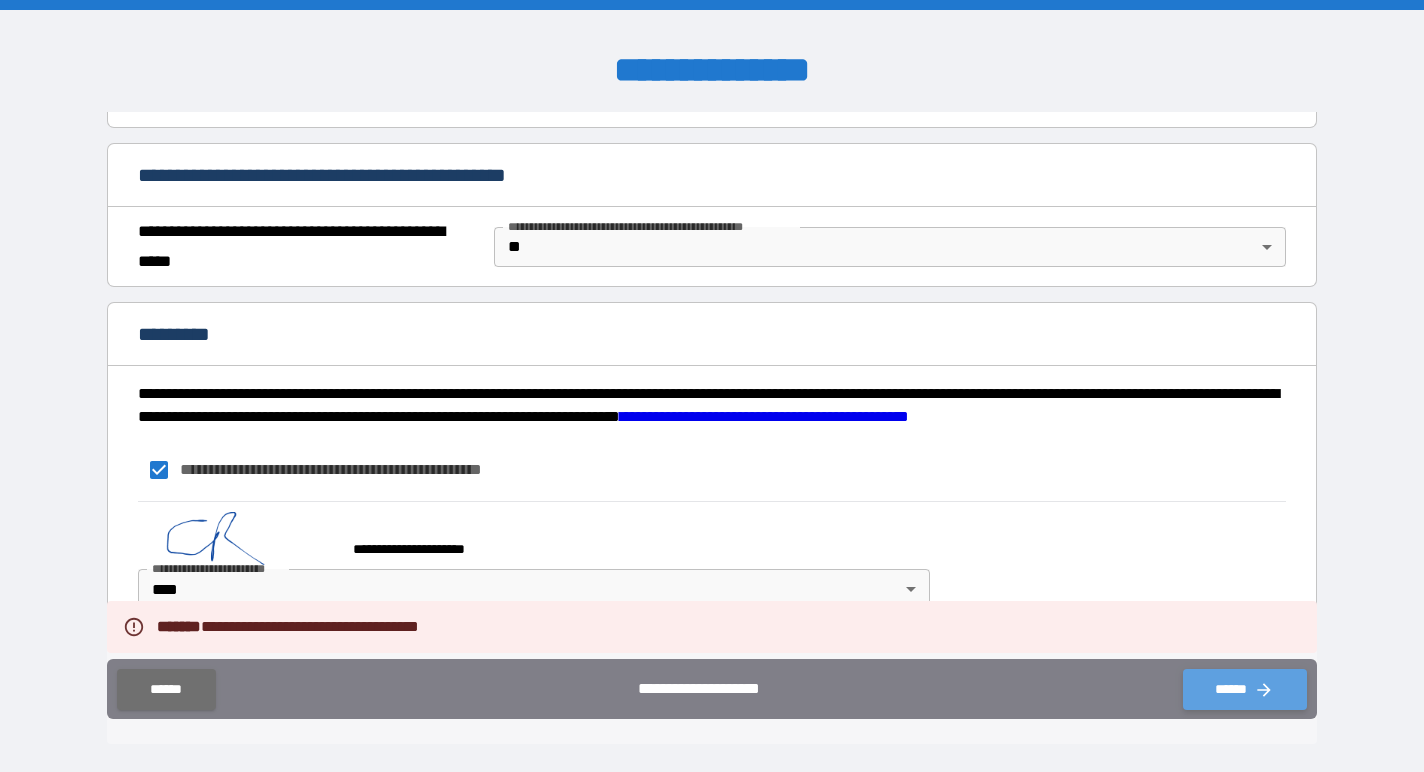 click on "******" at bounding box center [1245, 689] 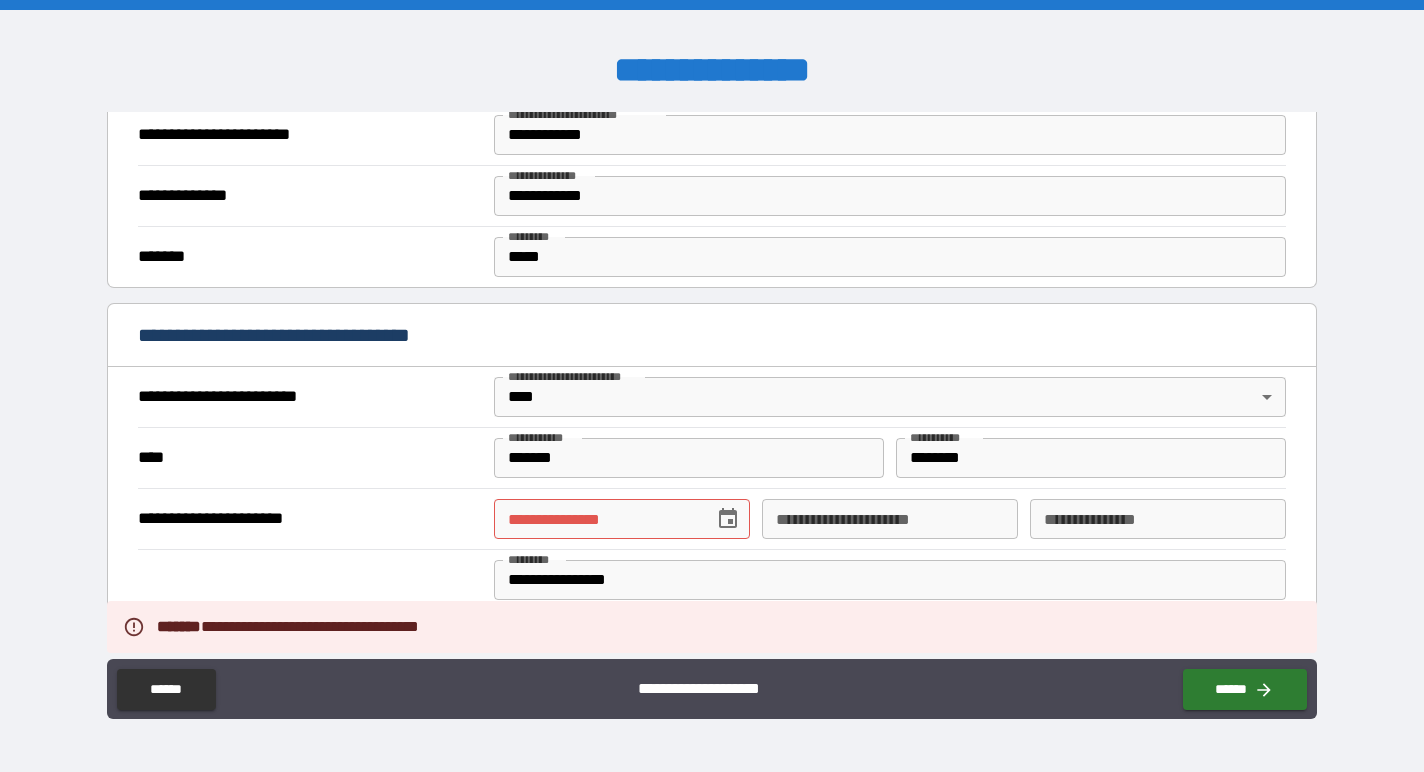 scroll, scrollTop: 726, scrollLeft: 0, axis: vertical 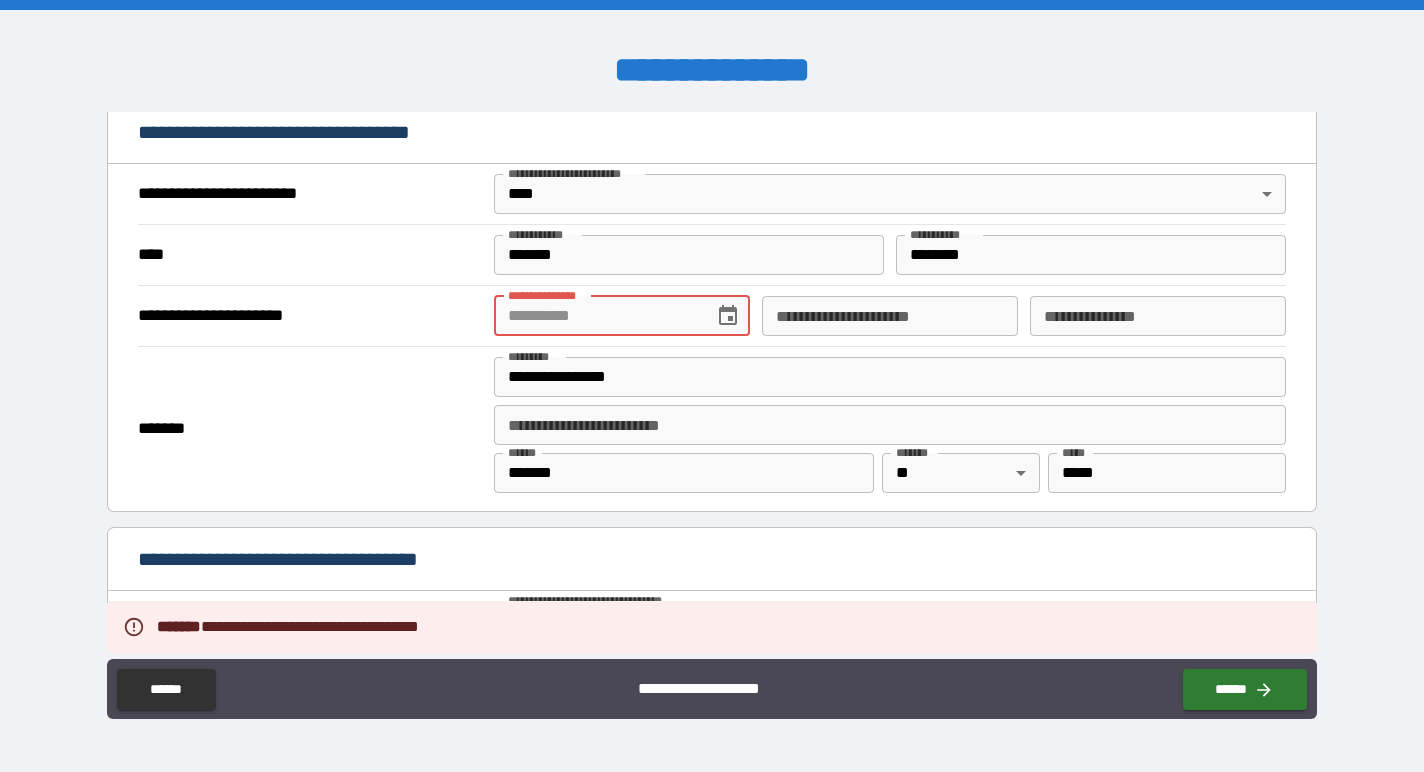 click on "**********" at bounding box center (597, 316) 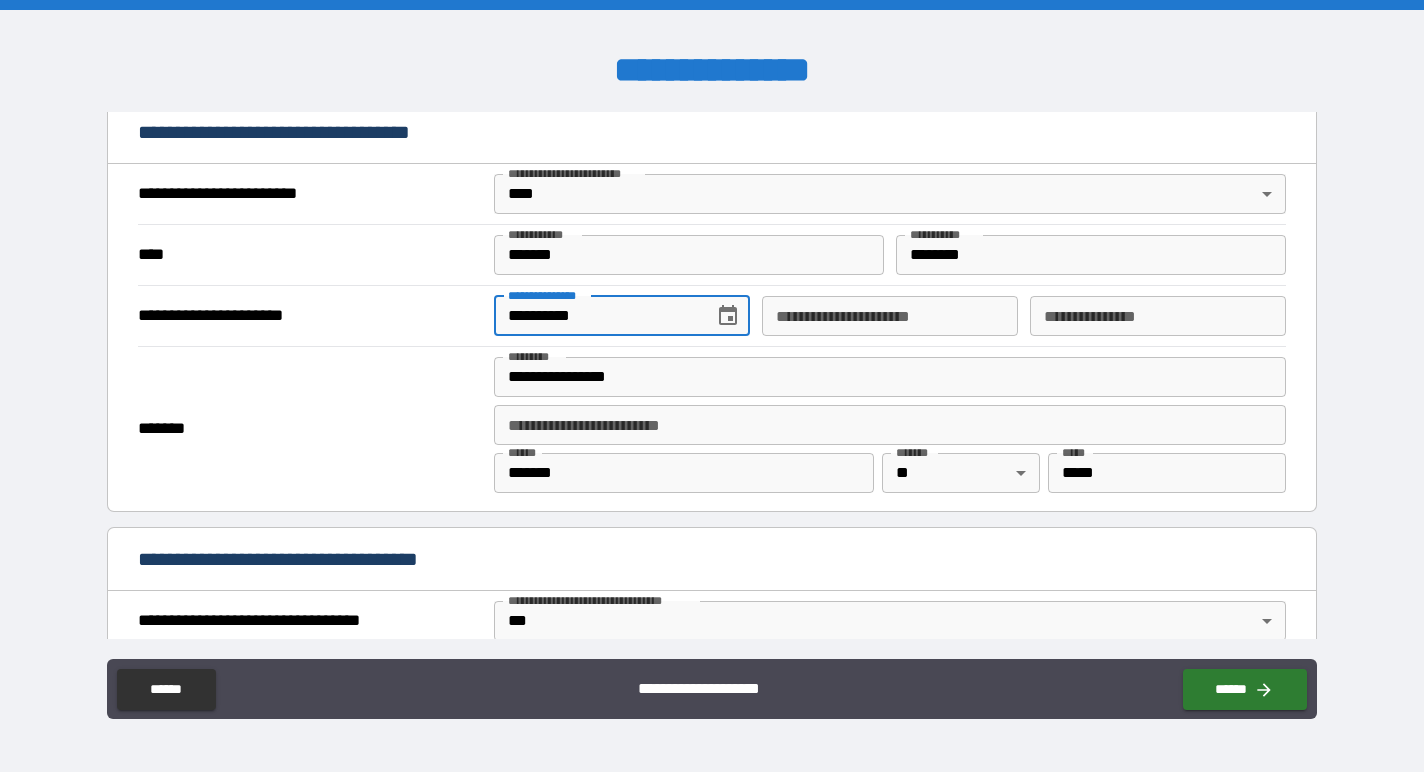 type on "**********" 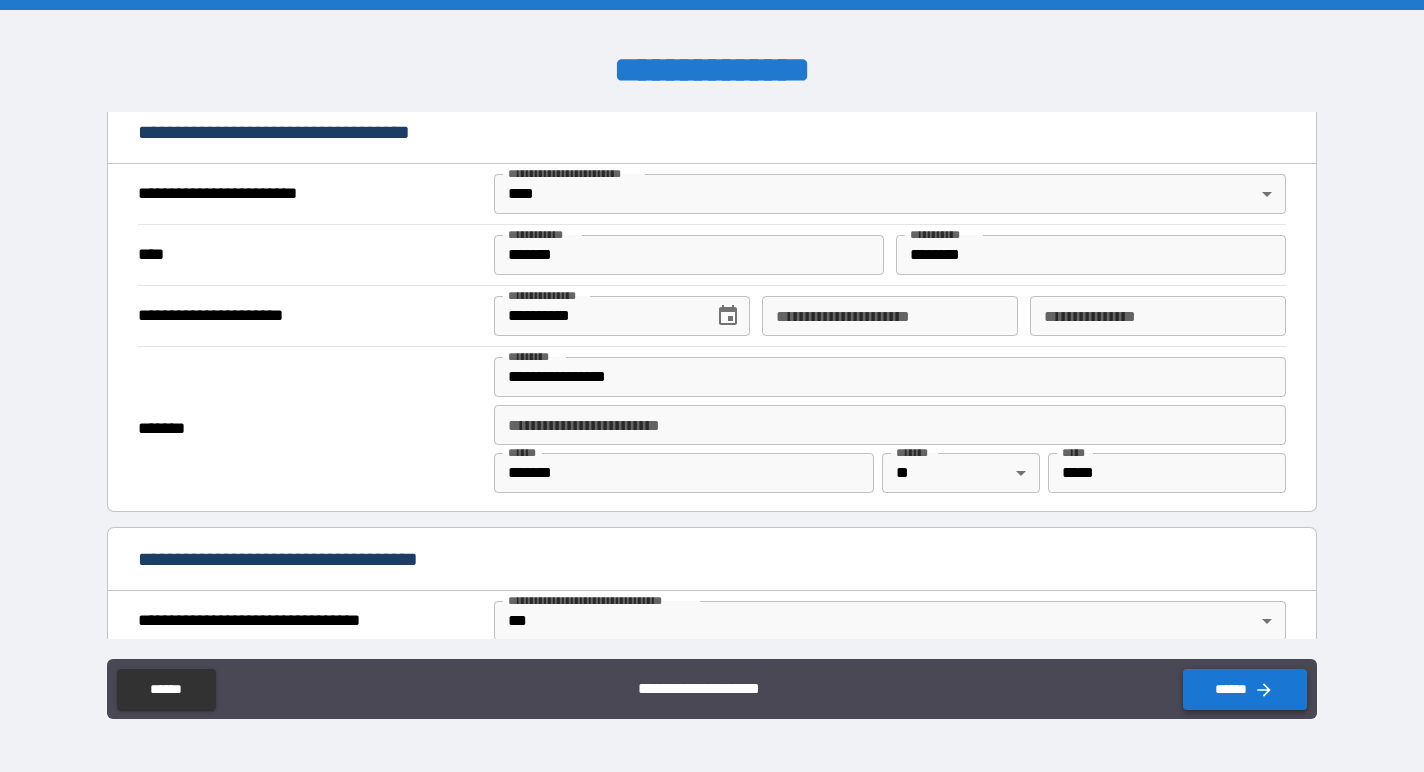 click on "******" at bounding box center (1245, 689) 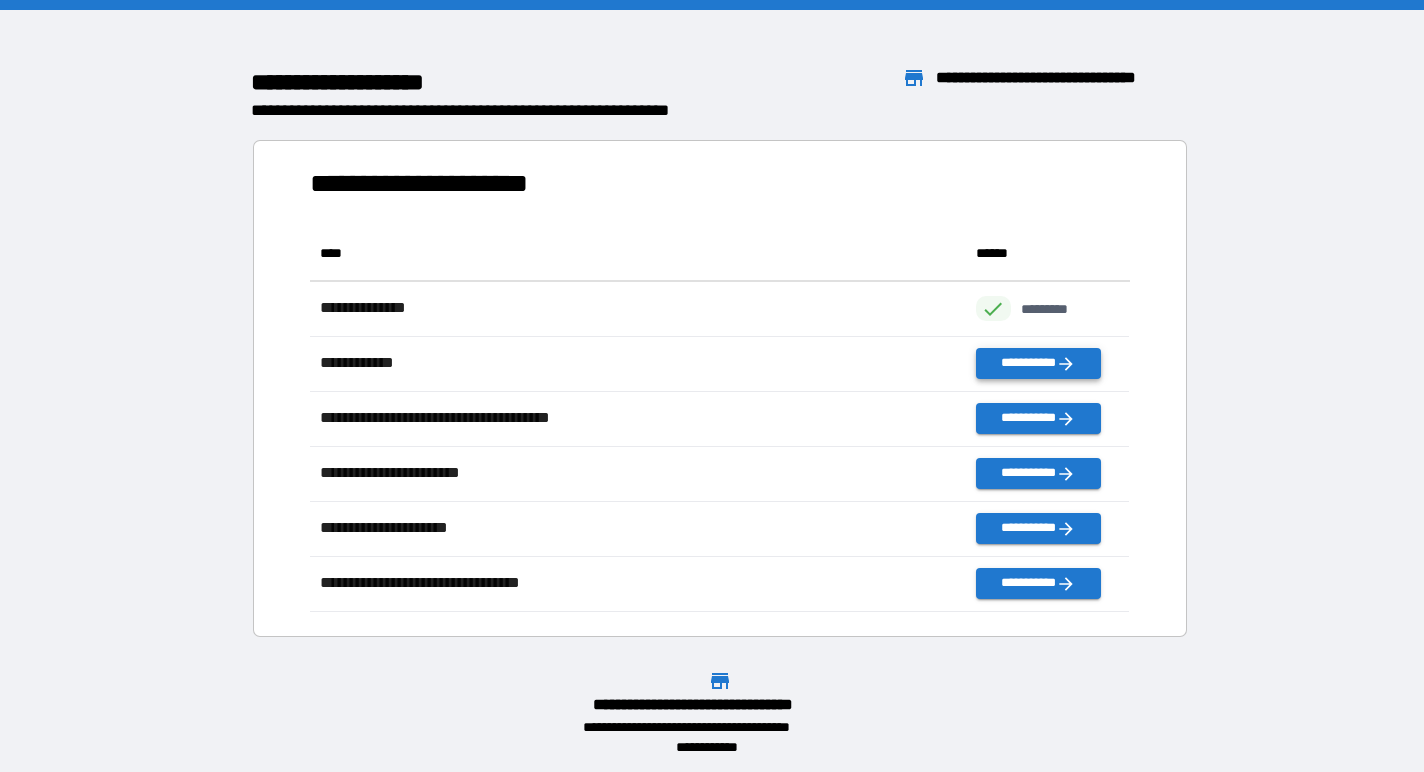 scroll, scrollTop: 1, scrollLeft: 0, axis: vertical 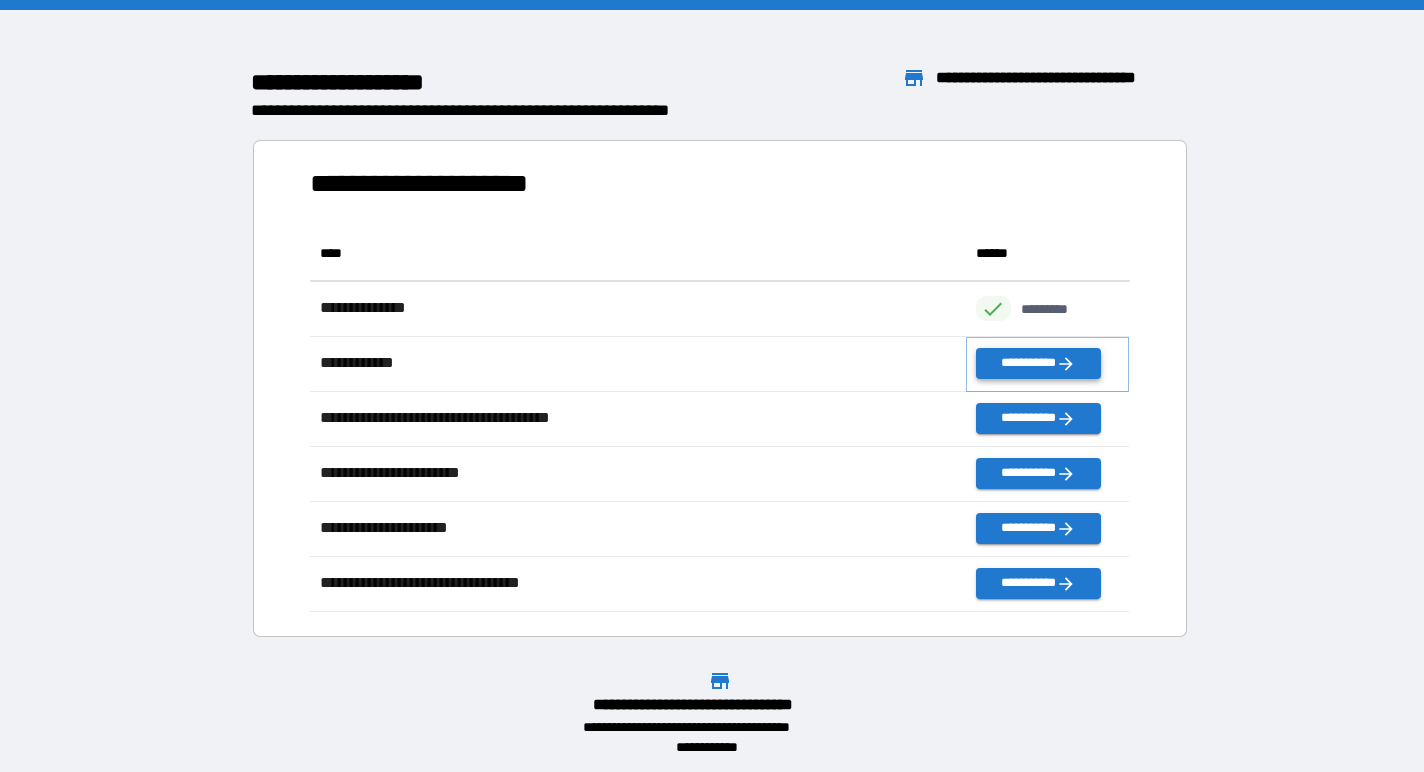 click on "**********" at bounding box center (1038, 363) 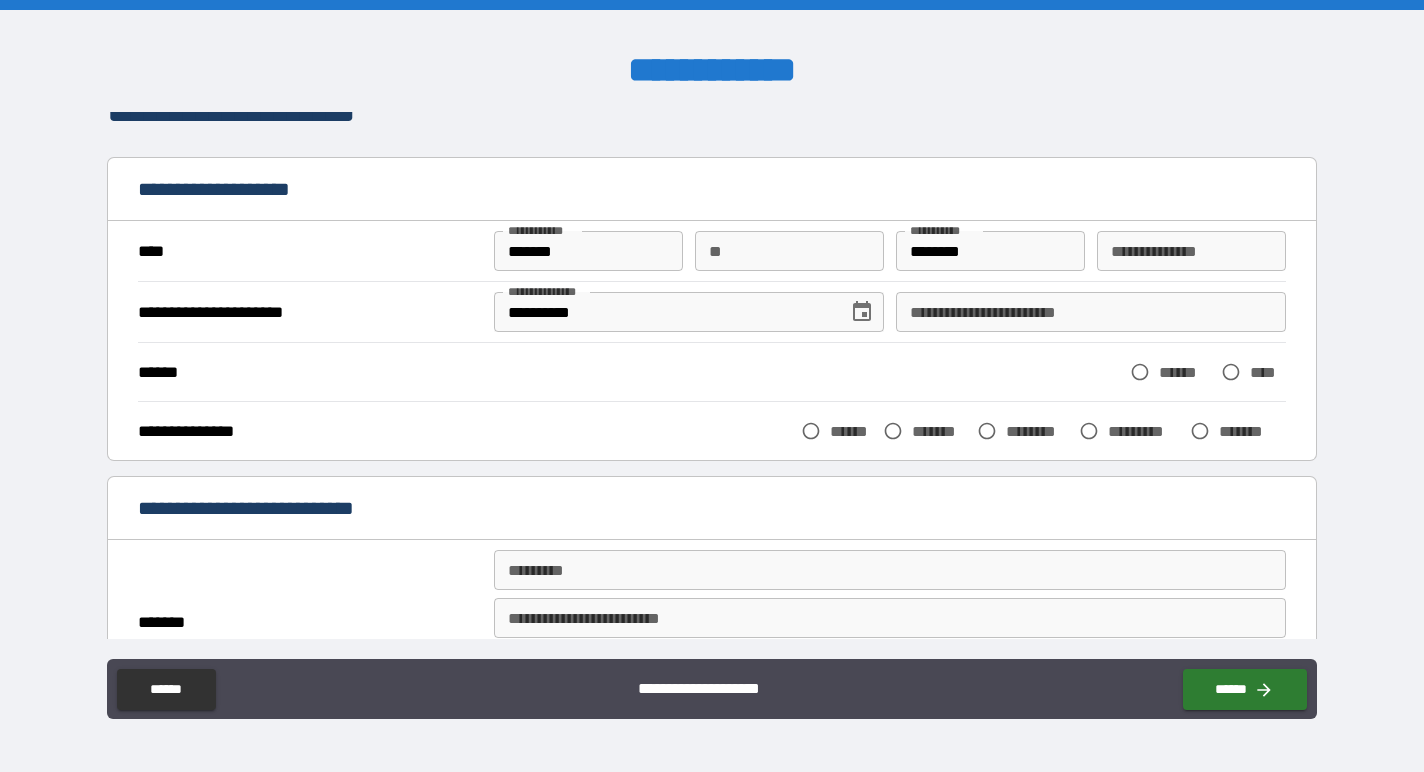 scroll, scrollTop: 33, scrollLeft: 0, axis: vertical 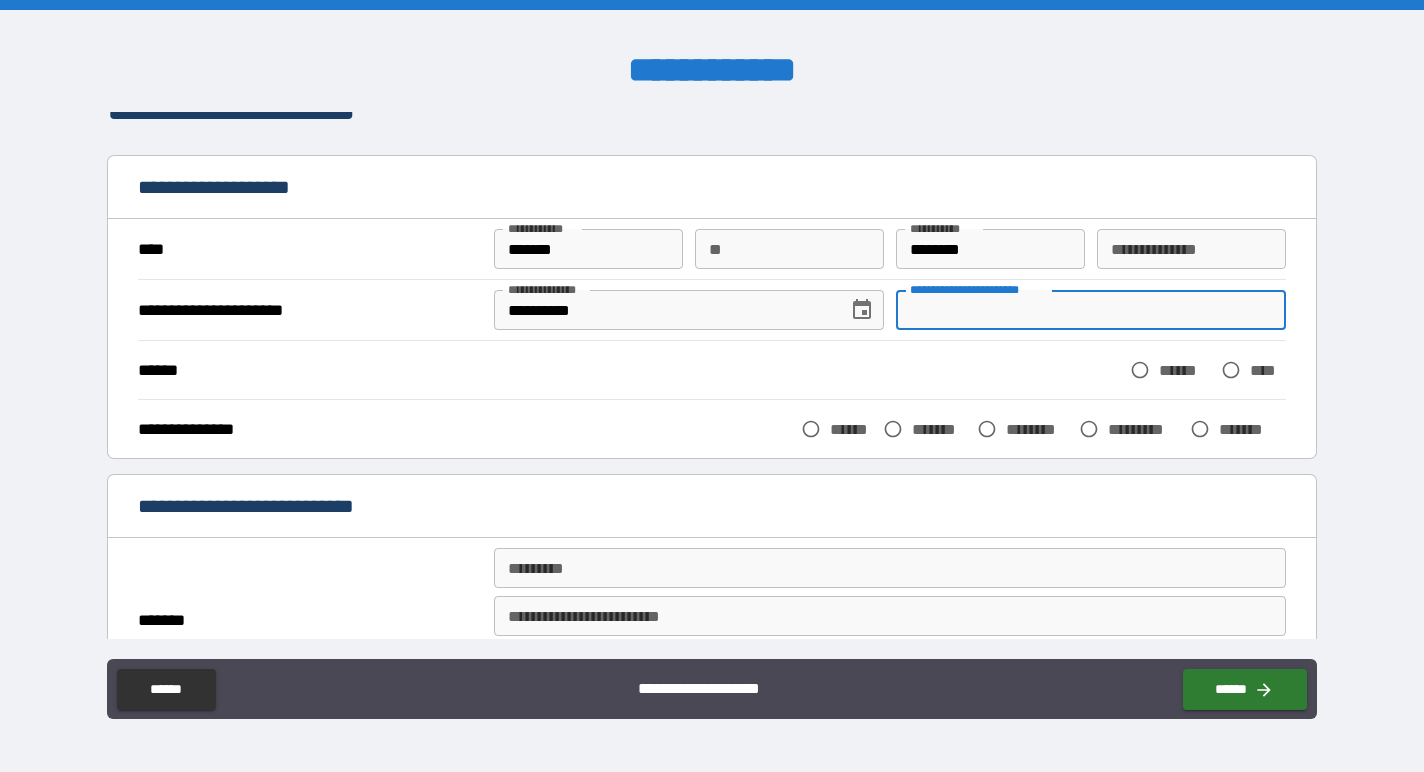click on "**********" at bounding box center (1091, 310) 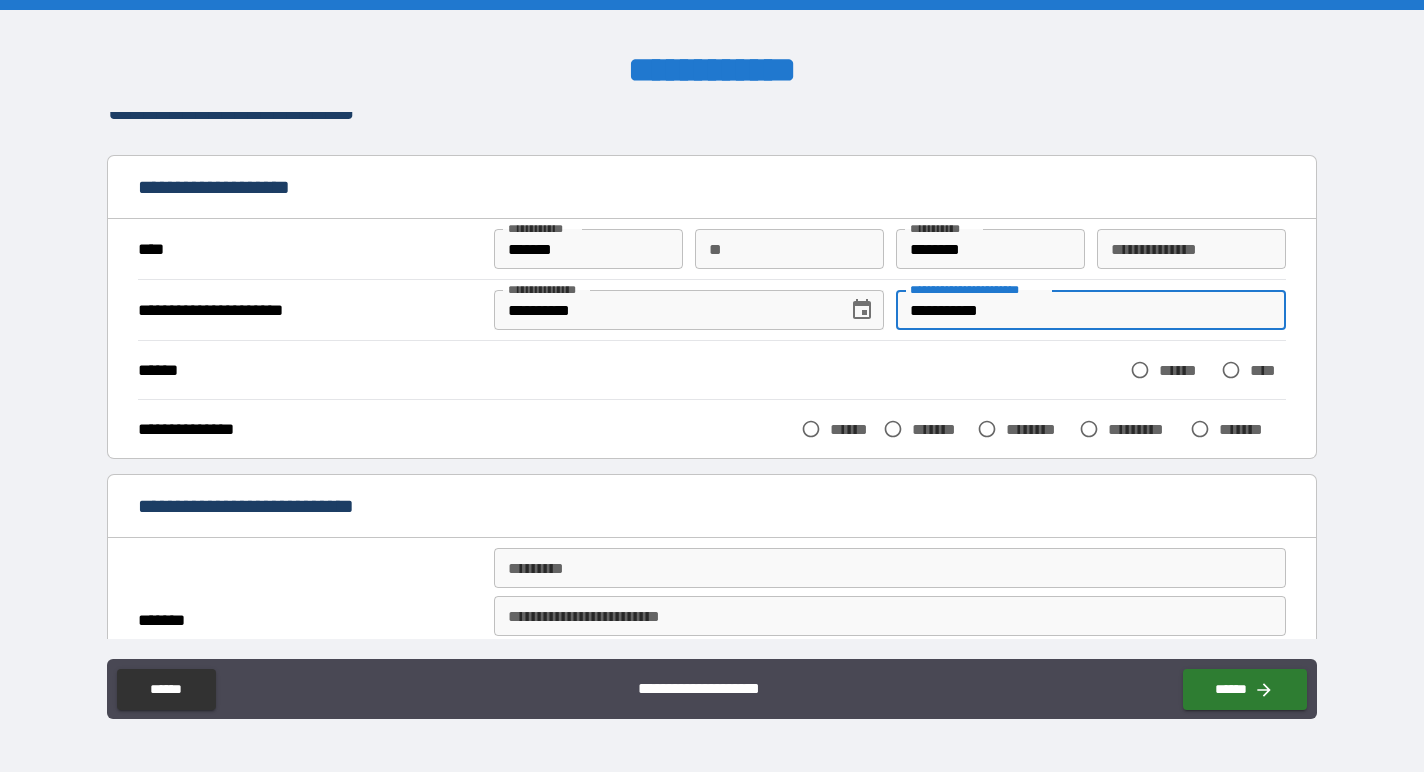 type on "**********" 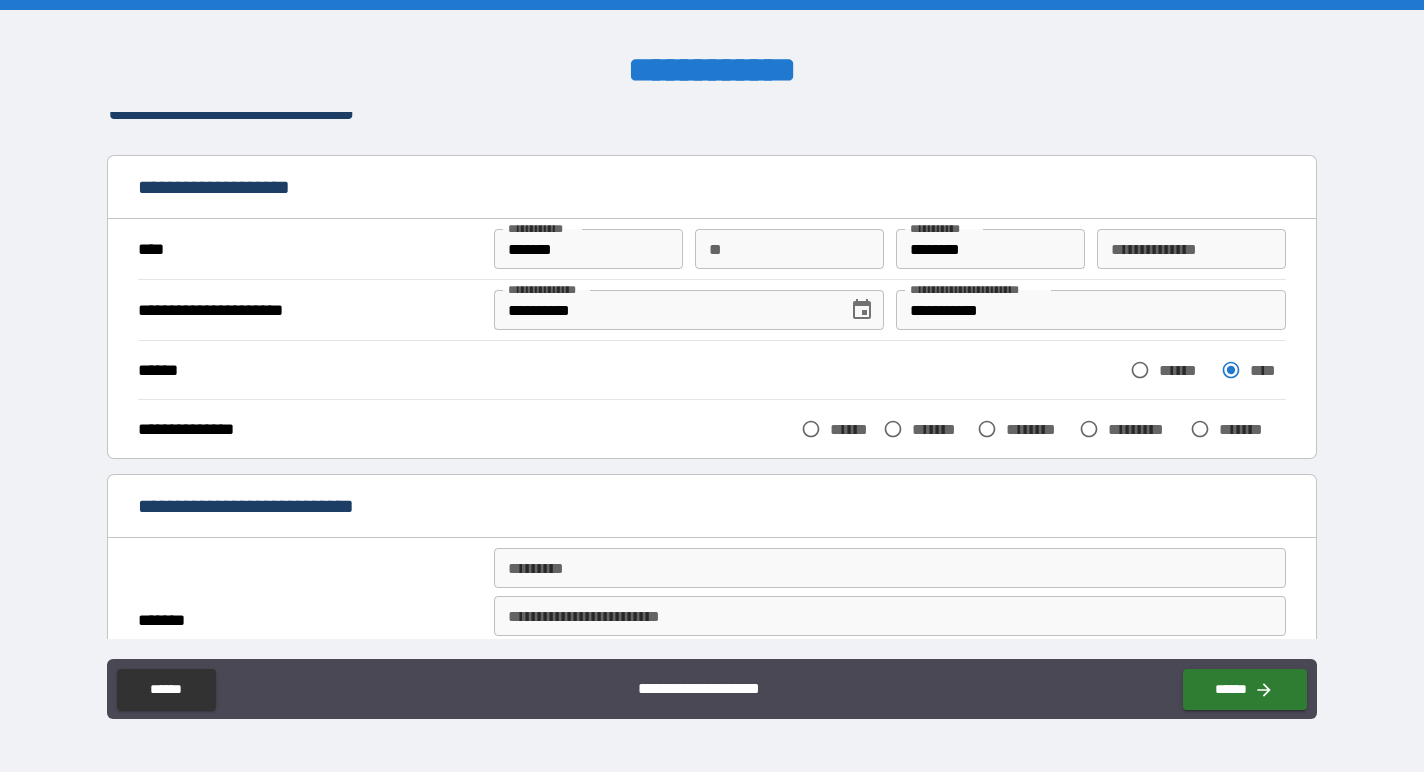click on "******" at bounding box center [852, 429] 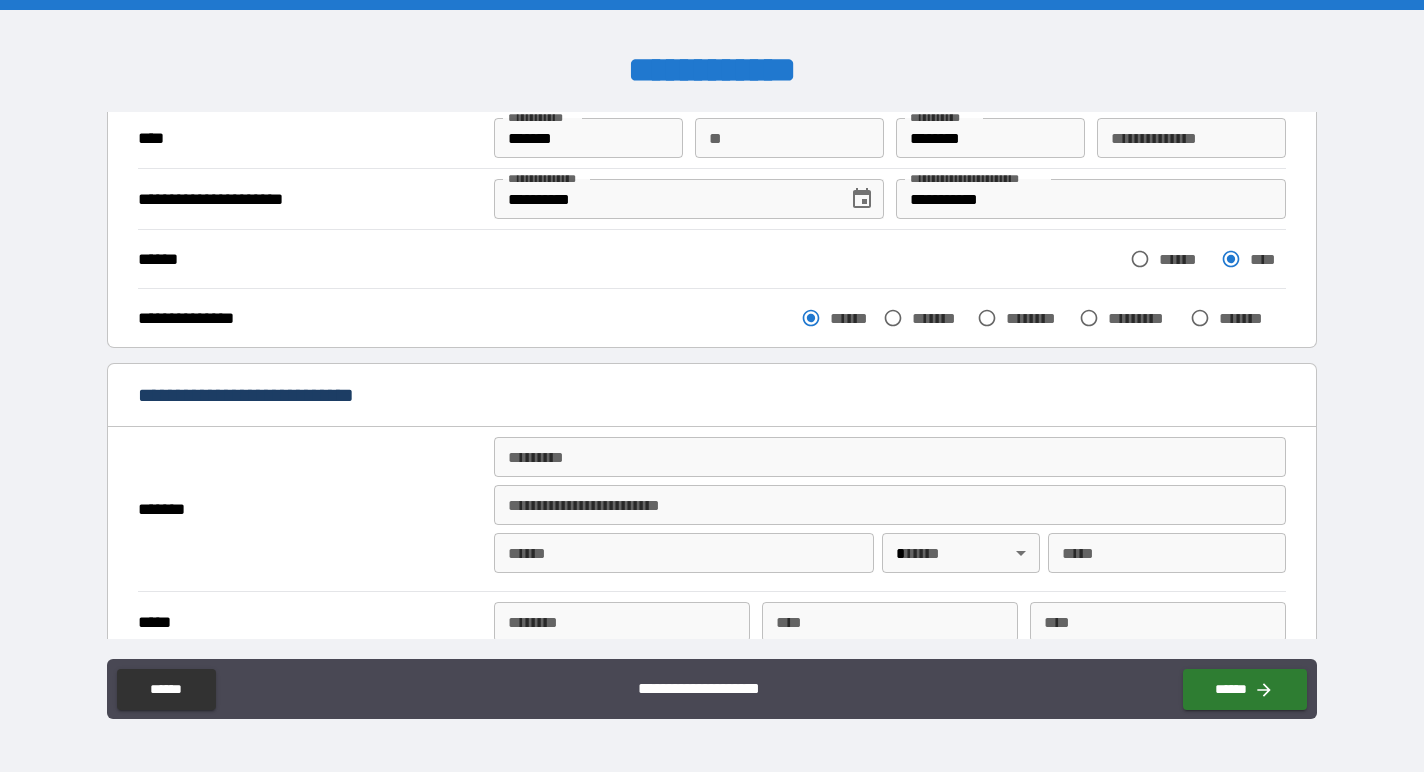scroll, scrollTop: 309, scrollLeft: 0, axis: vertical 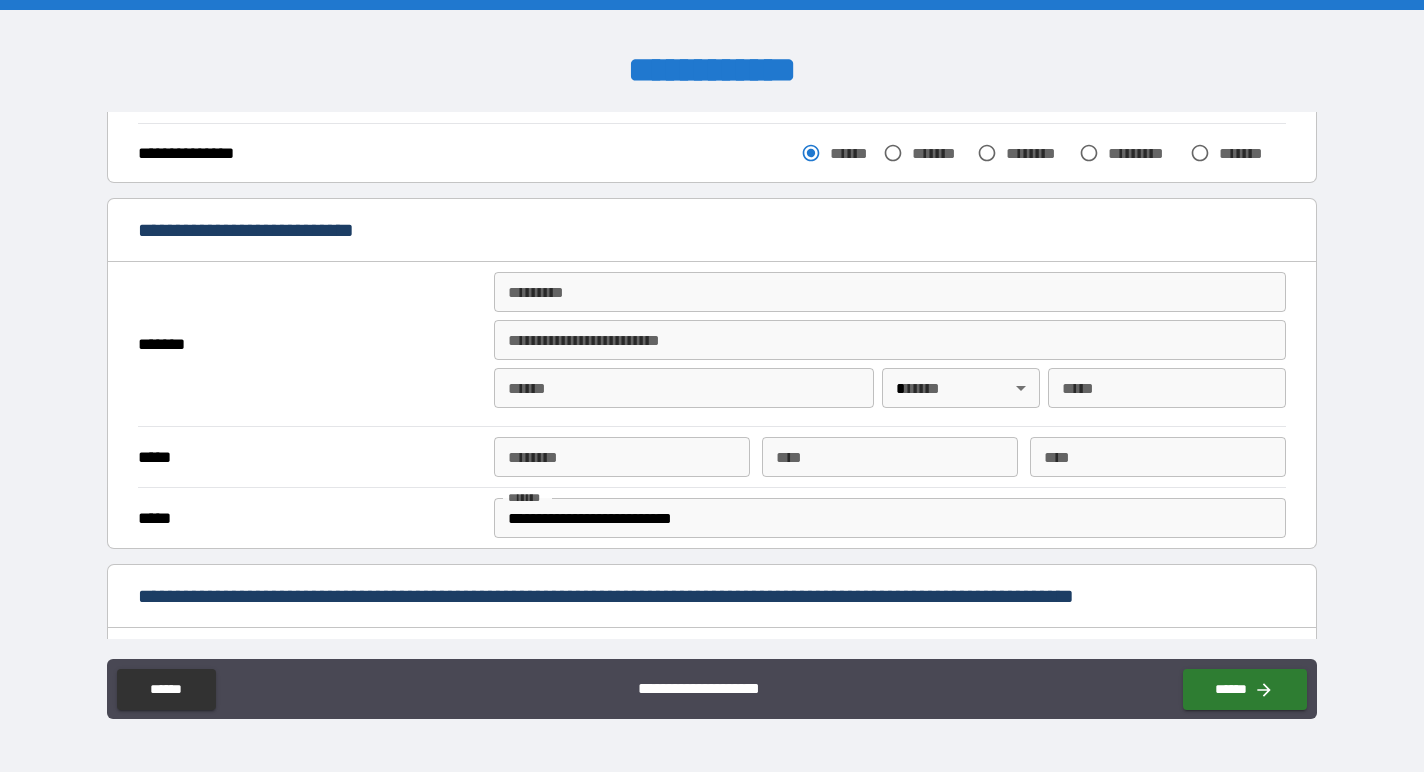 click on "*******   *" at bounding box center (890, 292) 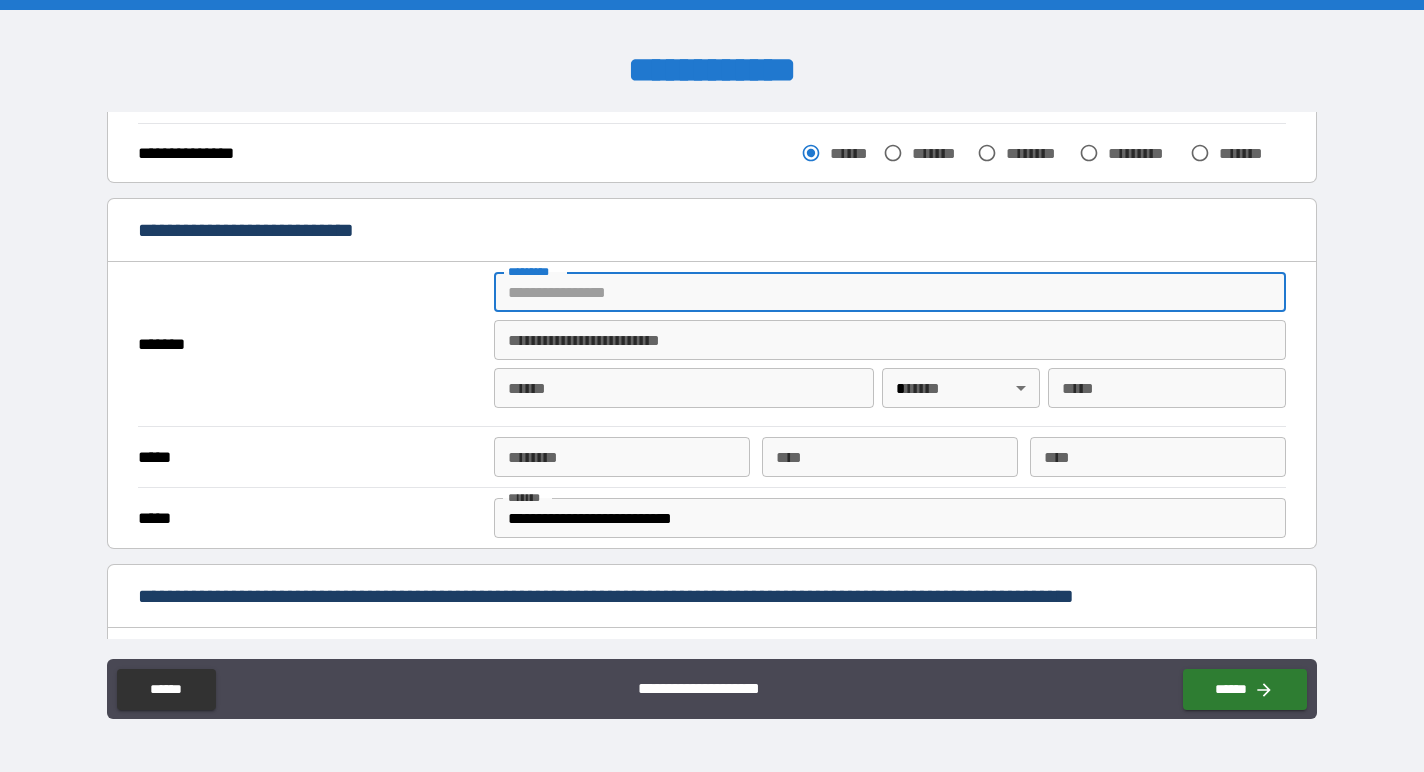type on "**********" 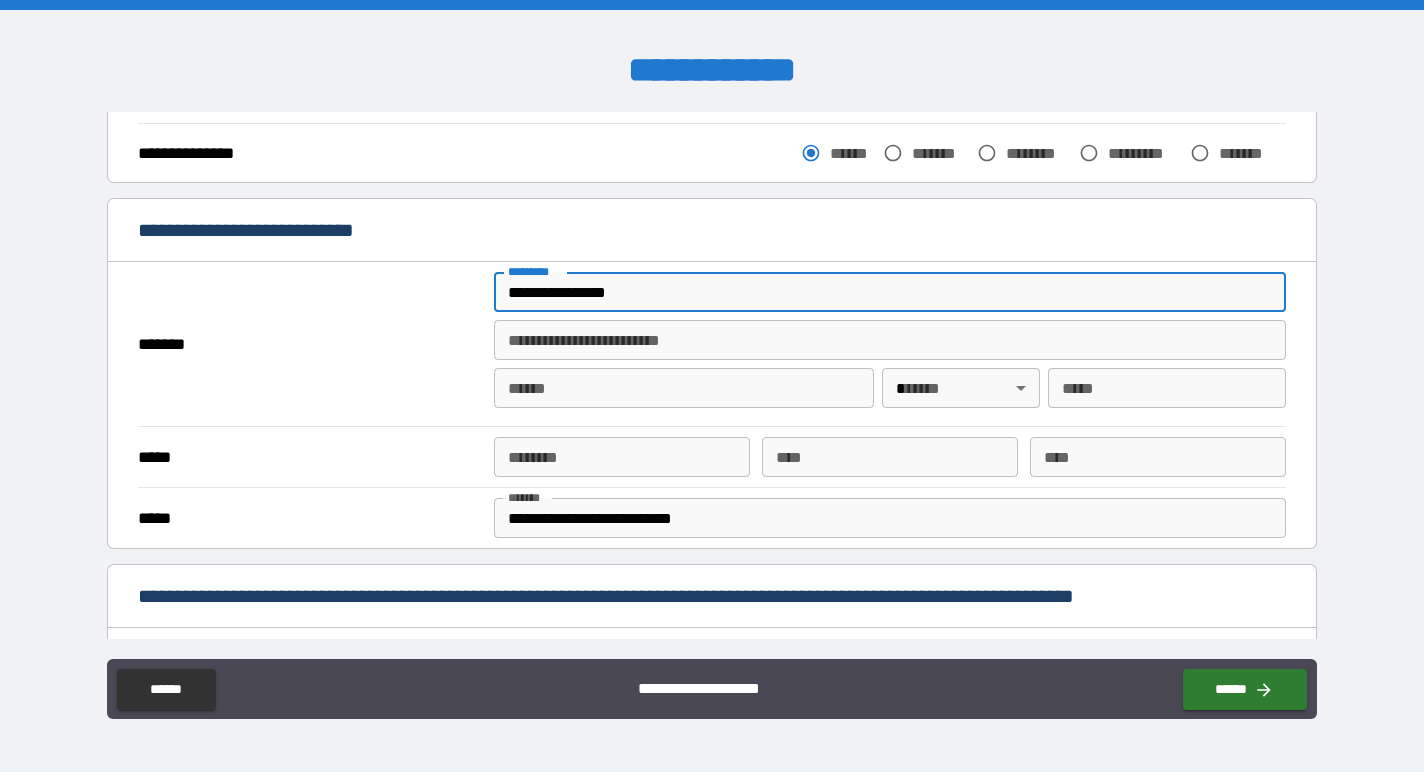 type on "*******" 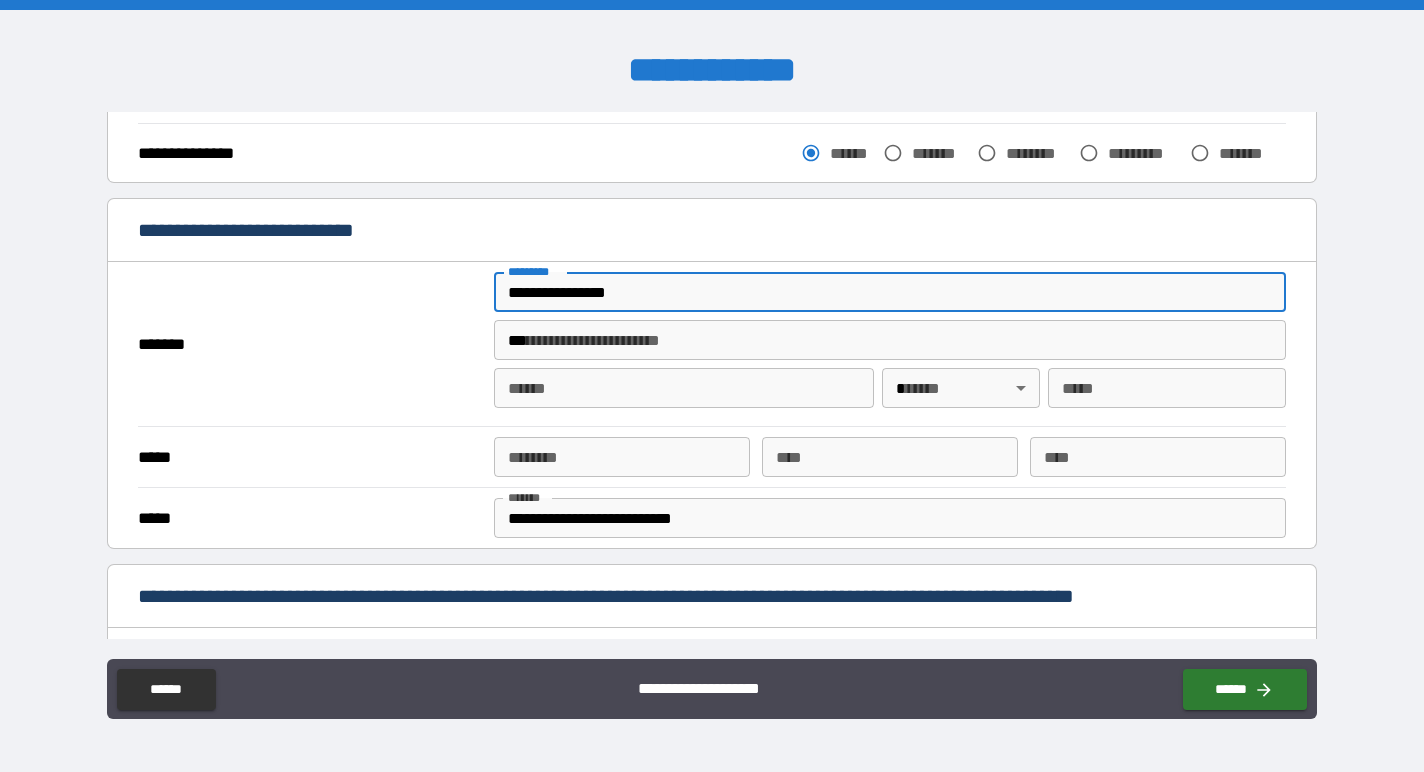 type on "*******" 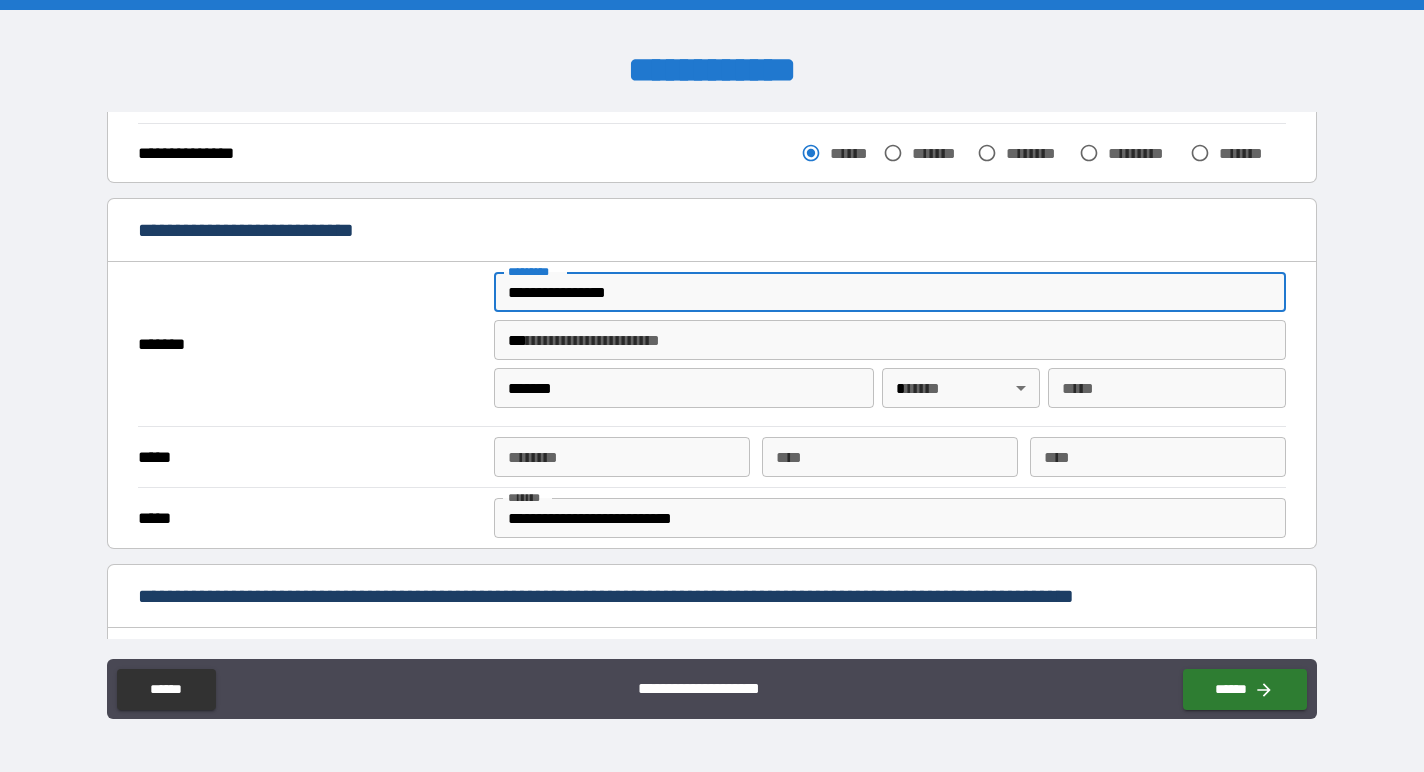 type 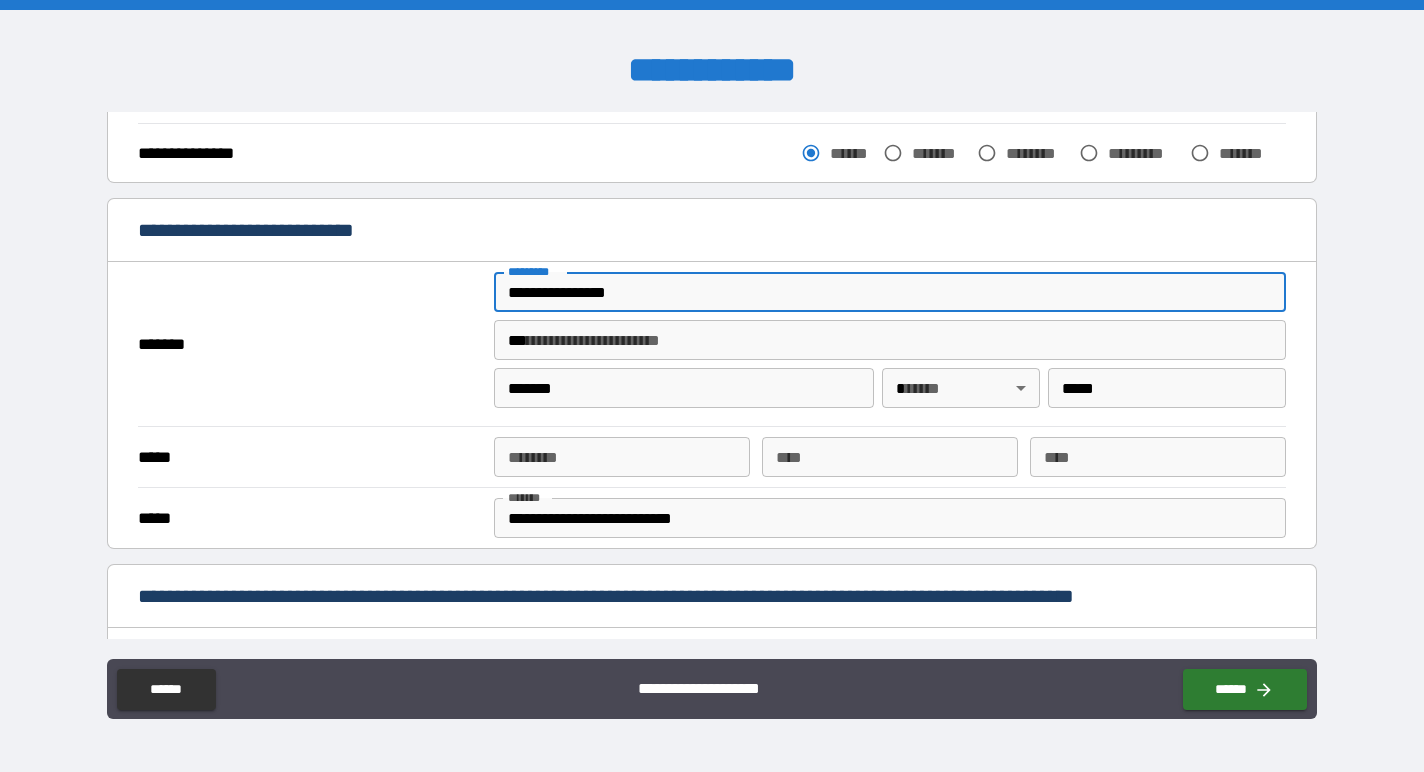 type on "**********" 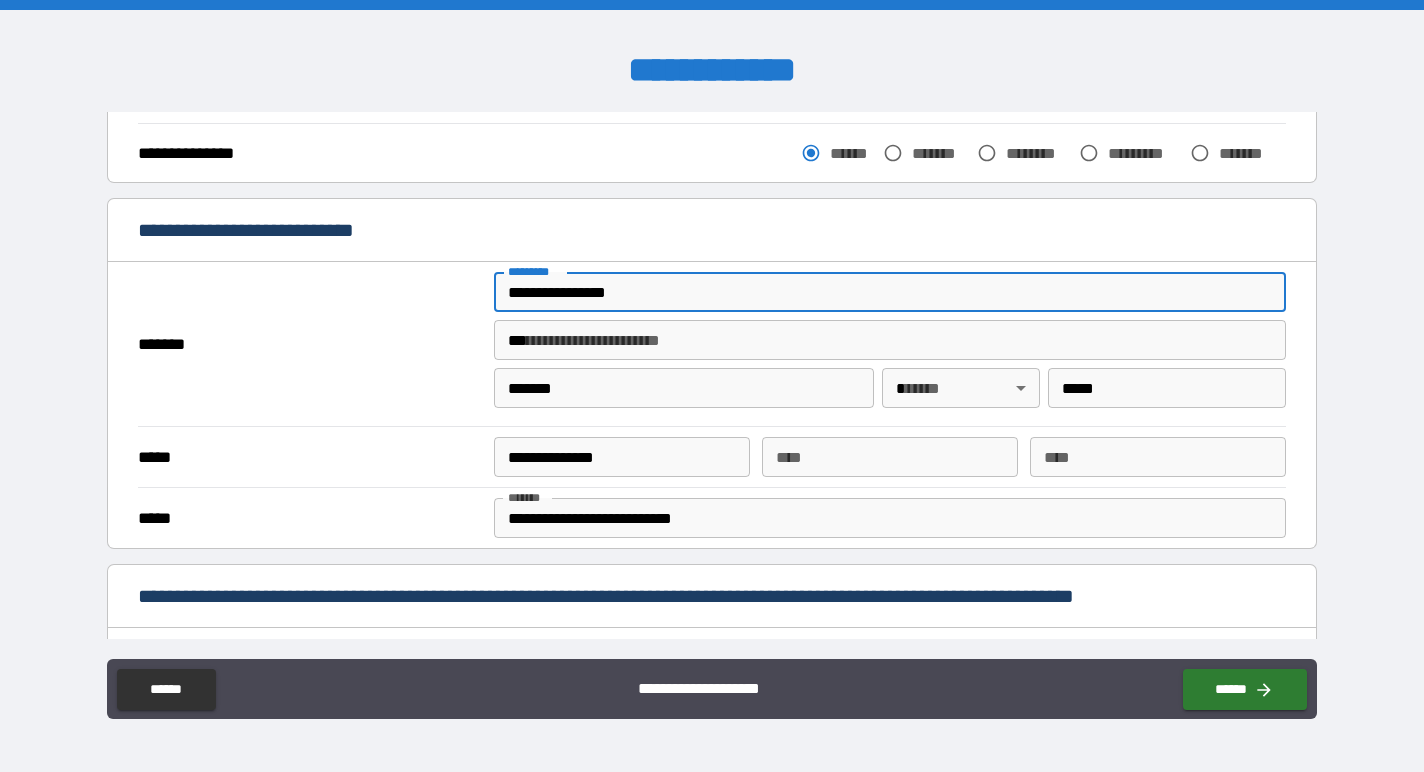 type 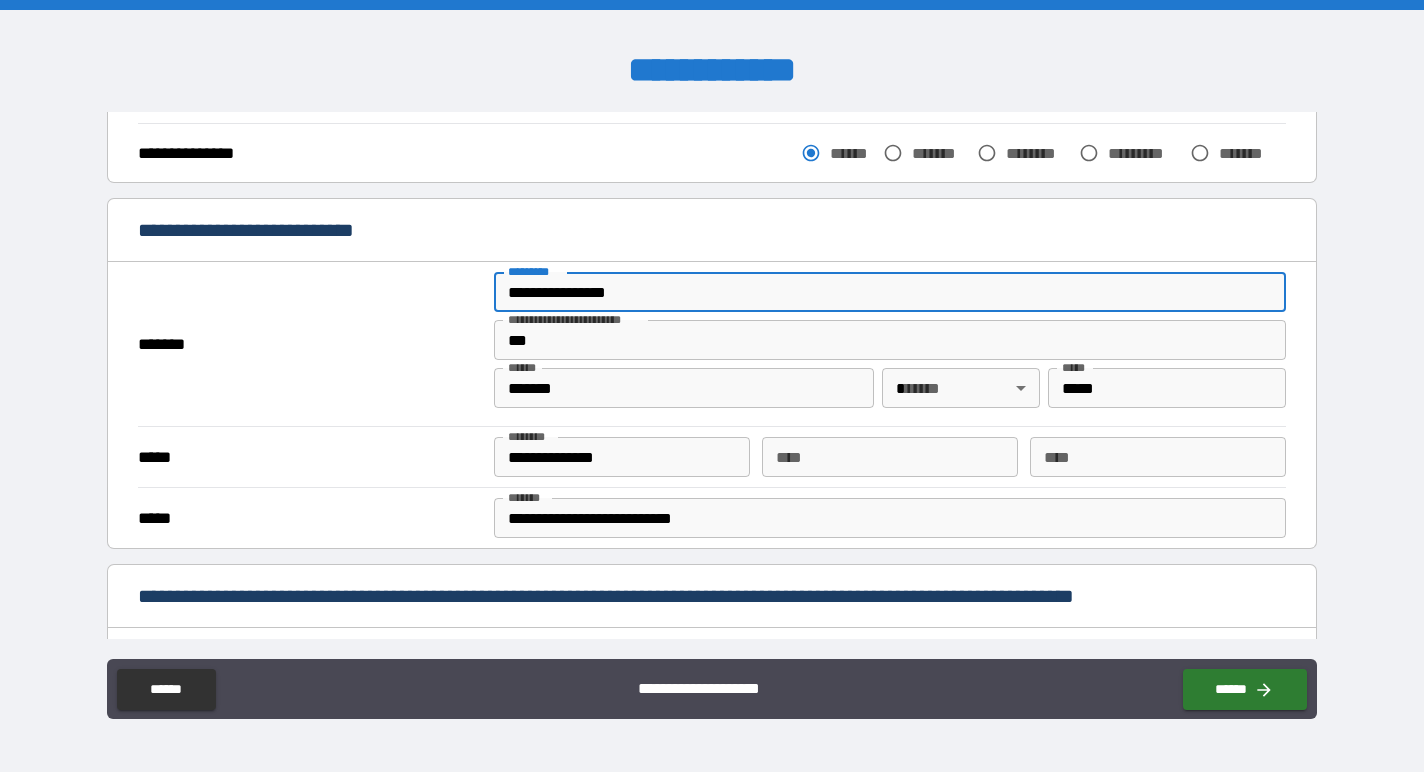click on "**********" at bounding box center (890, 292) 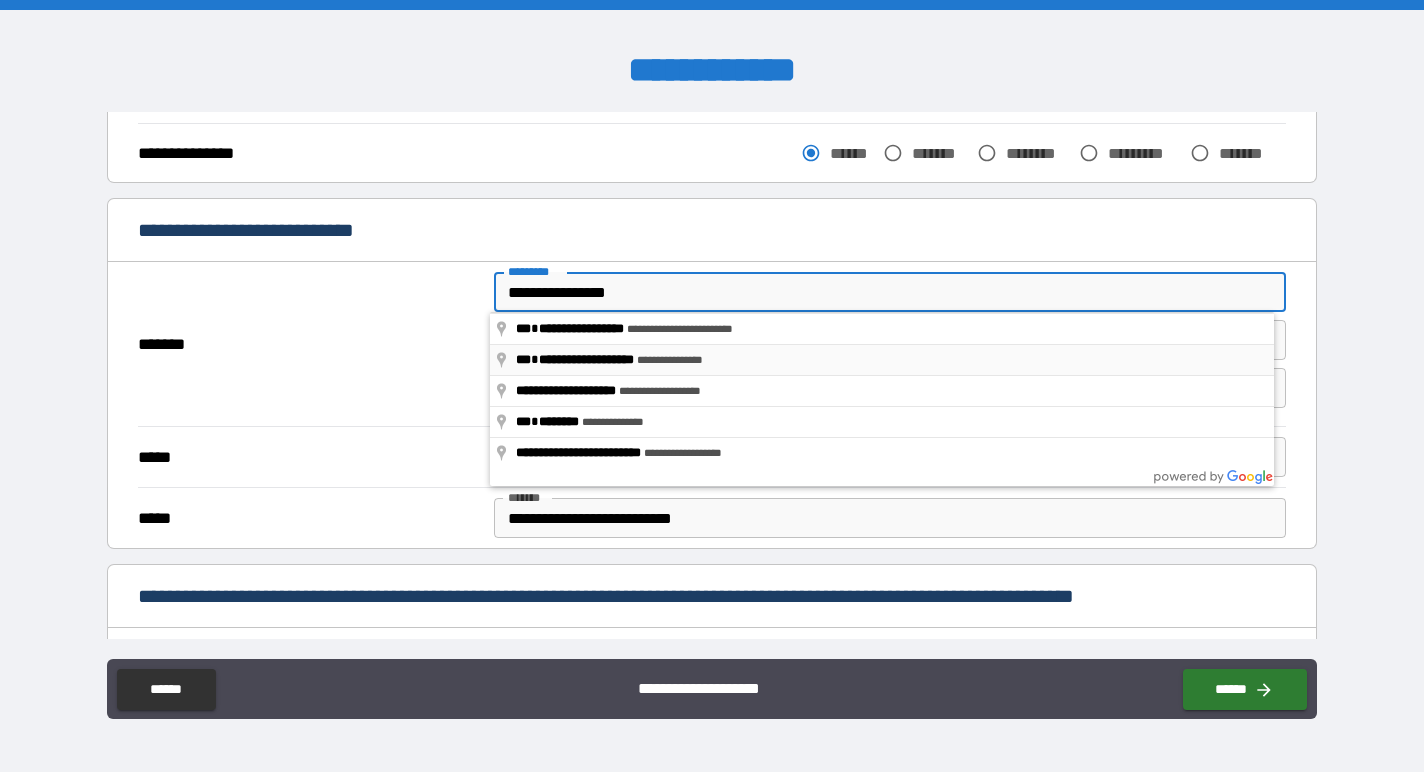 type on "**********" 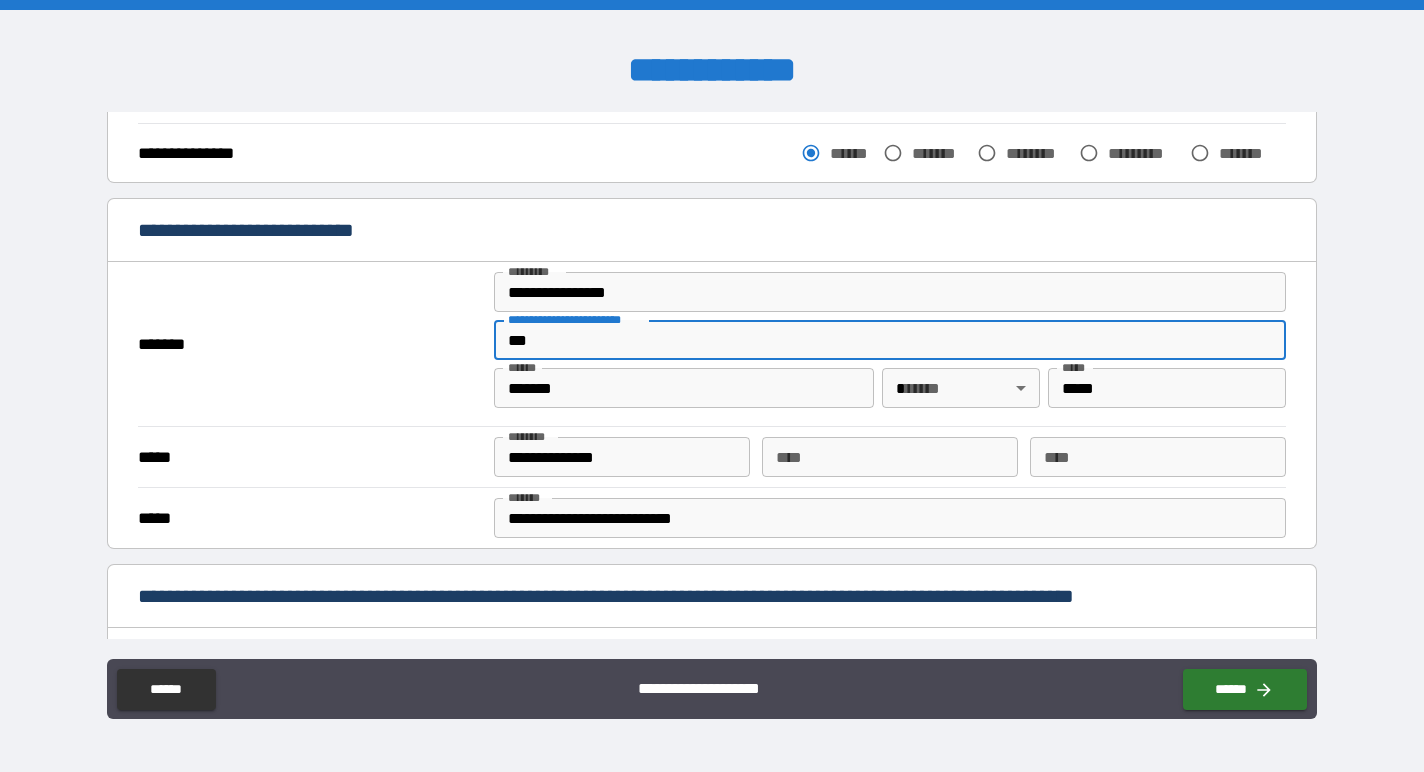 type on "*******" 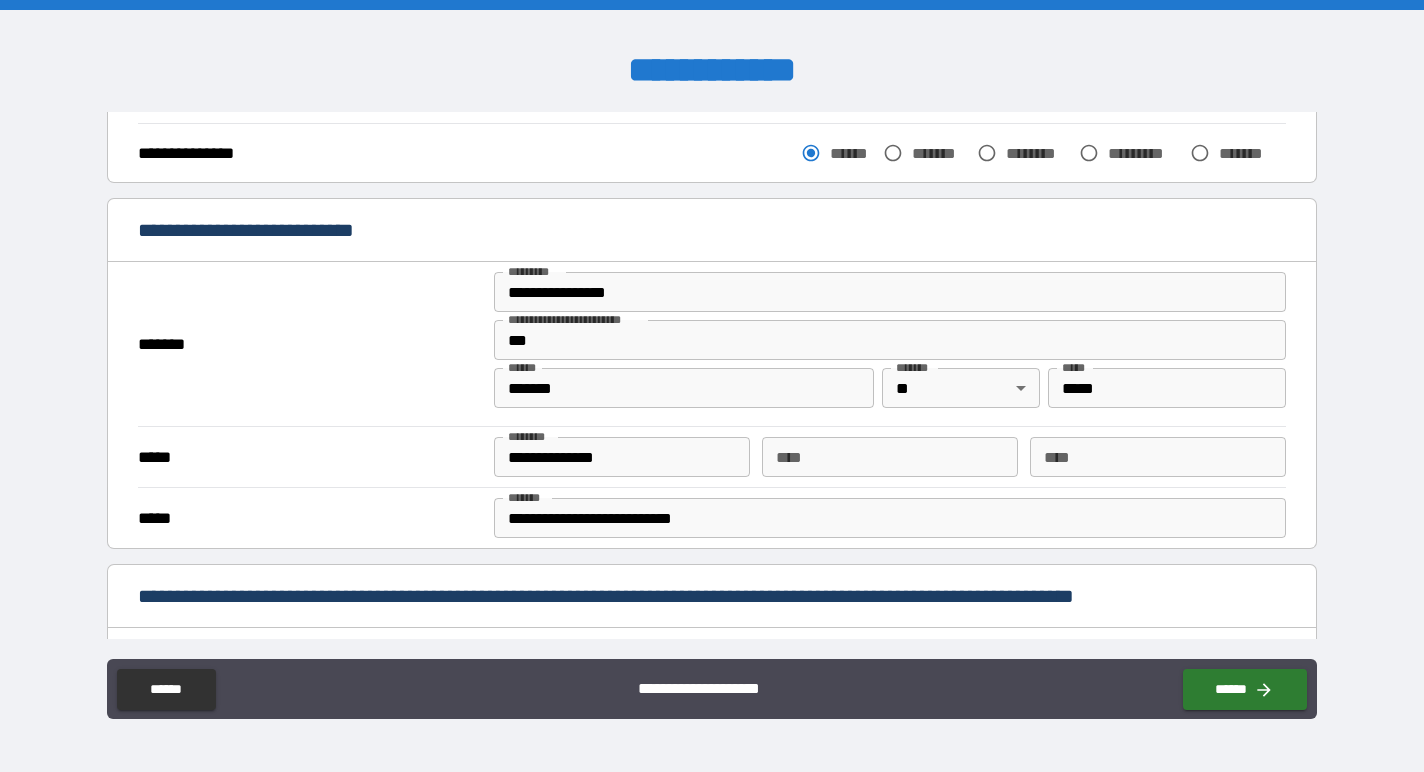 click on "*******" at bounding box center (308, 345) 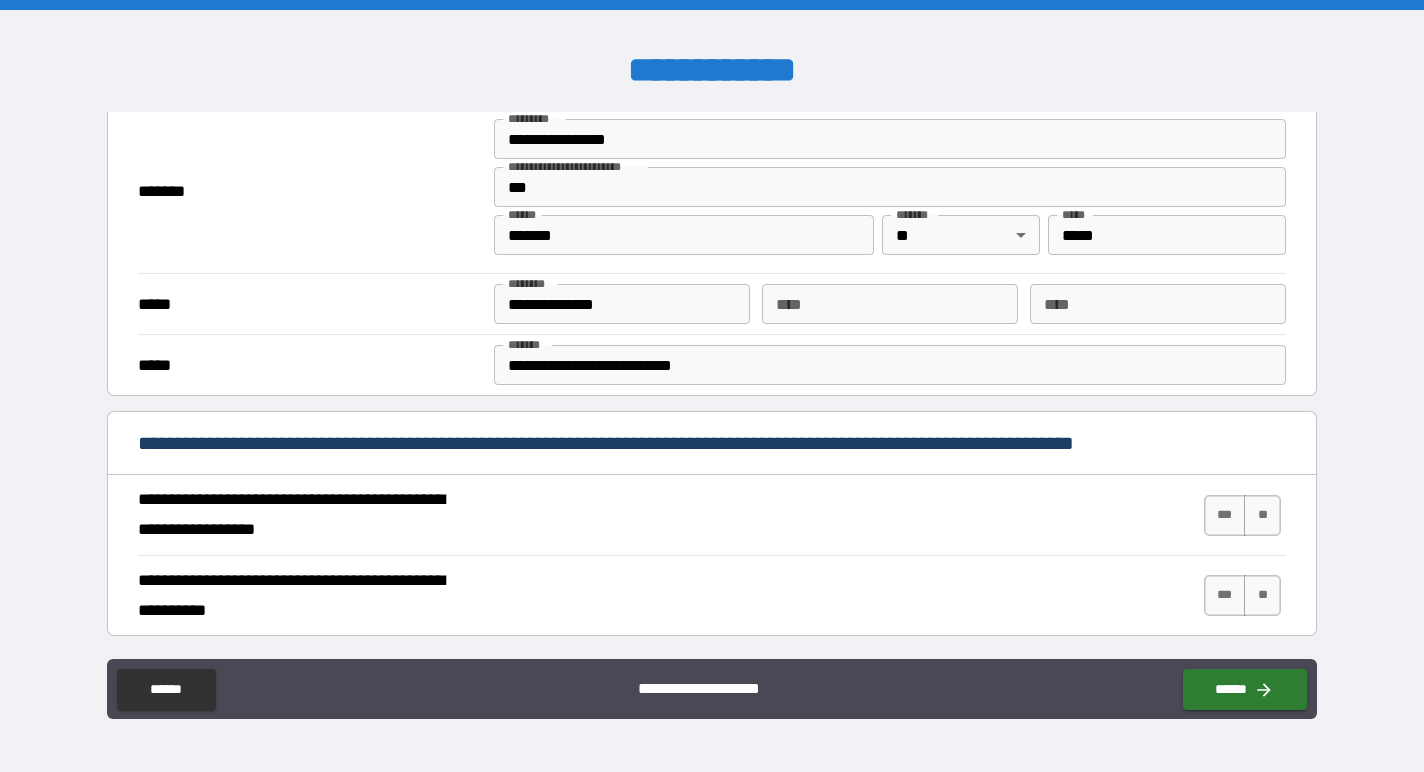 scroll, scrollTop: 528, scrollLeft: 0, axis: vertical 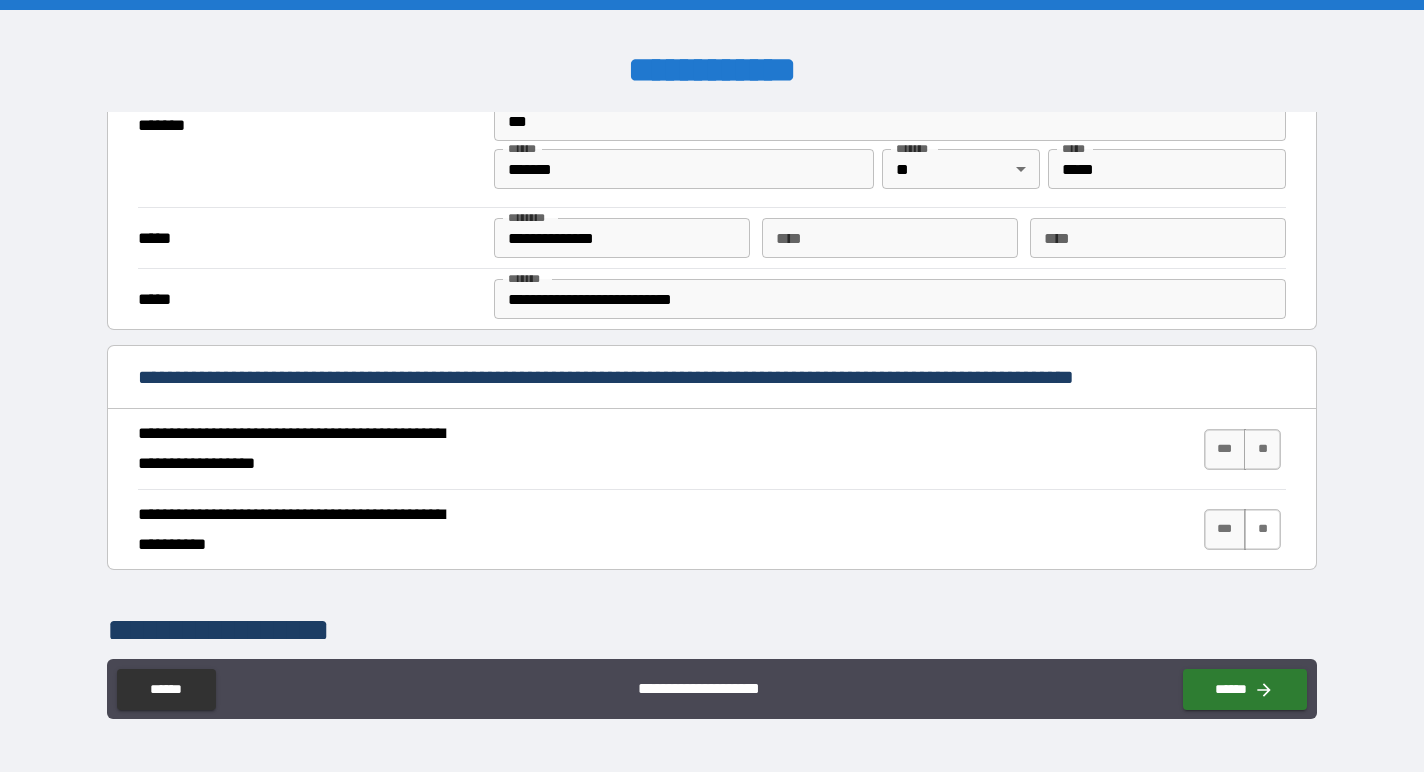 click on "**" at bounding box center [1262, 529] 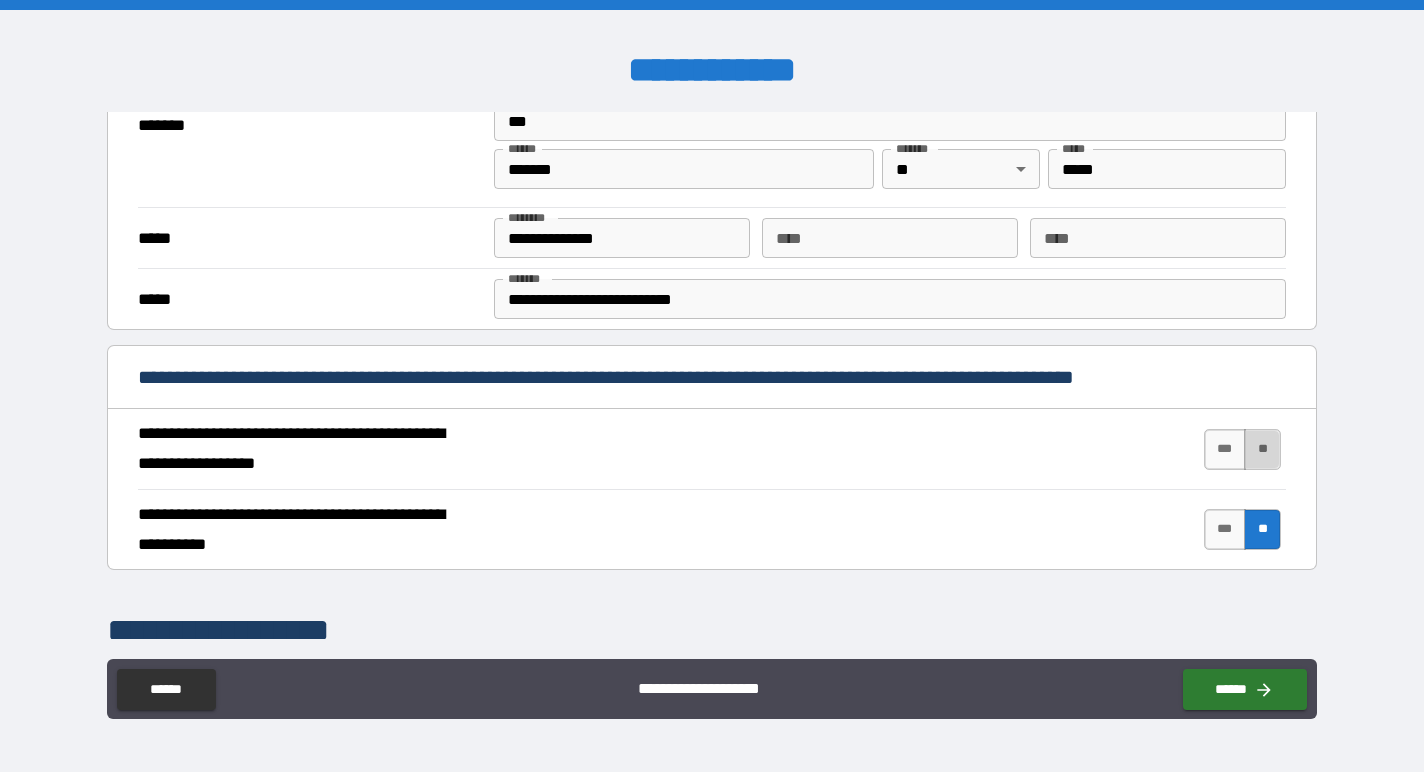 click on "**" at bounding box center [1262, 449] 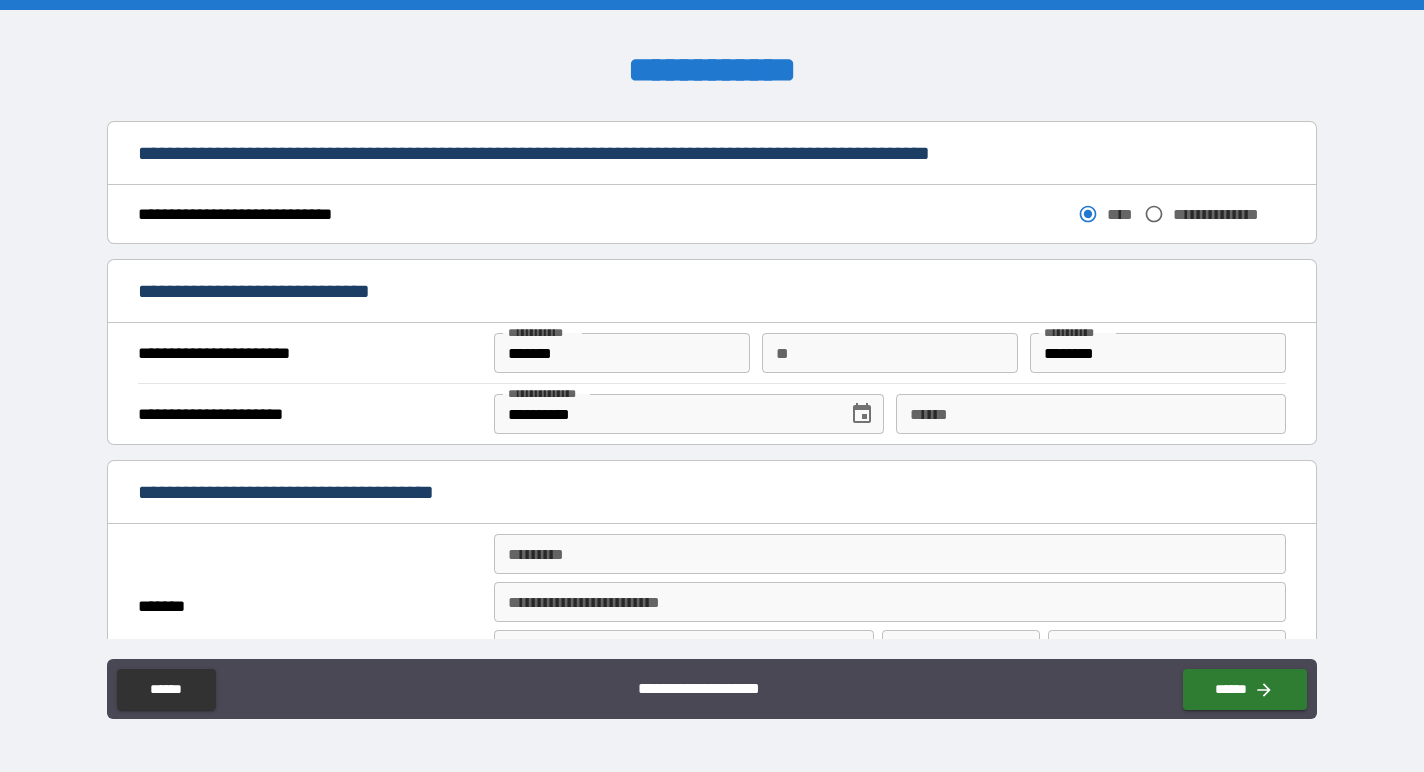 scroll, scrollTop: 1103, scrollLeft: 0, axis: vertical 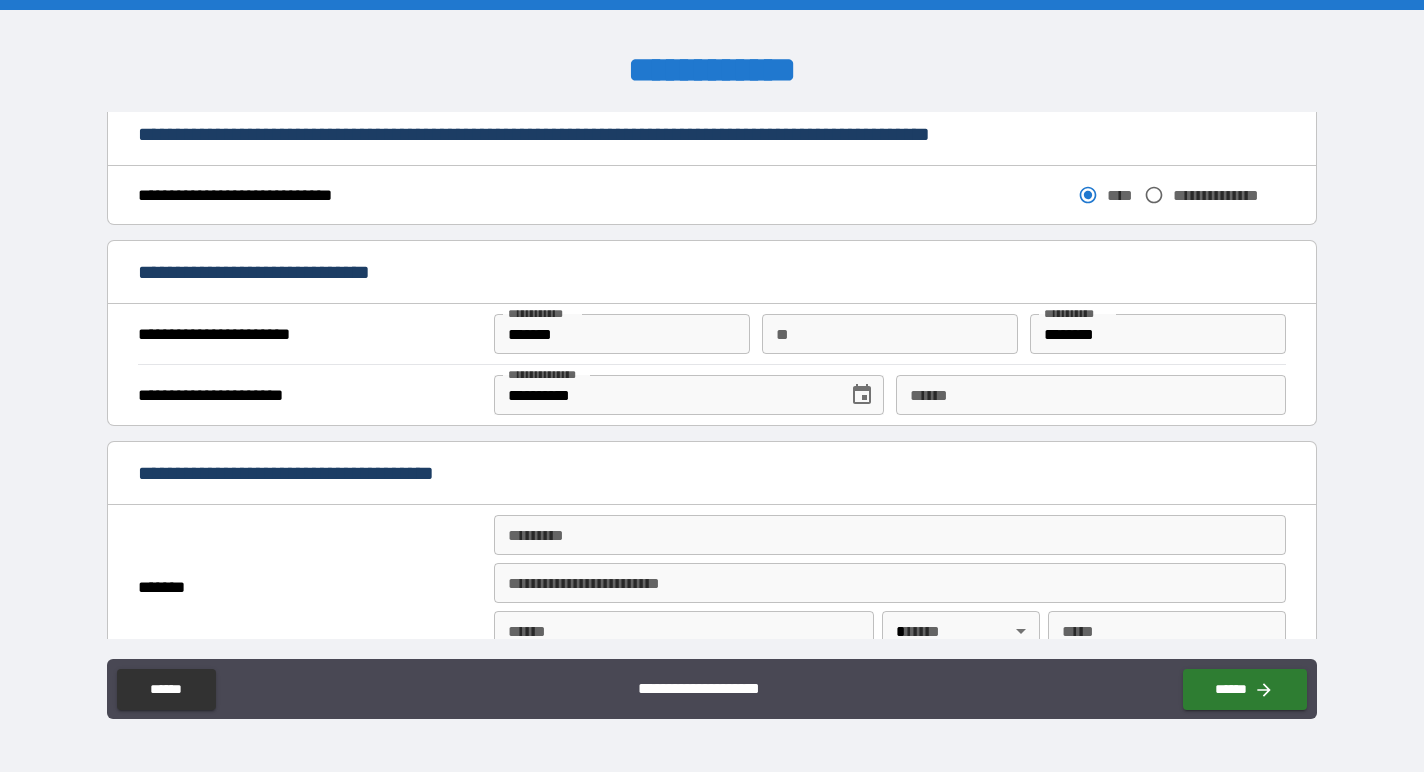 click on "****   *" at bounding box center [1091, 395] 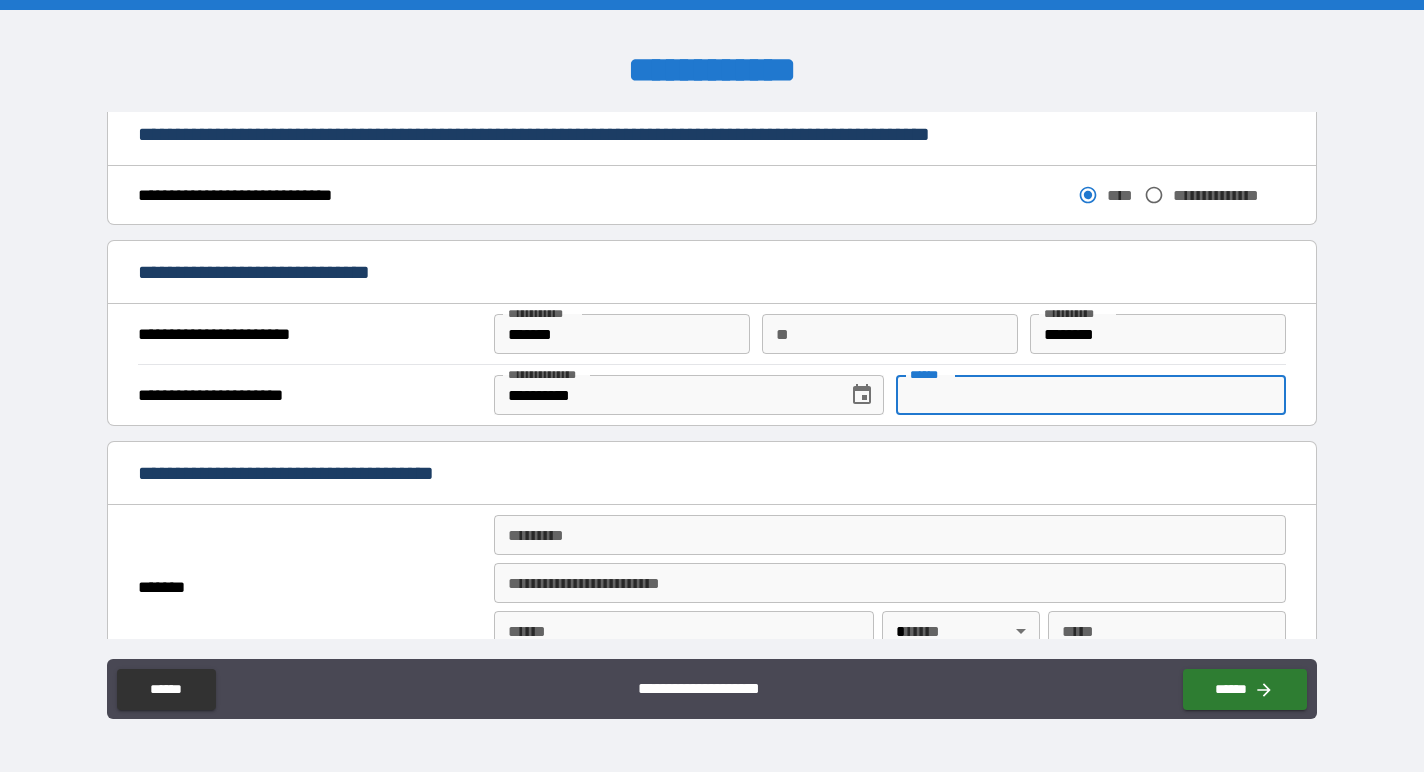 type on "*" 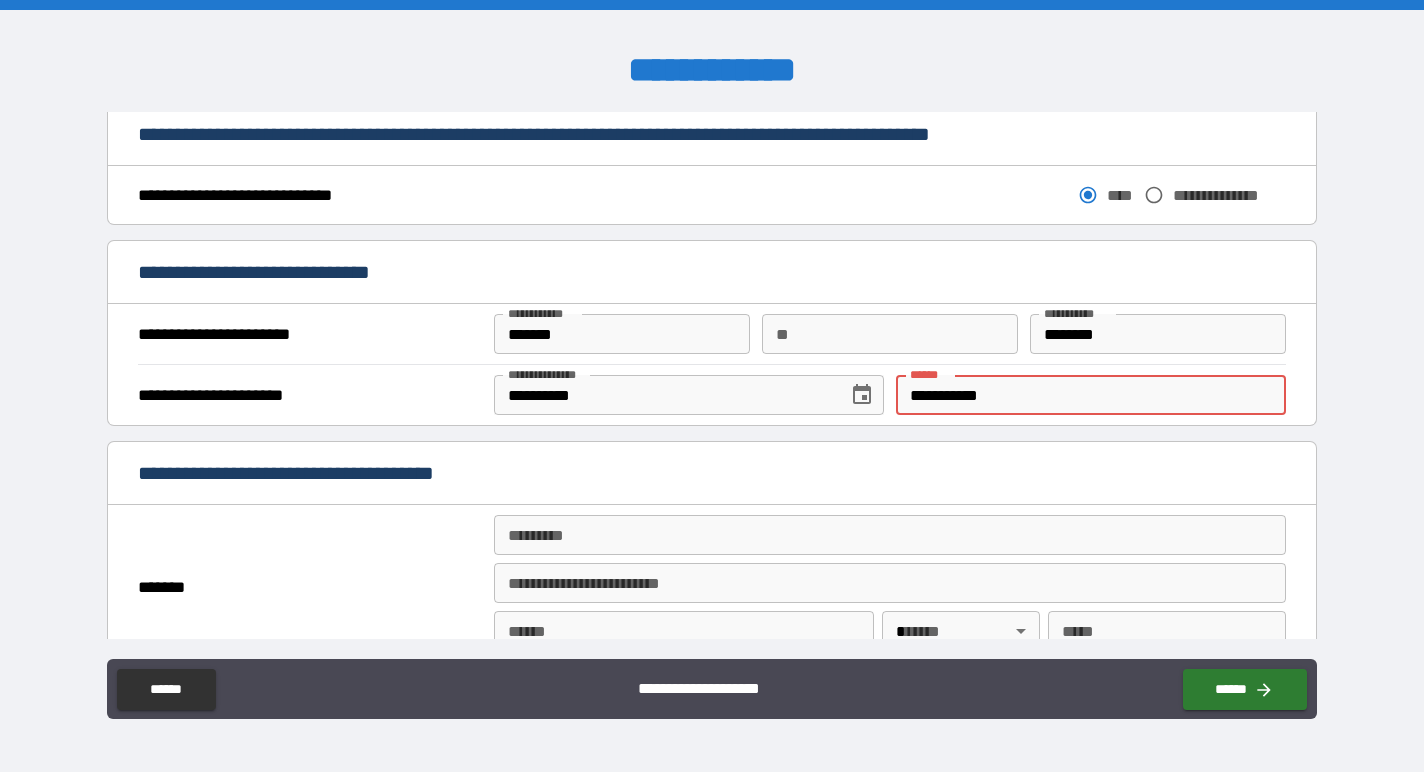 click on "**********" at bounding box center [1091, 395] 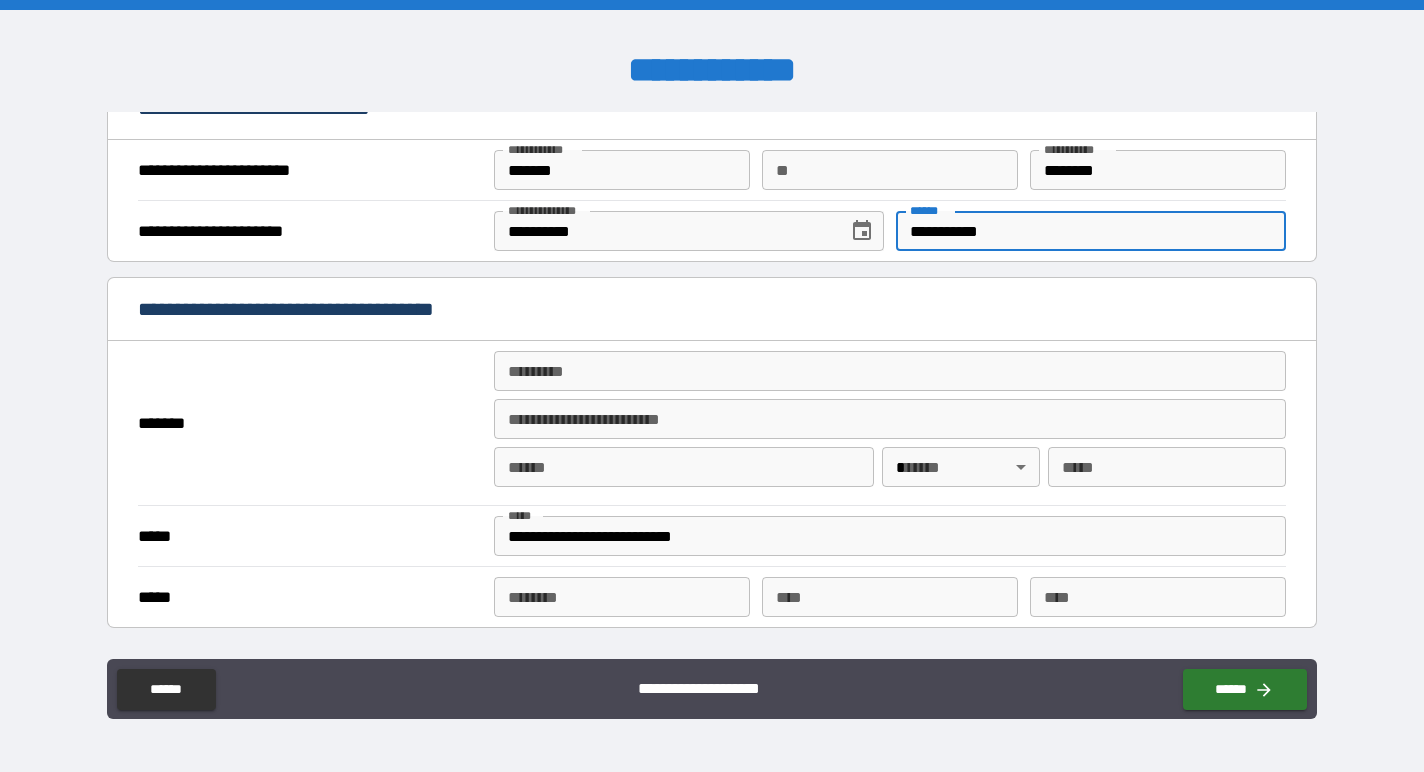 scroll, scrollTop: 1325, scrollLeft: 0, axis: vertical 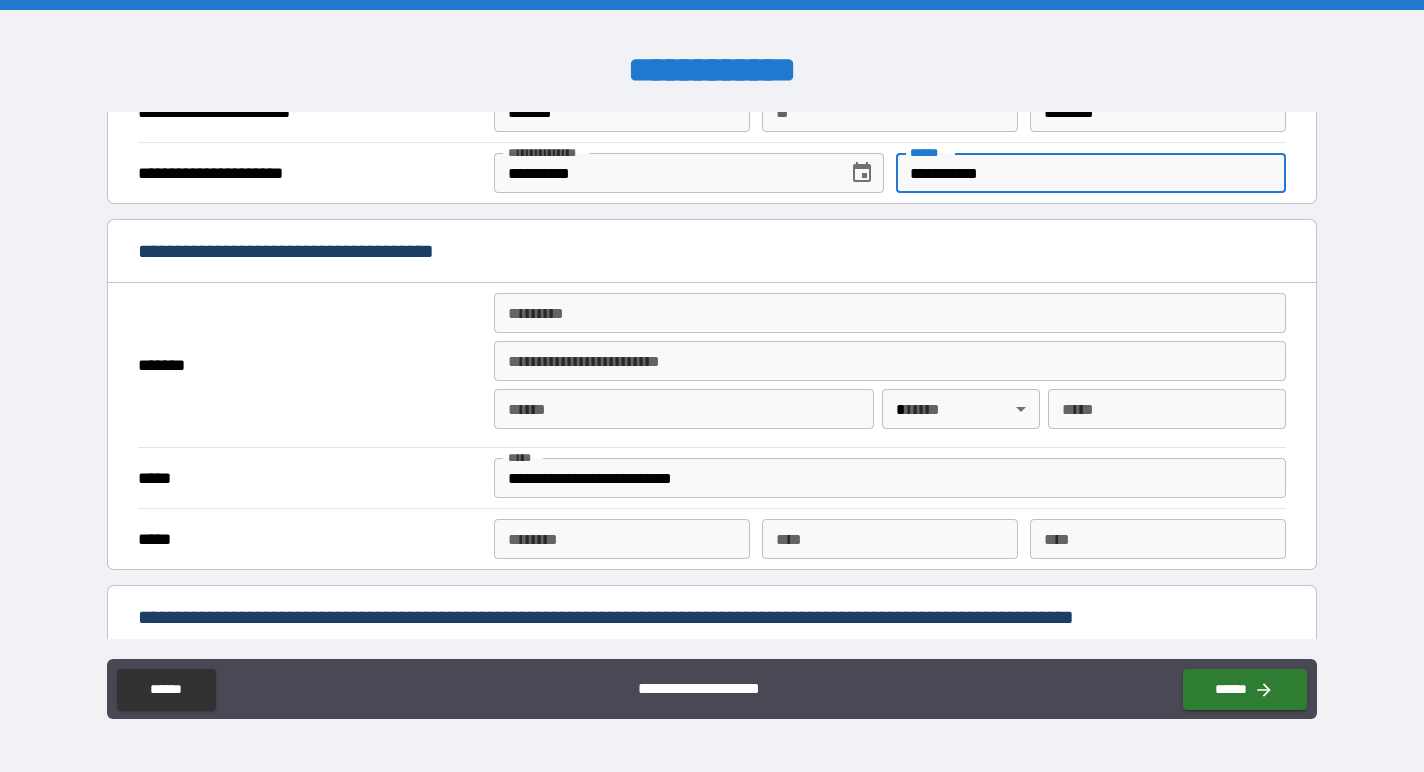 type on "**********" 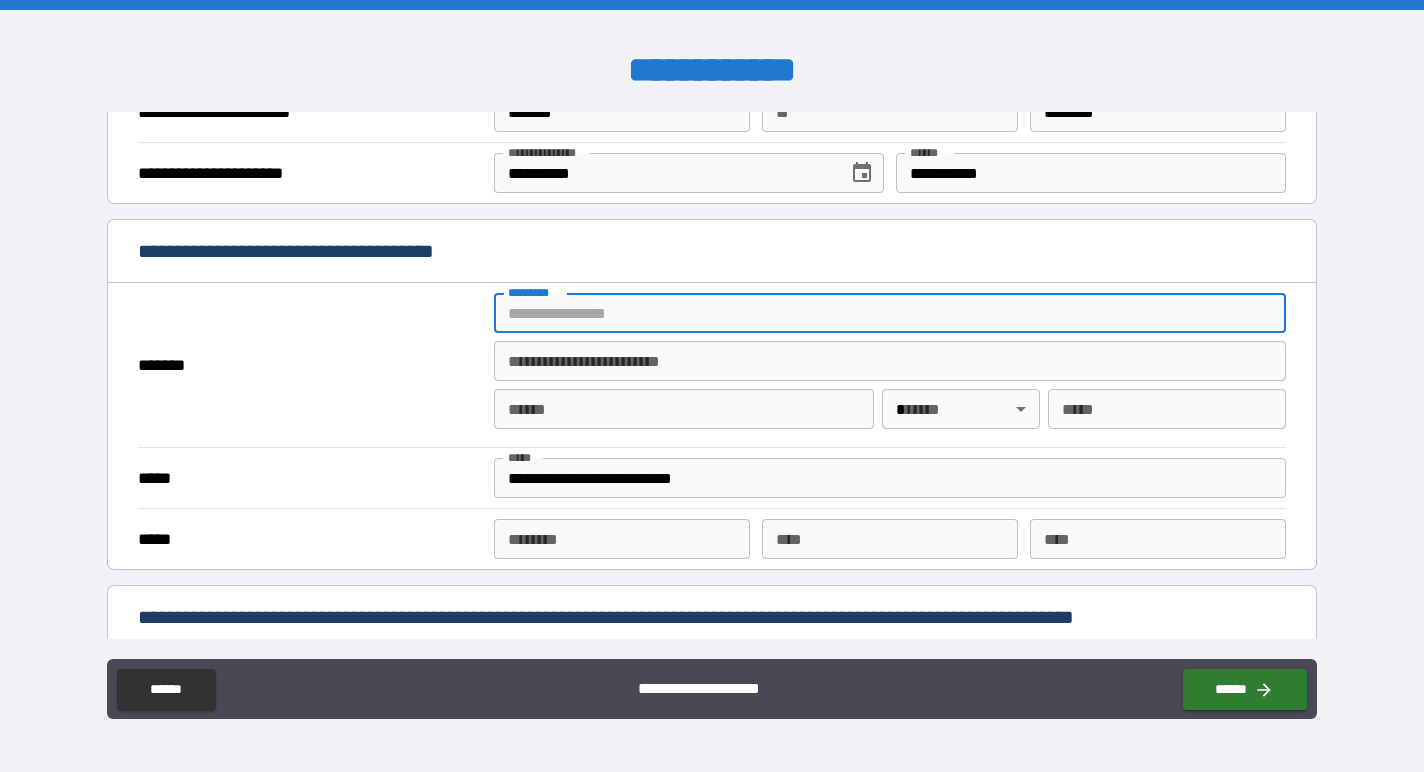 click on "*******   *" at bounding box center (890, 313) 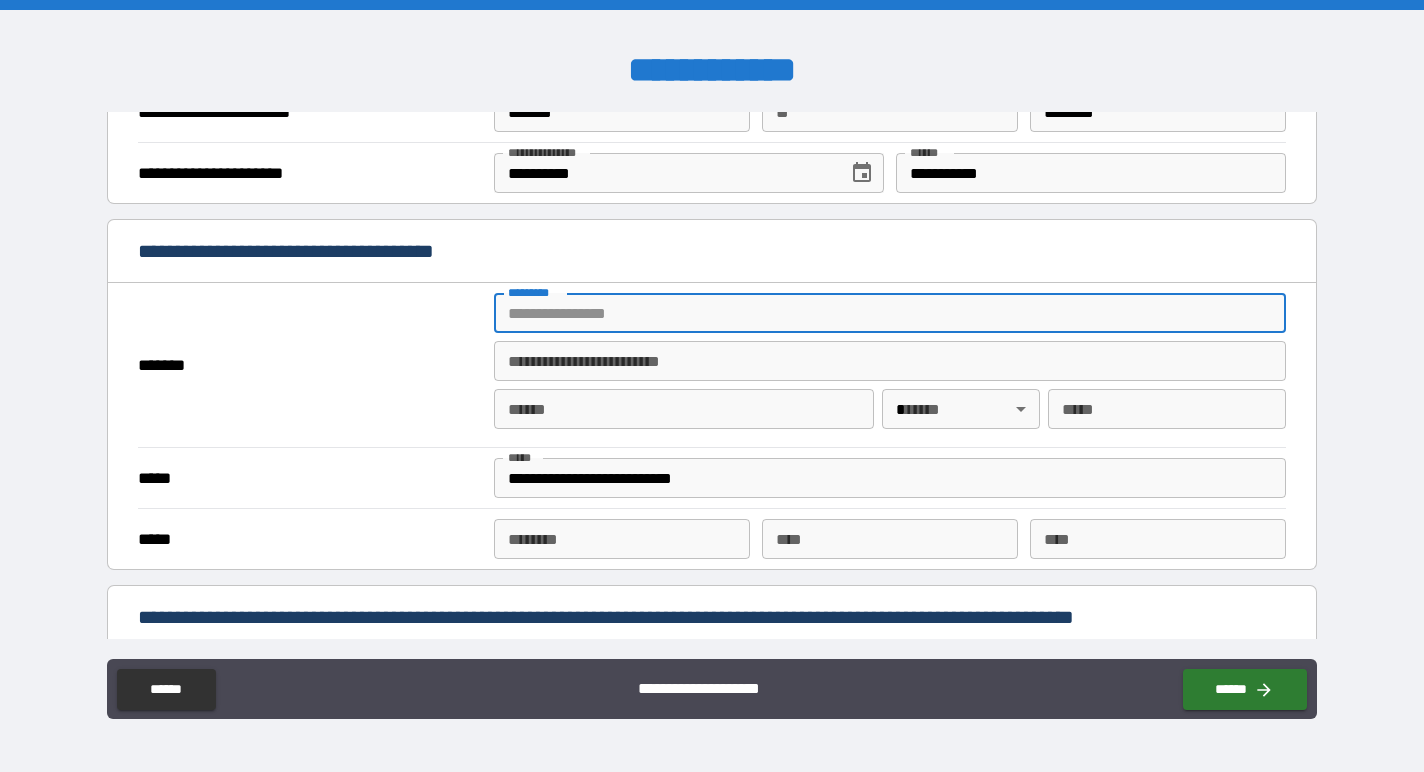 type on "**********" 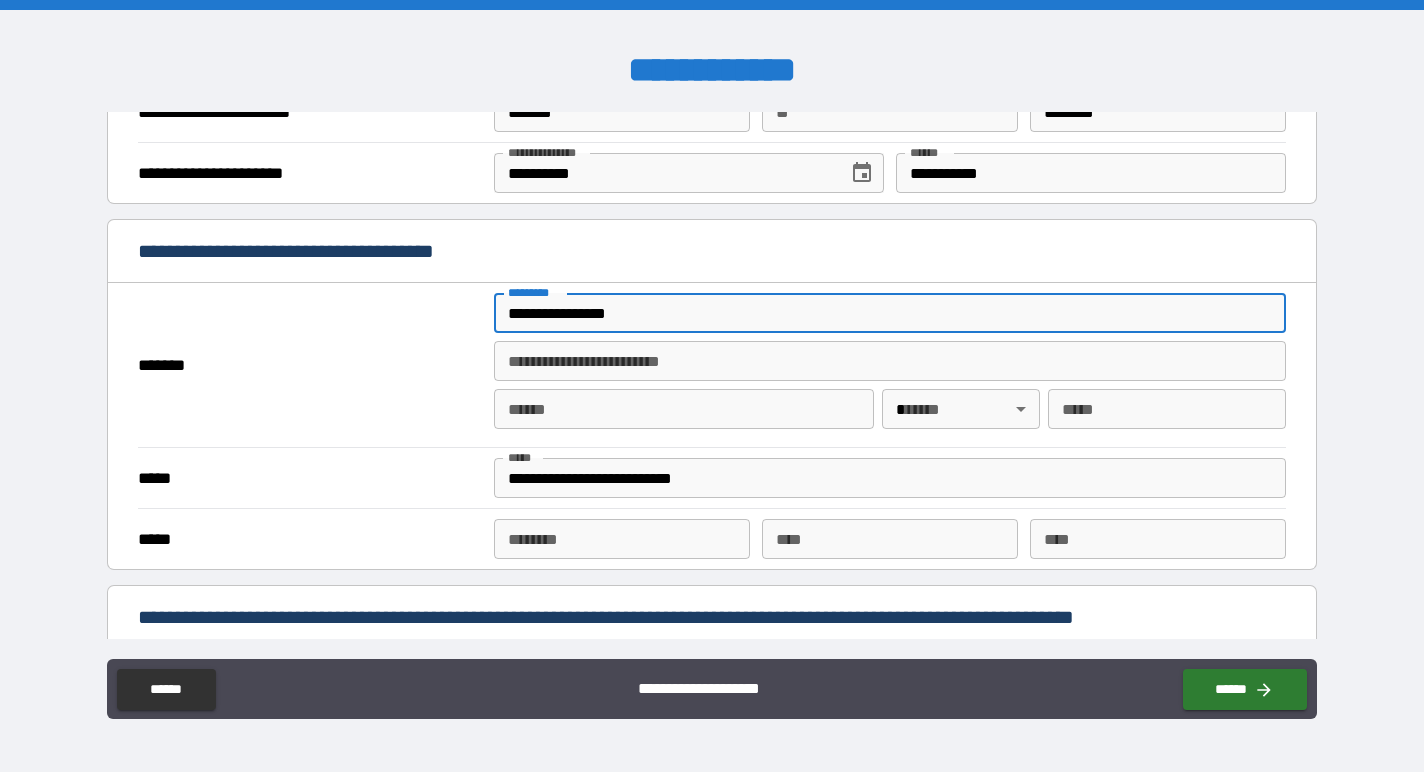 type on "***" 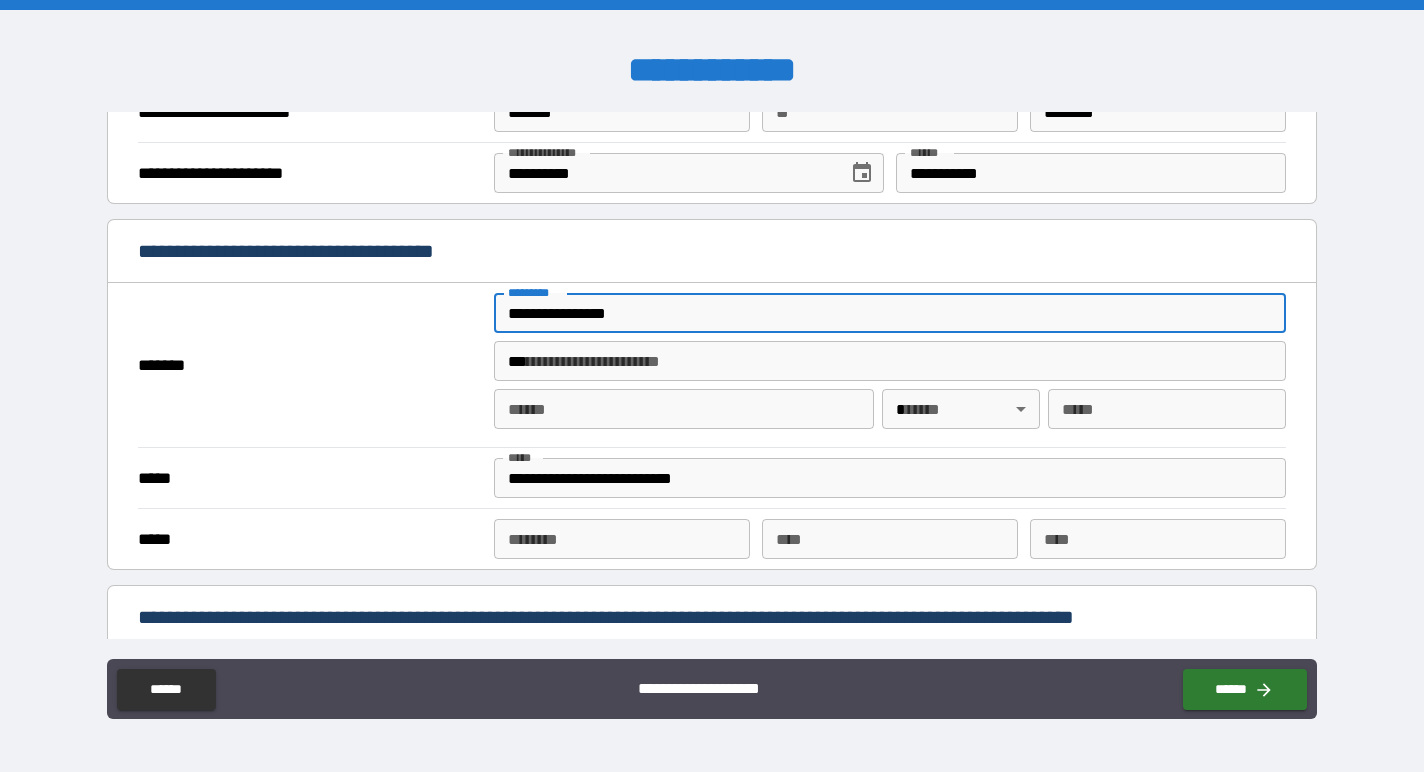type on "*******" 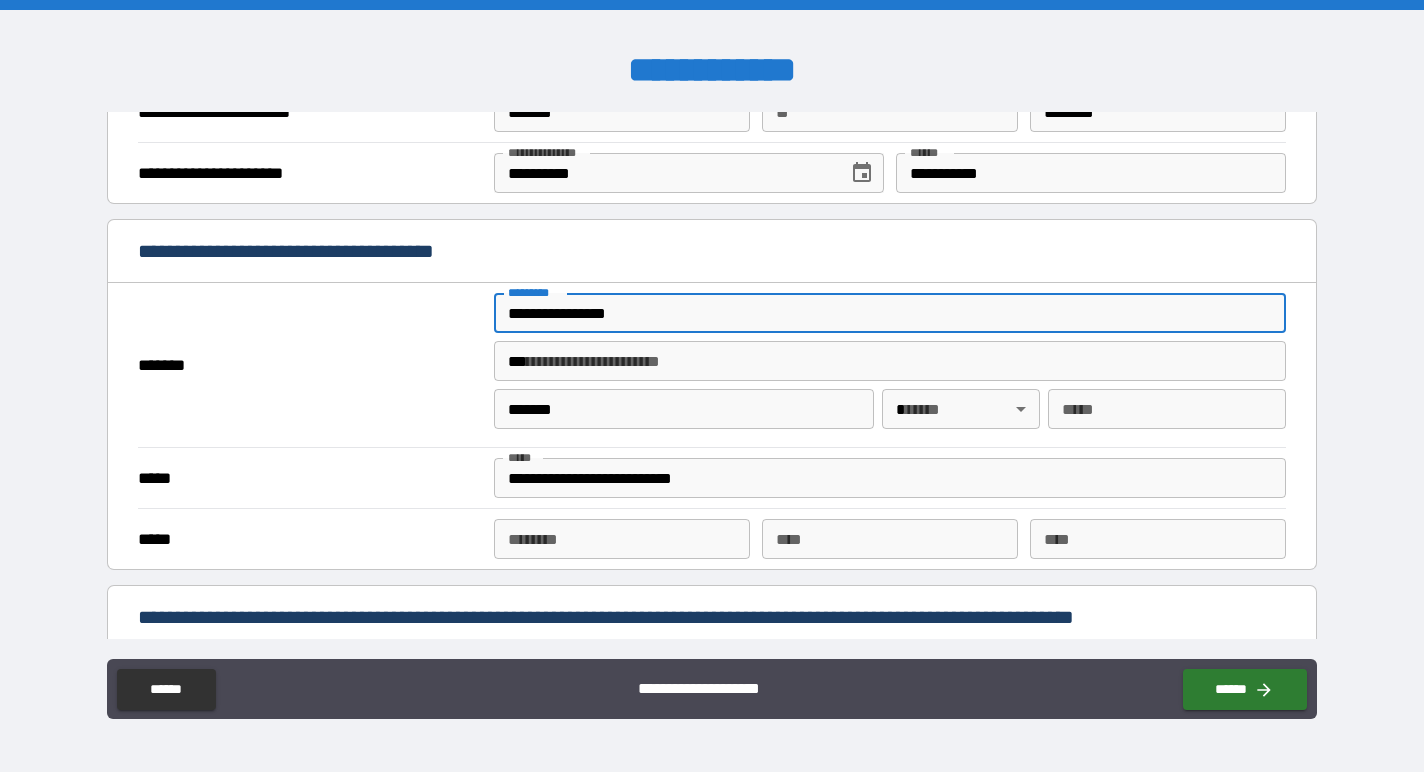 type 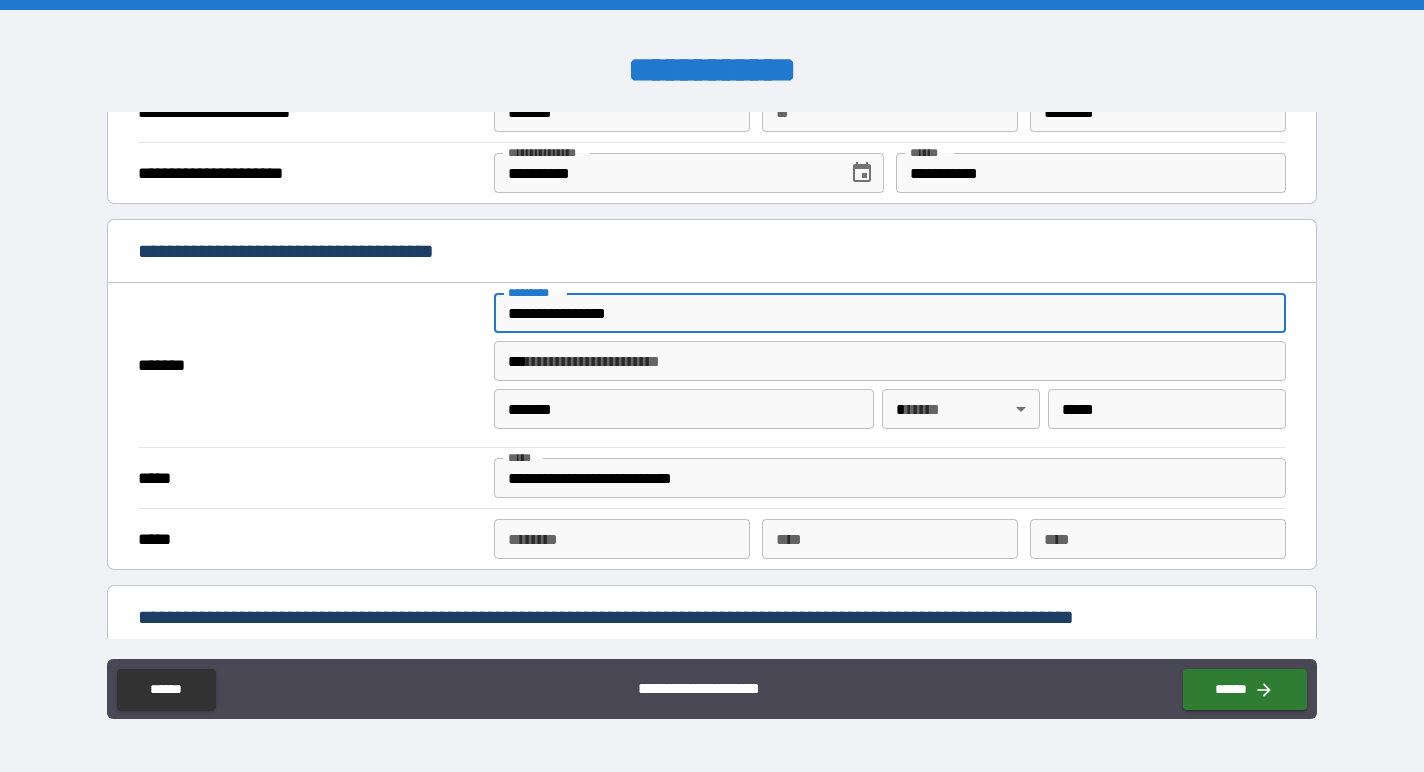 type on "**********" 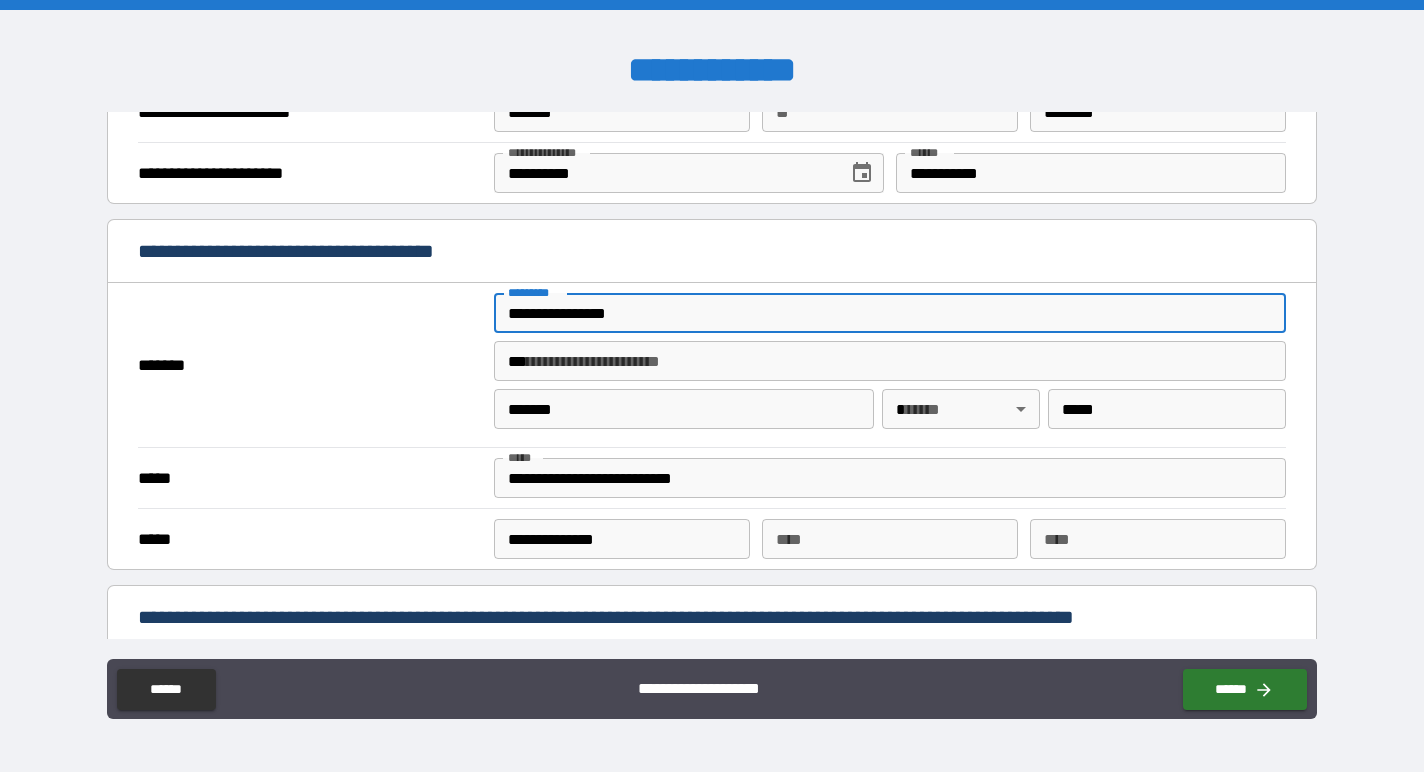 type 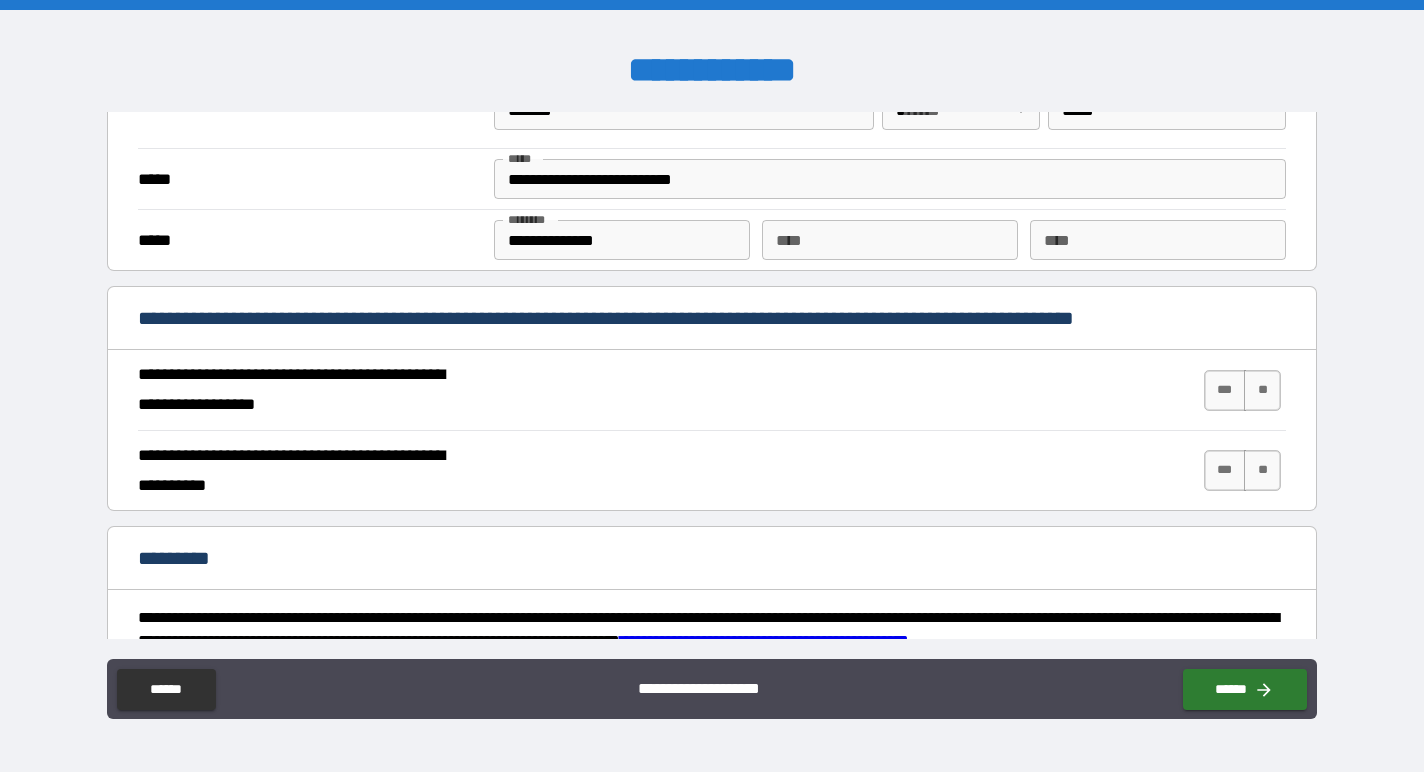 scroll, scrollTop: 1709, scrollLeft: 0, axis: vertical 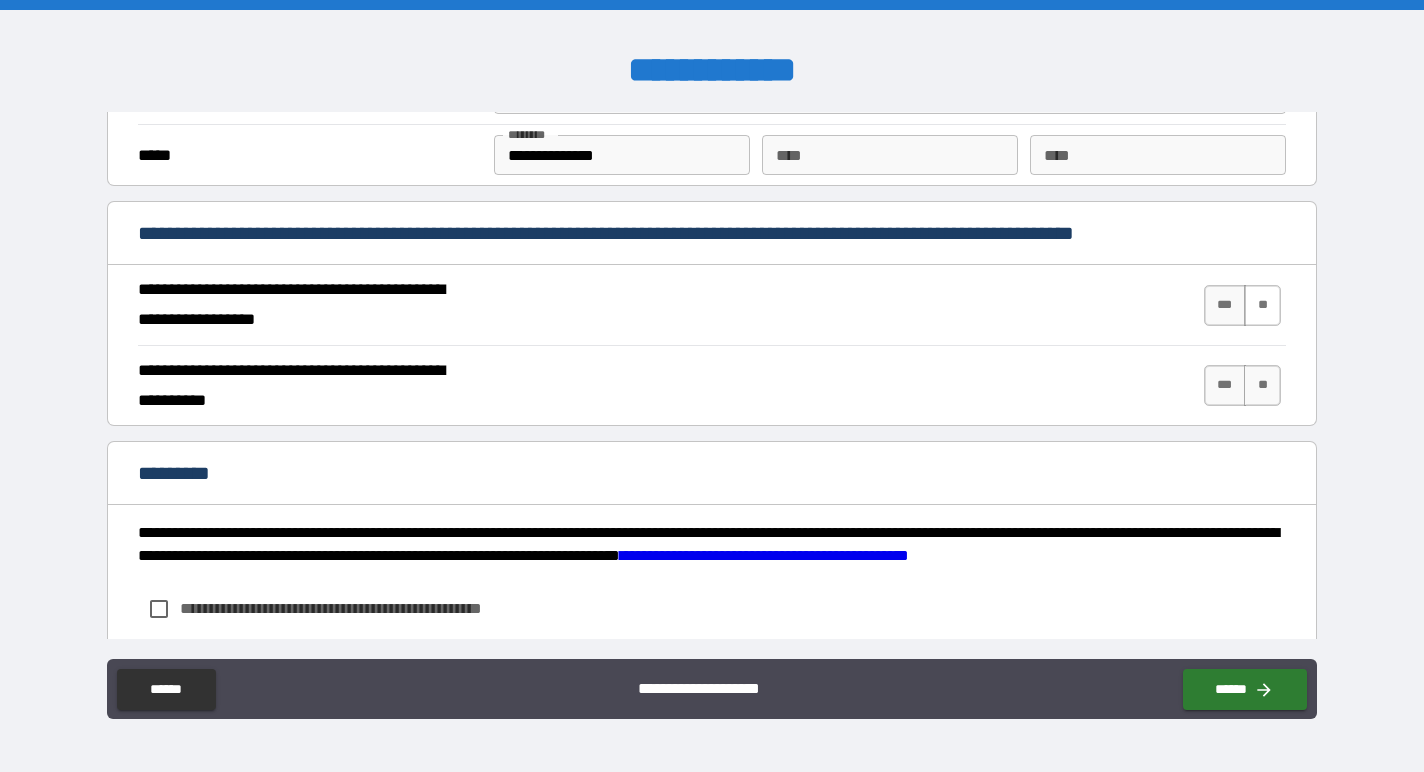 click on "**" at bounding box center (1262, 305) 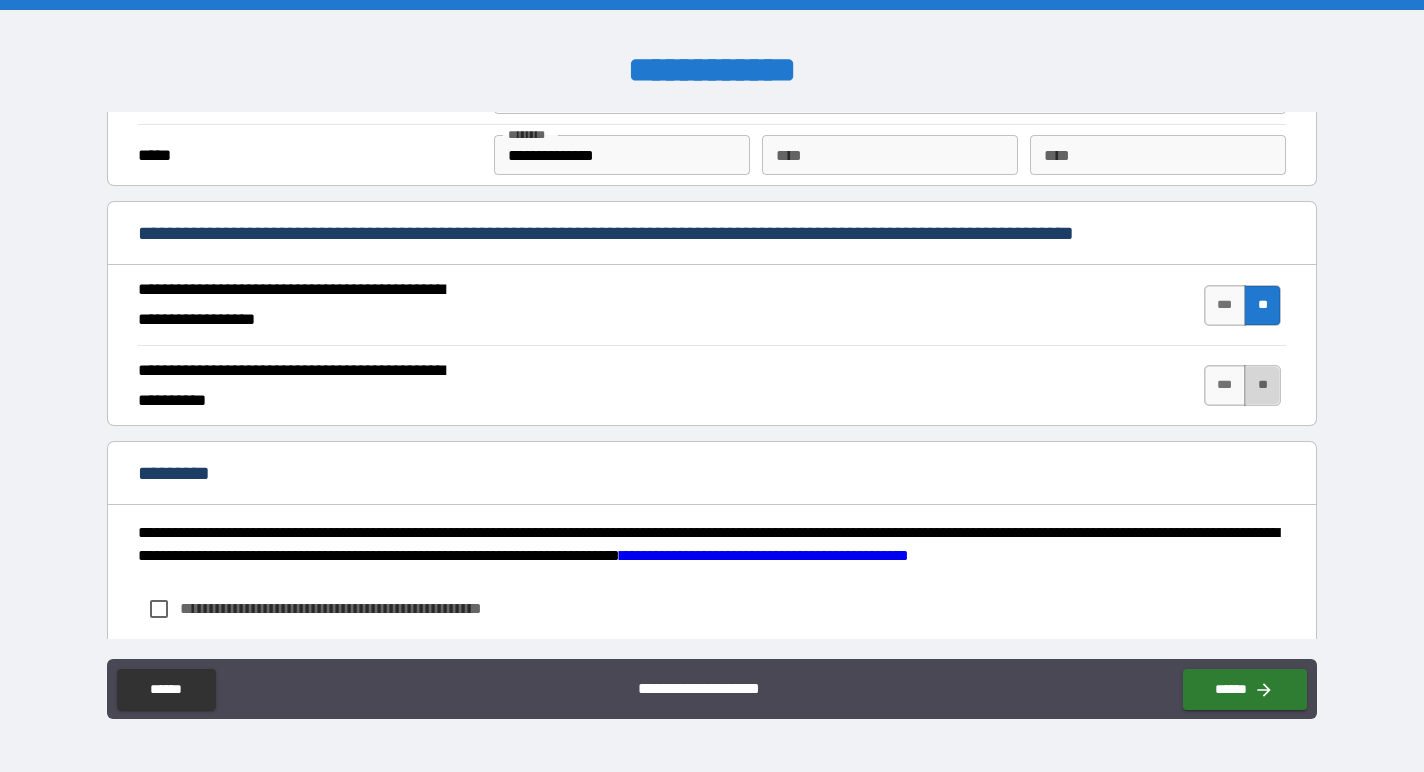 click on "**" at bounding box center [1262, 385] 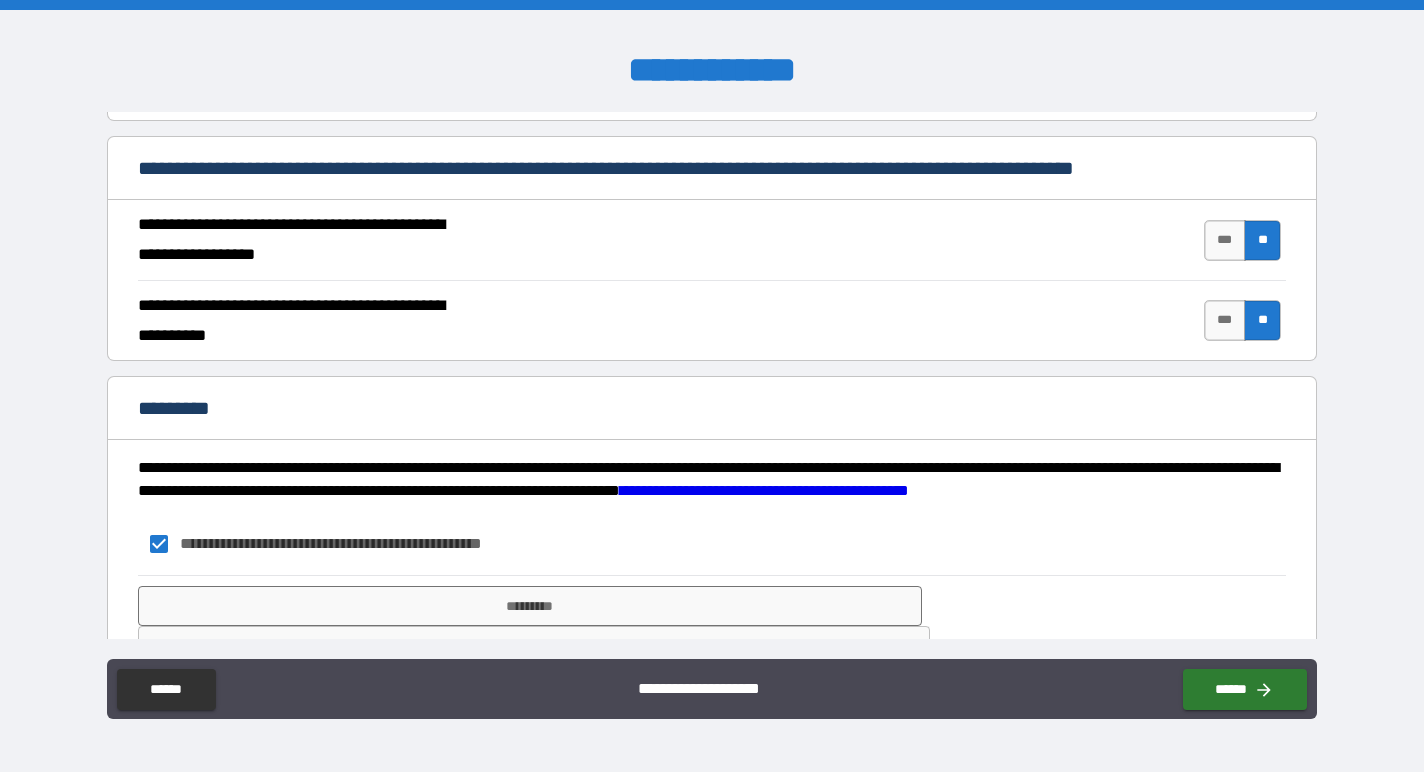 scroll, scrollTop: 1831, scrollLeft: 0, axis: vertical 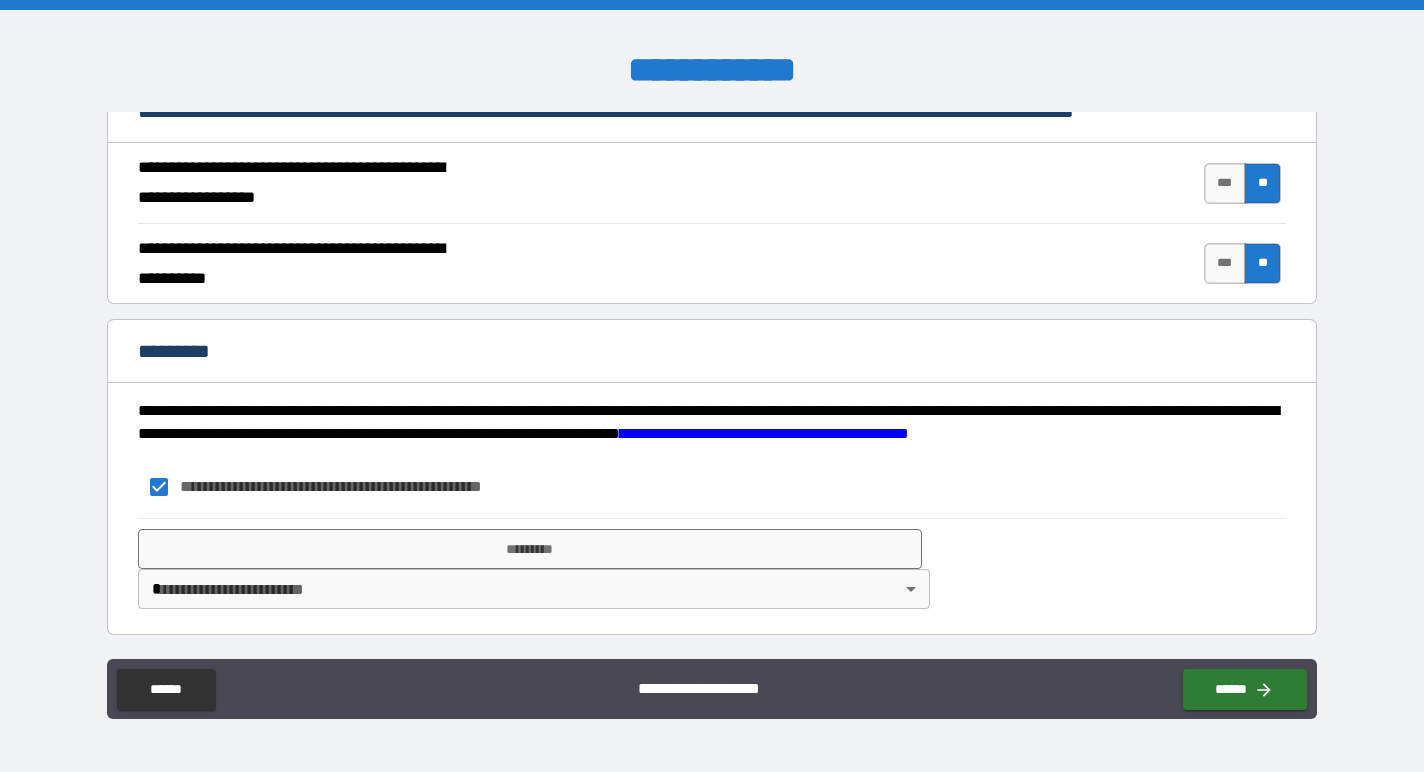 click on "**********" at bounding box center [712, 386] 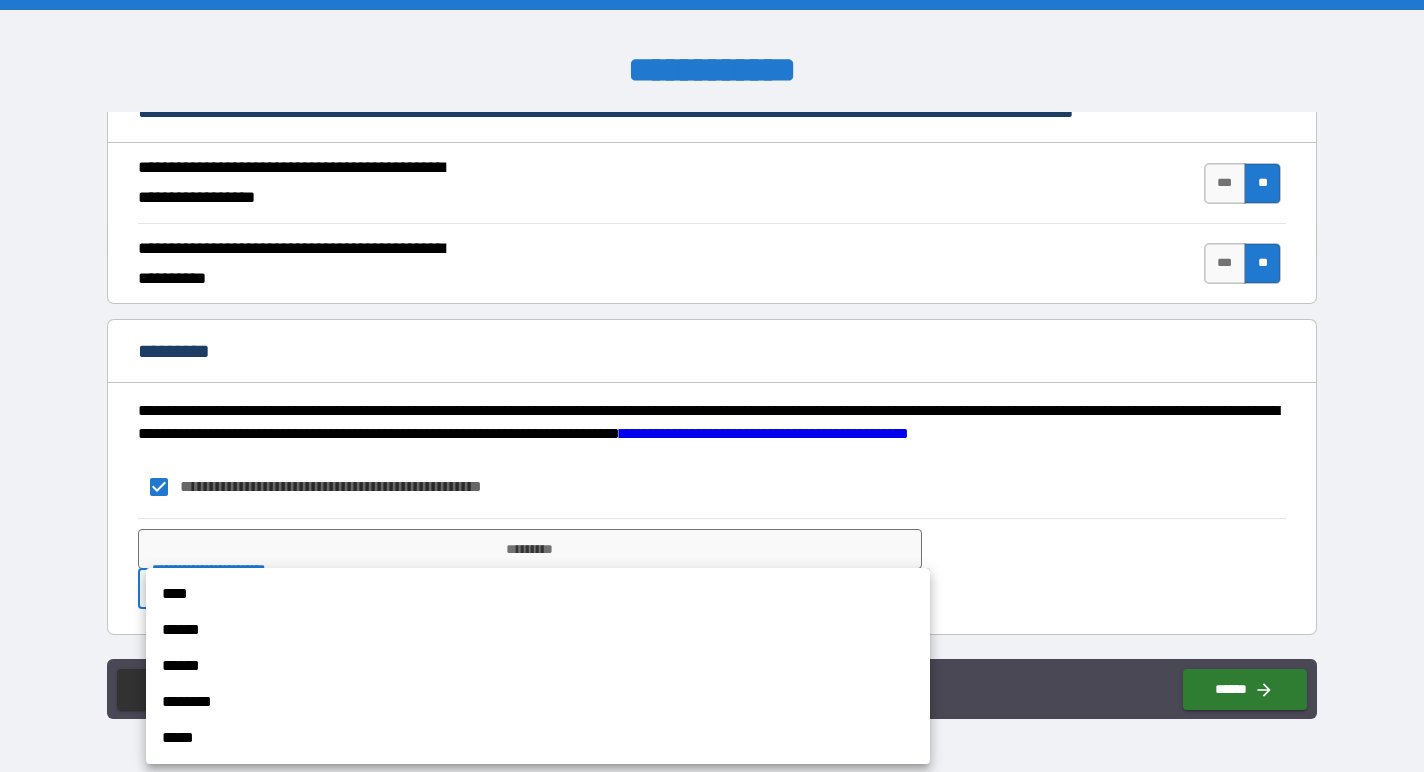 click on "****" at bounding box center (538, 594) 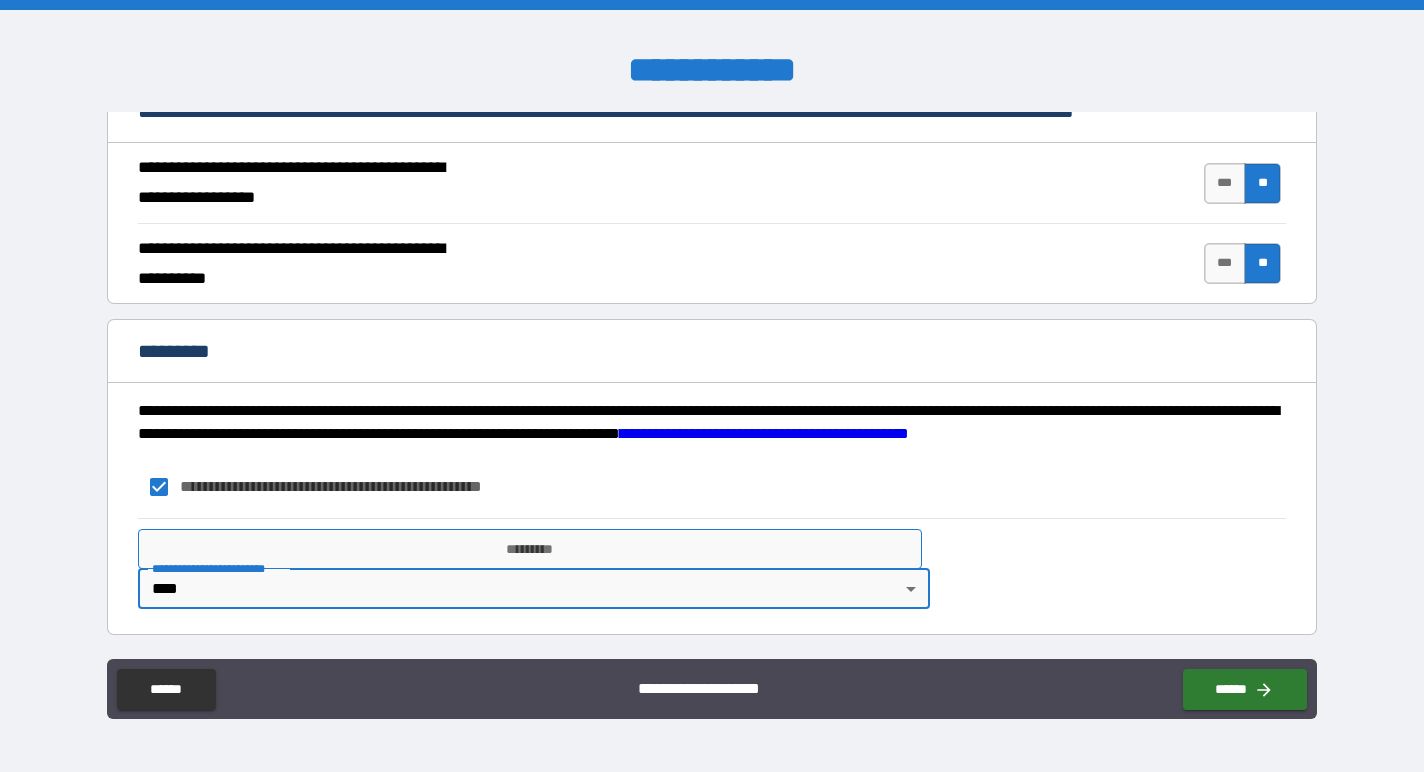 click on "*********" at bounding box center (530, 549) 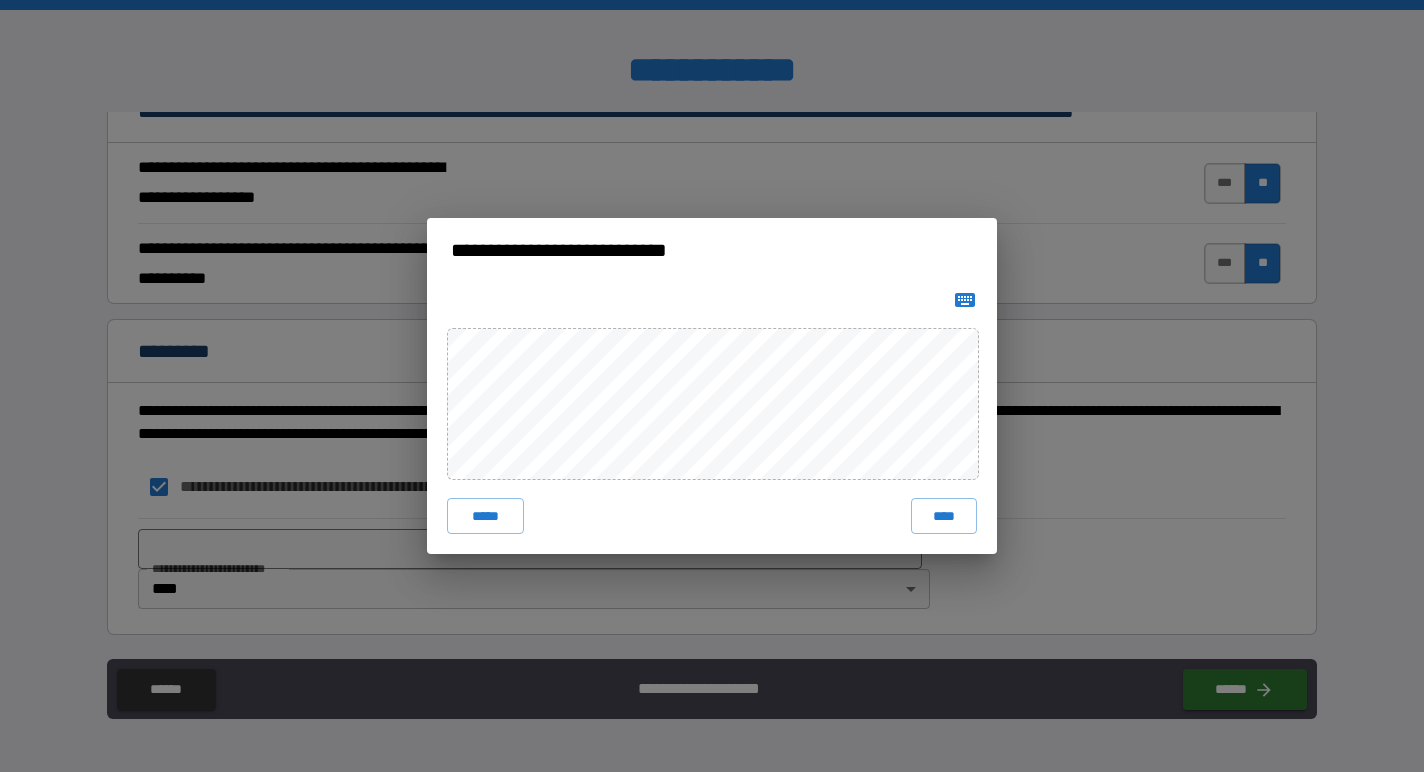 click on "***** ****" at bounding box center (712, 418) 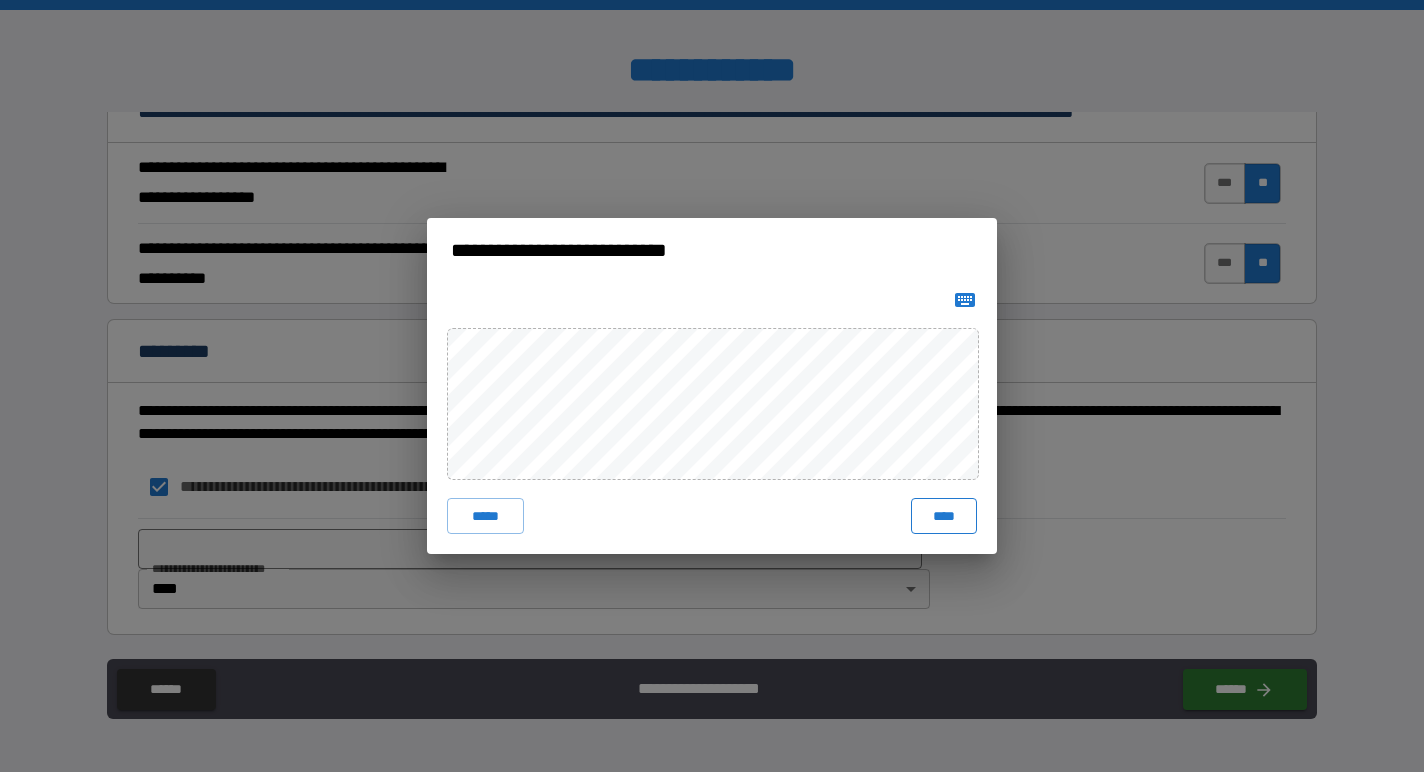 click on "****" at bounding box center [944, 516] 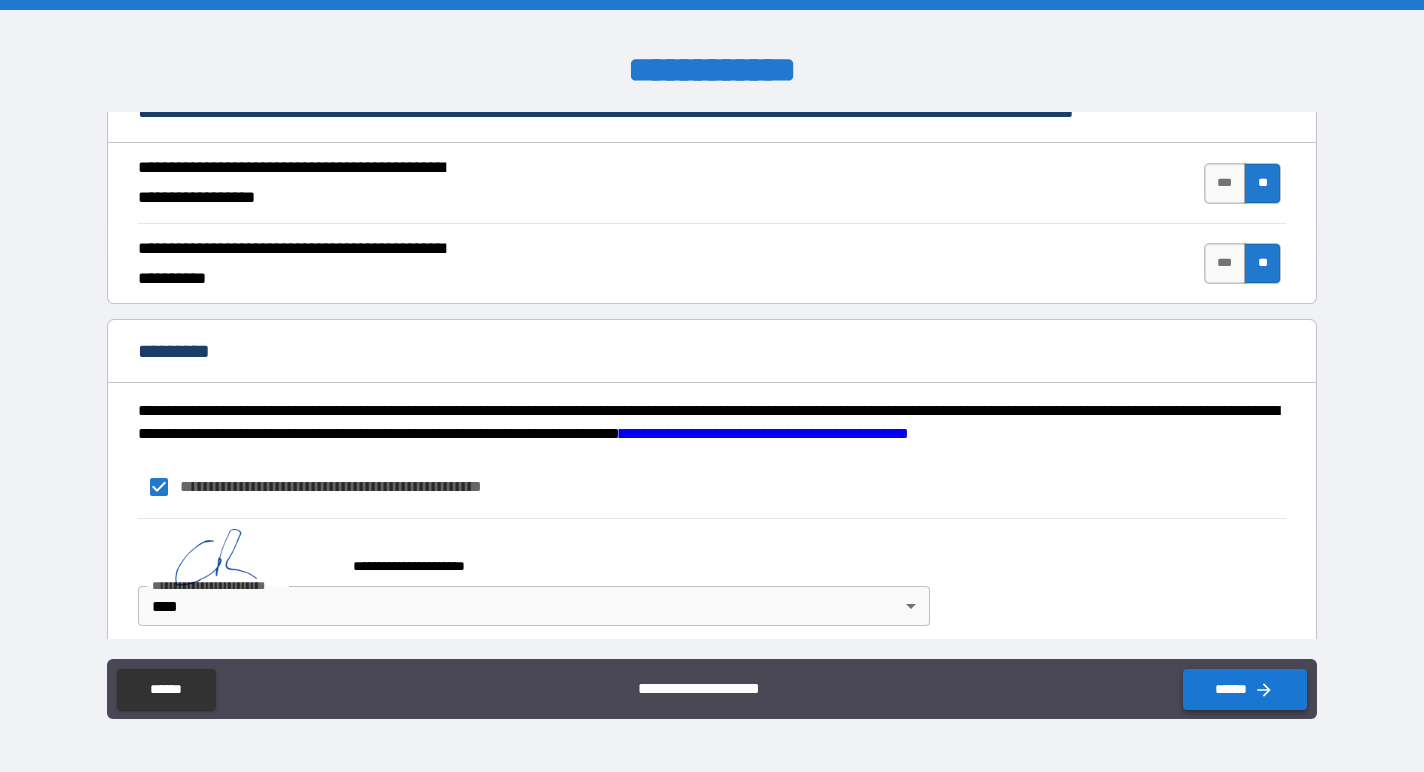 click on "******" at bounding box center [1245, 689] 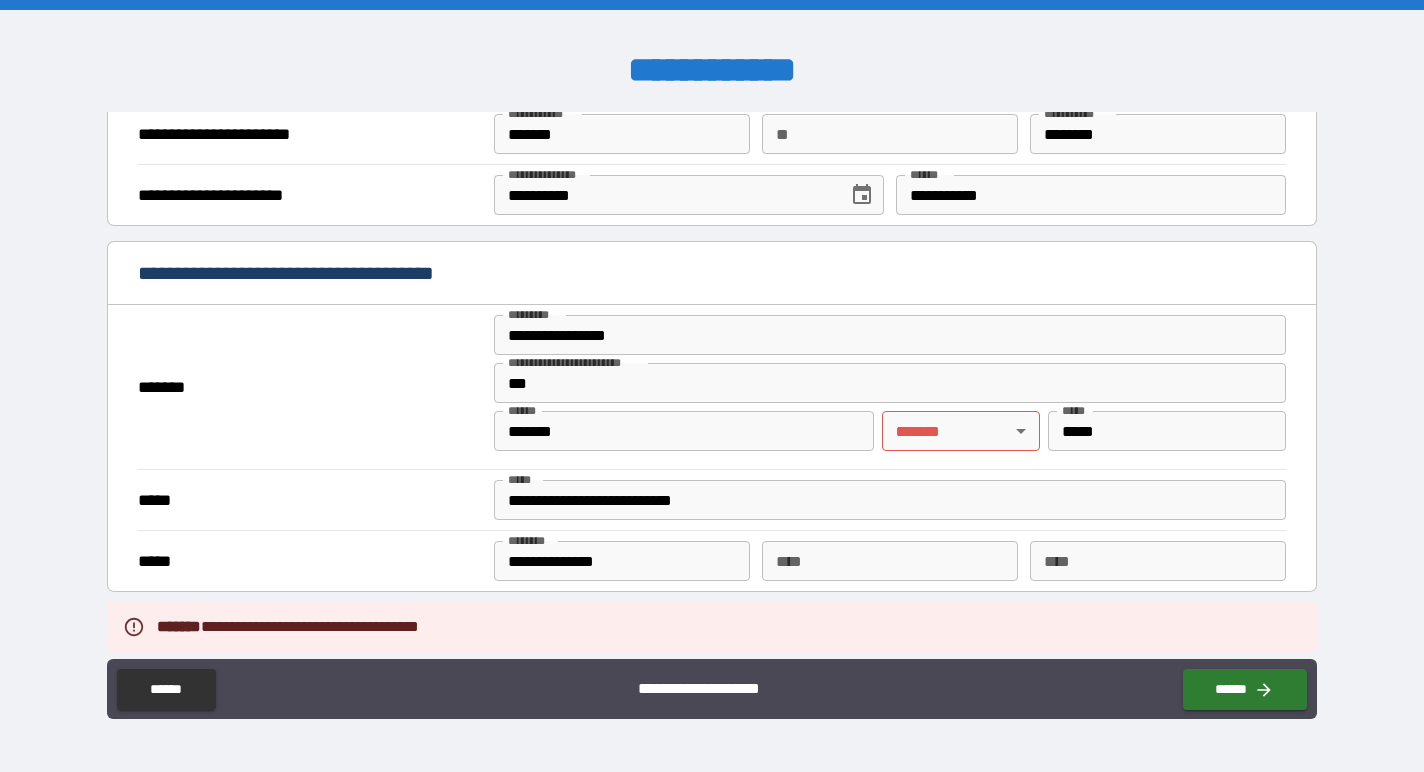 scroll, scrollTop: 1310, scrollLeft: 0, axis: vertical 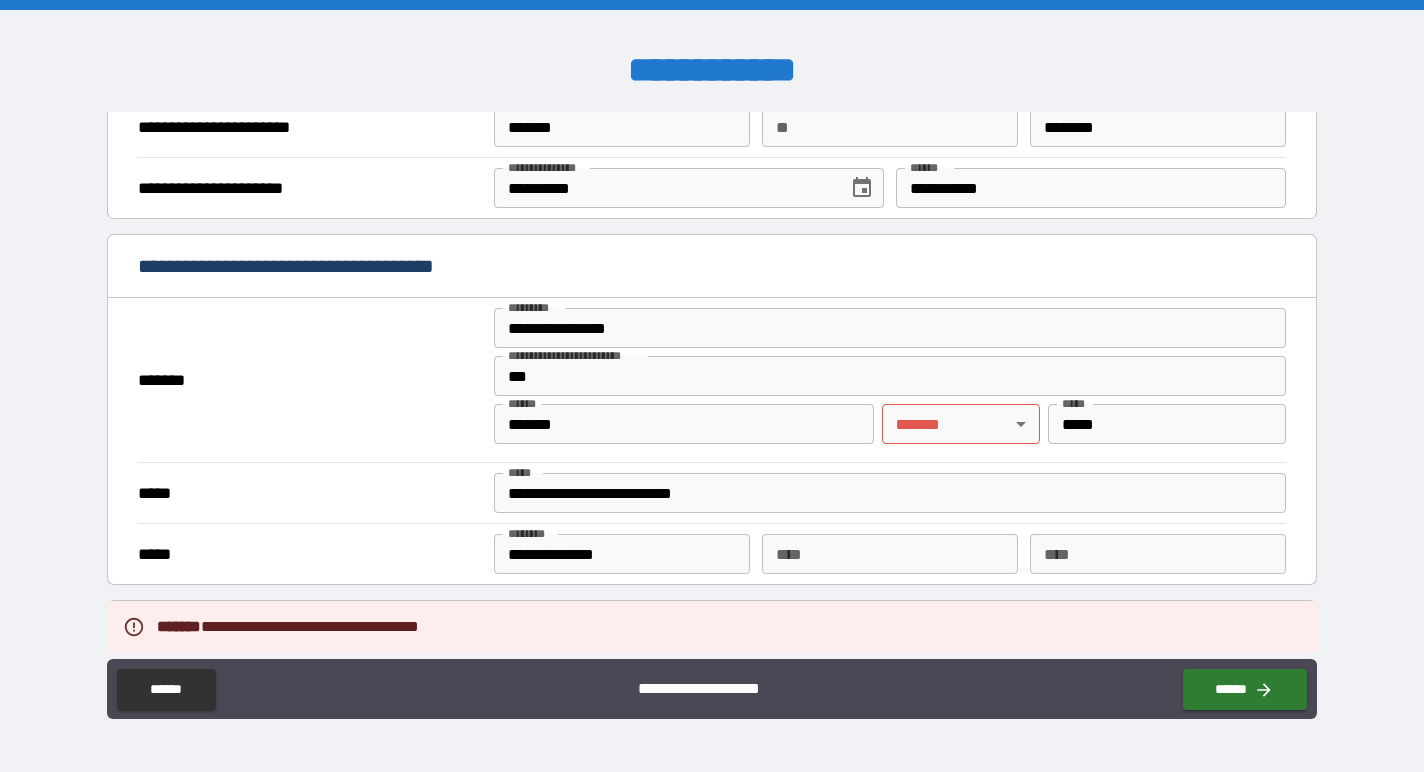 click on "*****   * * *****   *" at bounding box center [961, 426] 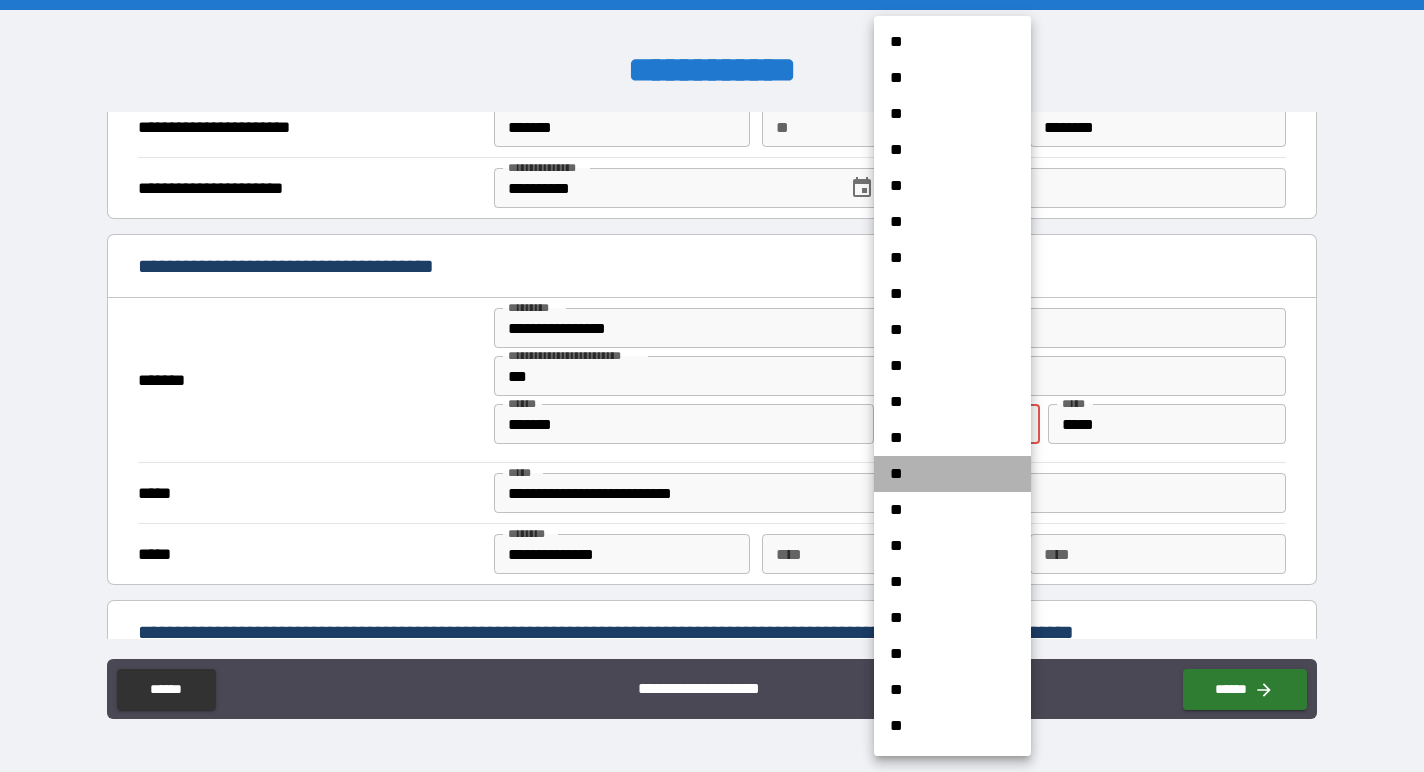 click on "**" at bounding box center (952, 474) 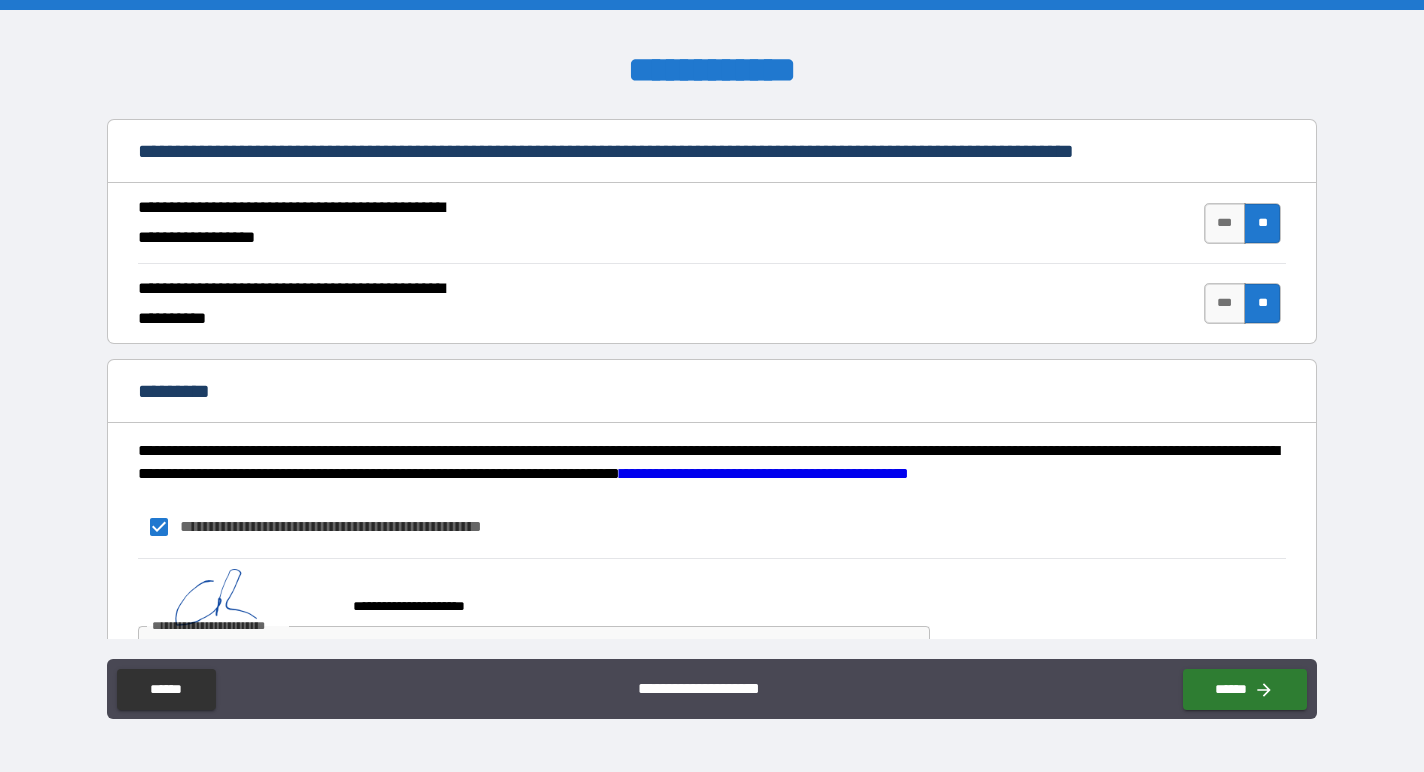 scroll, scrollTop: 1848, scrollLeft: 0, axis: vertical 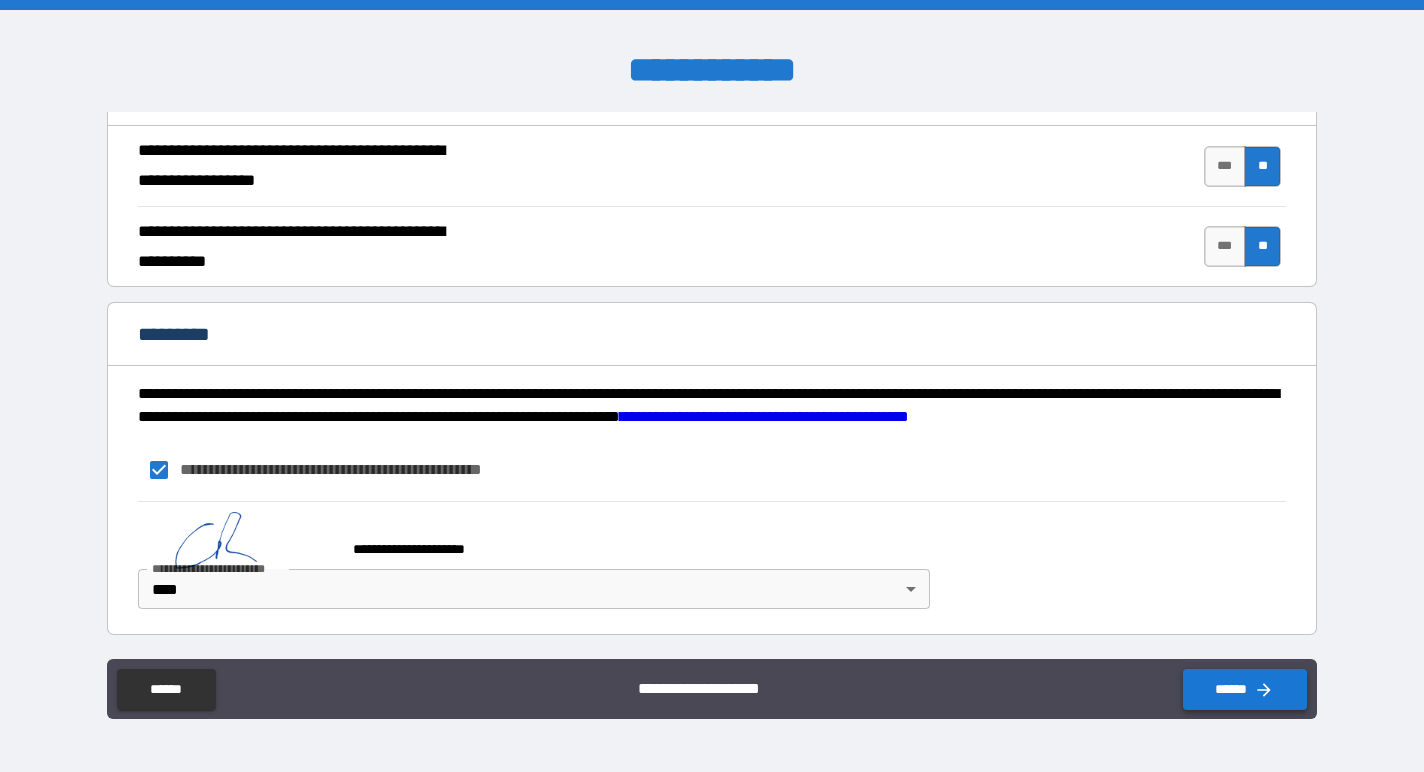 click on "******" at bounding box center (1245, 689) 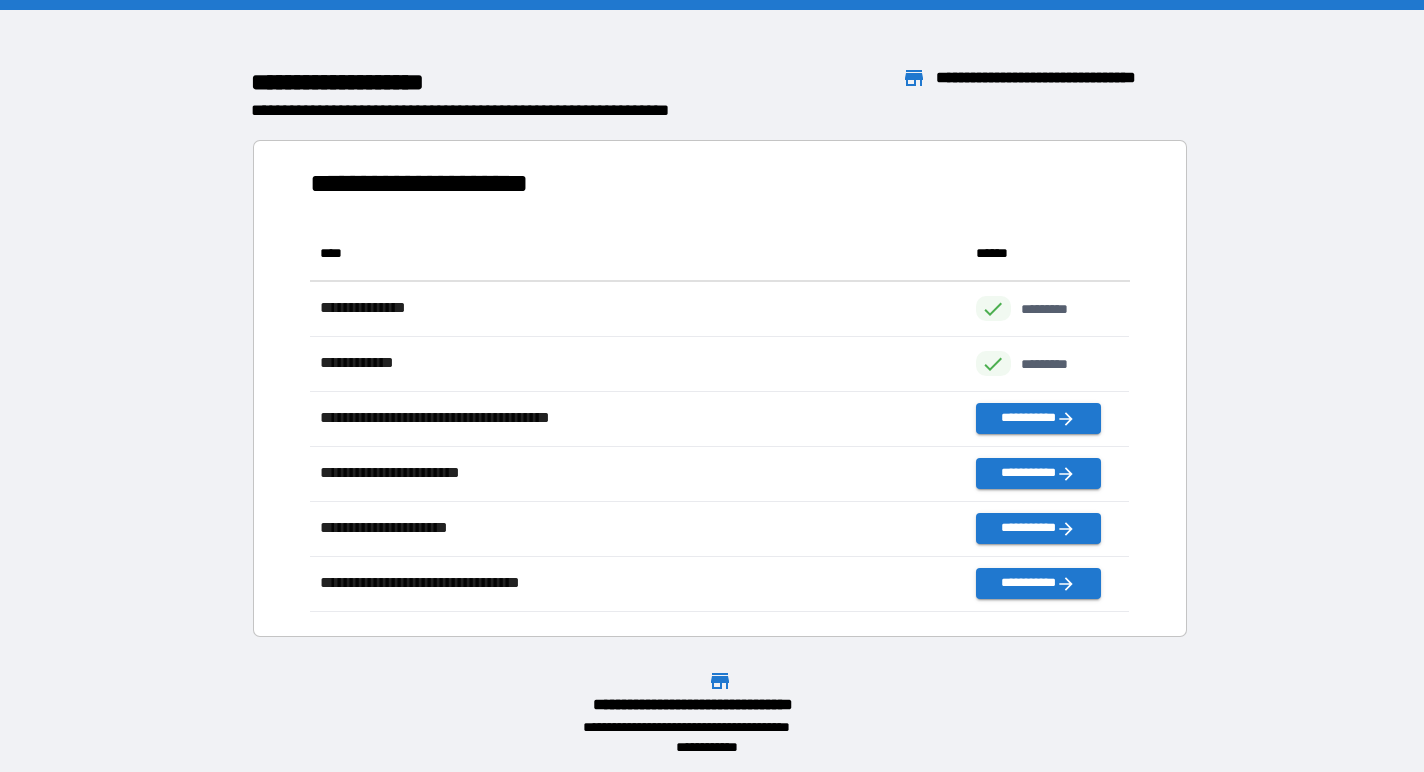 scroll, scrollTop: 1, scrollLeft: 0, axis: vertical 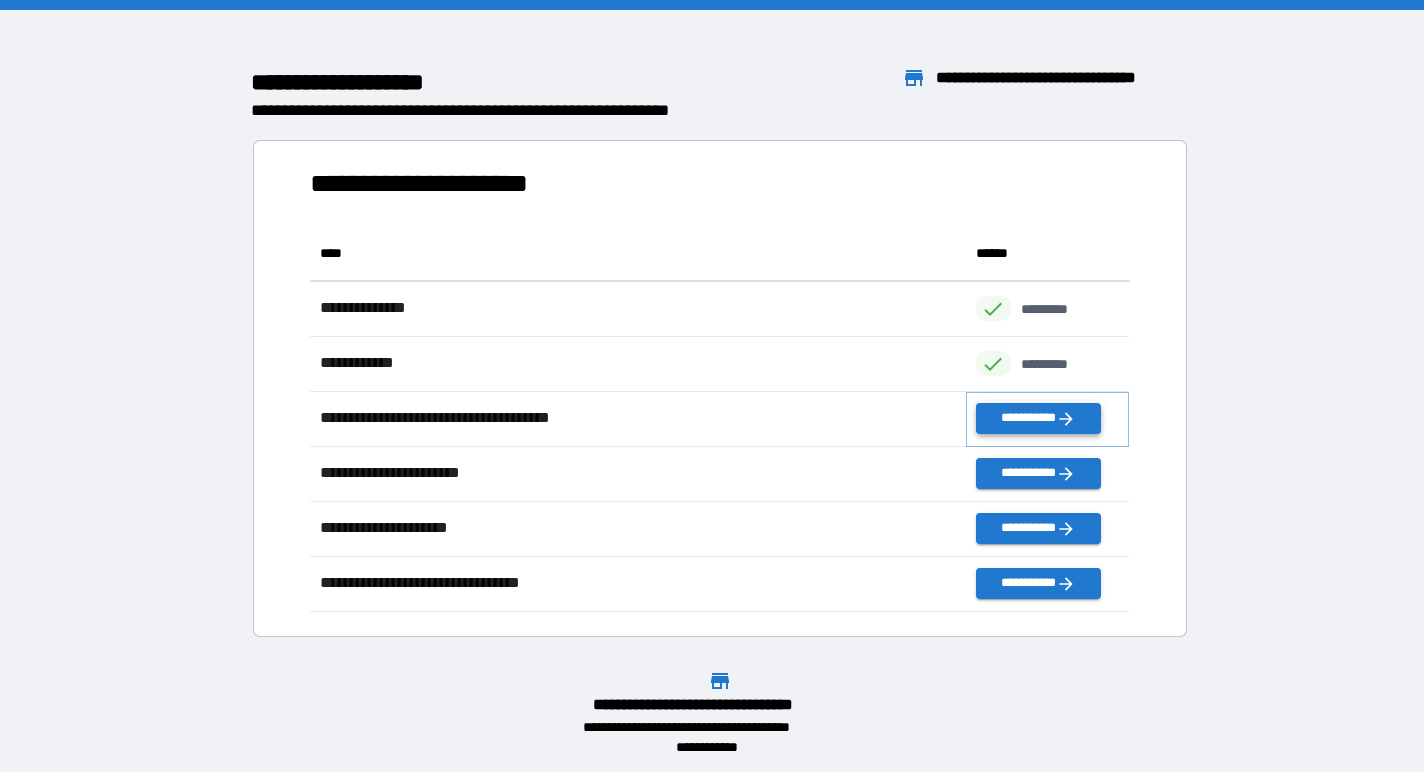 click on "**********" at bounding box center (1038, 418) 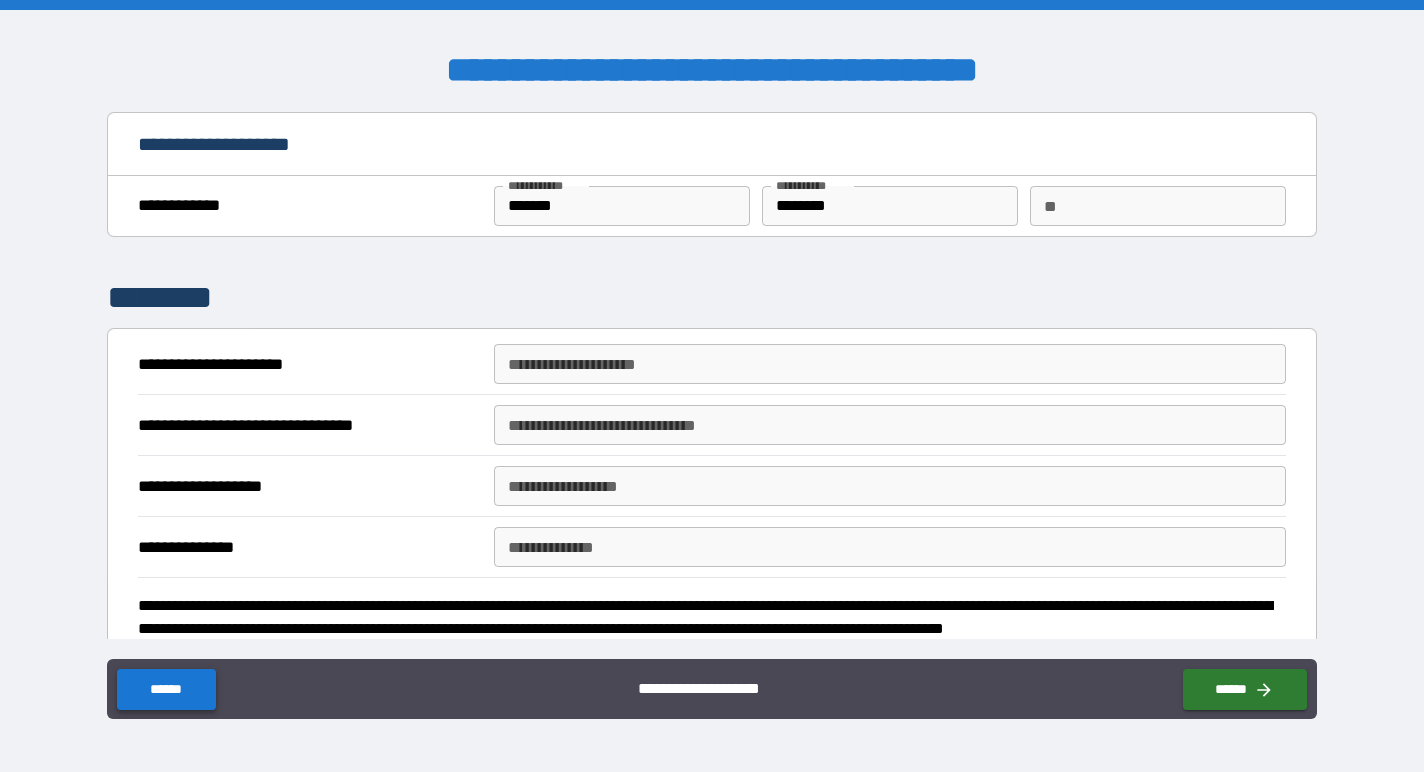 click on "******" at bounding box center (166, 689) 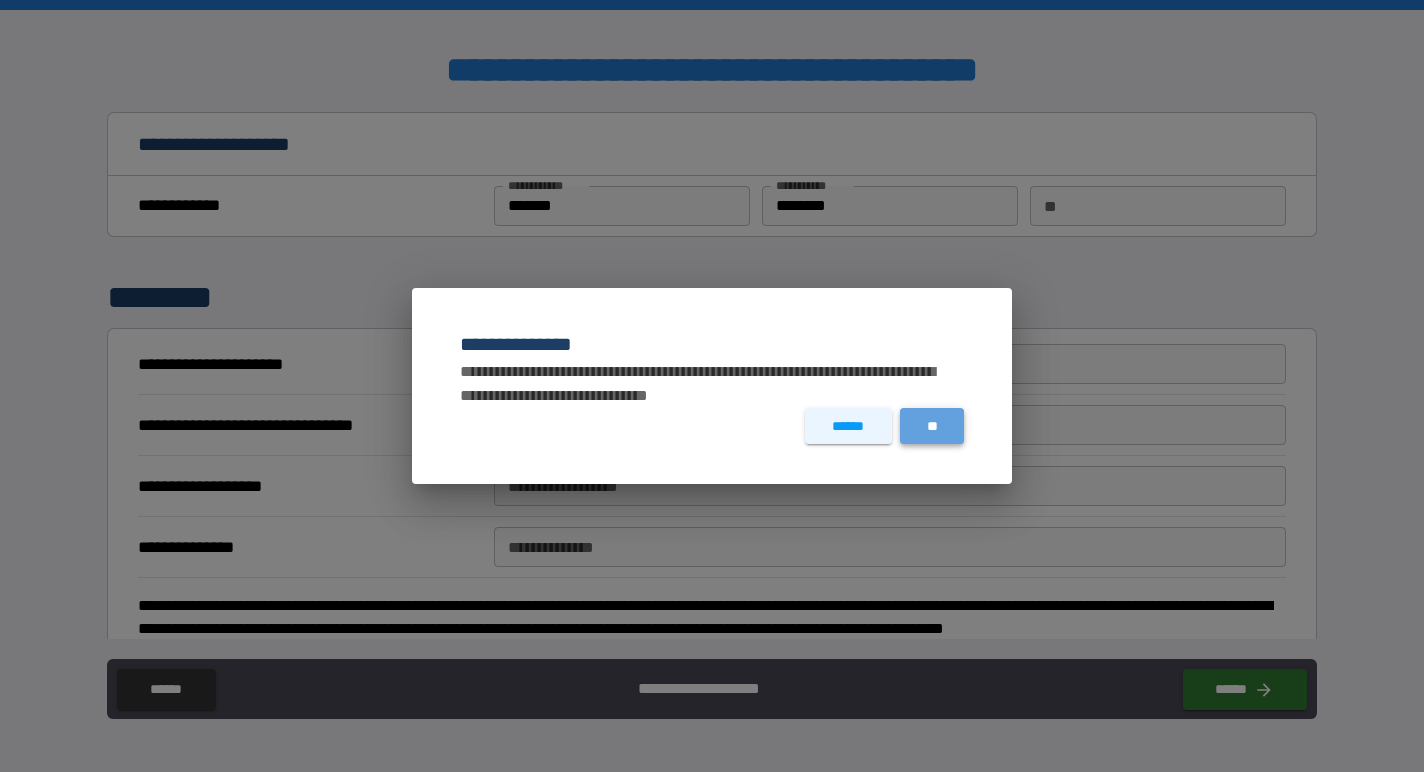 click on "**" at bounding box center [932, 426] 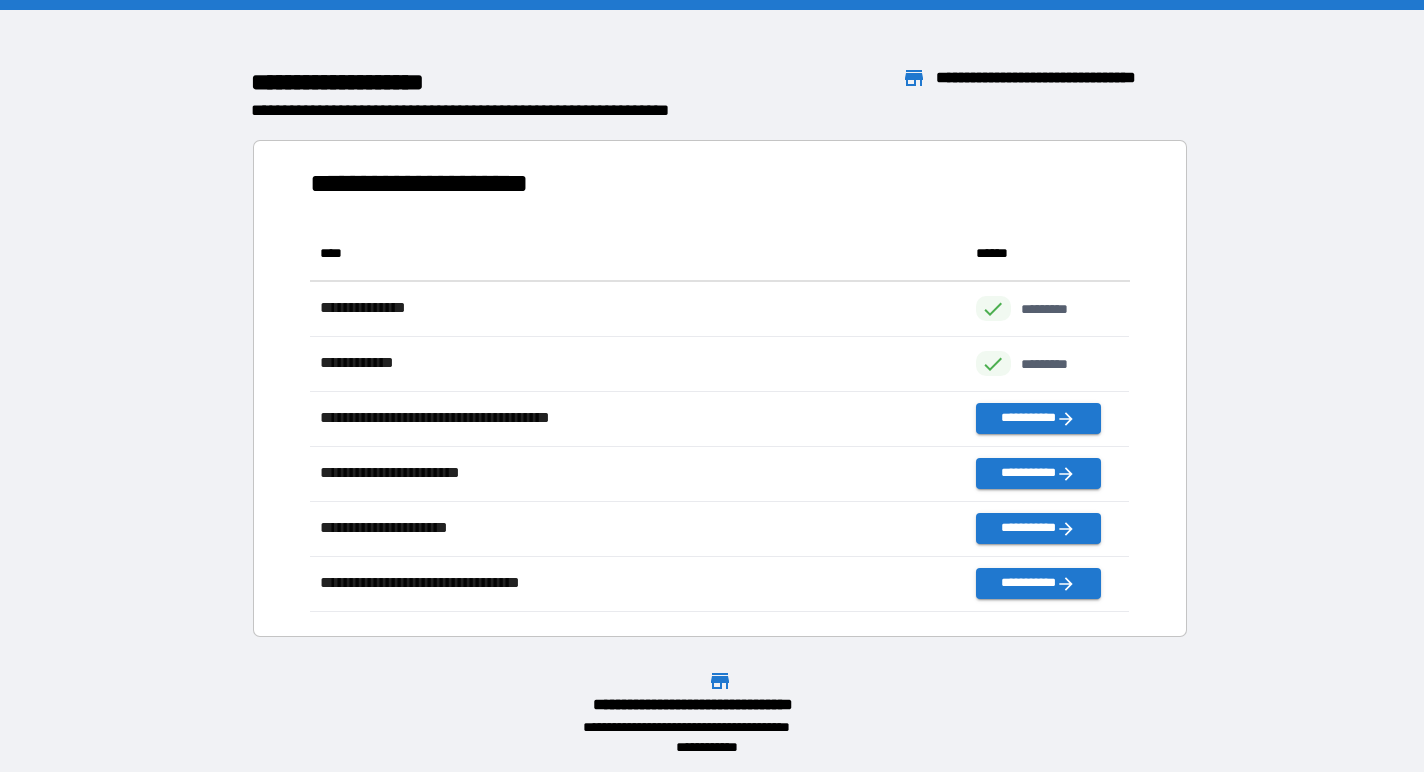 scroll, scrollTop: 1, scrollLeft: 0, axis: vertical 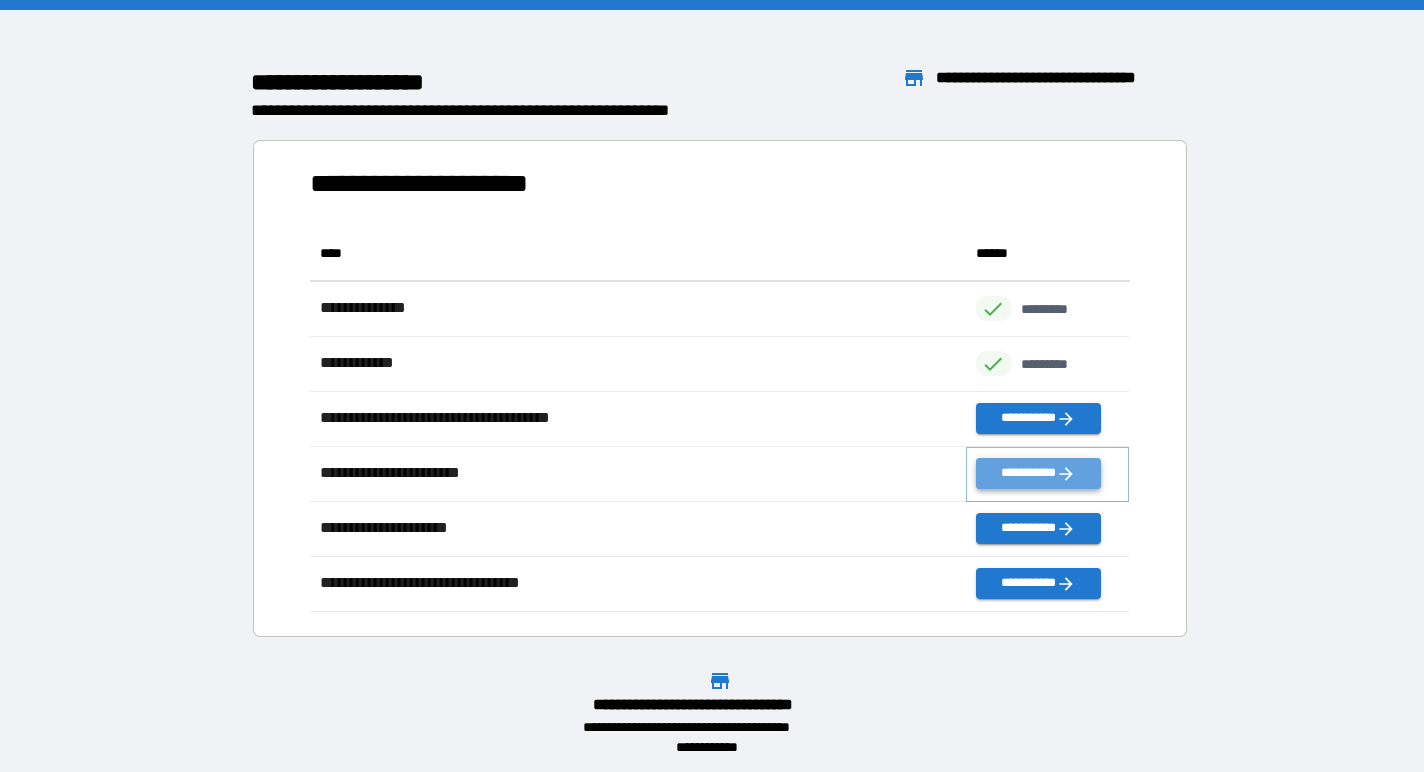 click on "**********" at bounding box center [1038, 473] 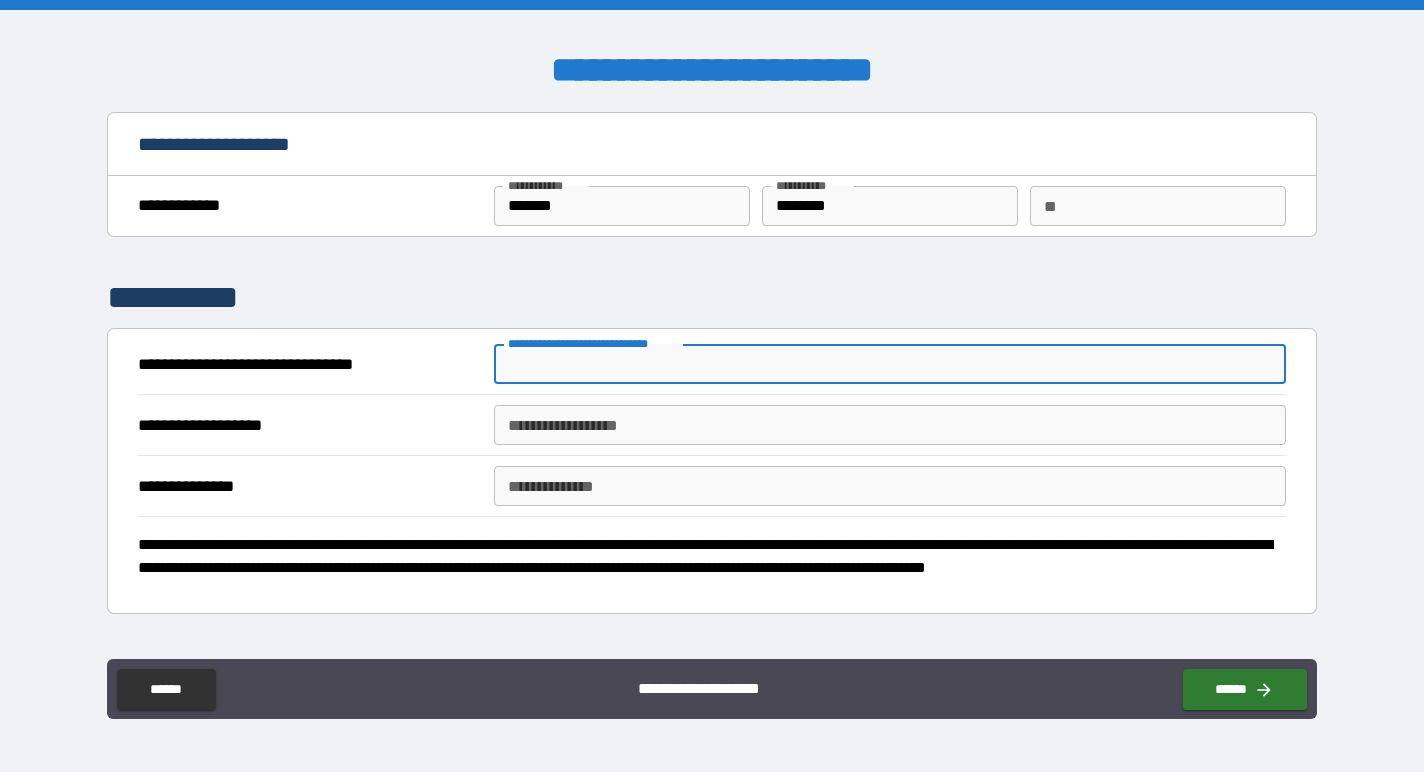 click on "**********" at bounding box center [890, 364] 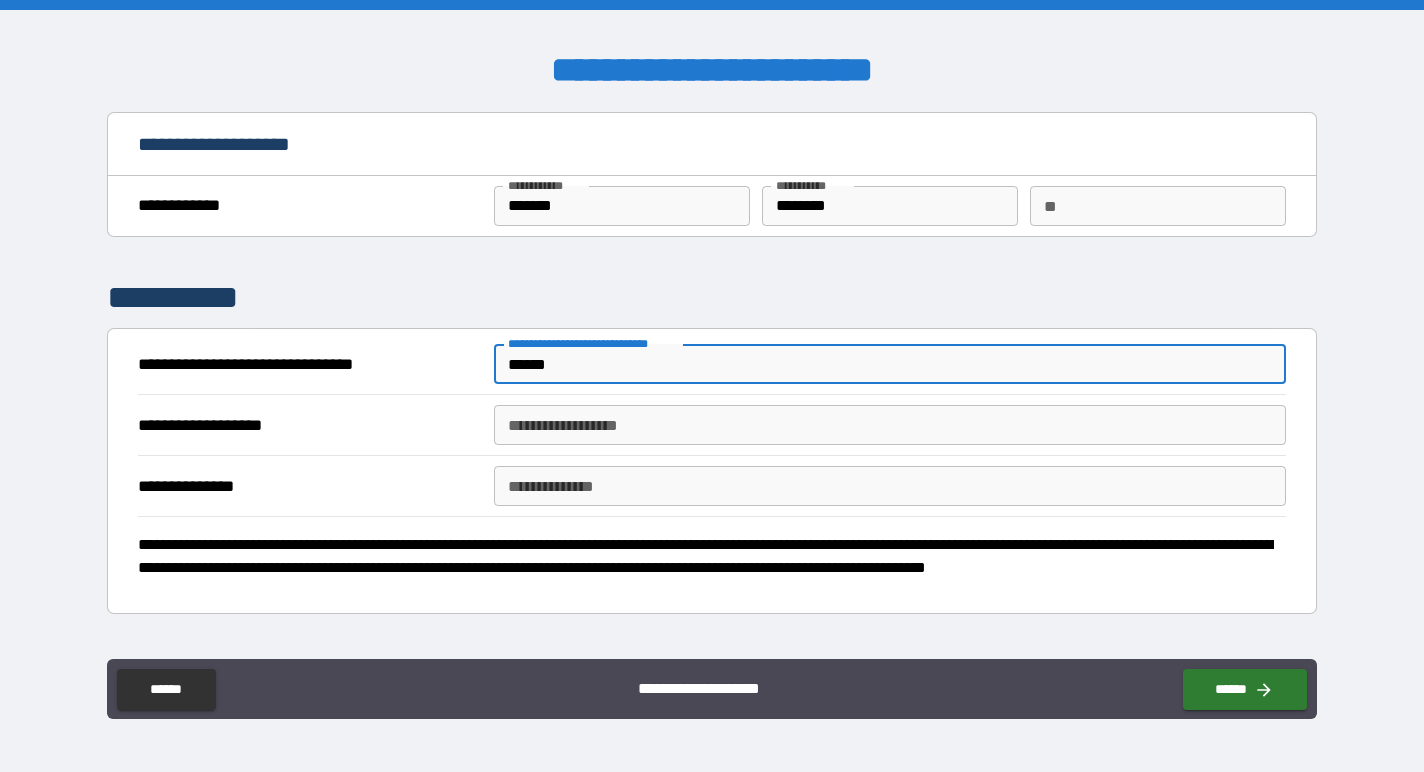 type on "******" 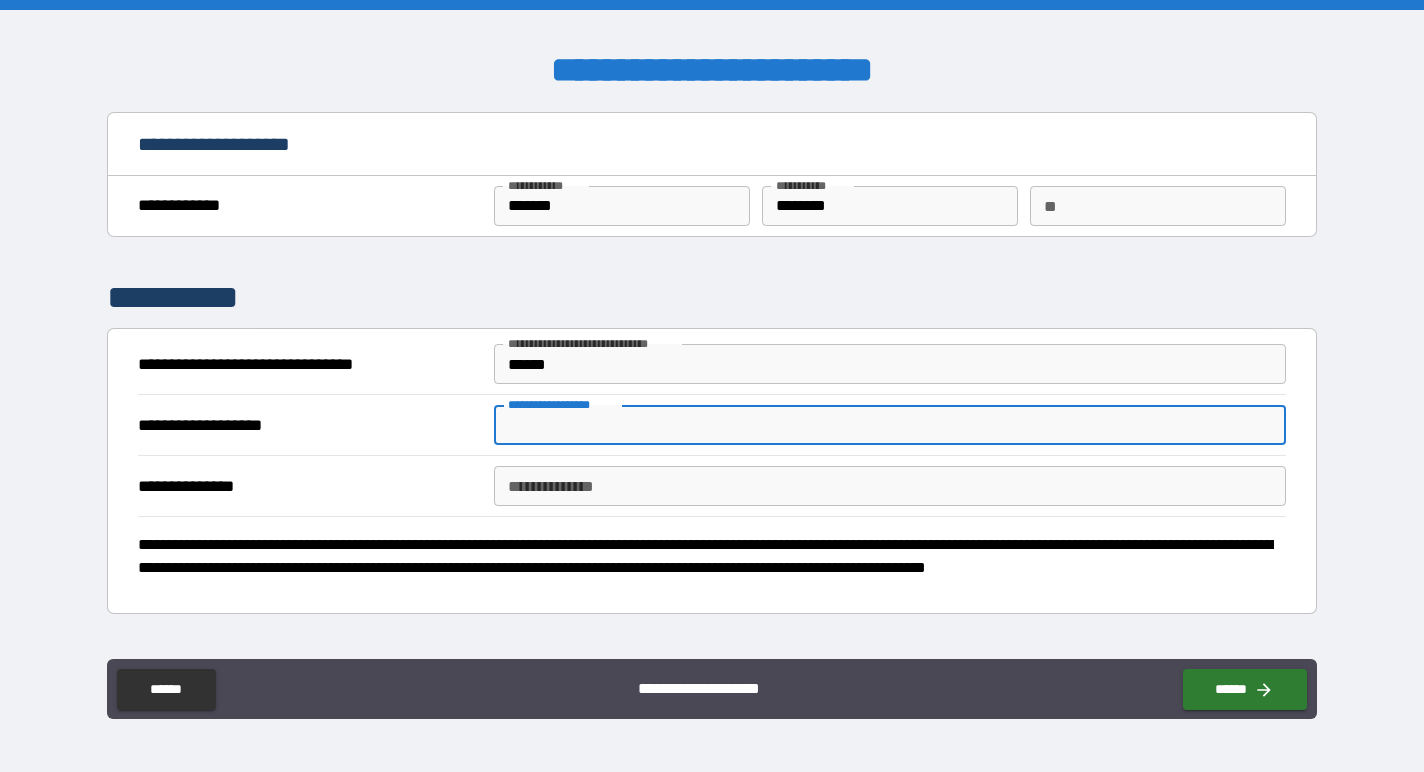 type on "**********" 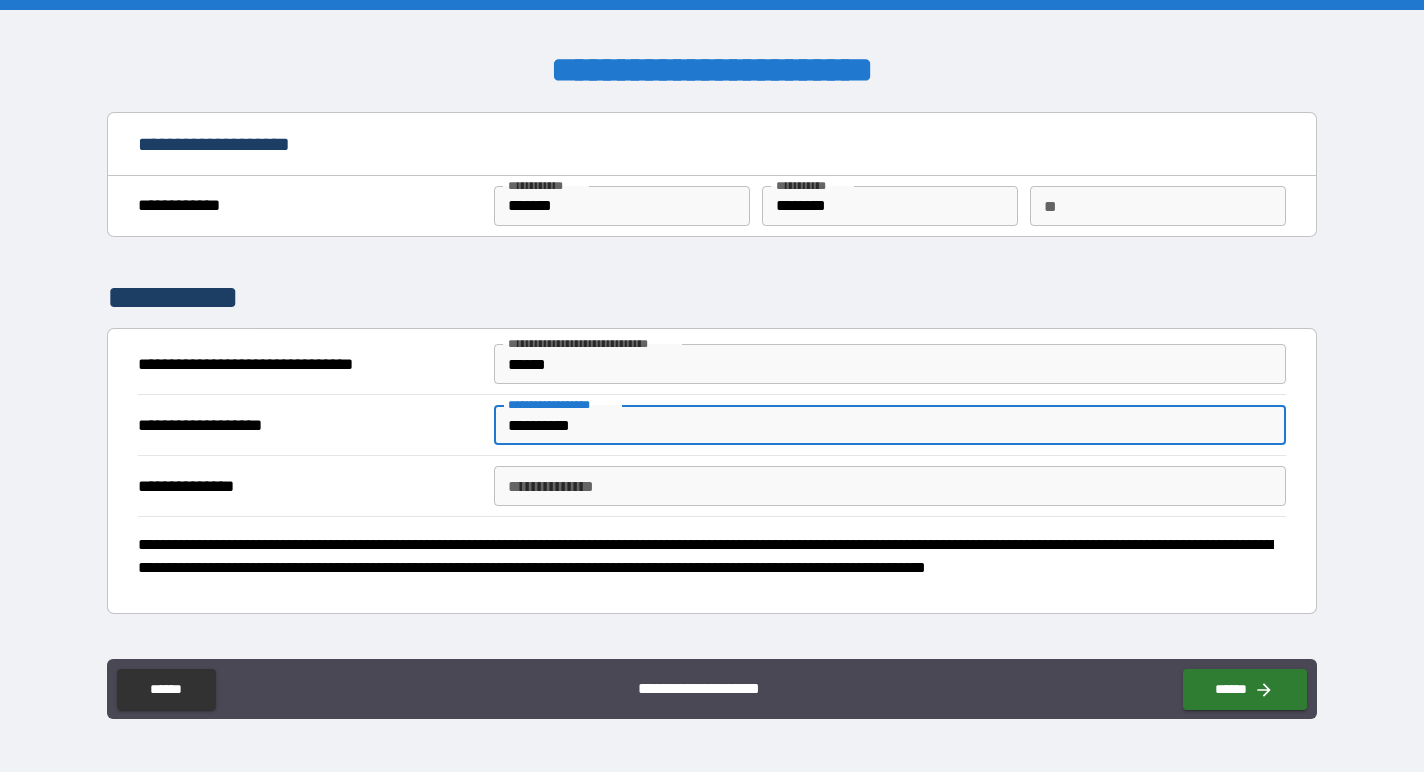 type on "**********" 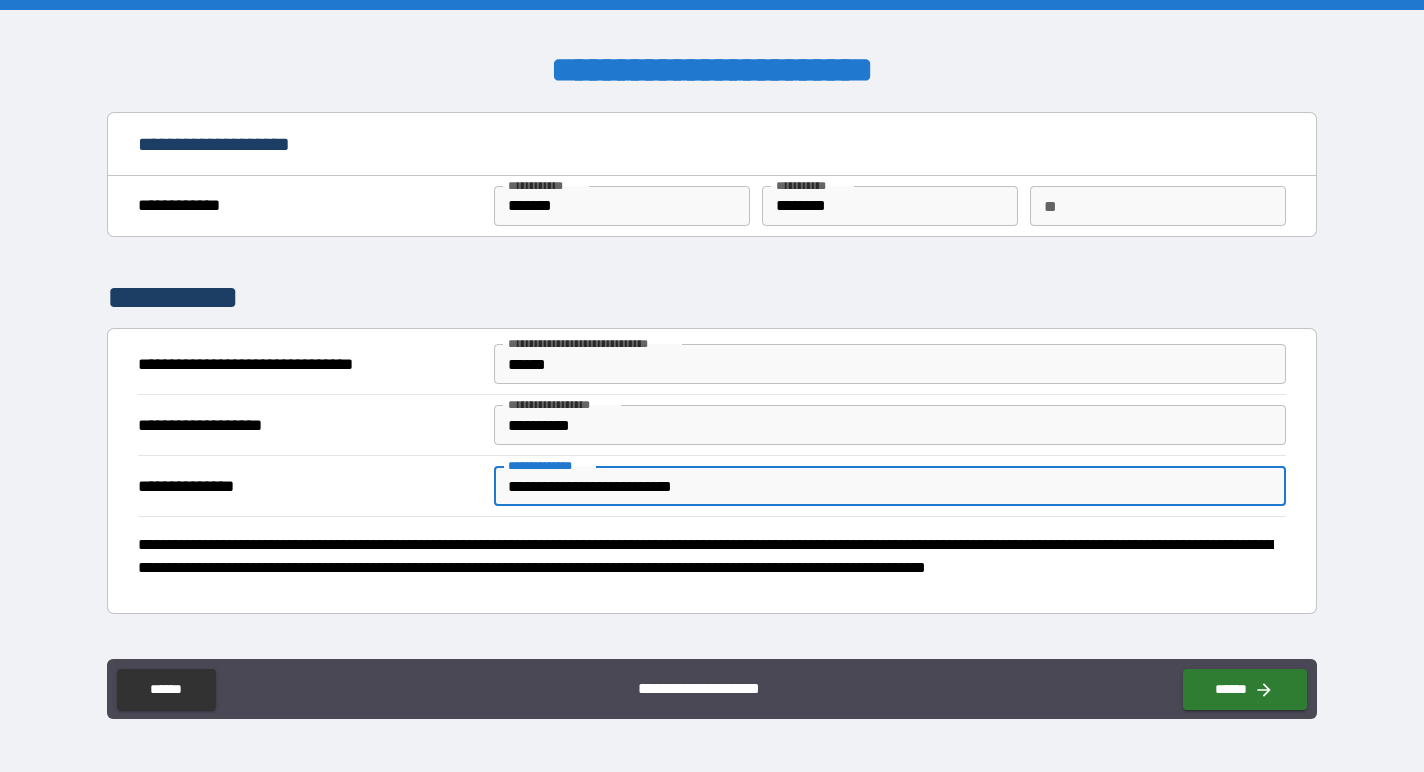 click on "**********" at bounding box center [890, 486] 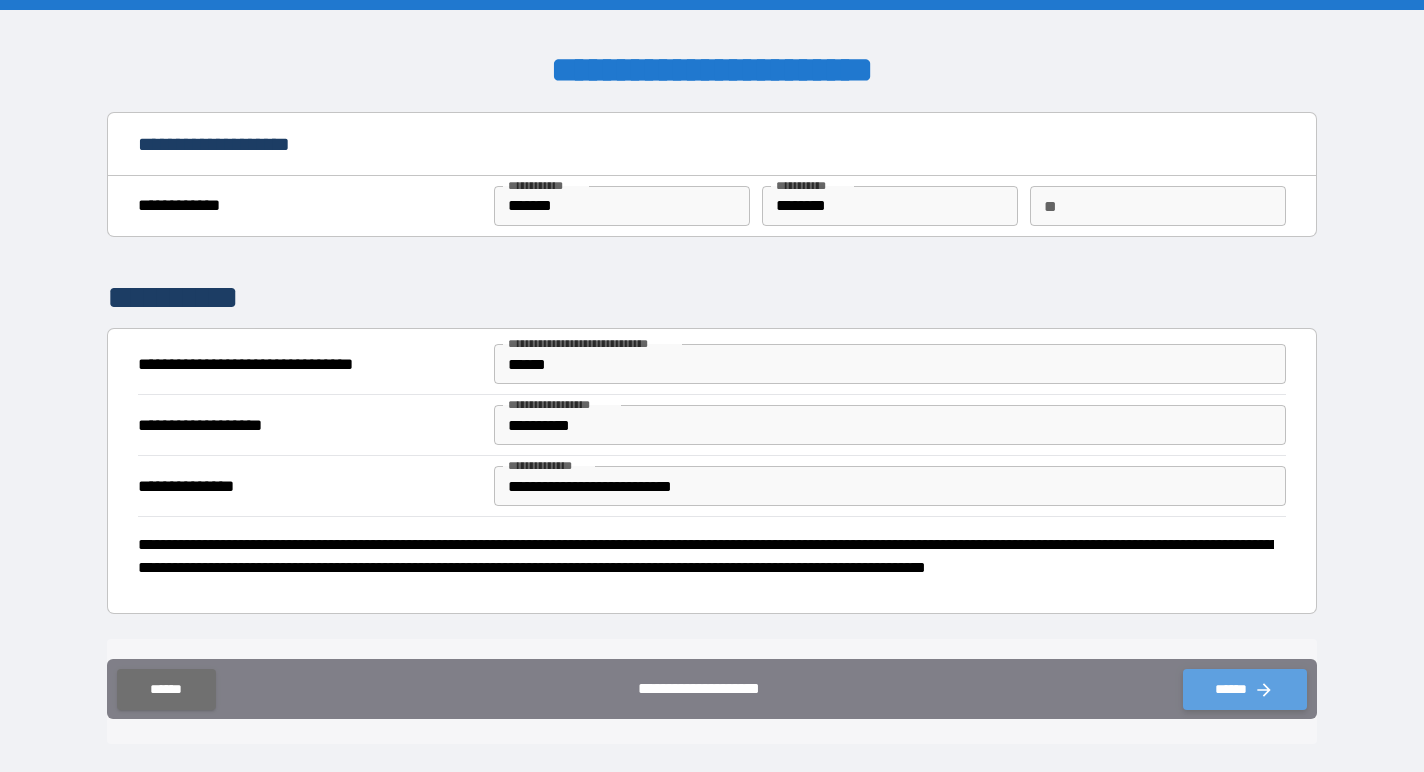 click on "******" at bounding box center (1245, 689) 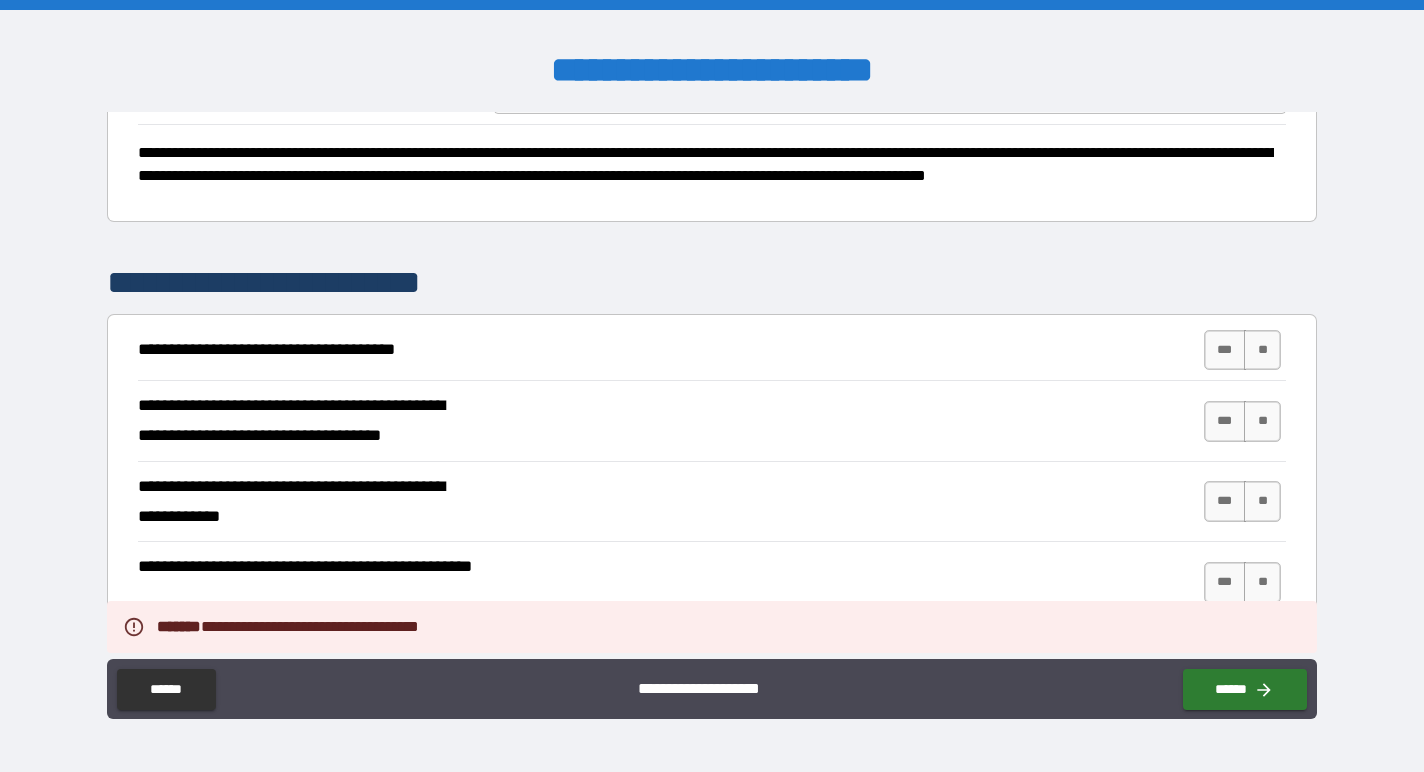 scroll, scrollTop: 480, scrollLeft: 0, axis: vertical 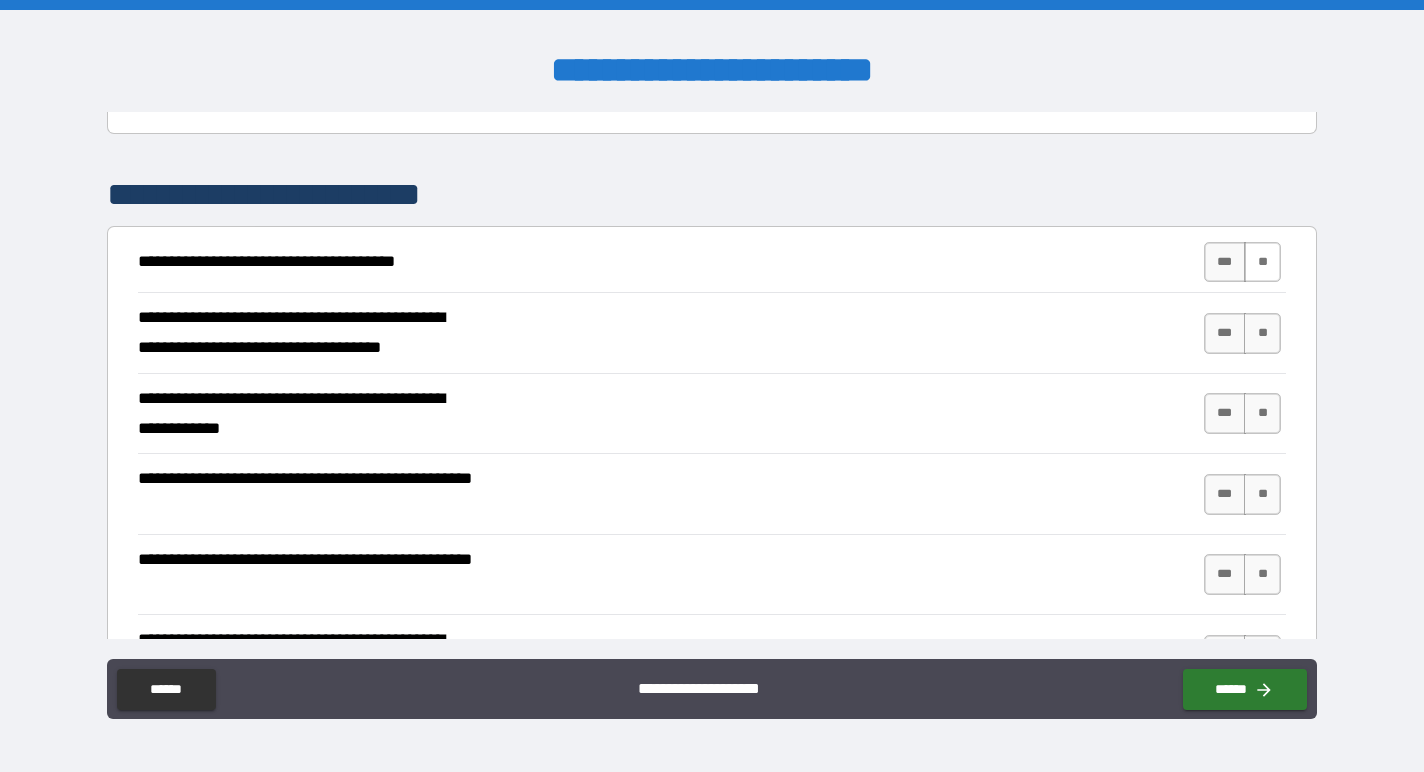 click on "**" at bounding box center [1262, 262] 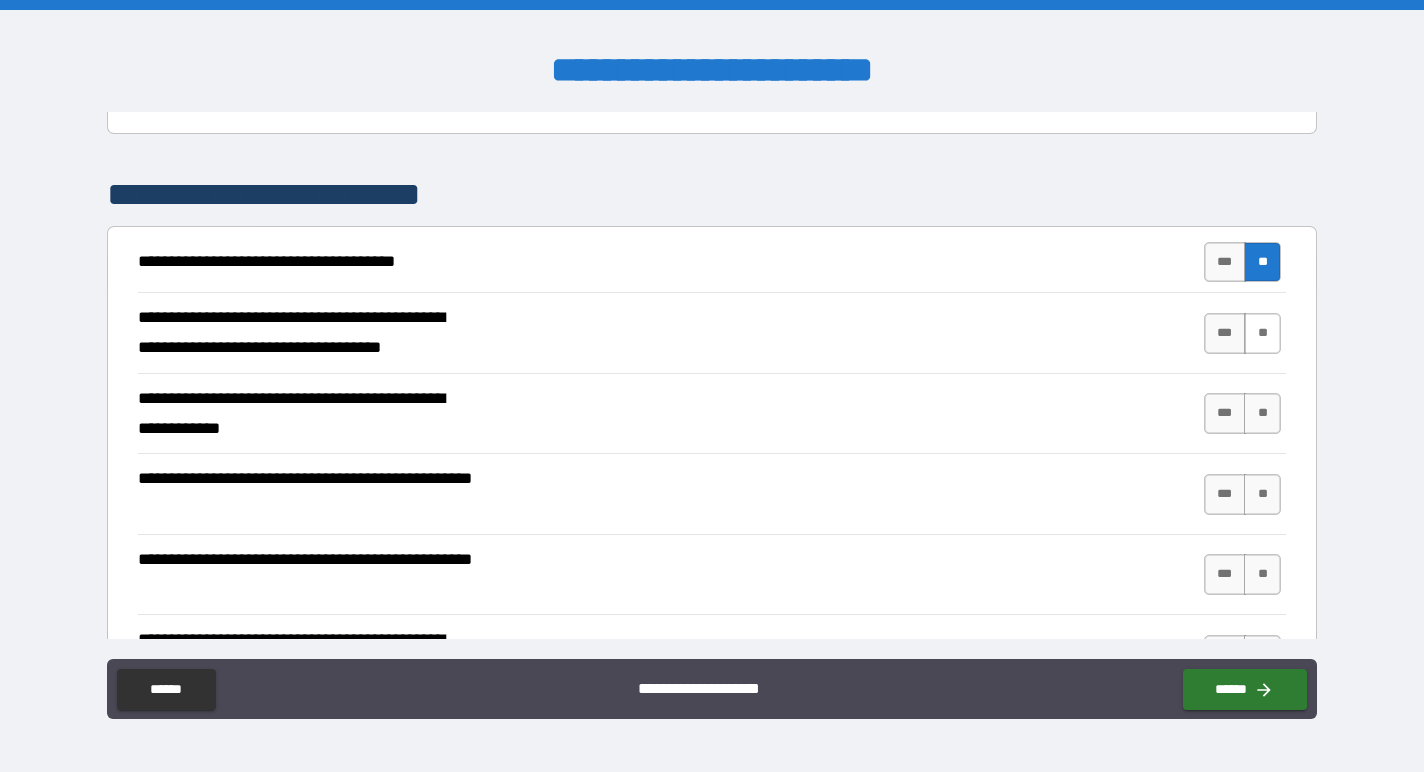click on "**" at bounding box center [1262, 333] 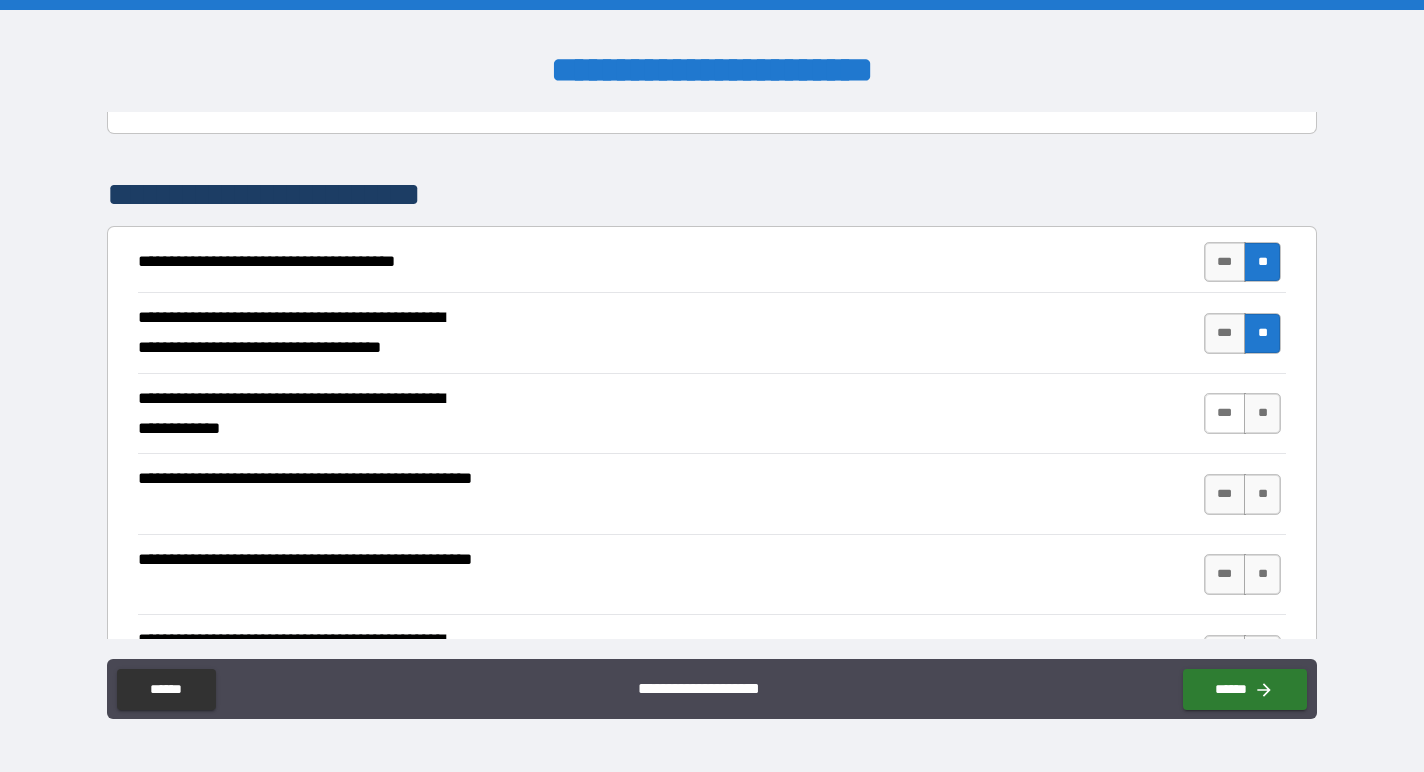 click on "***" at bounding box center [1225, 413] 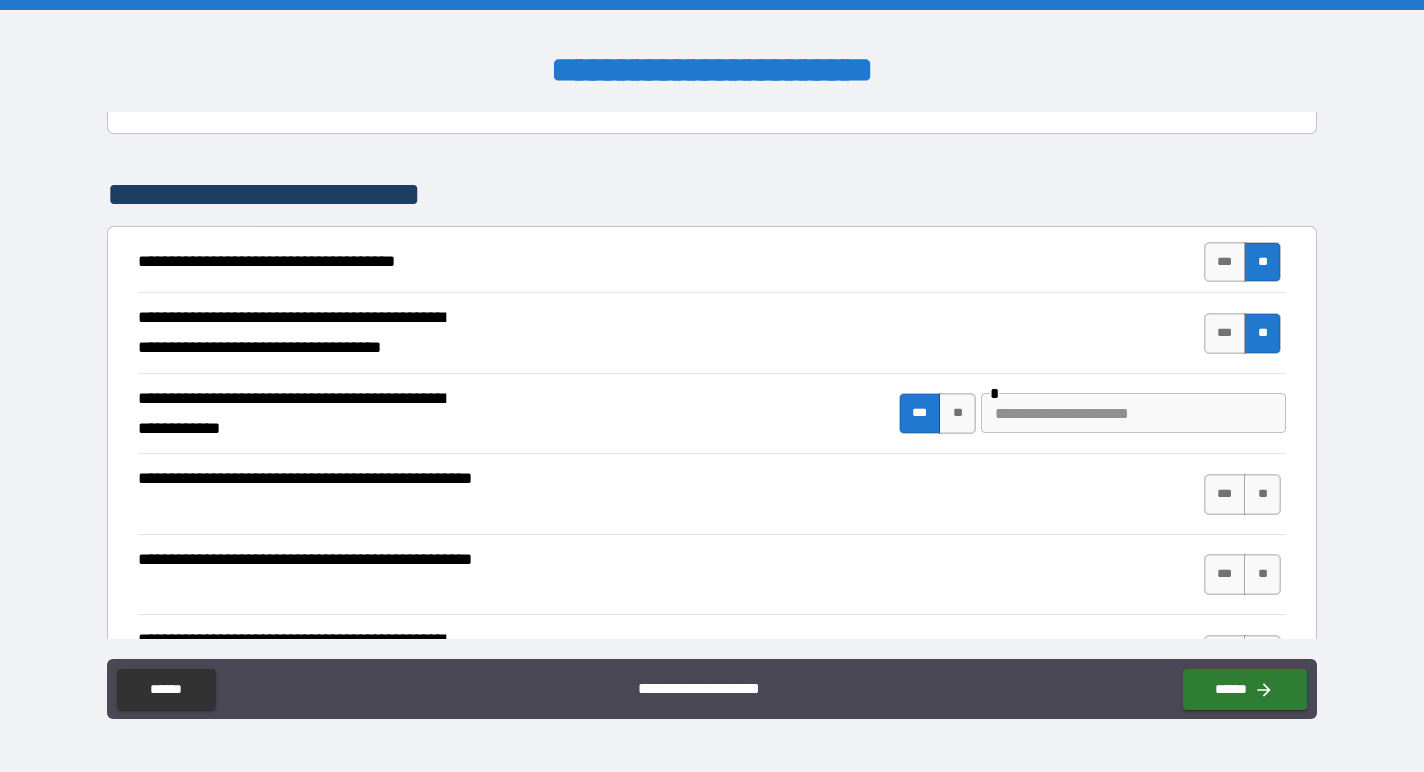 click at bounding box center [1133, 413] 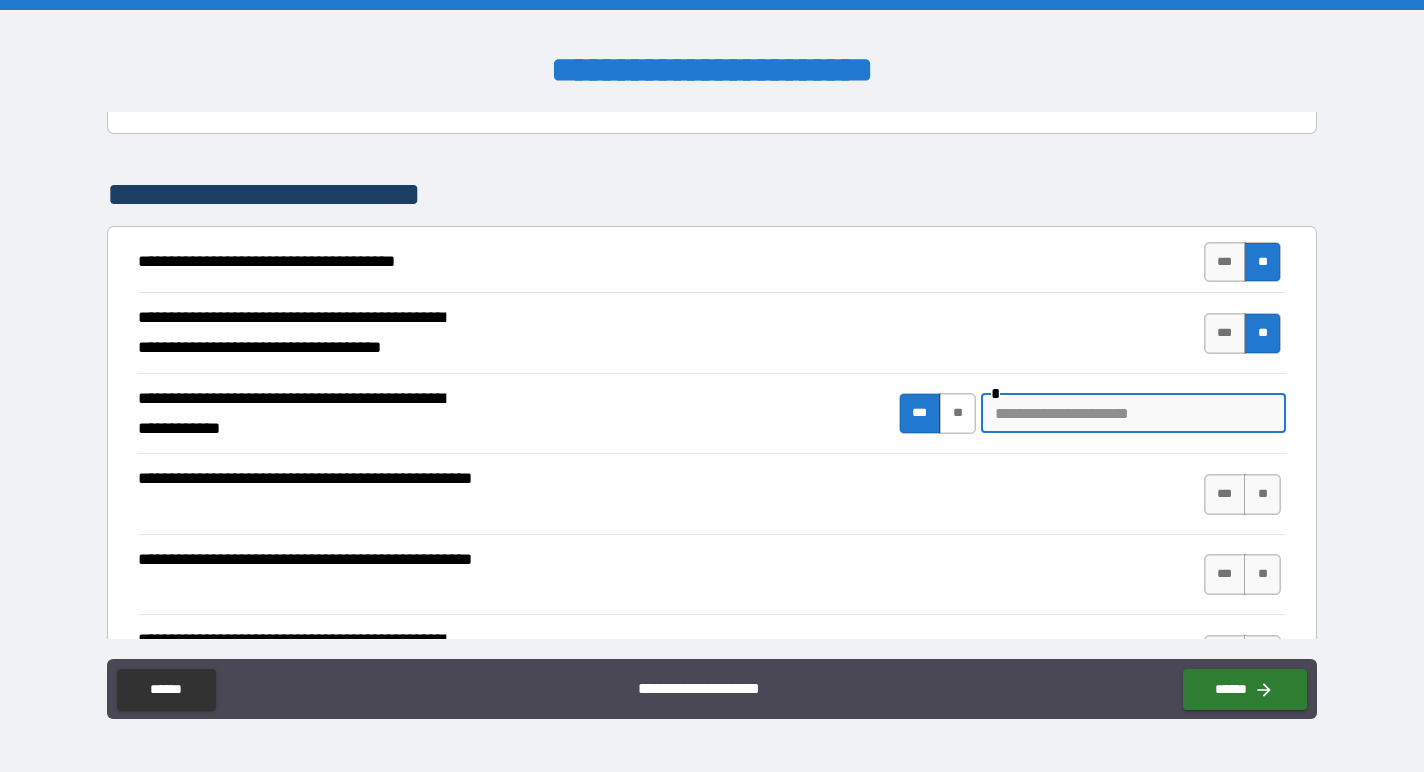 click on "**" at bounding box center (957, 413) 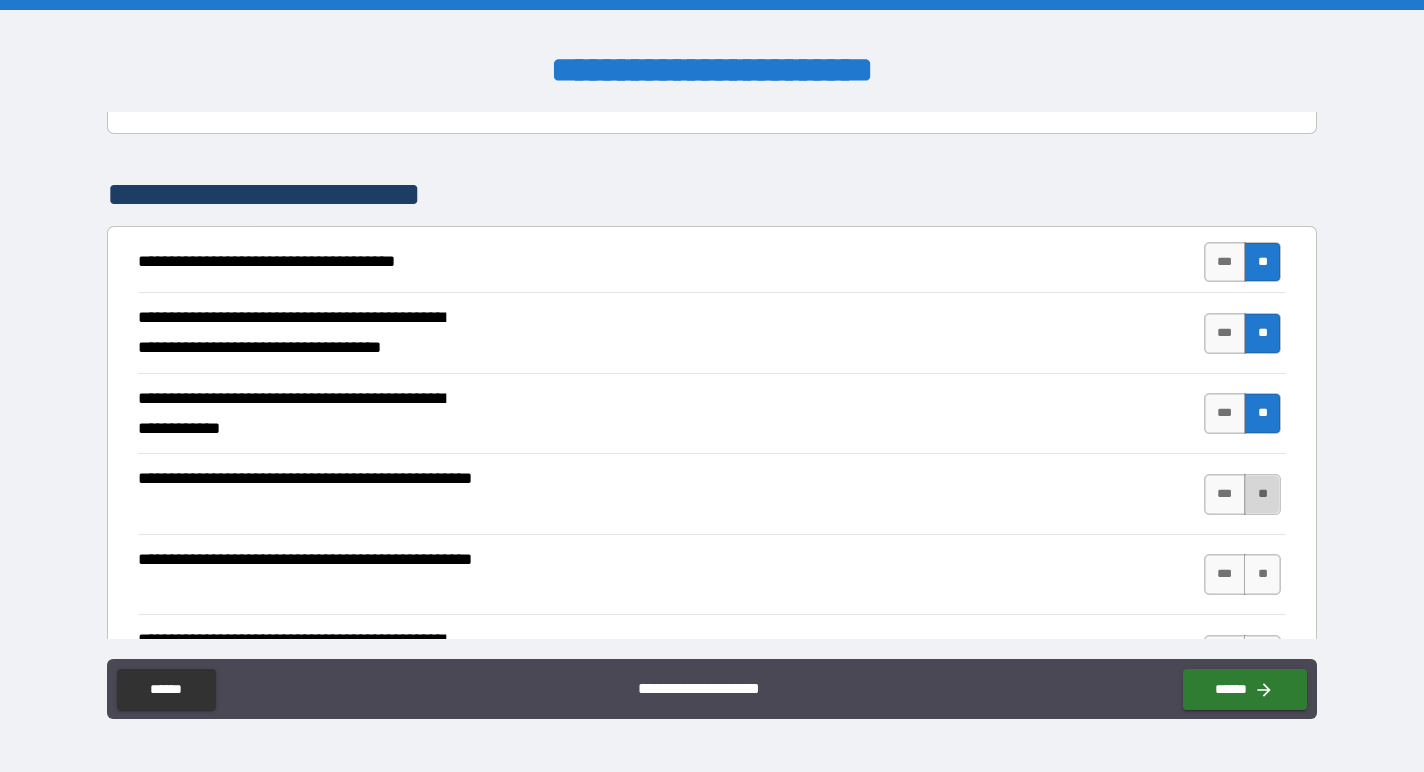 click on "**" at bounding box center [1262, 494] 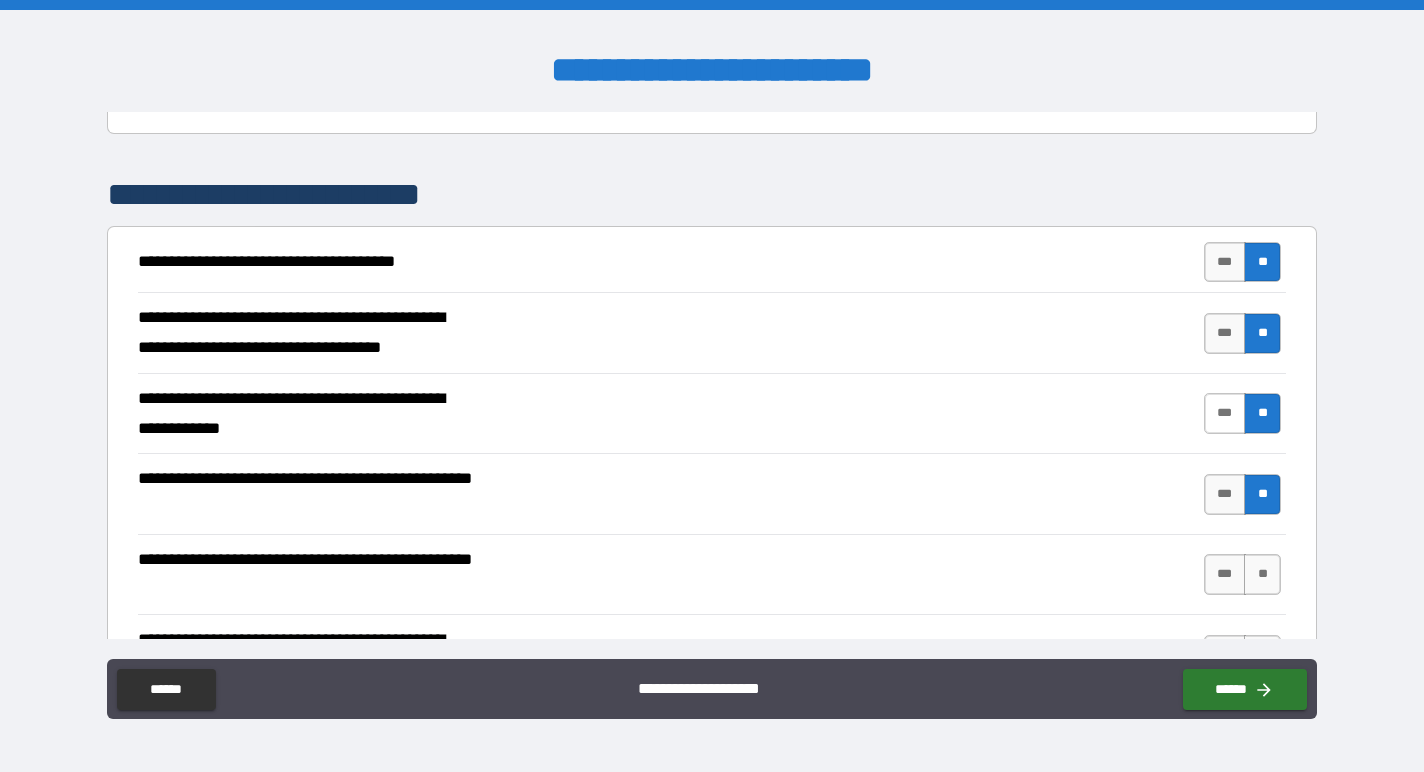 click on "***" at bounding box center [1225, 413] 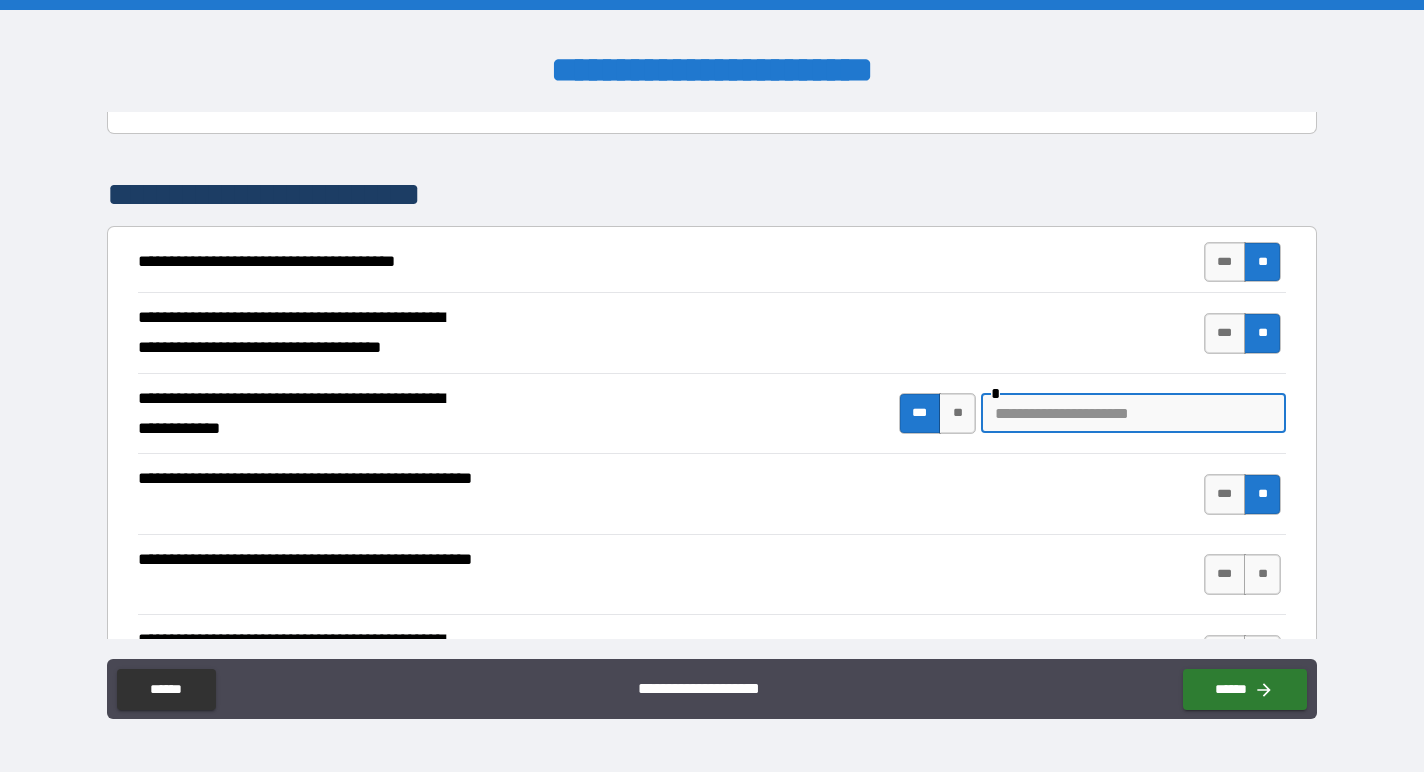 click at bounding box center [1133, 413] 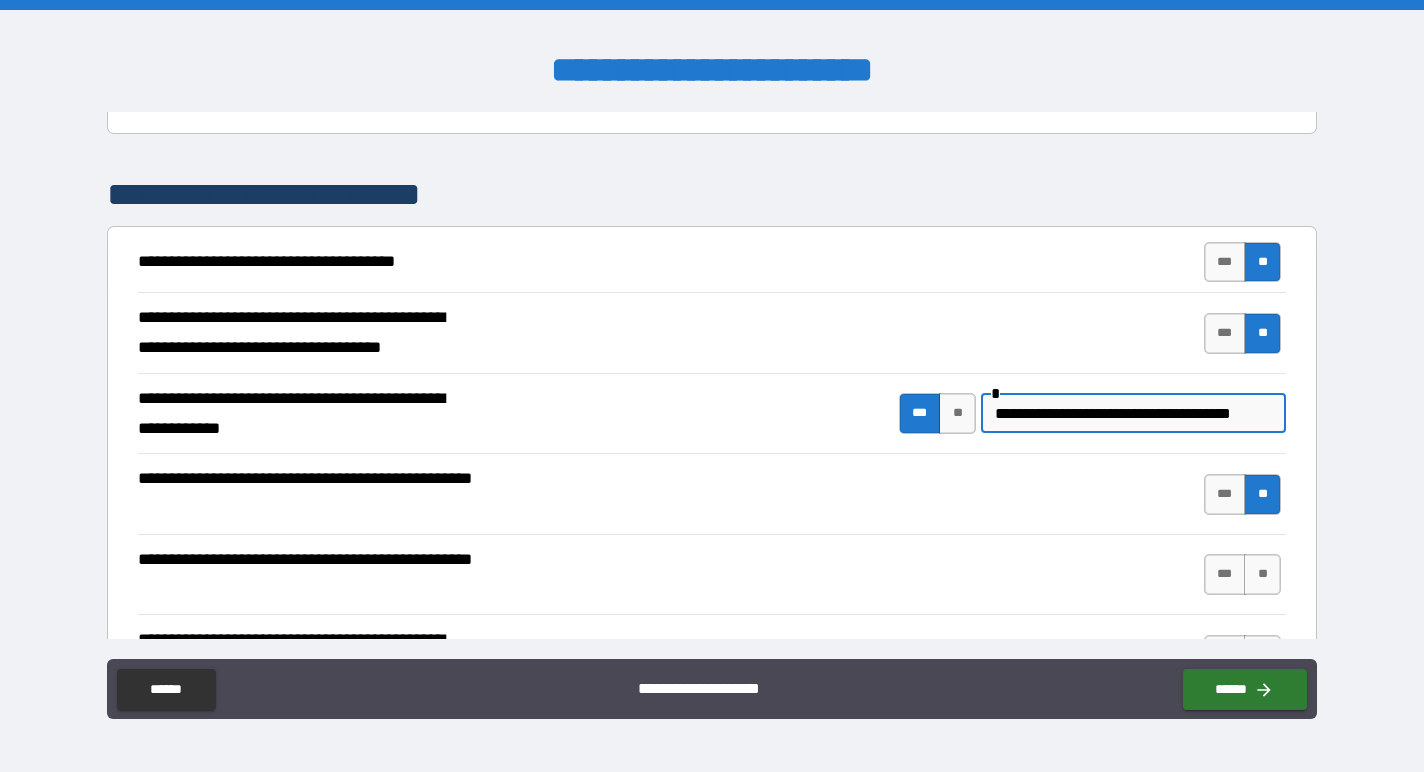 click on "**********" at bounding box center [1133, 413] 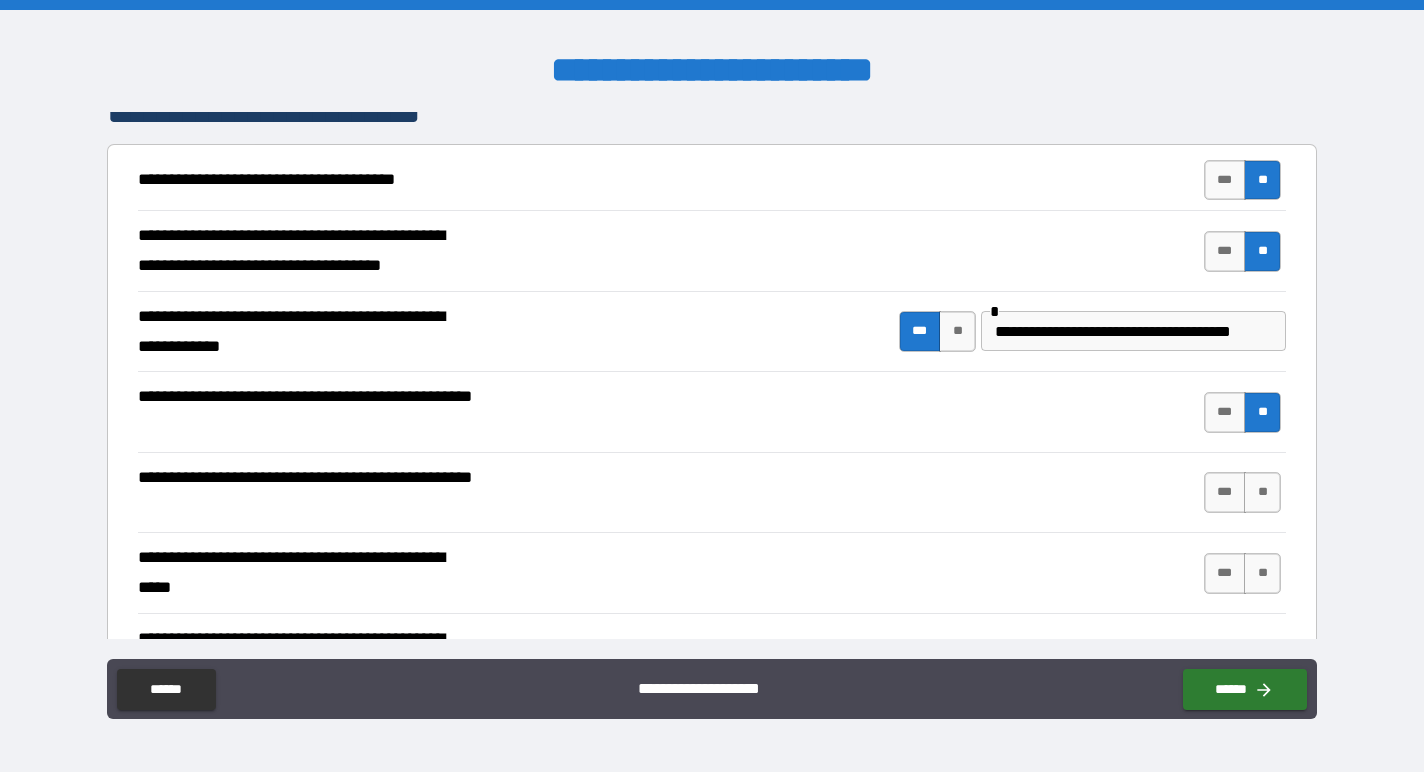 scroll, scrollTop: 615, scrollLeft: 0, axis: vertical 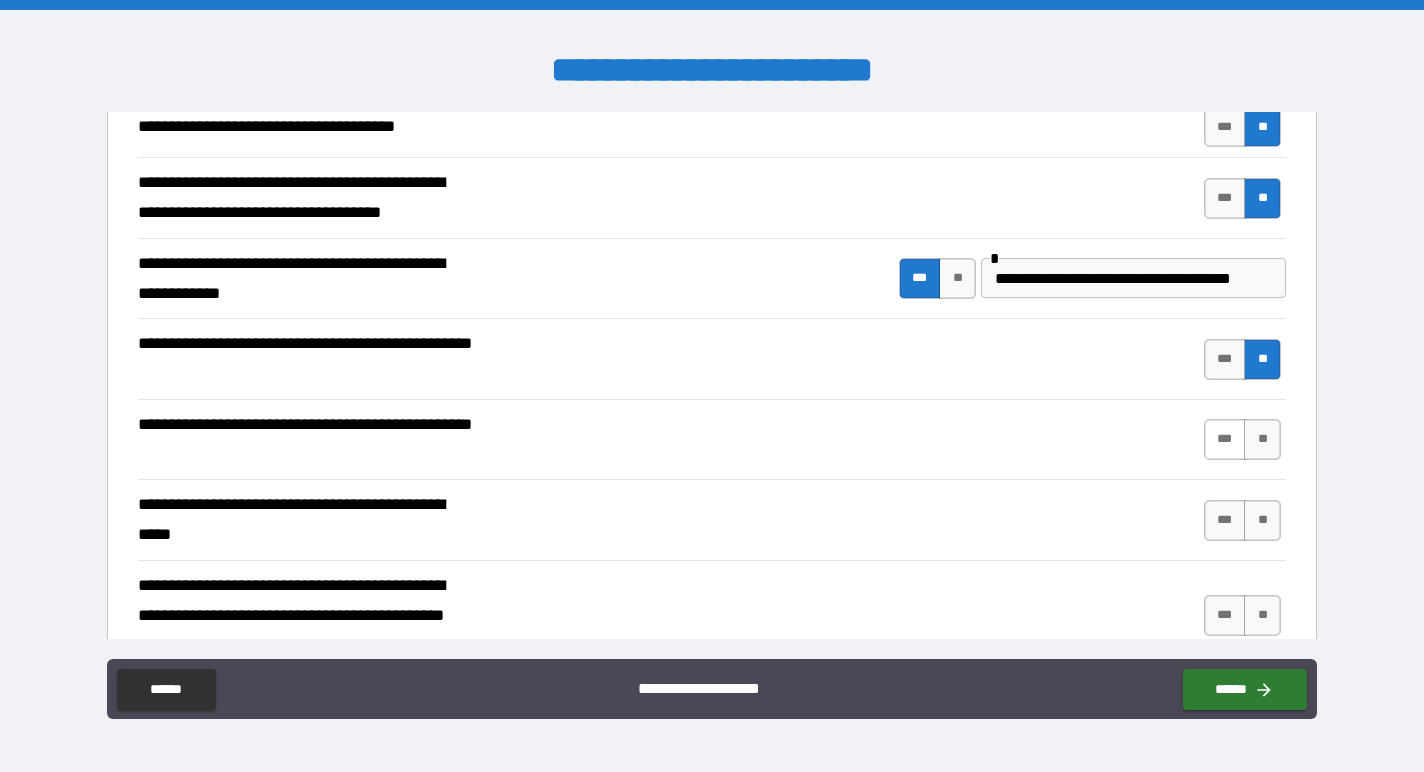 click on "***" at bounding box center [1225, 439] 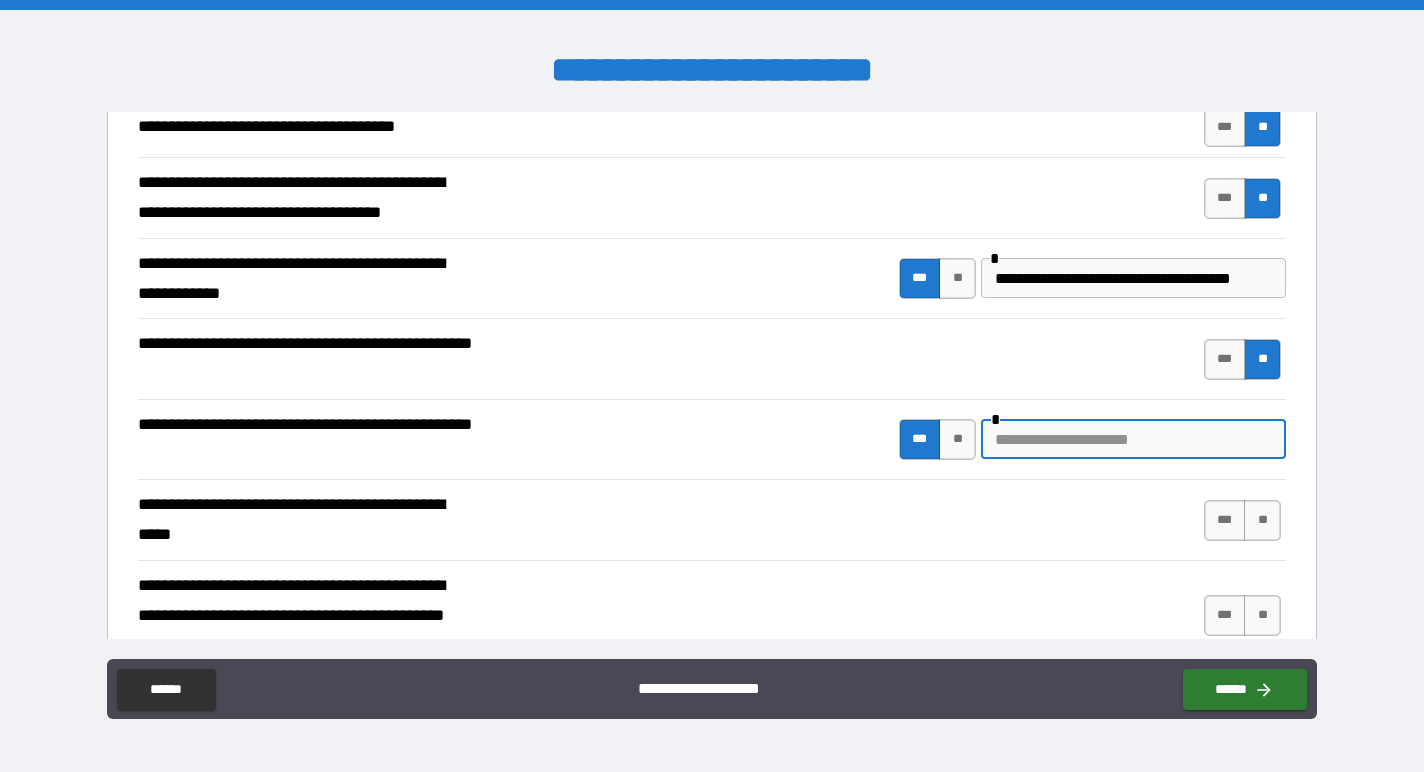 click at bounding box center [1133, 439] 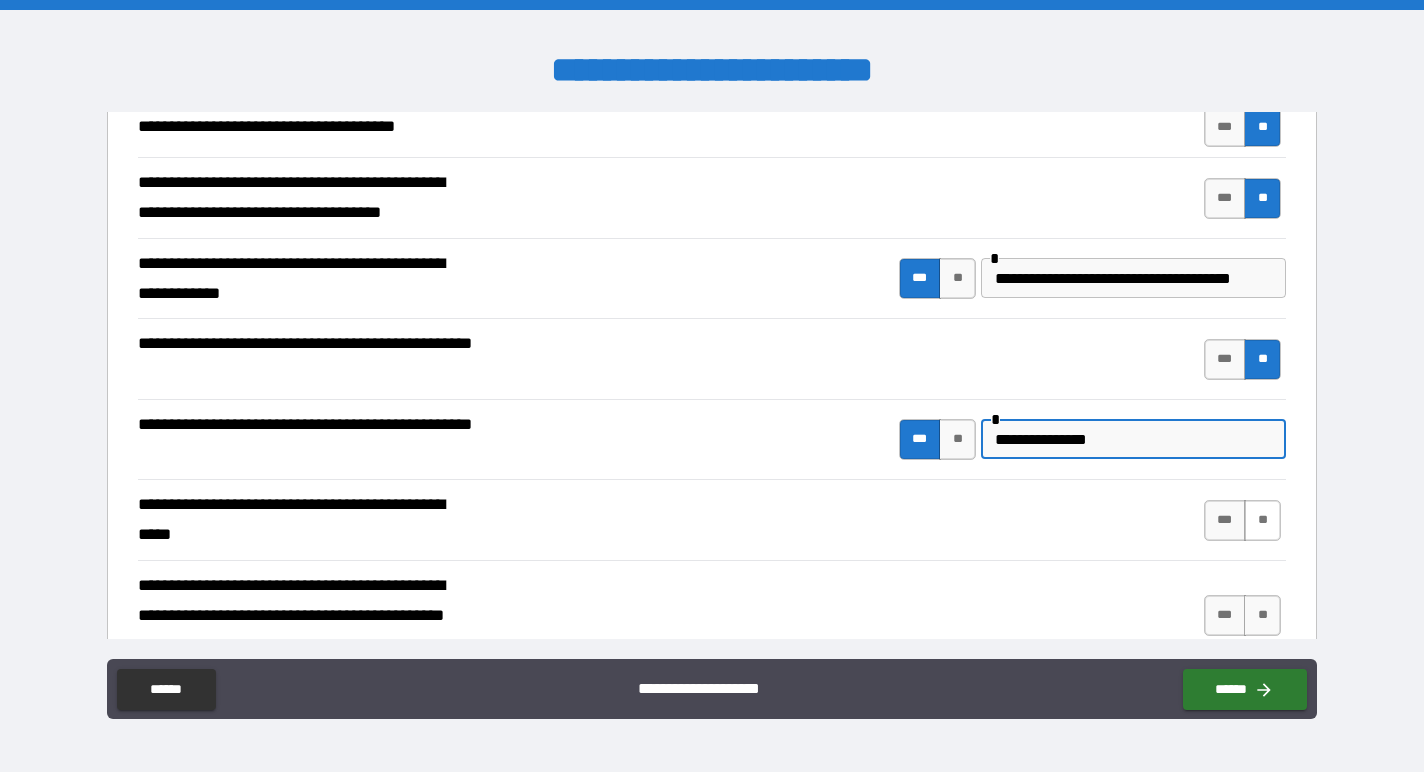 type on "**********" 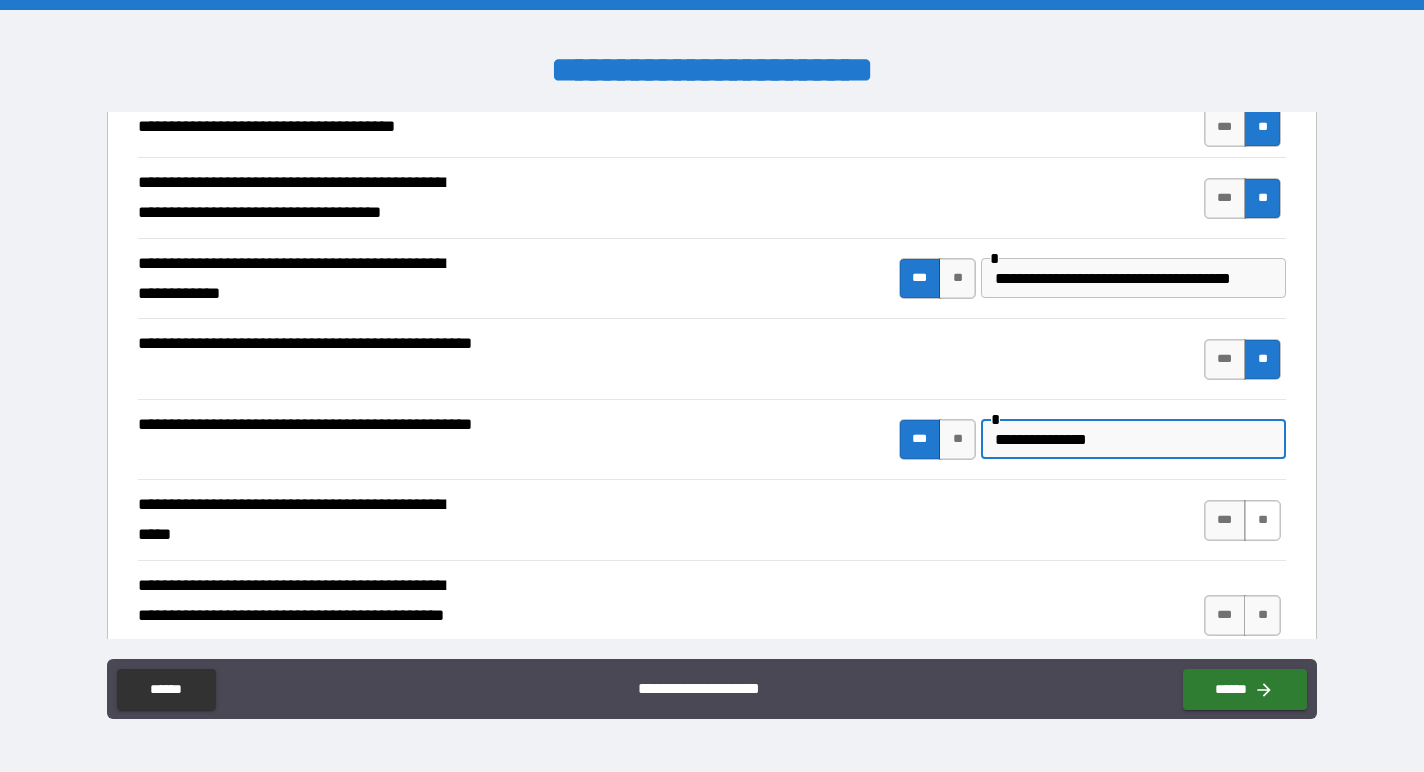 click on "**" at bounding box center [1262, 520] 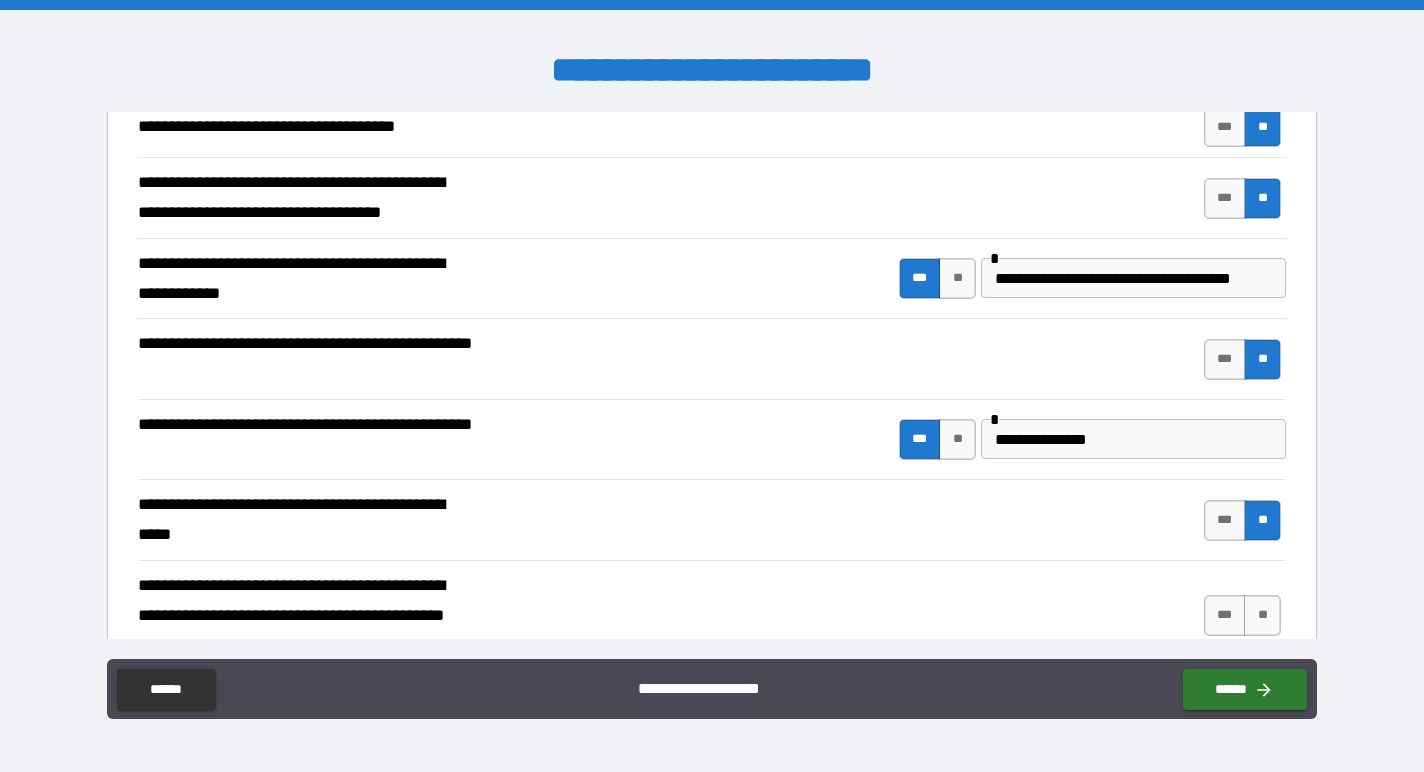scroll, scrollTop: 753, scrollLeft: 0, axis: vertical 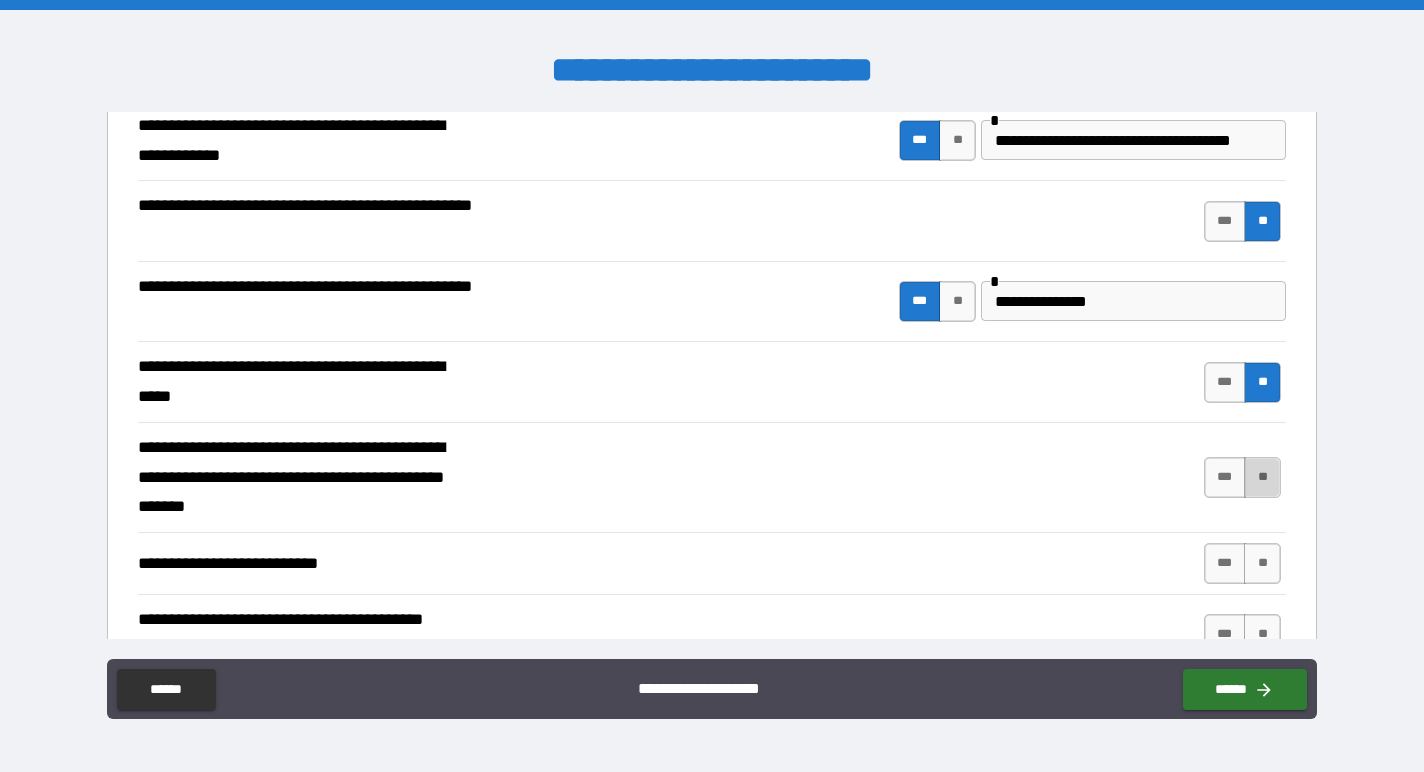 click on "**" at bounding box center (1262, 477) 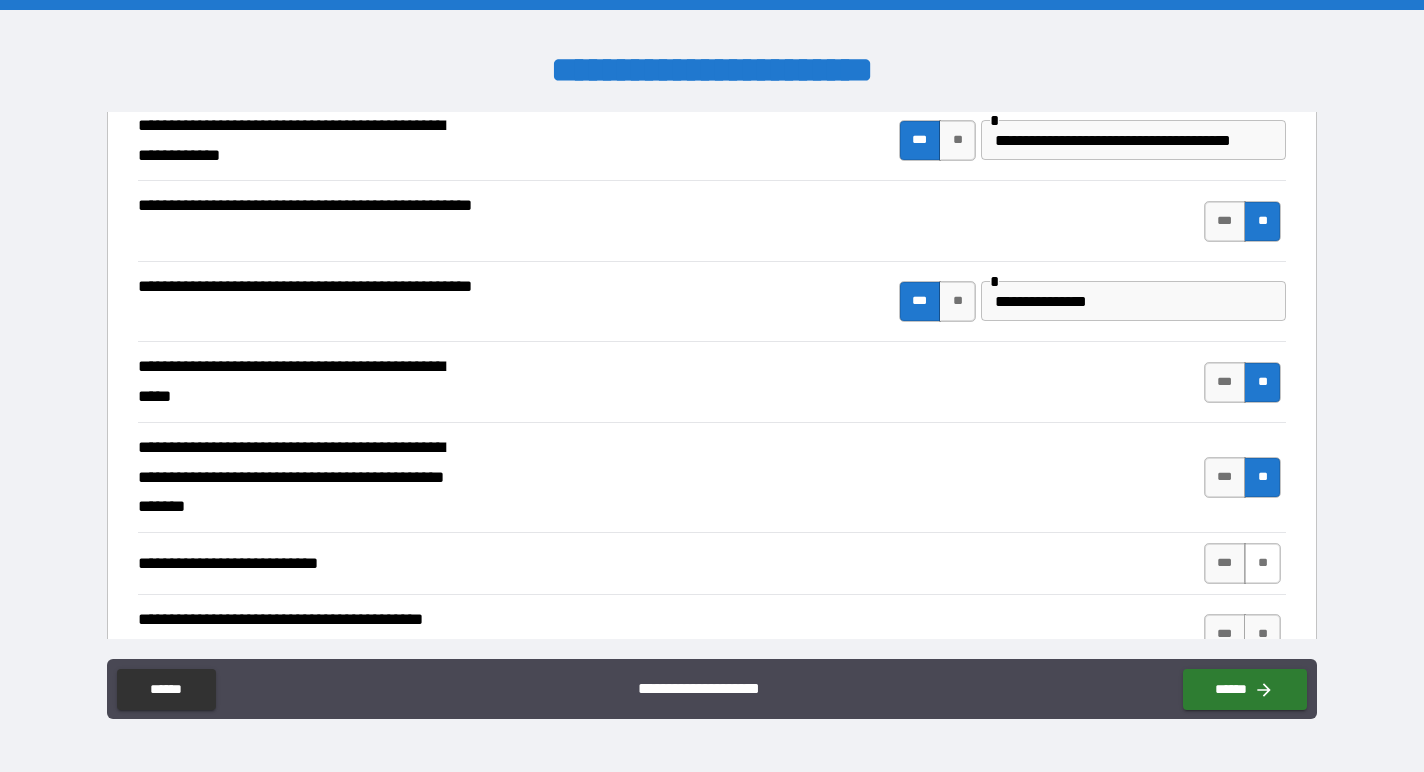 click on "**" at bounding box center [1262, 563] 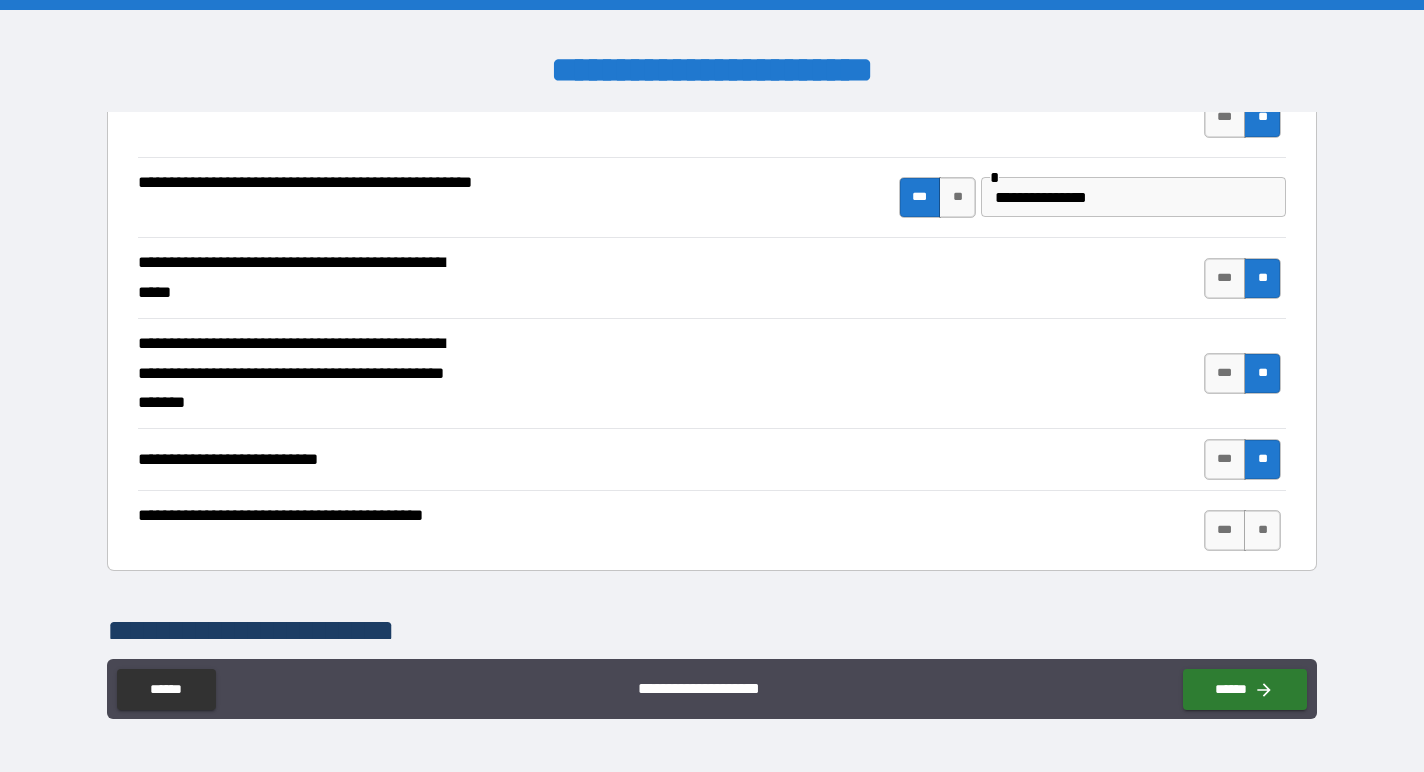 scroll, scrollTop: 911, scrollLeft: 0, axis: vertical 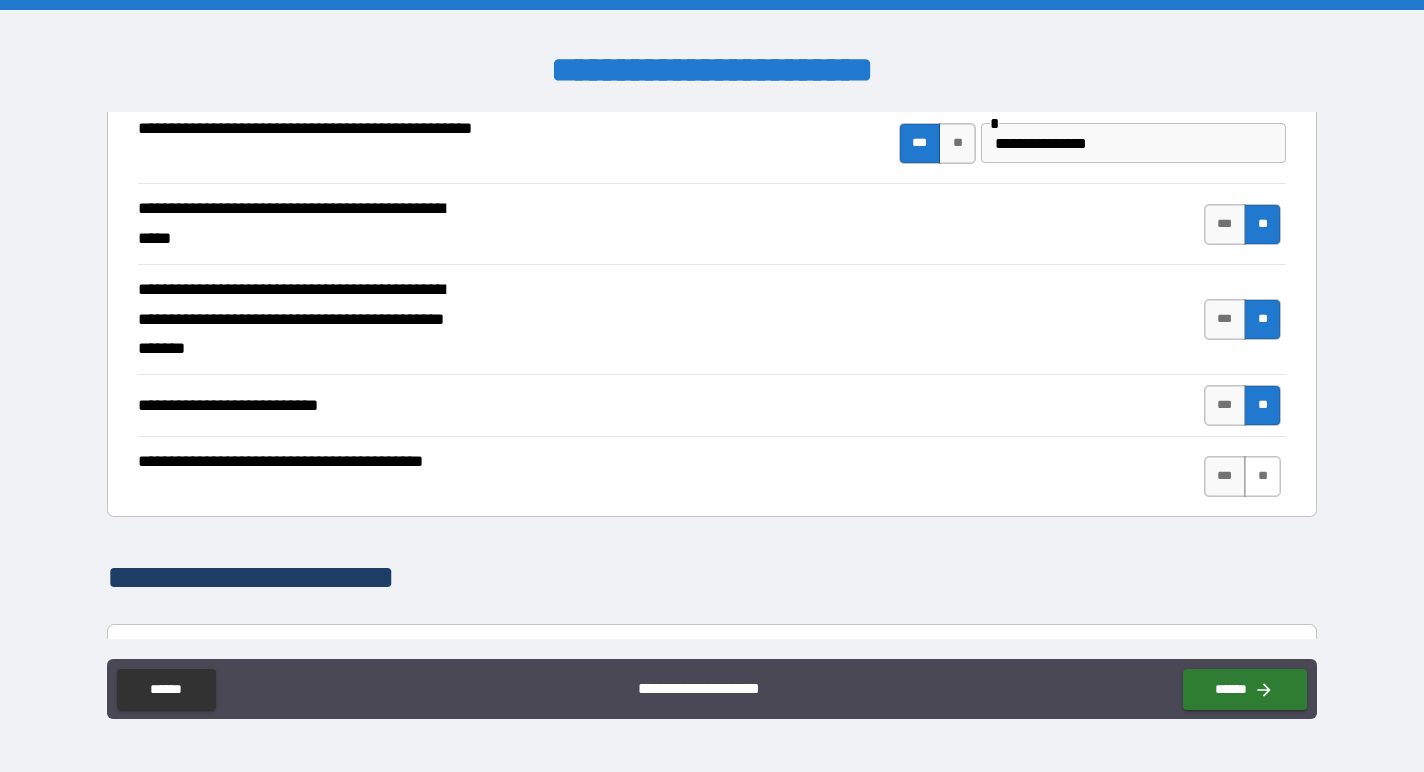 click on "**" at bounding box center [1262, 476] 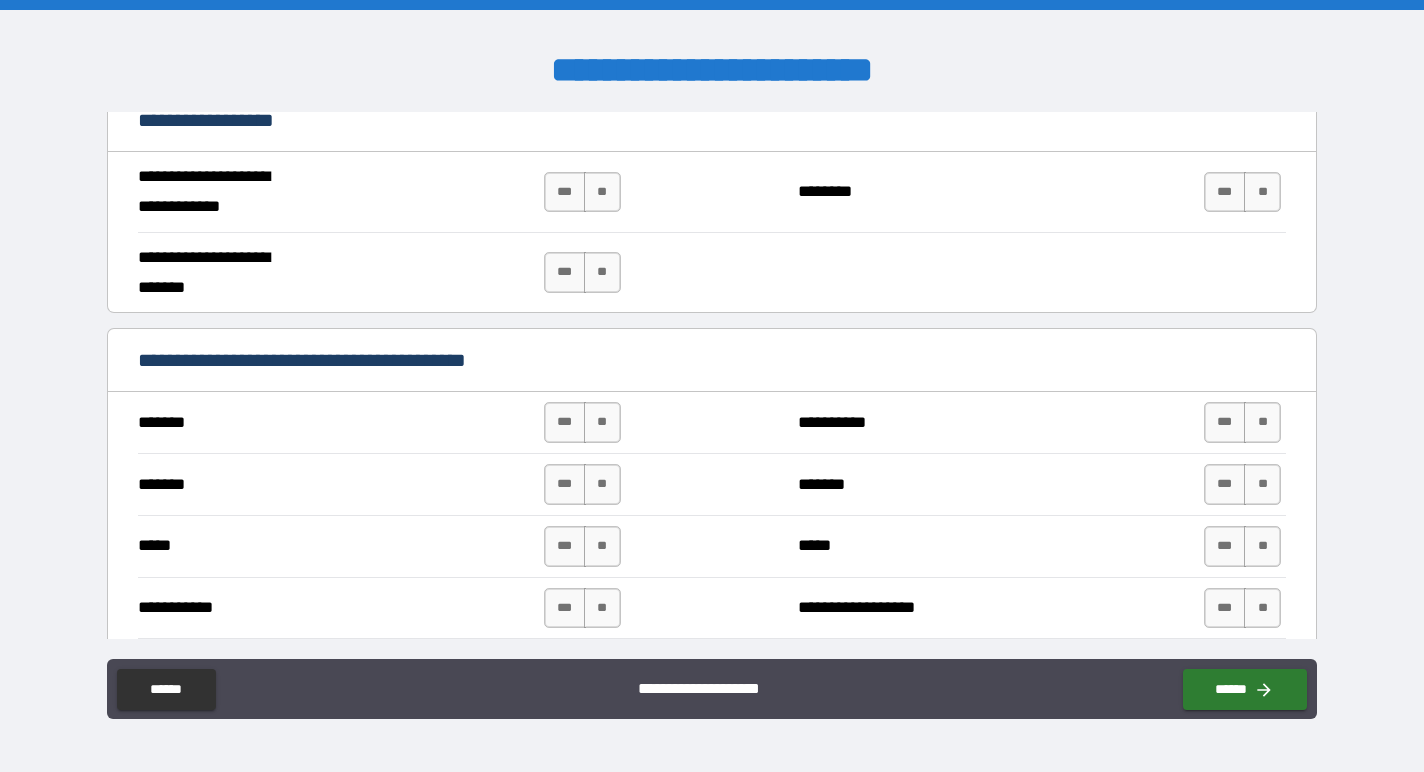 scroll, scrollTop: 1559, scrollLeft: 0, axis: vertical 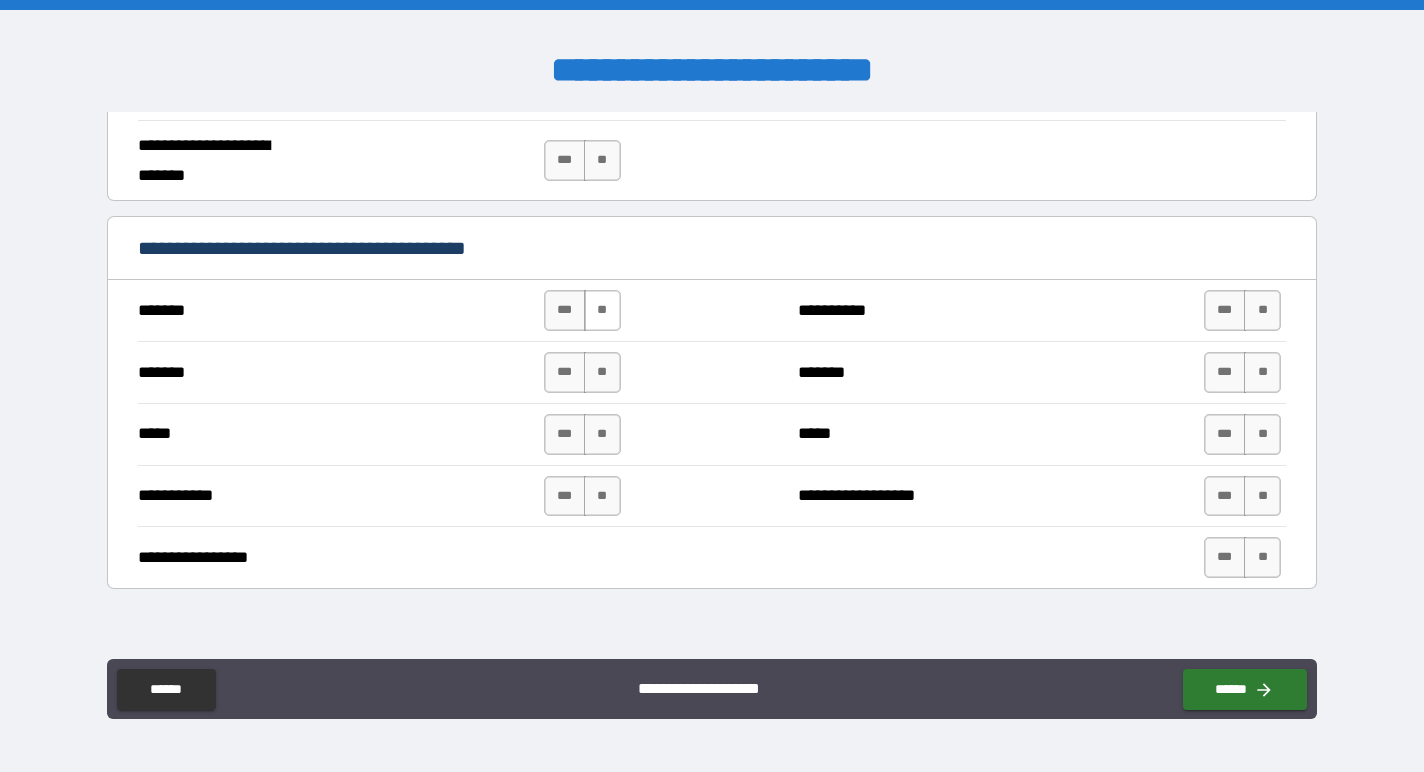 click on "**" at bounding box center (602, 310) 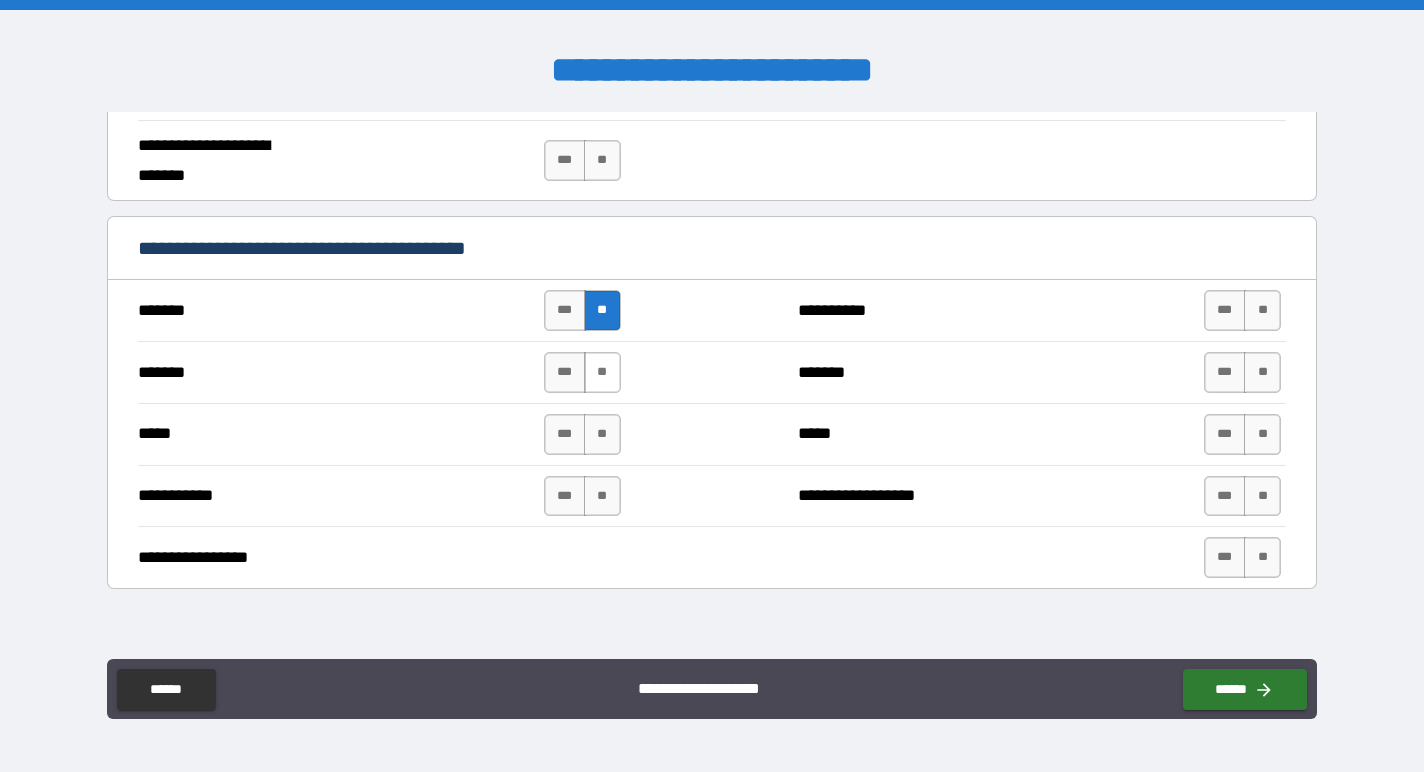 click on "**" at bounding box center [602, 372] 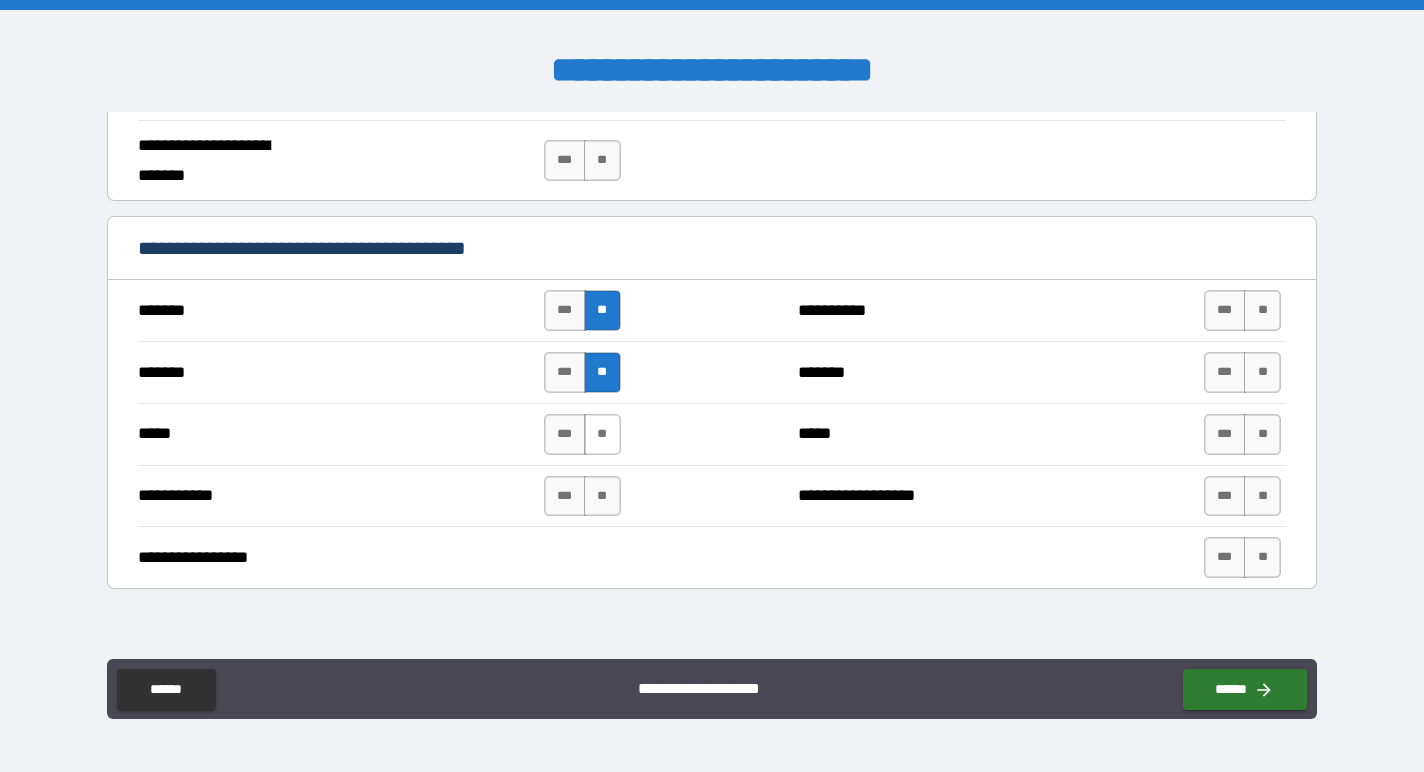 click on "**" at bounding box center (602, 434) 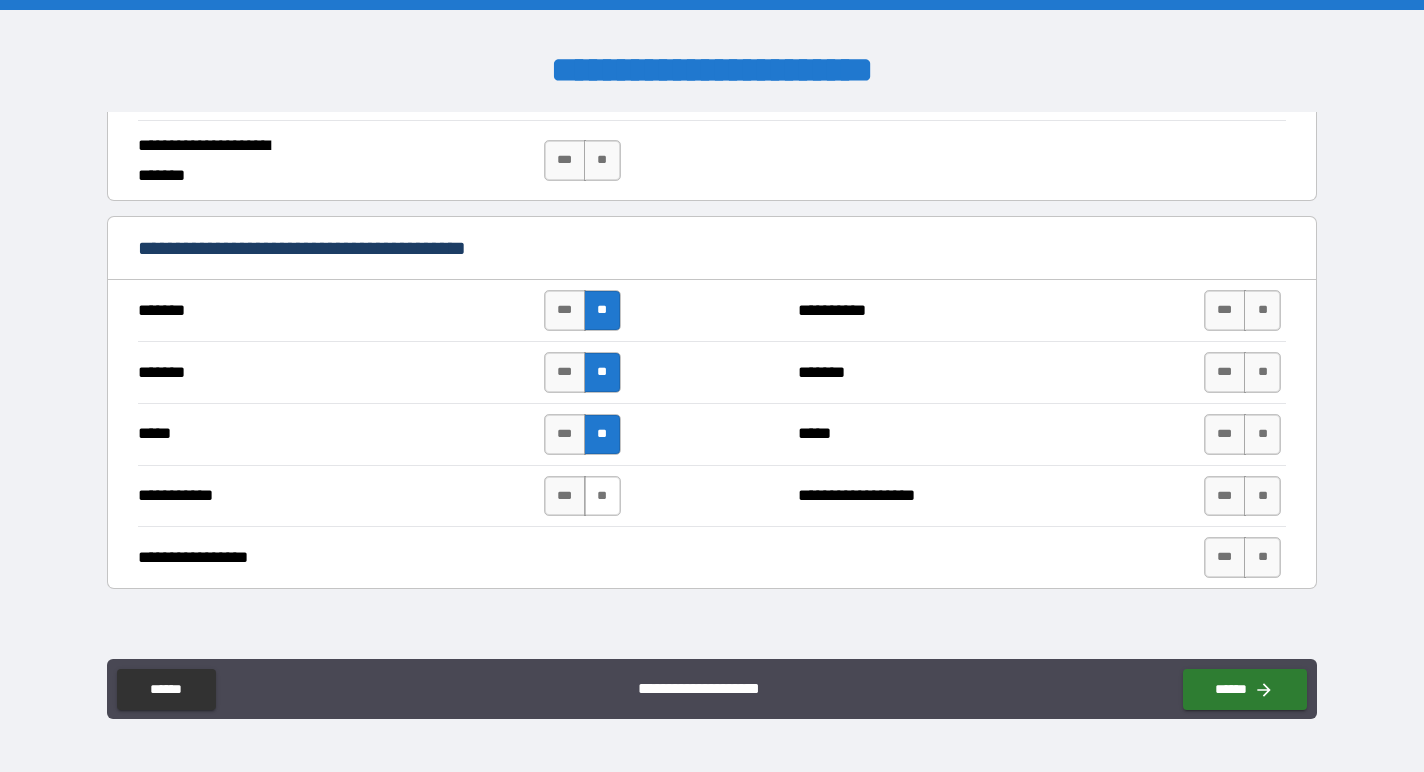 click on "**" at bounding box center (602, 496) 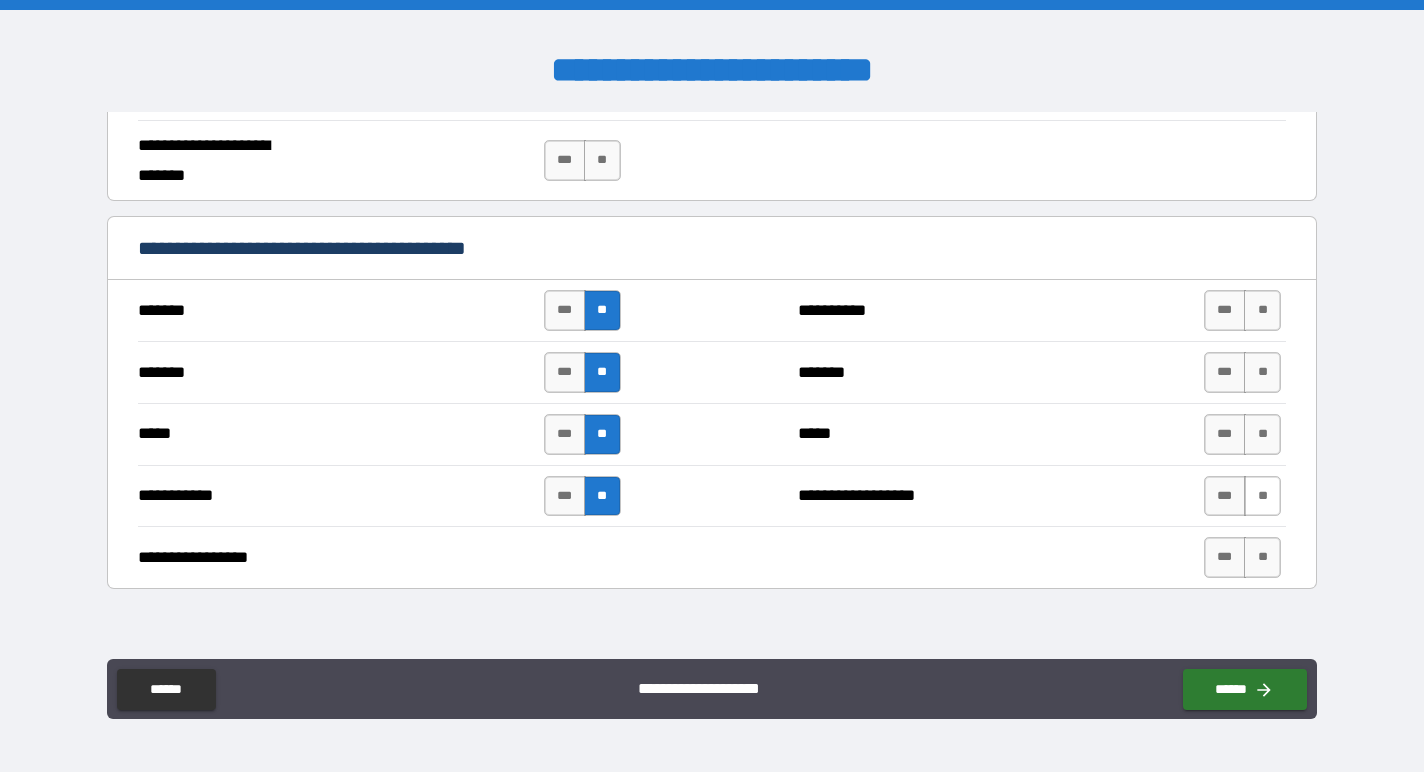 click on "**" at bounding box center (1262, 496) 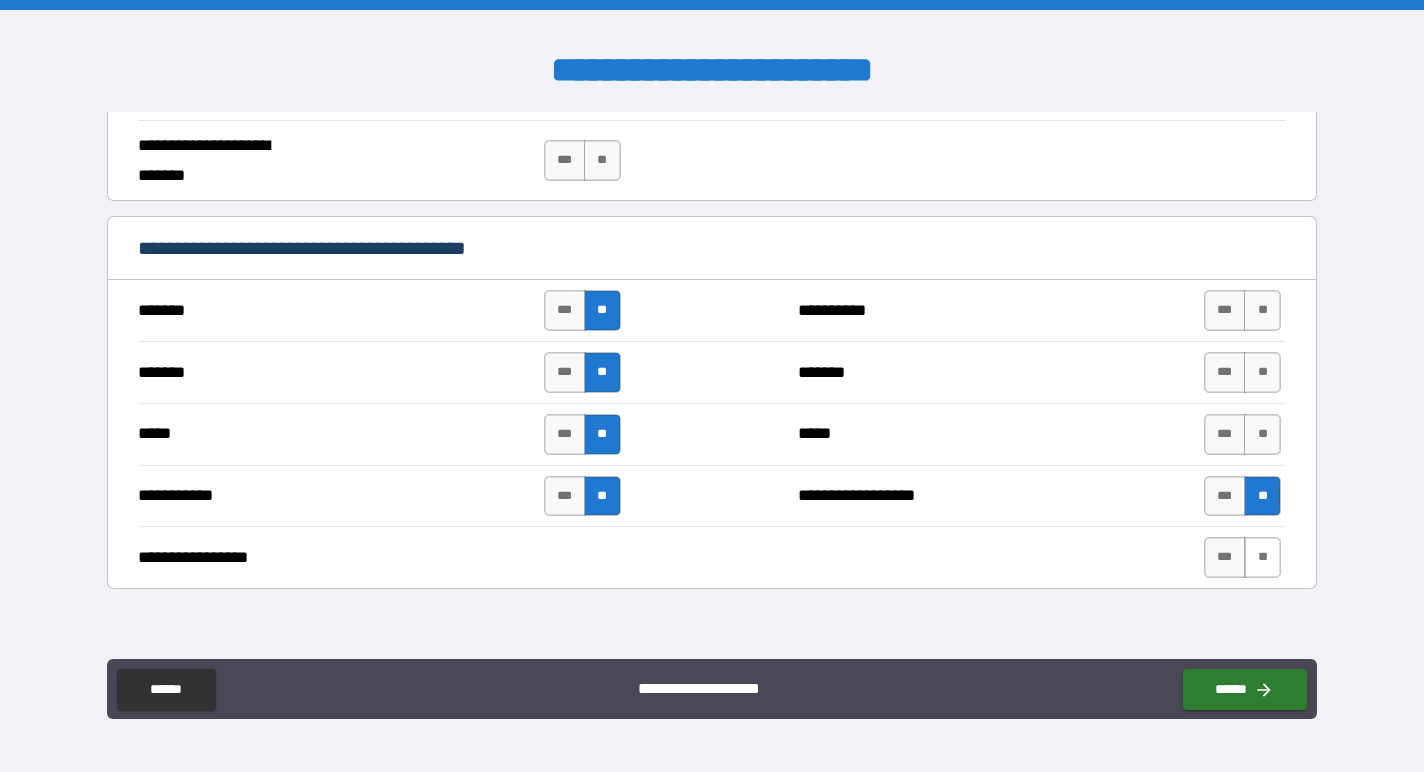 click on "**" at bounding box center [1262, 557] 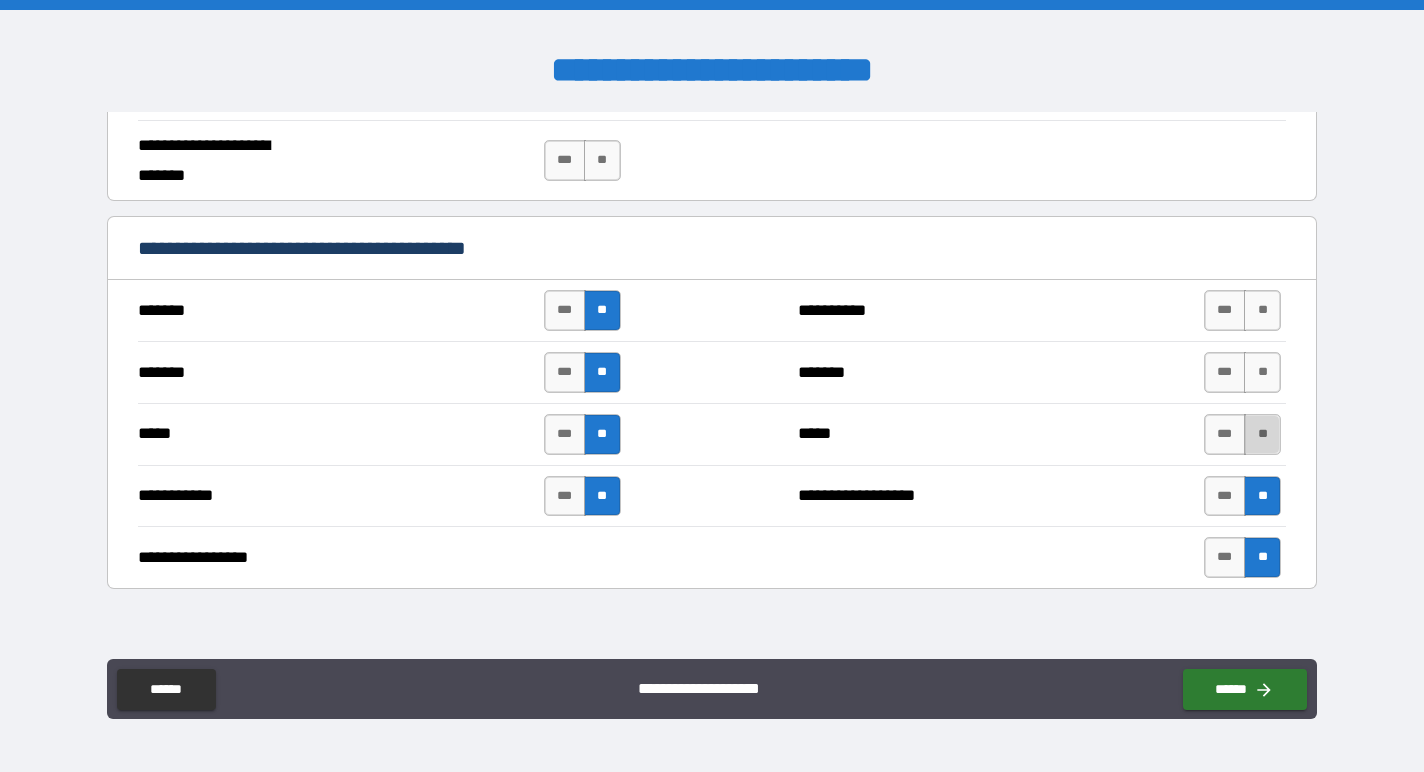 click on "**" at bounding box center [1262, 434] 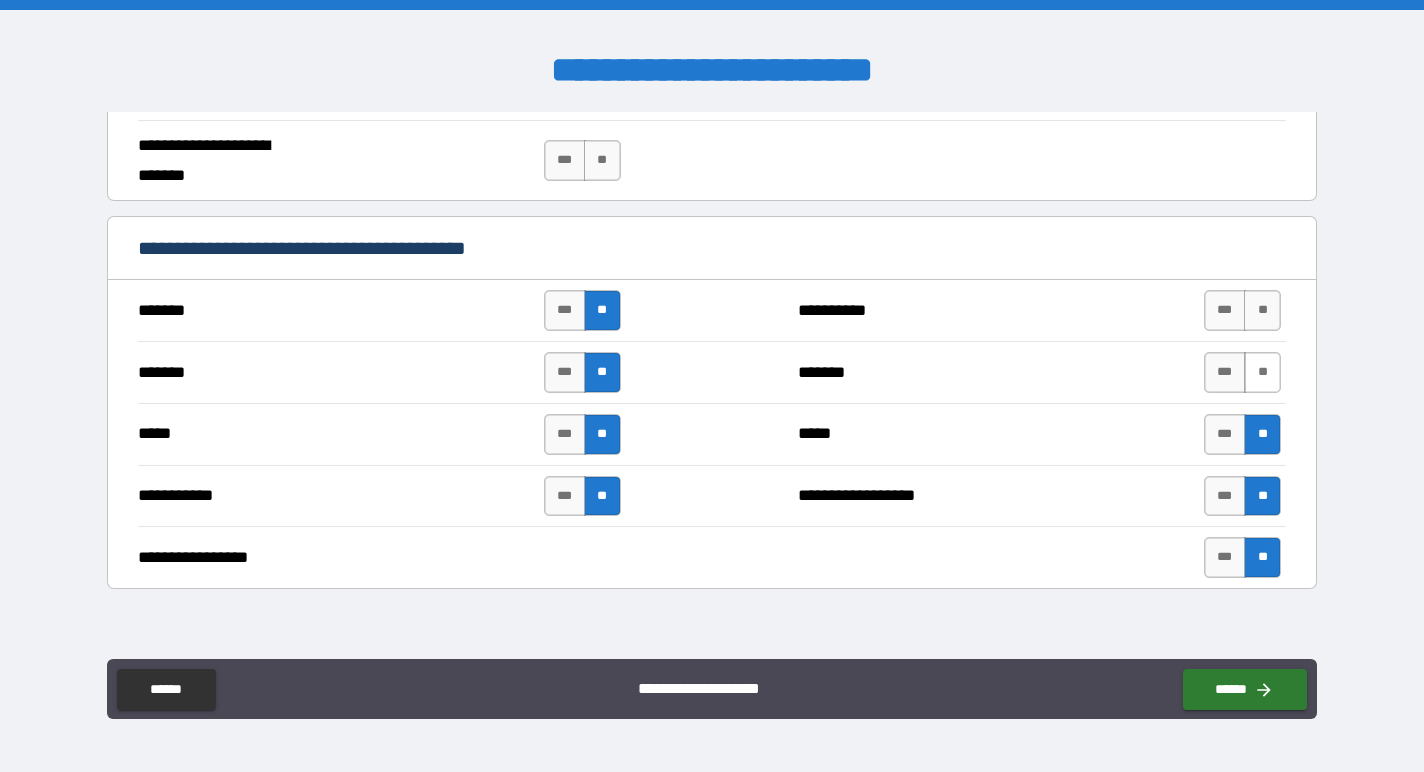 click on "**" at bounding box center (1262, 372) 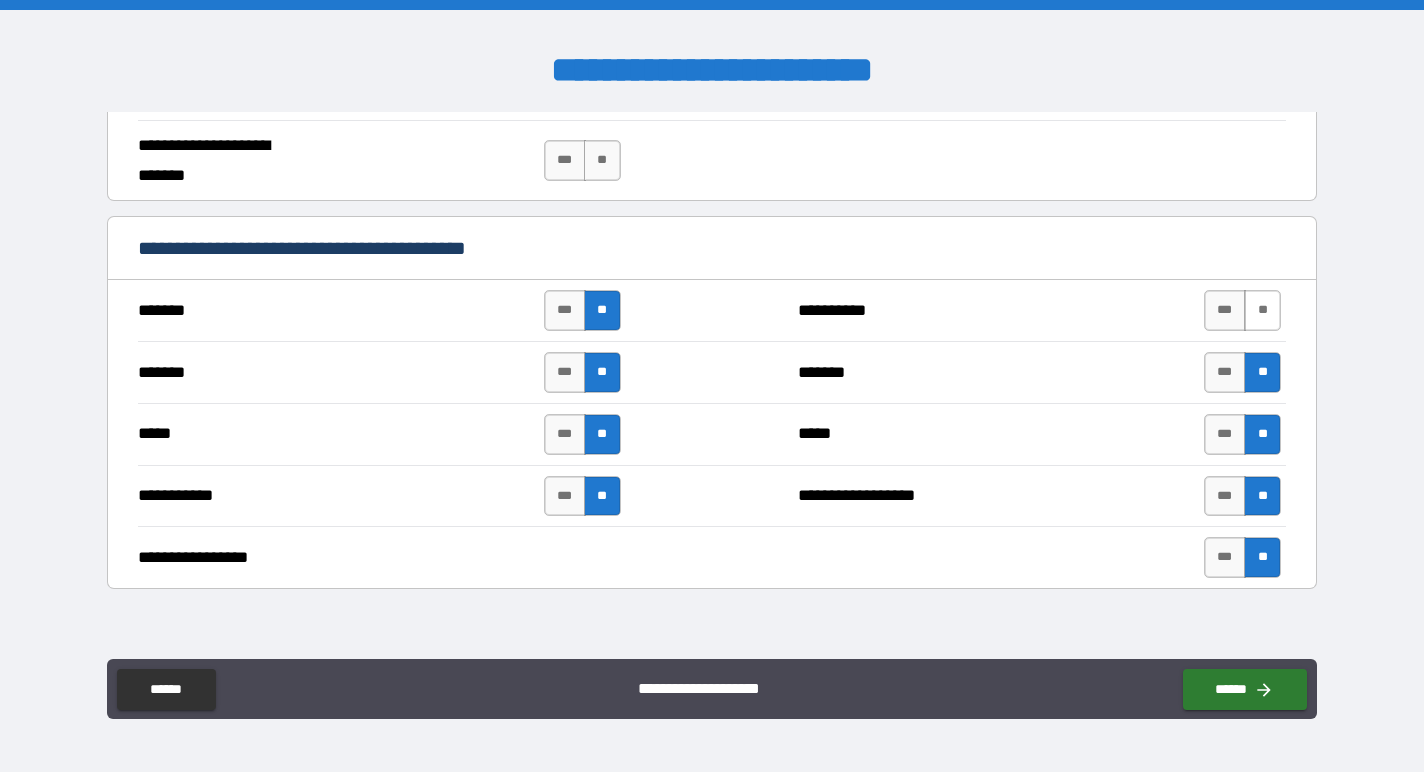 click on "**" at bounding box center [1262, 310] 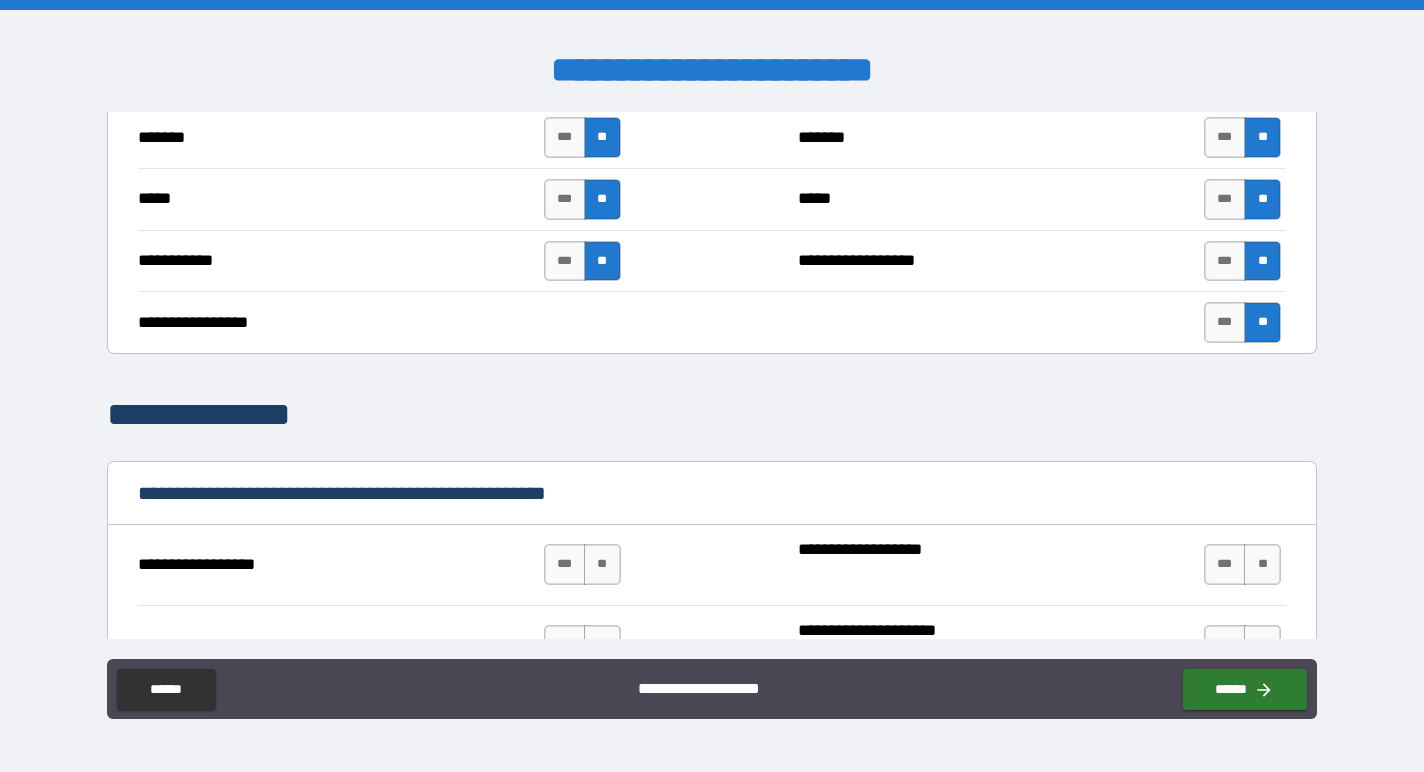 scroll, scrollTop: 1932, scrollLeft: 0, axis: vertical 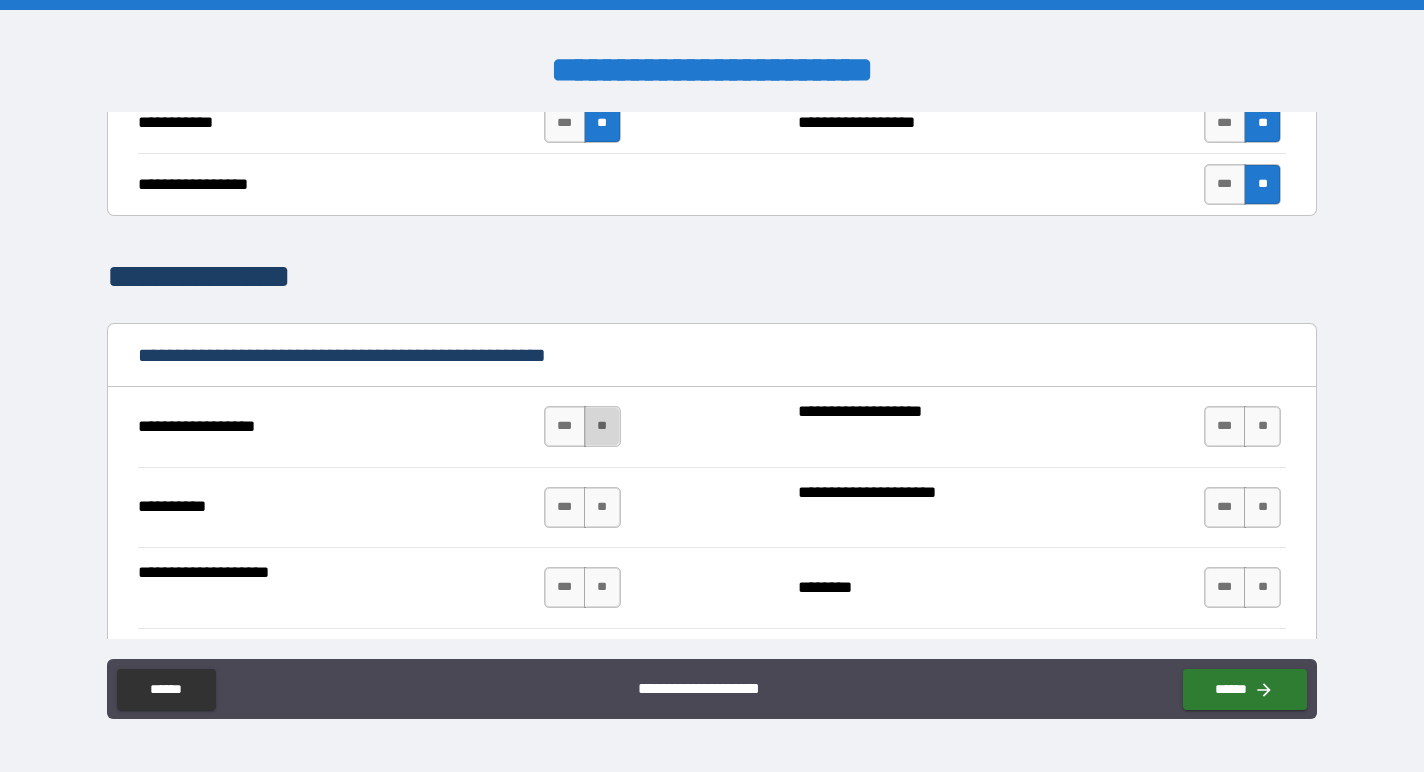click on "**" at bounding box center (602, 426) 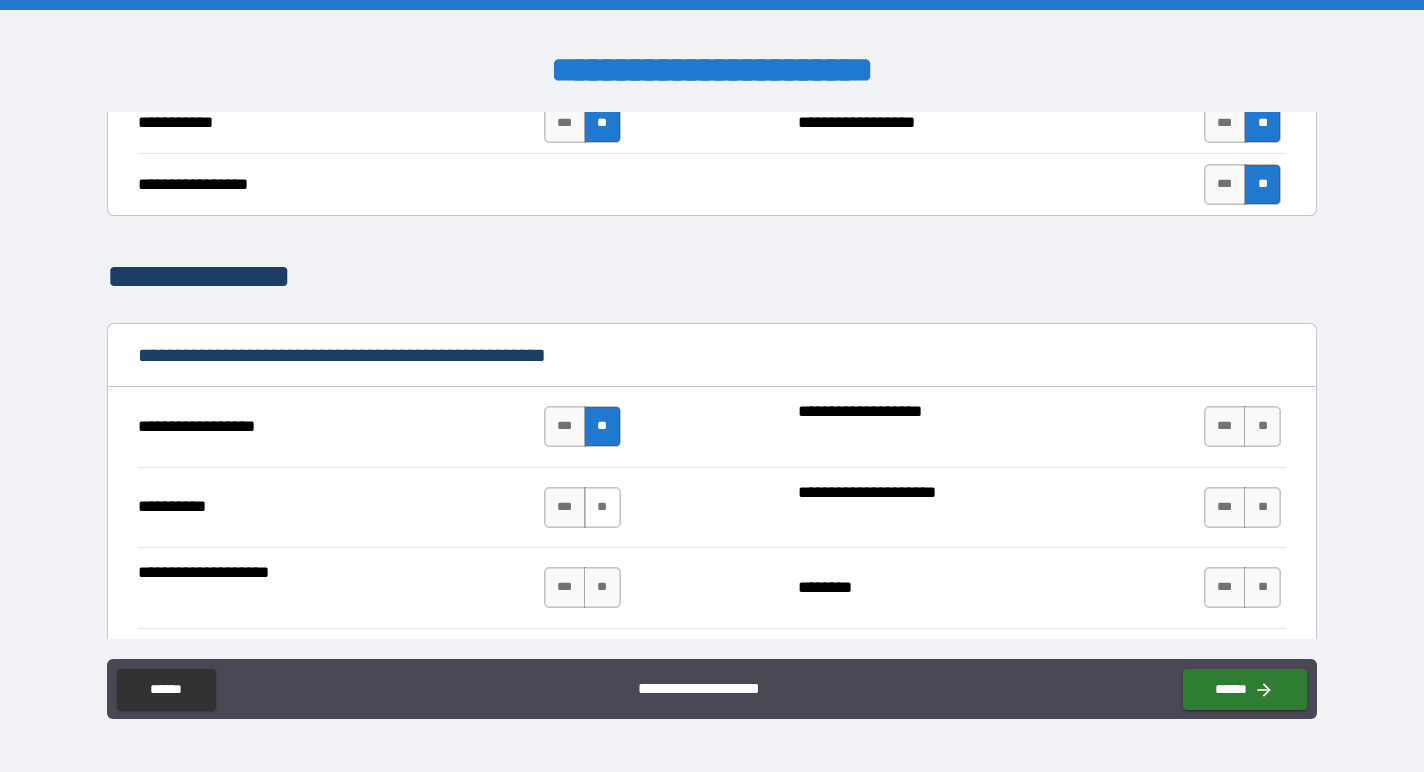 click on "**" at bounding box center [602, 507] 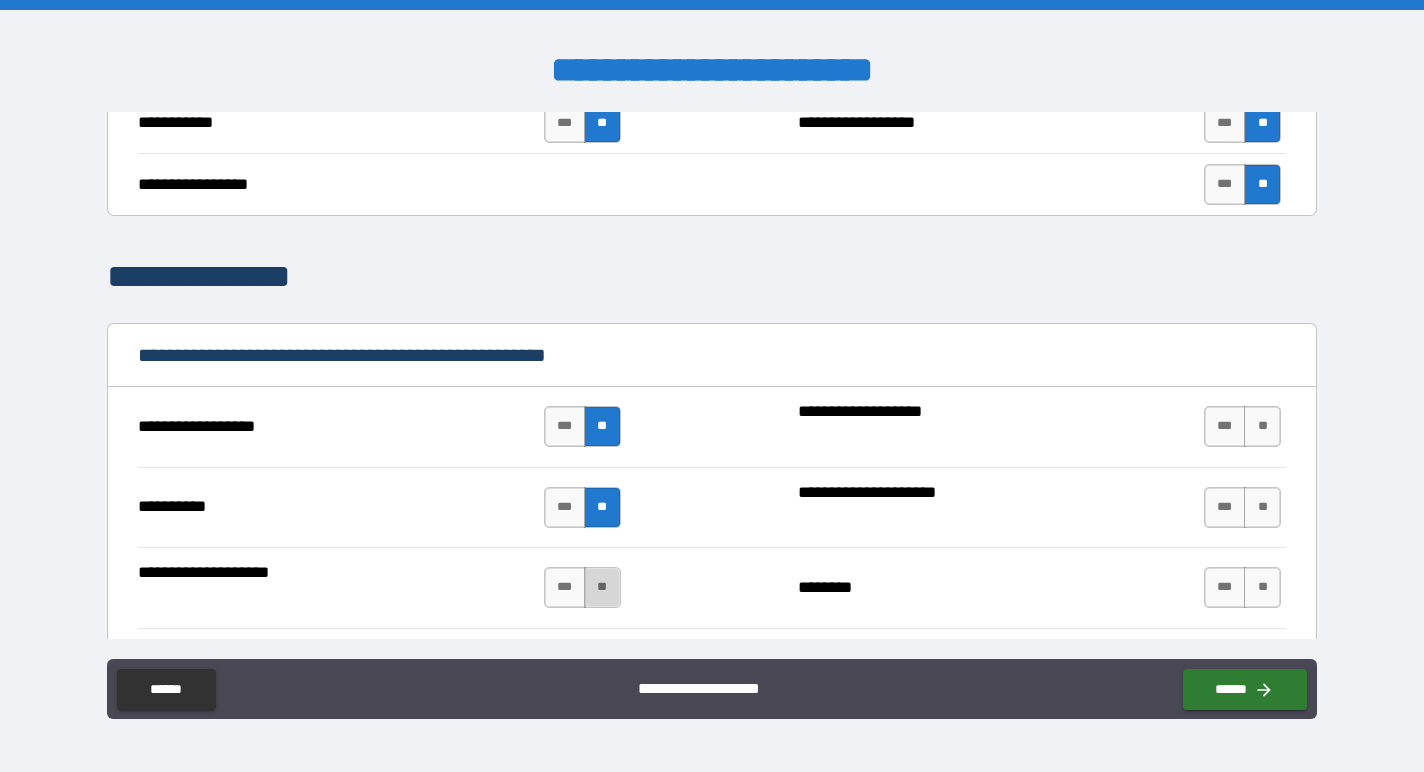 click on "**" at bounding box center [602, 587] 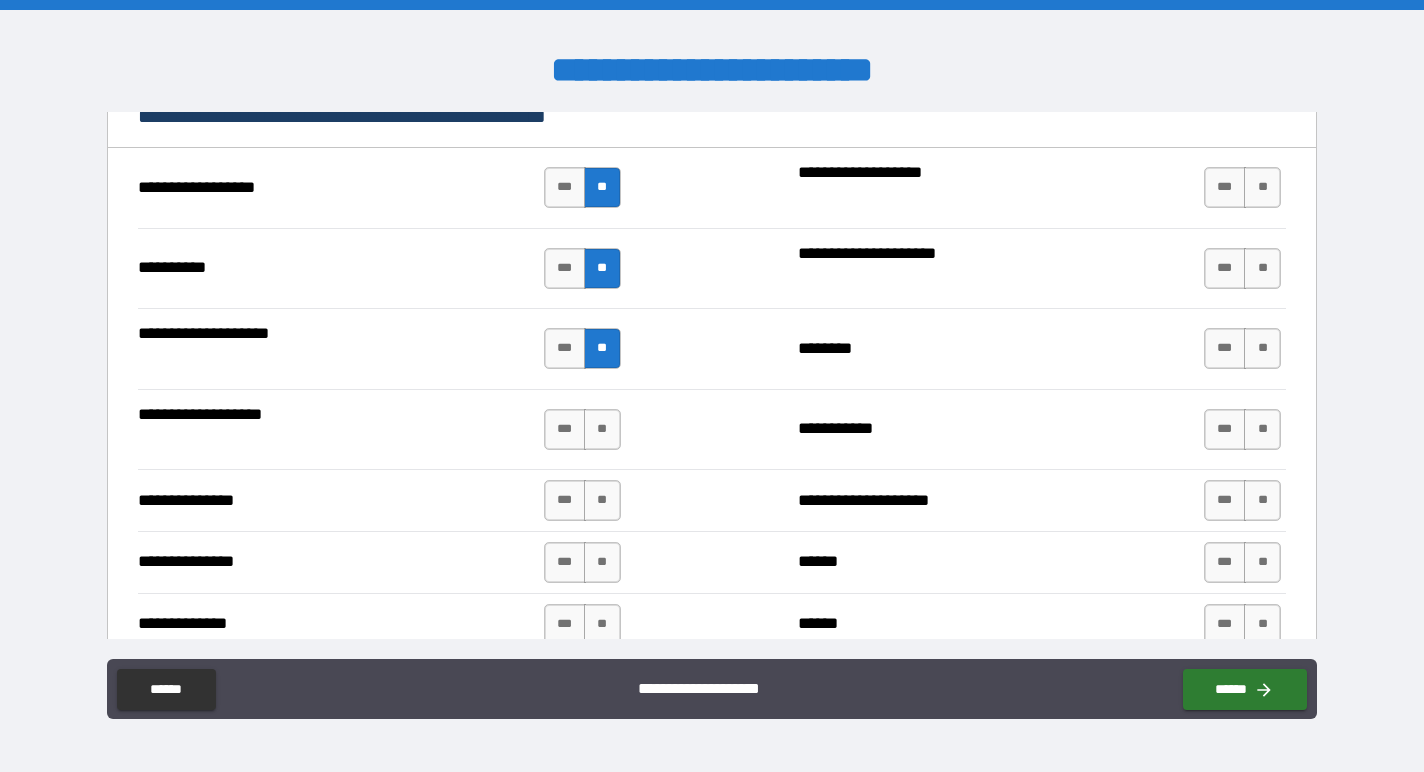 scroll, scrollTop: 2232, scrollLeft: 0, axis: vertical 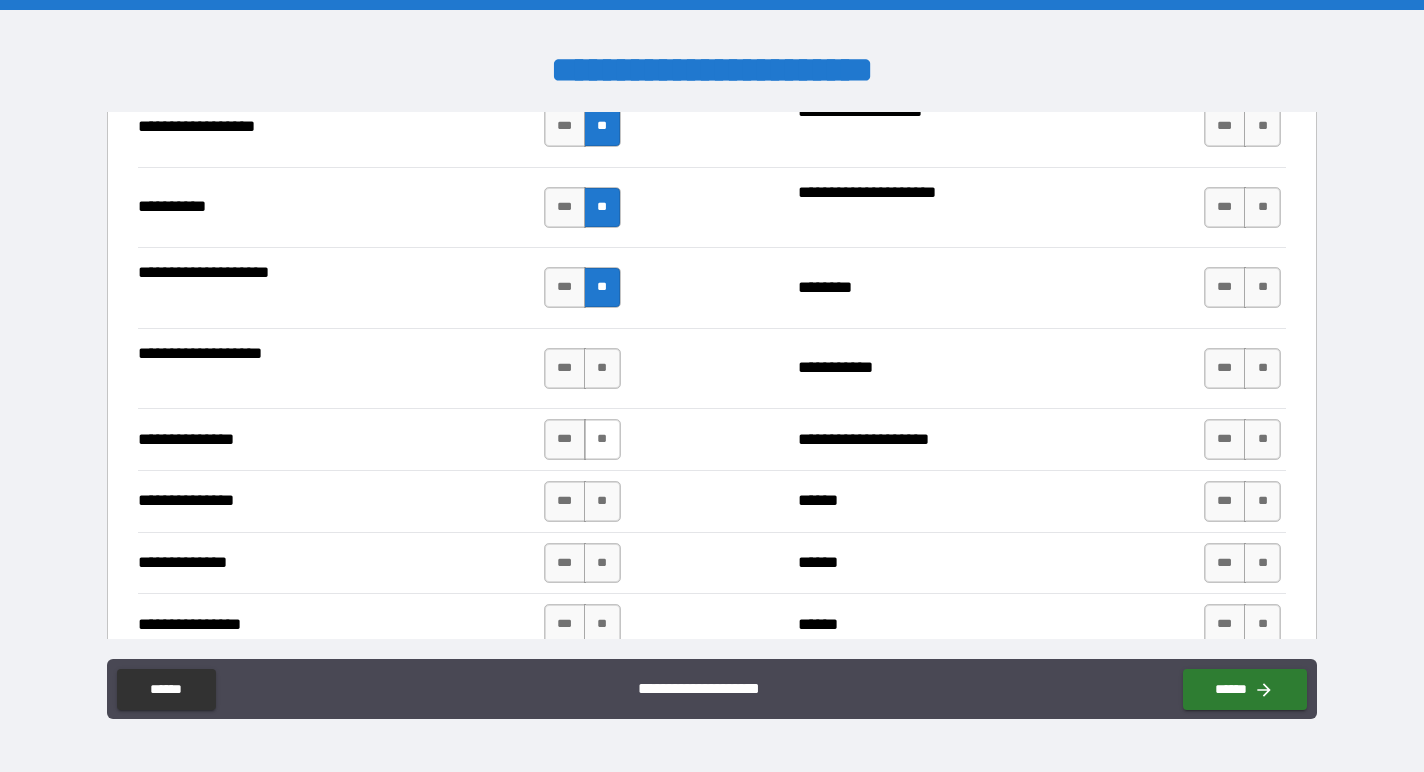 click on "**" at bounding box center [602, 439] 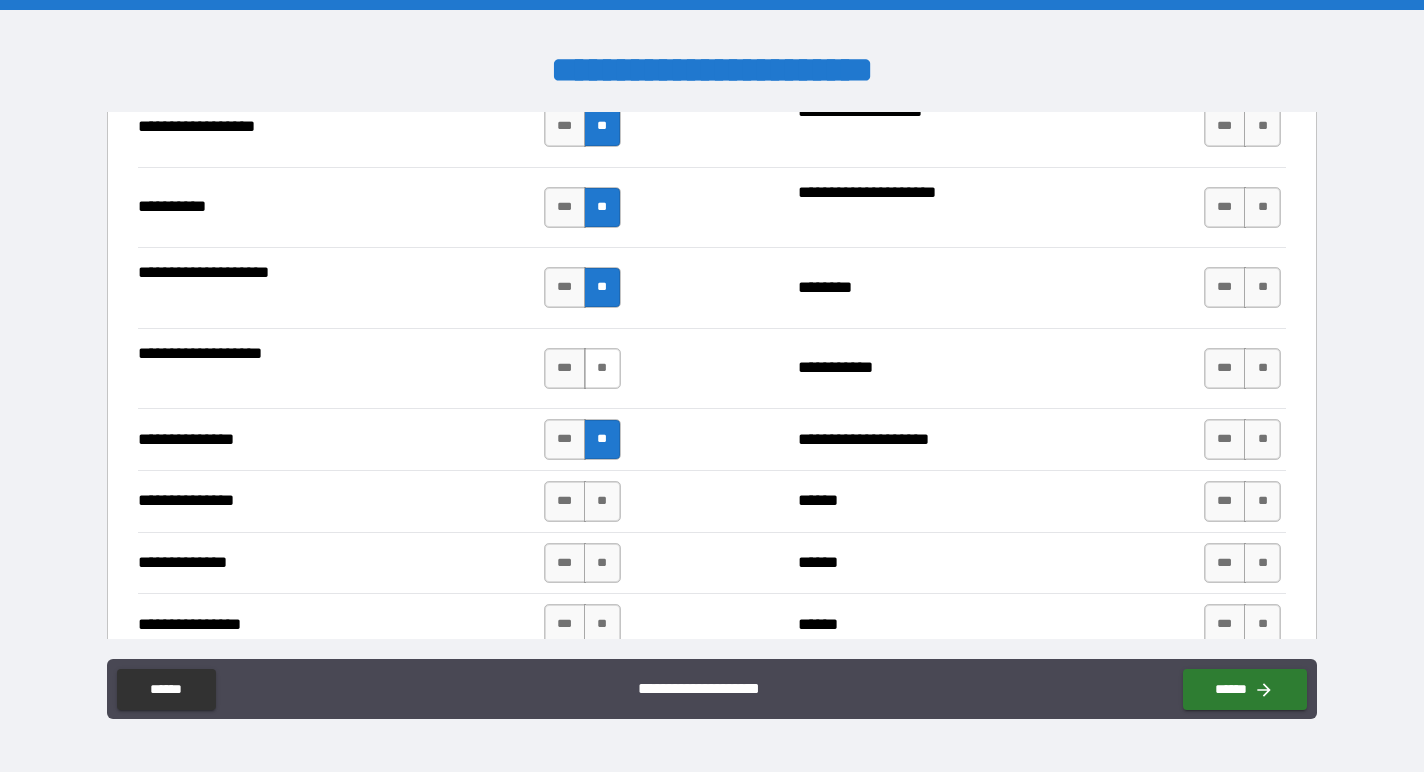 click on "**" at bounding box center (602, 368) 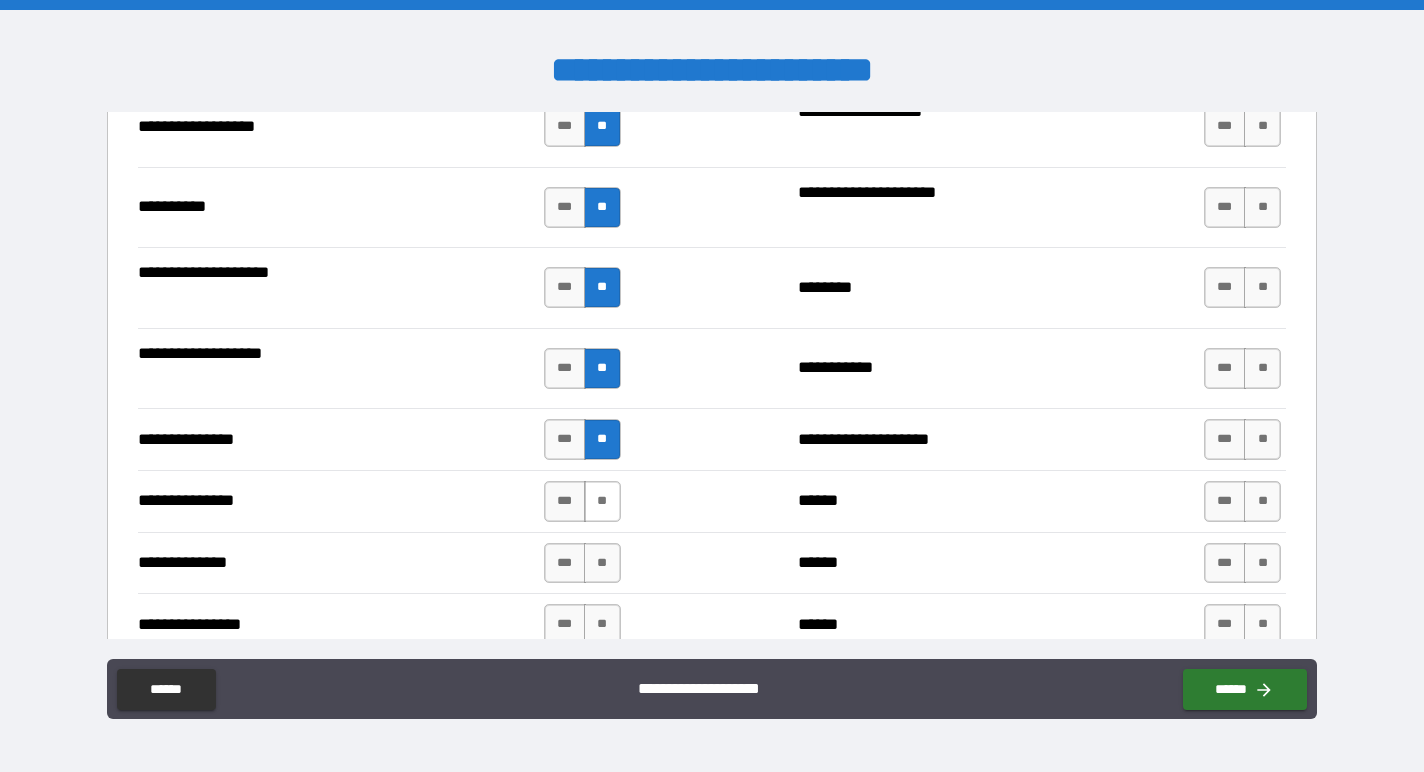 click on "**" at bounding box center (602, 501) 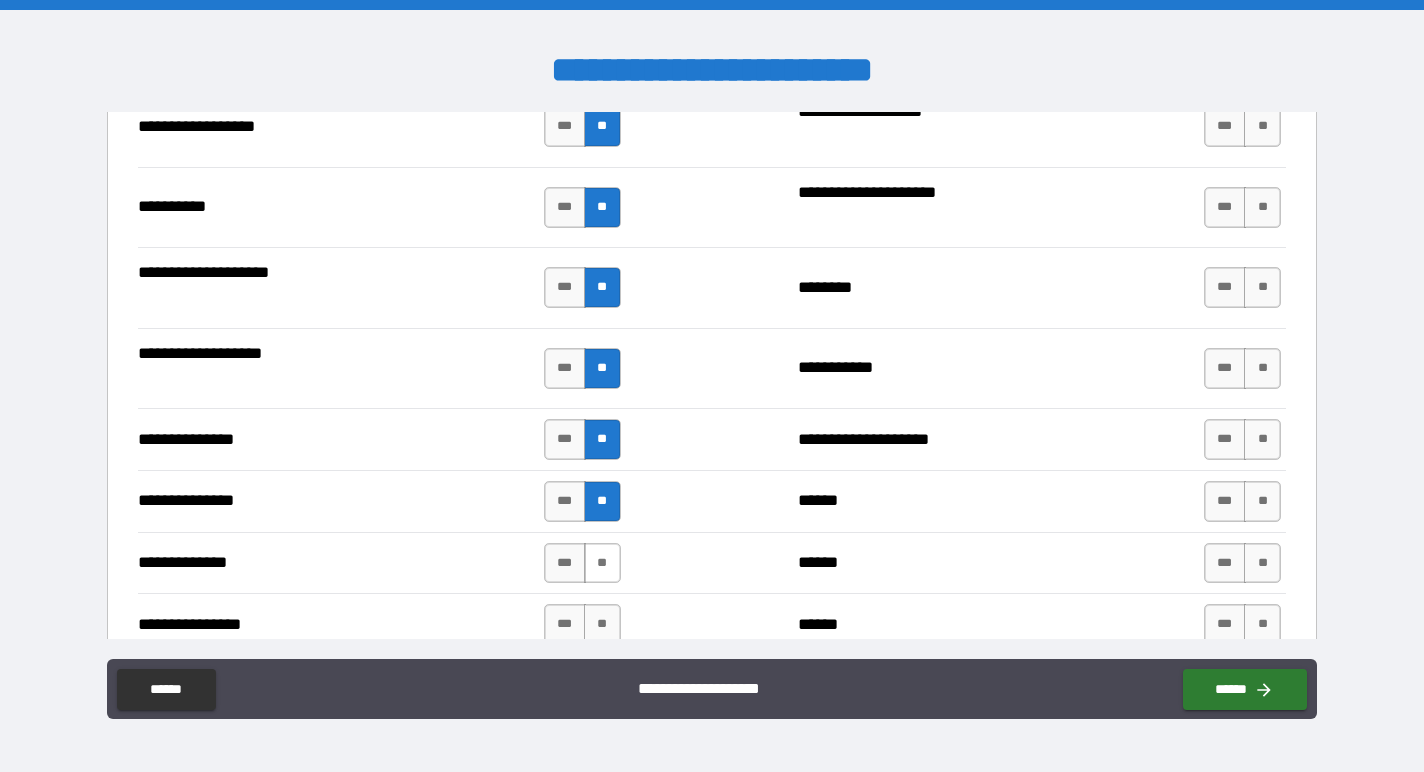 click on "**" at bounding box center [602, 563] 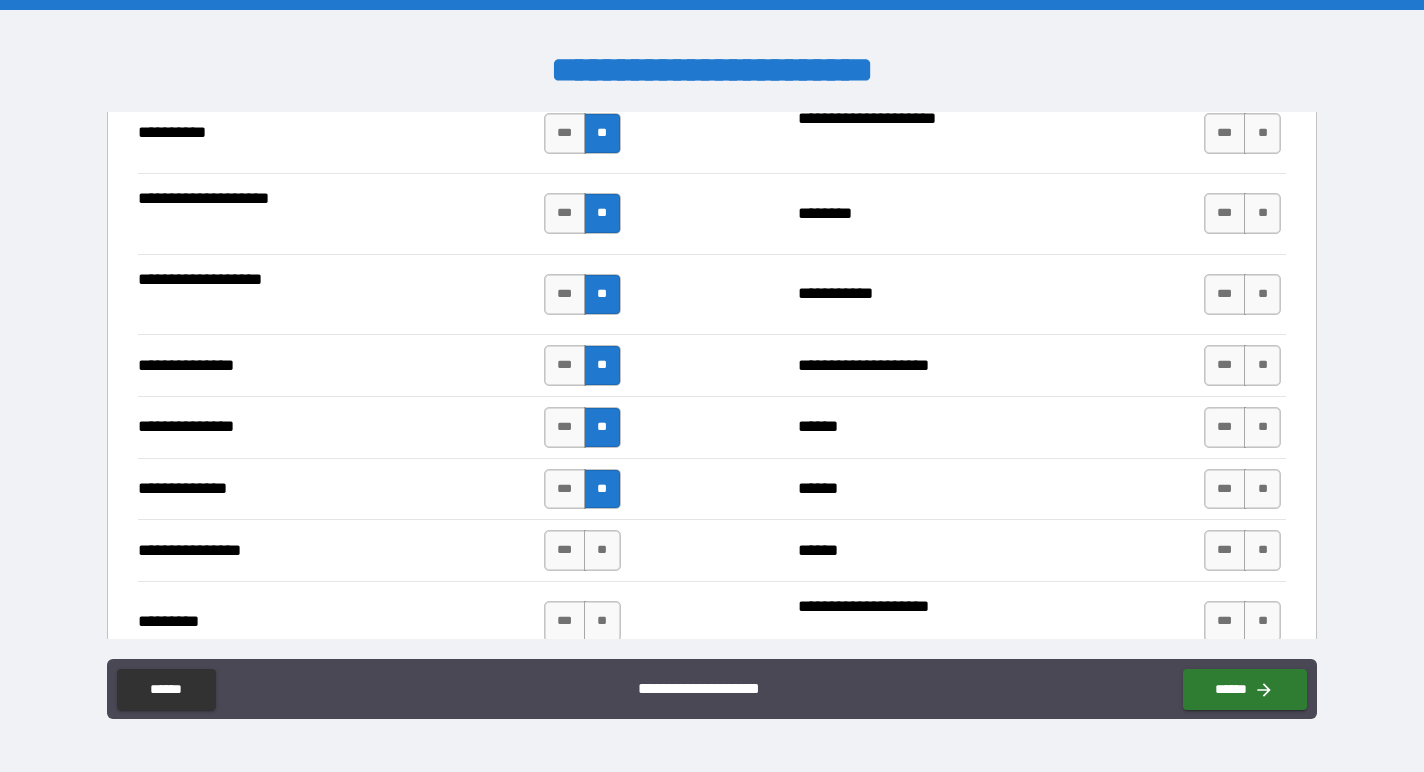 scroll, scrollTop: 2317, scrollLeft: 0, axis: vertical 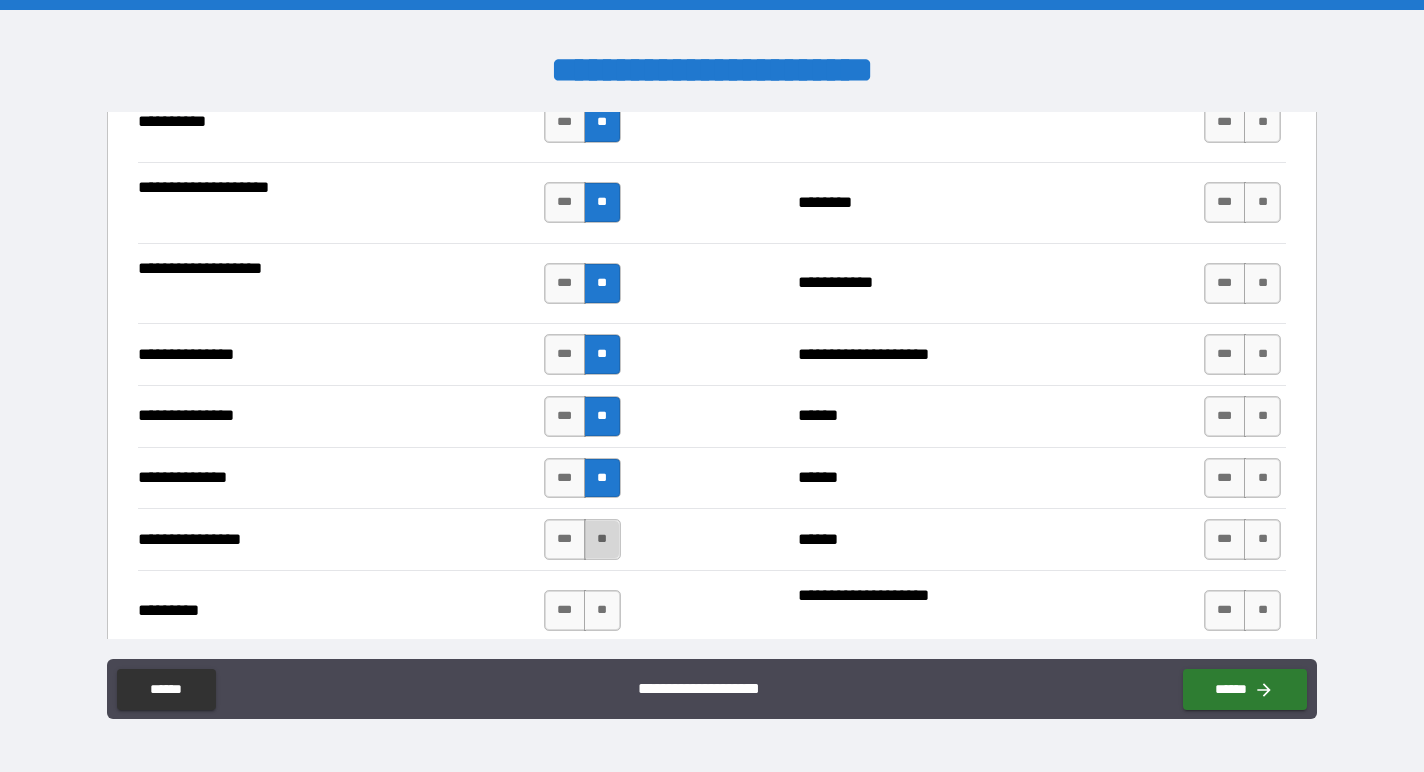 click on "**" at bounding box center (602, 539) 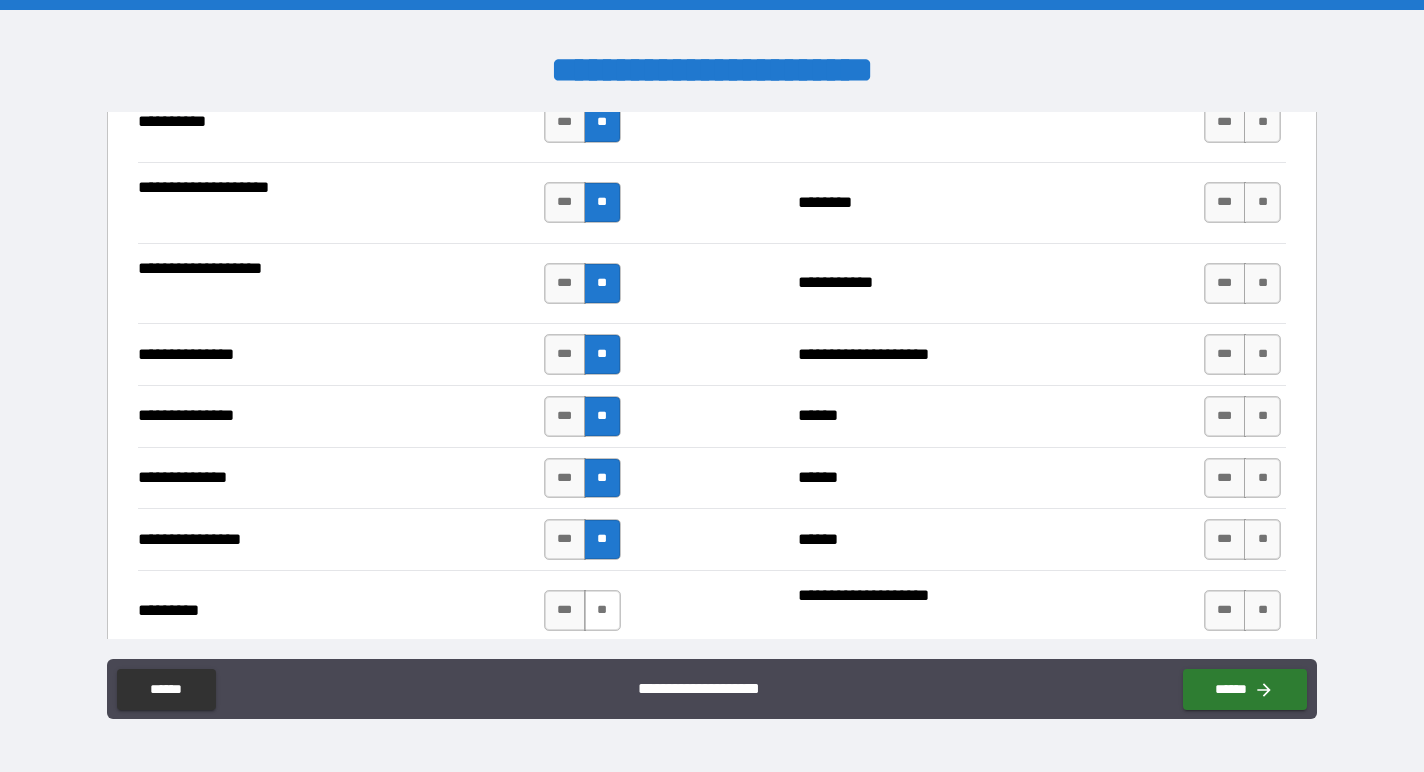 click on "**" at bounding box center (602, 610) 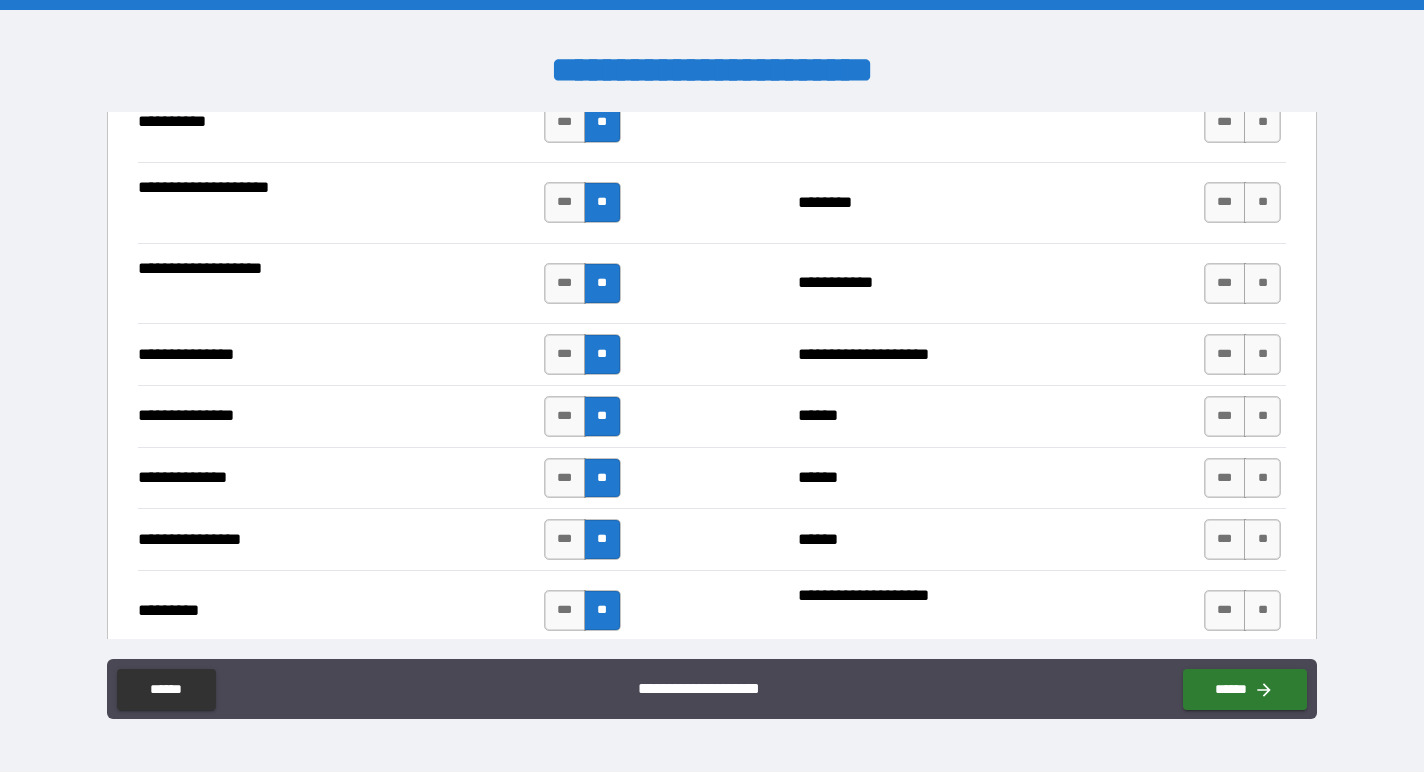 scroll, scrollTop: 2486, scrollLeft: 0, axis: vertical 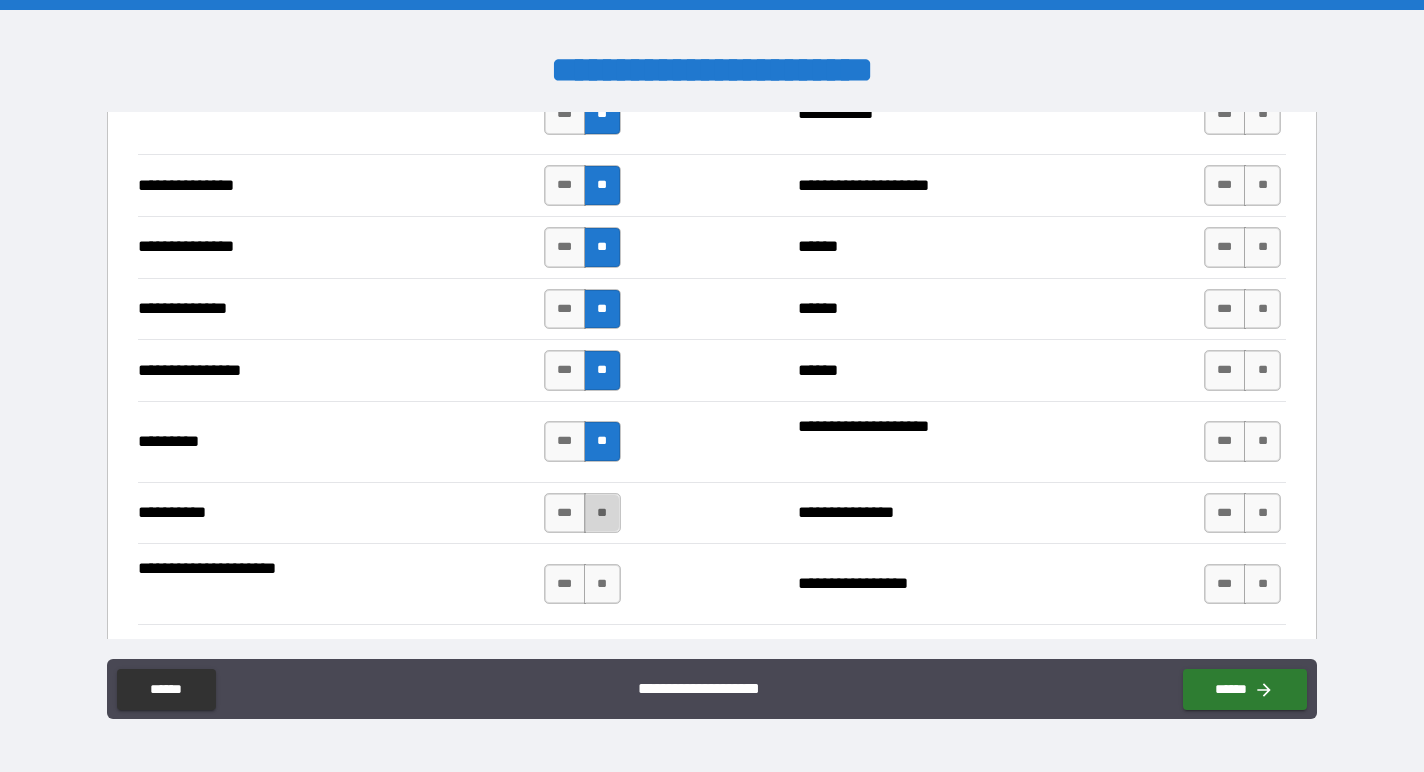 click on "**" at bounding box center (602, 513) 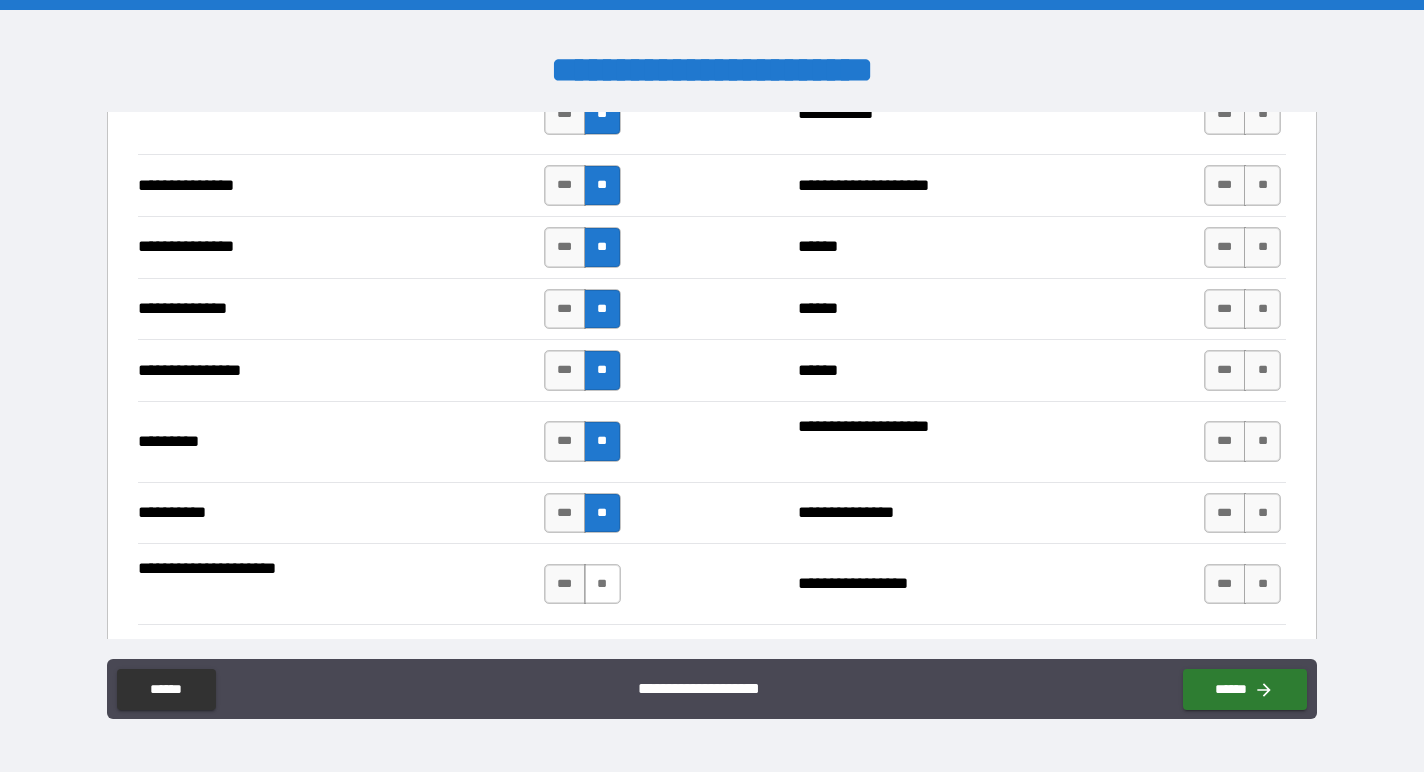 click on "**" at bounding box center [602, 584] 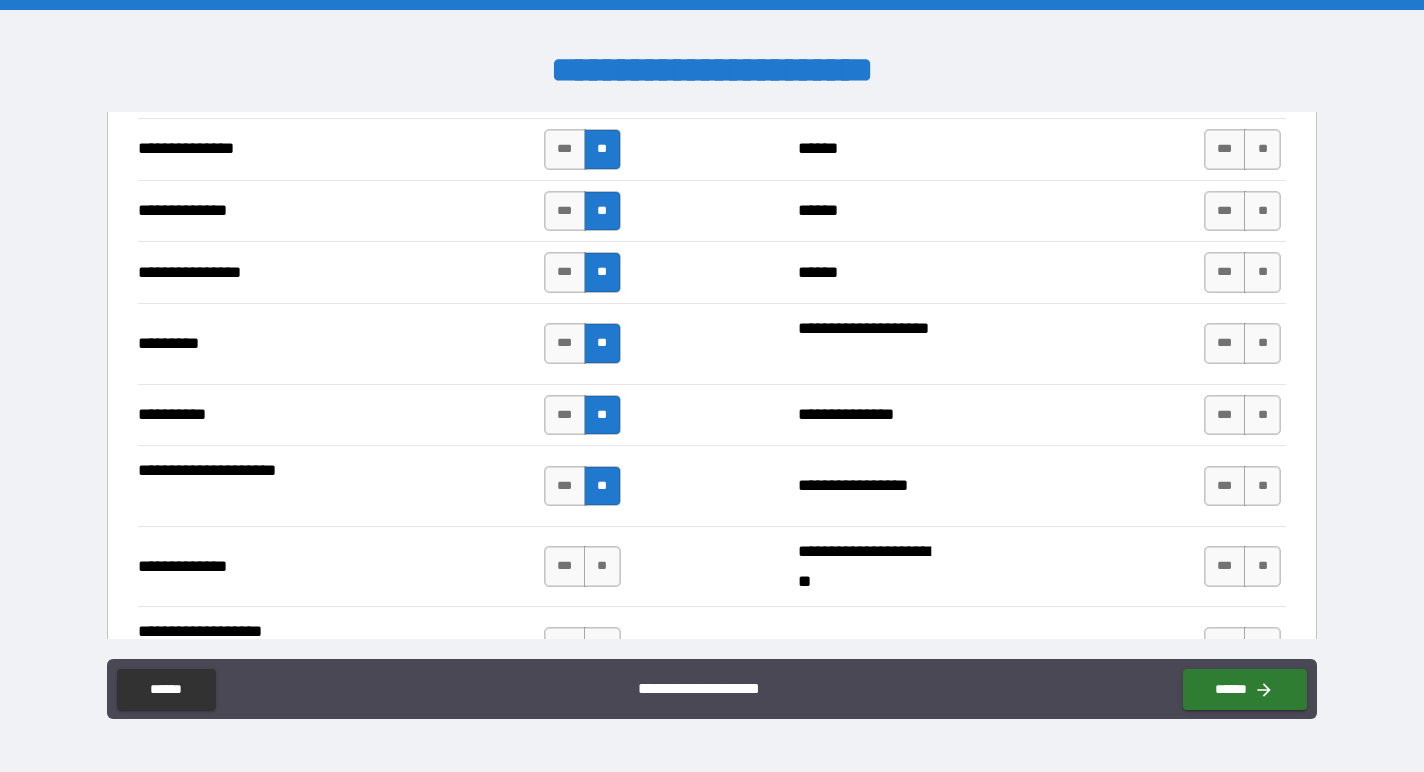 scroll, scrollTop: 2647, scrollLeft: 0, axis: vertical 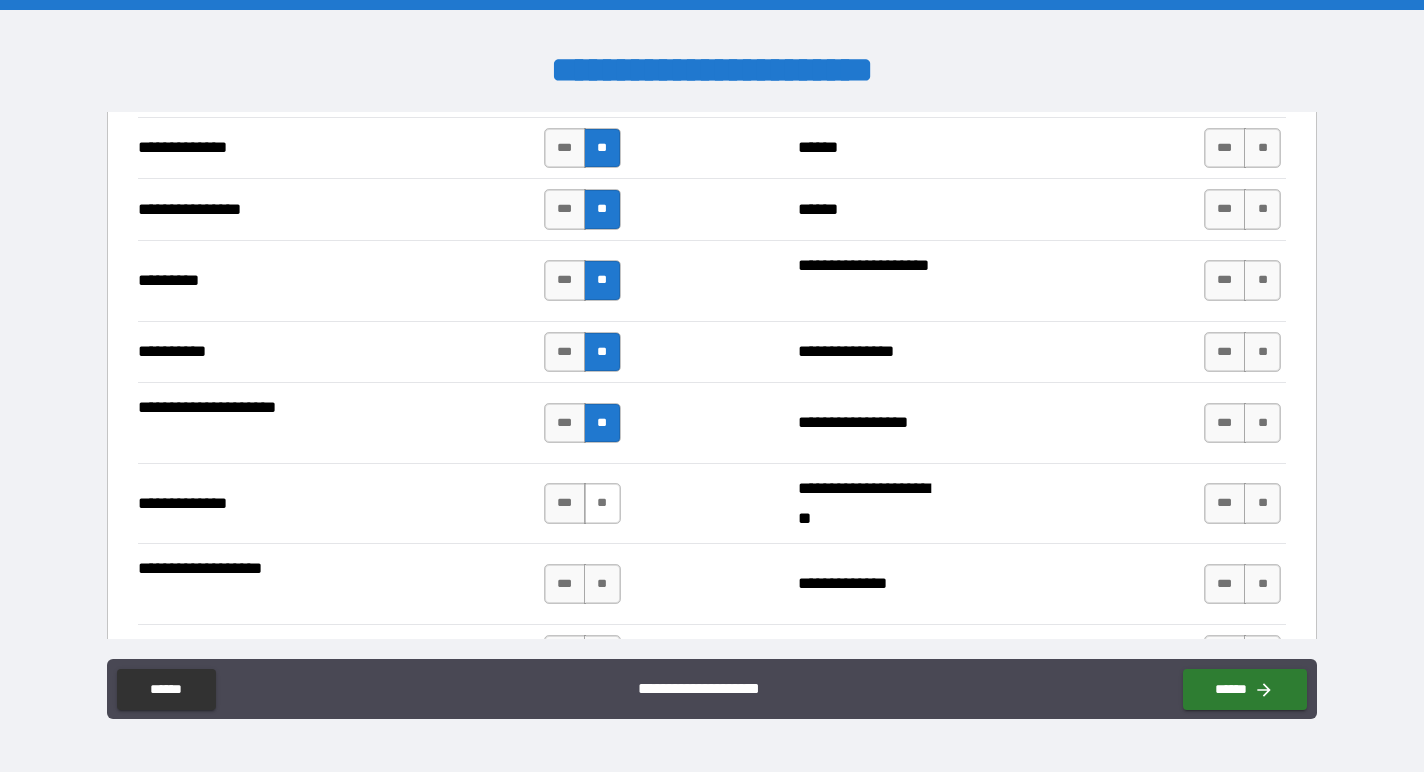 click on "**" at bounding box center (602, 503) 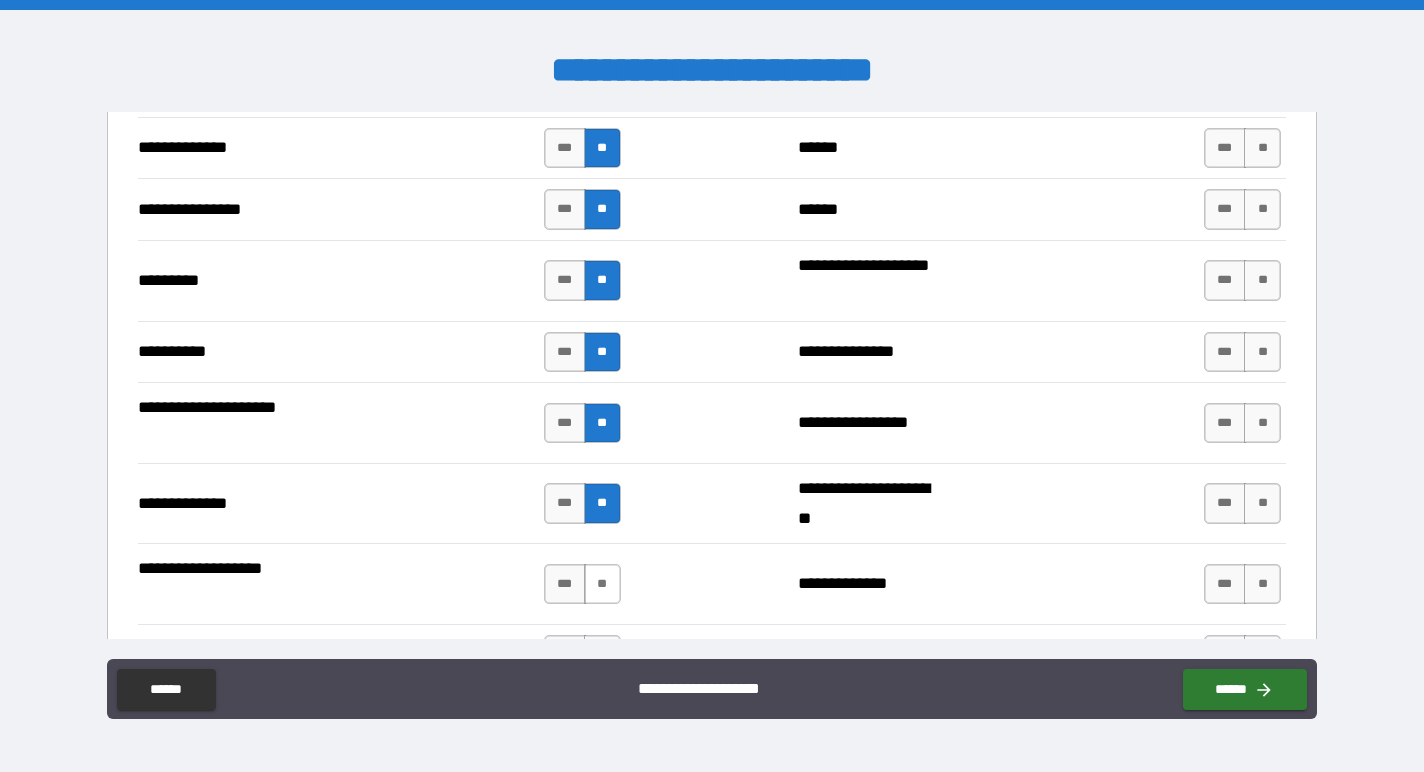 click on "**" at bounding box center [602, 584] 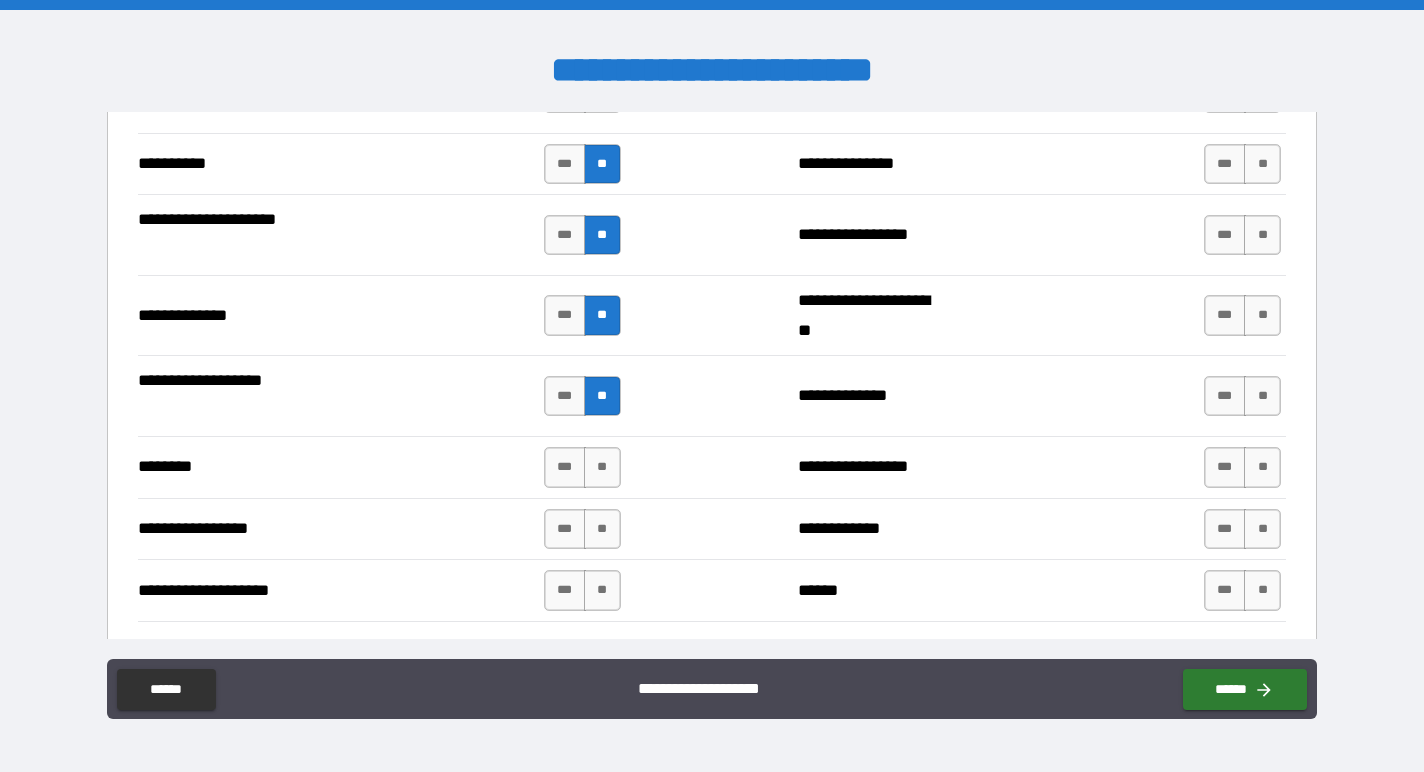 scroll, scrollTop: 2962, scrollLeft: 0, axis: vertical 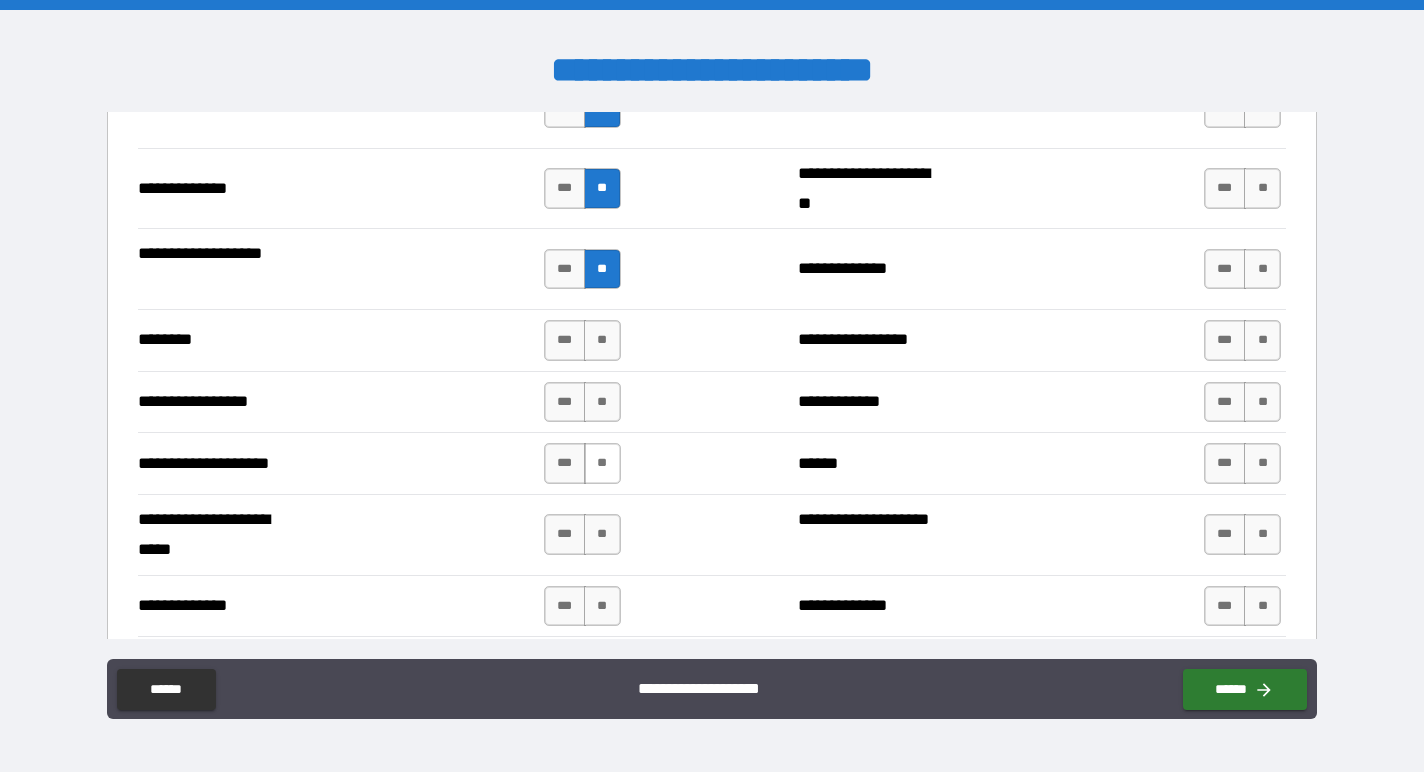 click on "**" at bounding box center [602, 463] 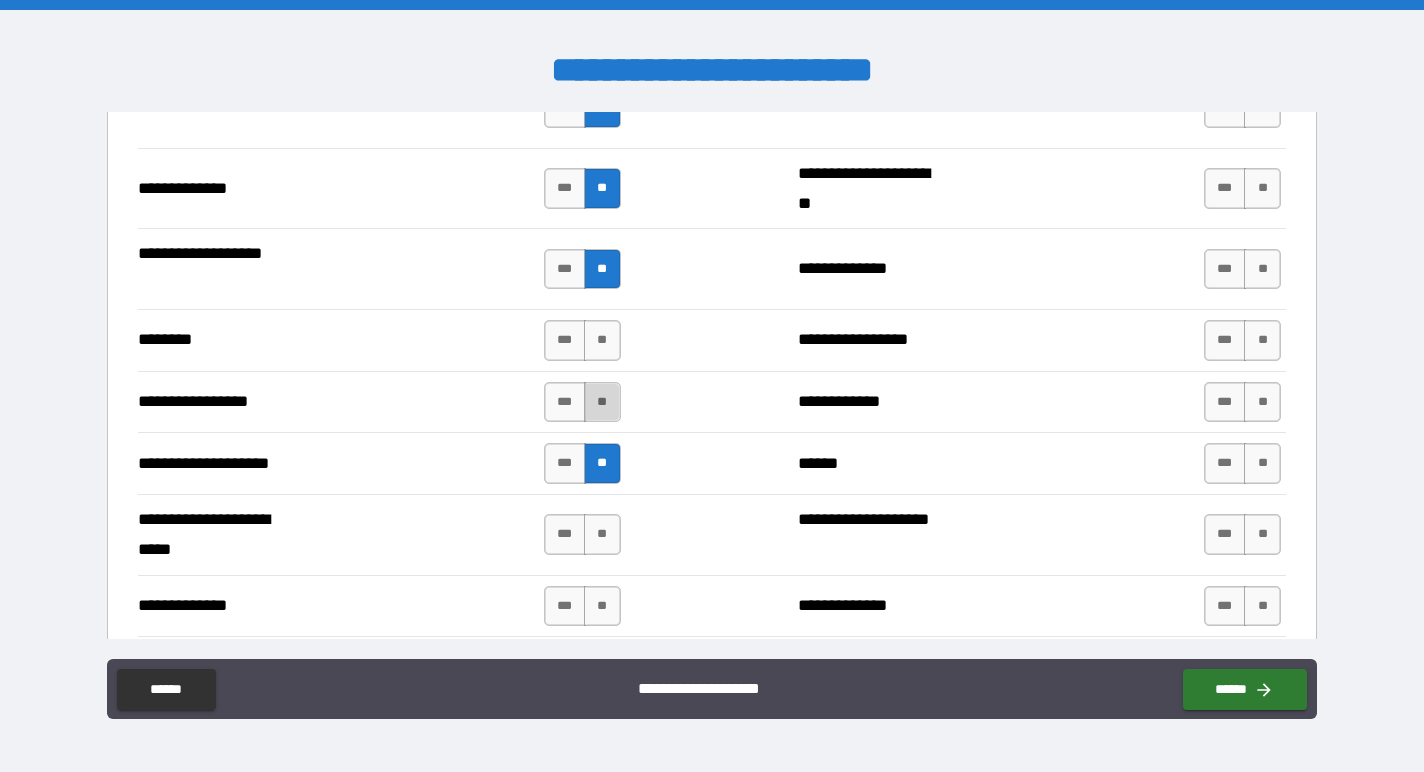 click on "**" at bounding box center [602, 402] 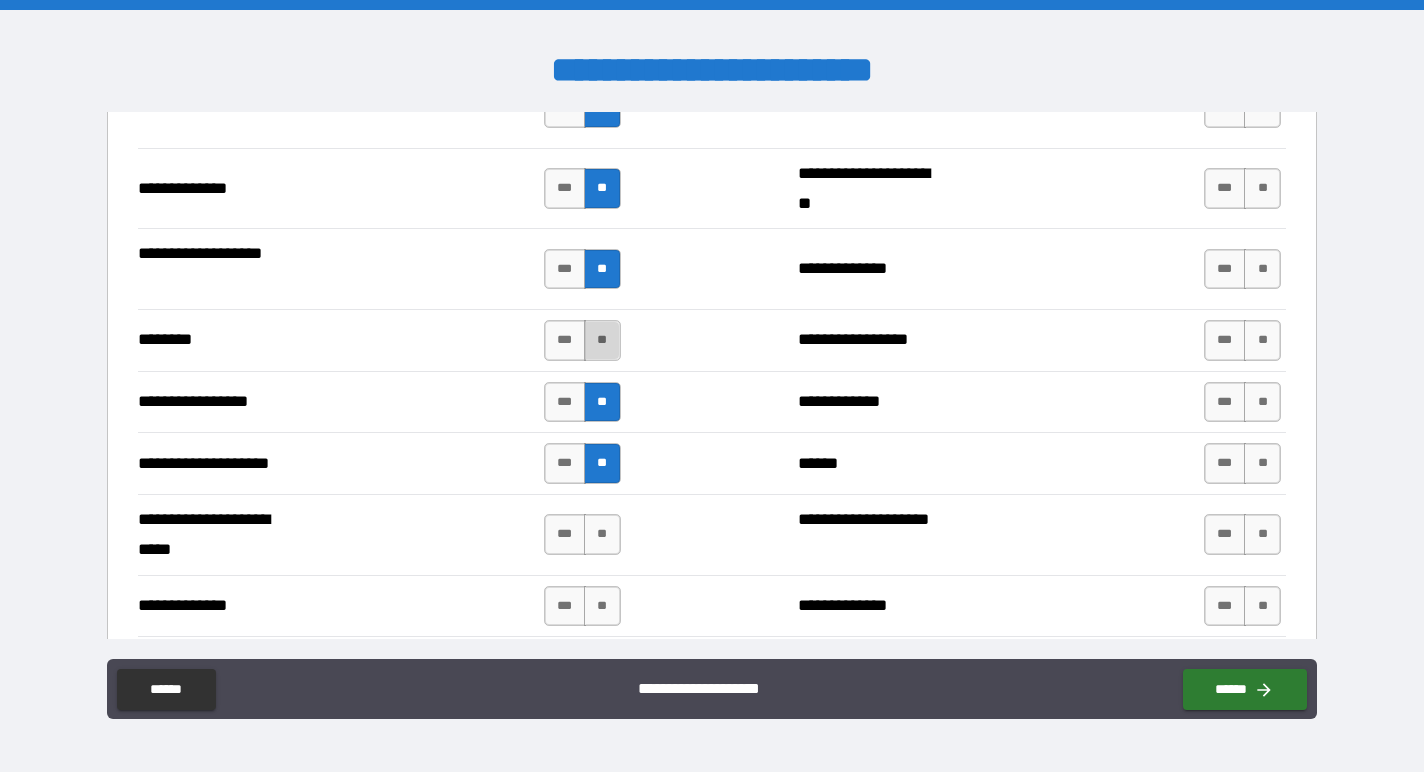 click on "**" at bounding box center [602, 340] 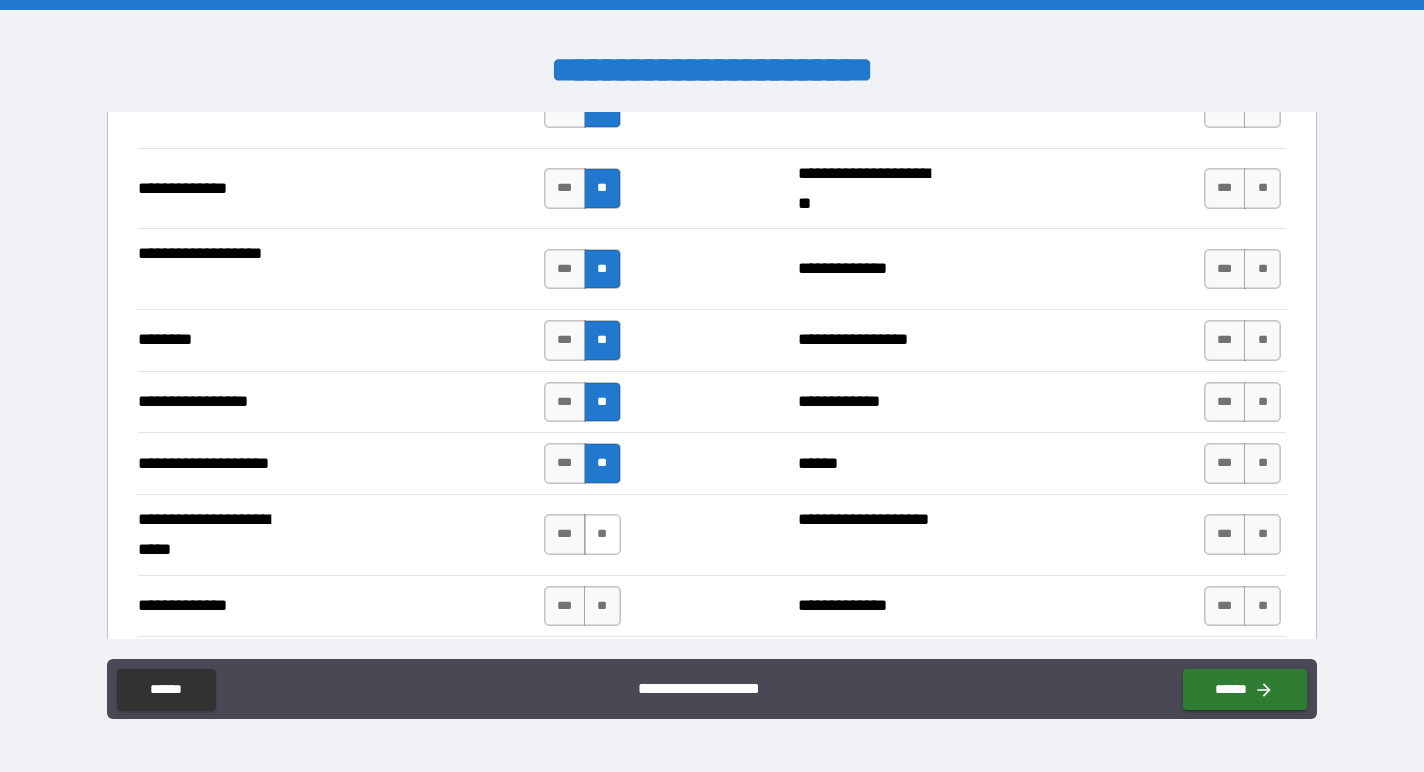 click on "**" at bounding box center (602, 534) 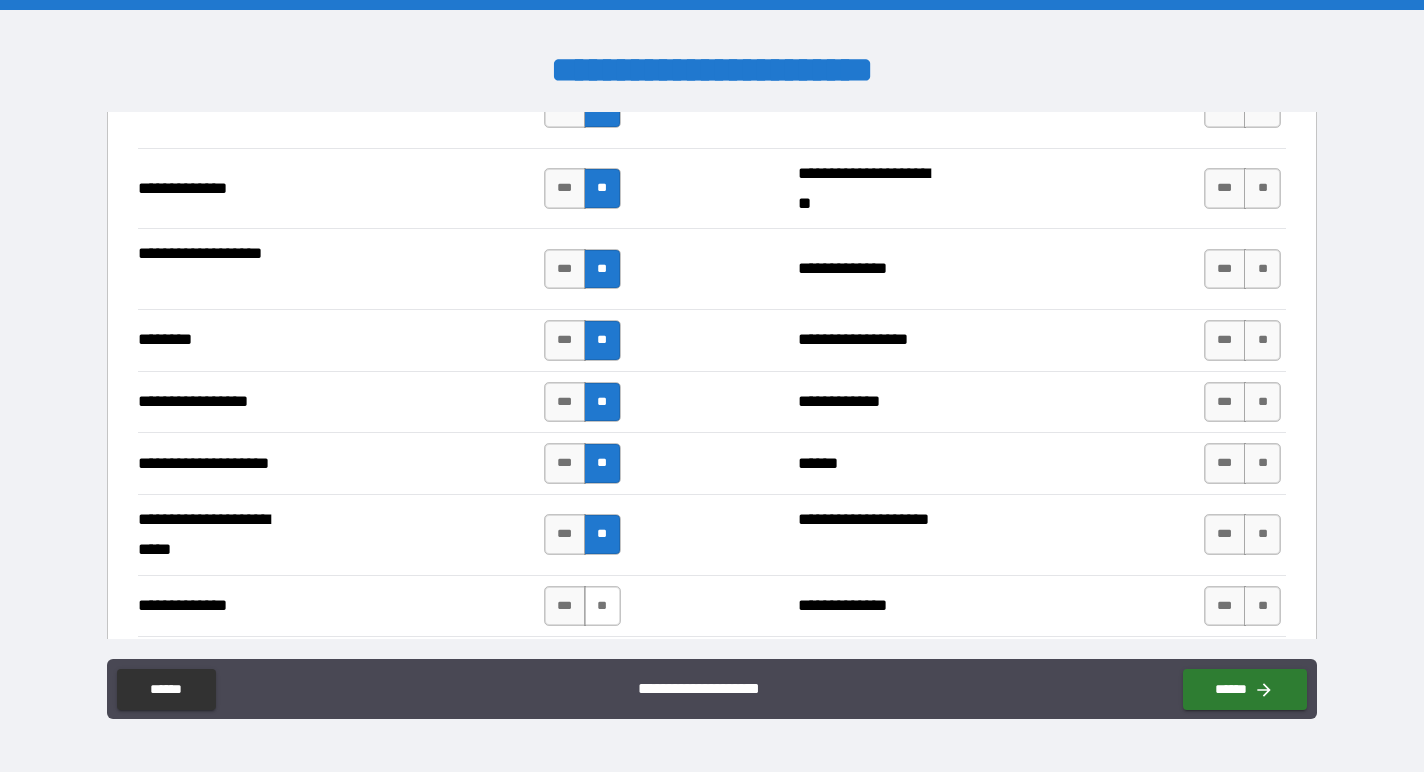 click on "**" at bounding box center [602, 606] 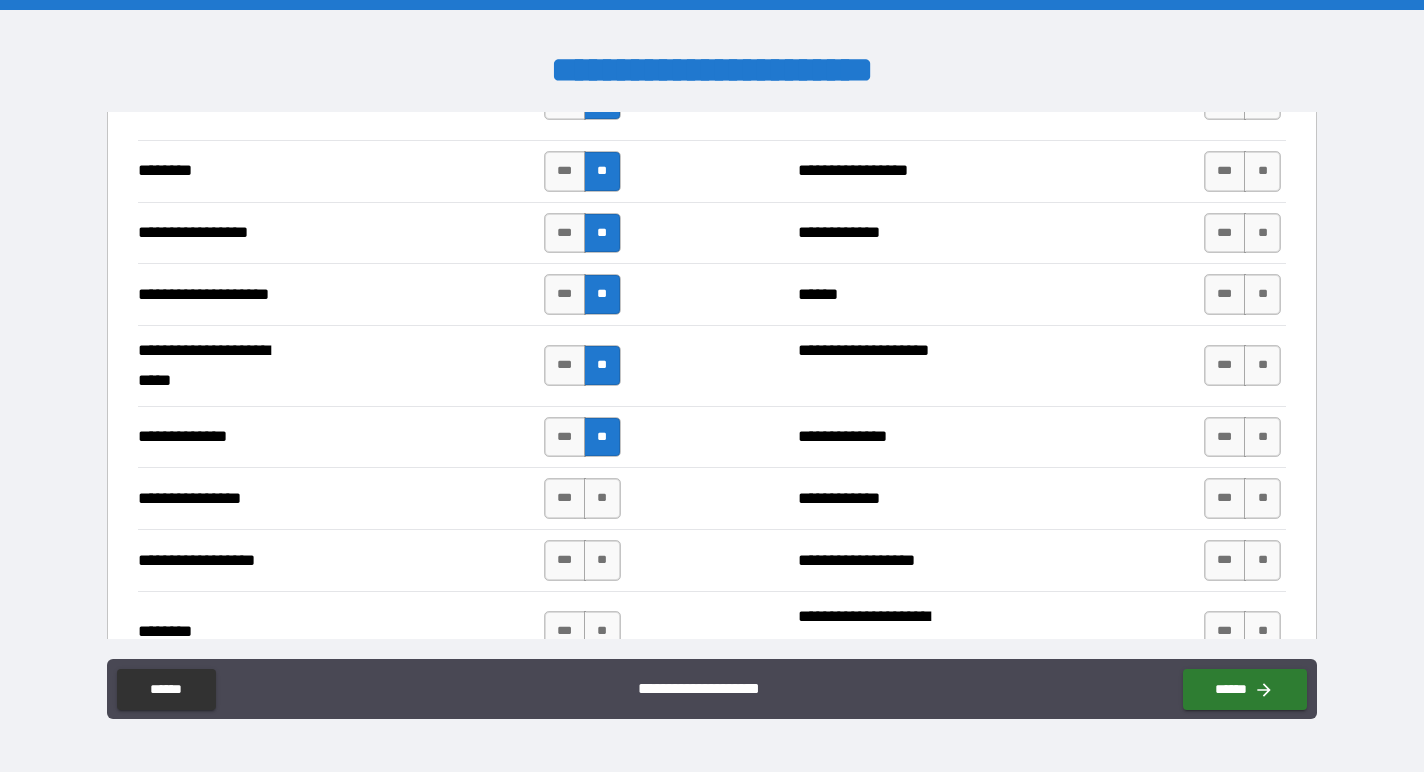 scroll, scrollTop: 3203, scrollLeft: 0, axis: vertical 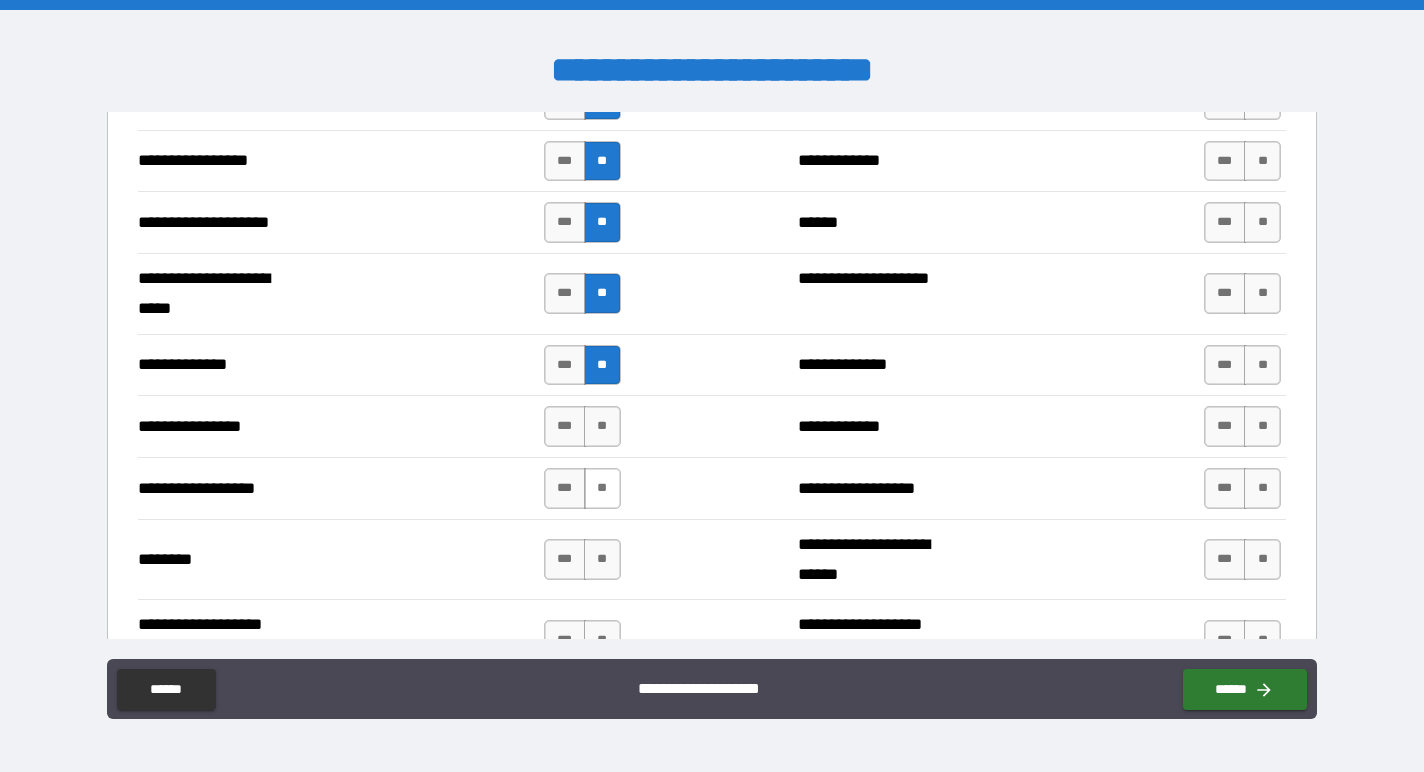 click on "**" at bounding box center [602, 488] 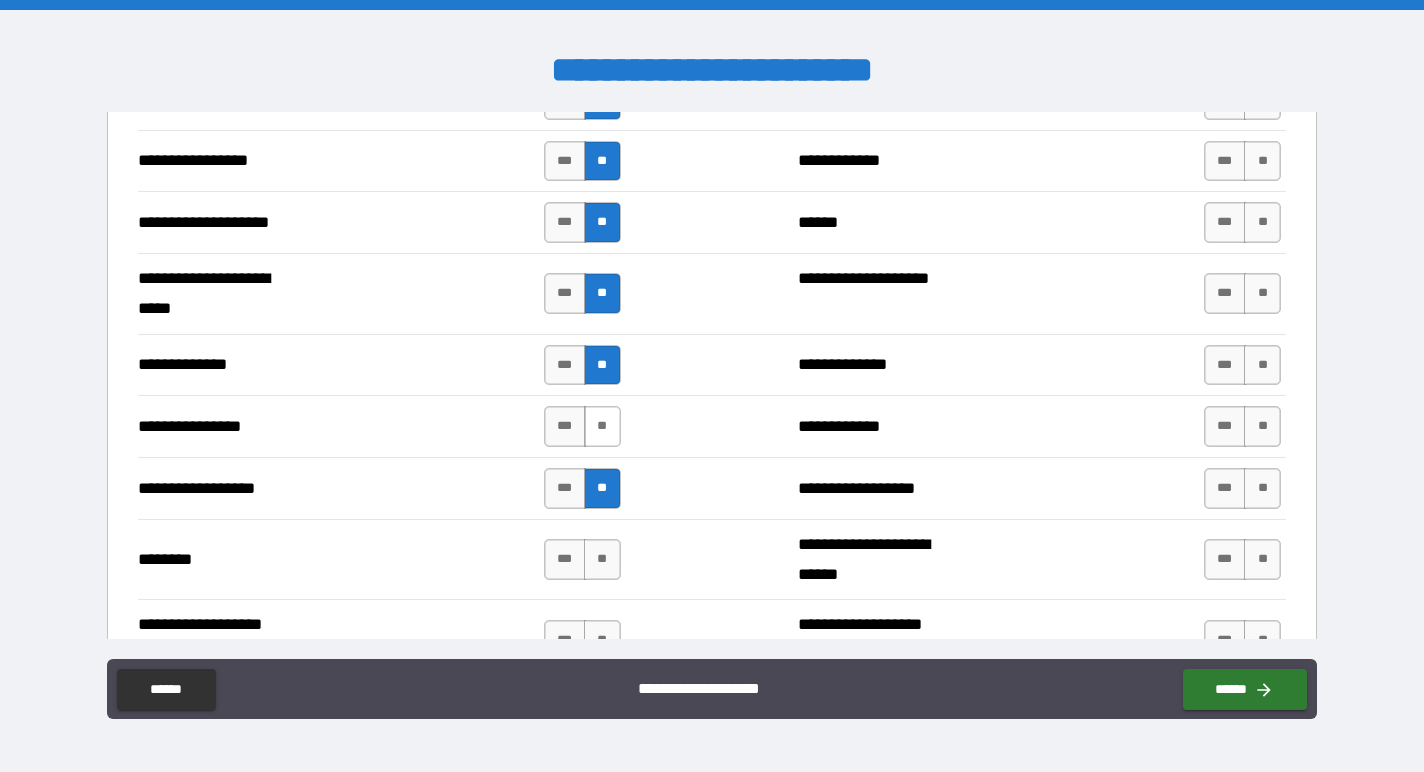 click on "**" at bounding box center (602, 426) 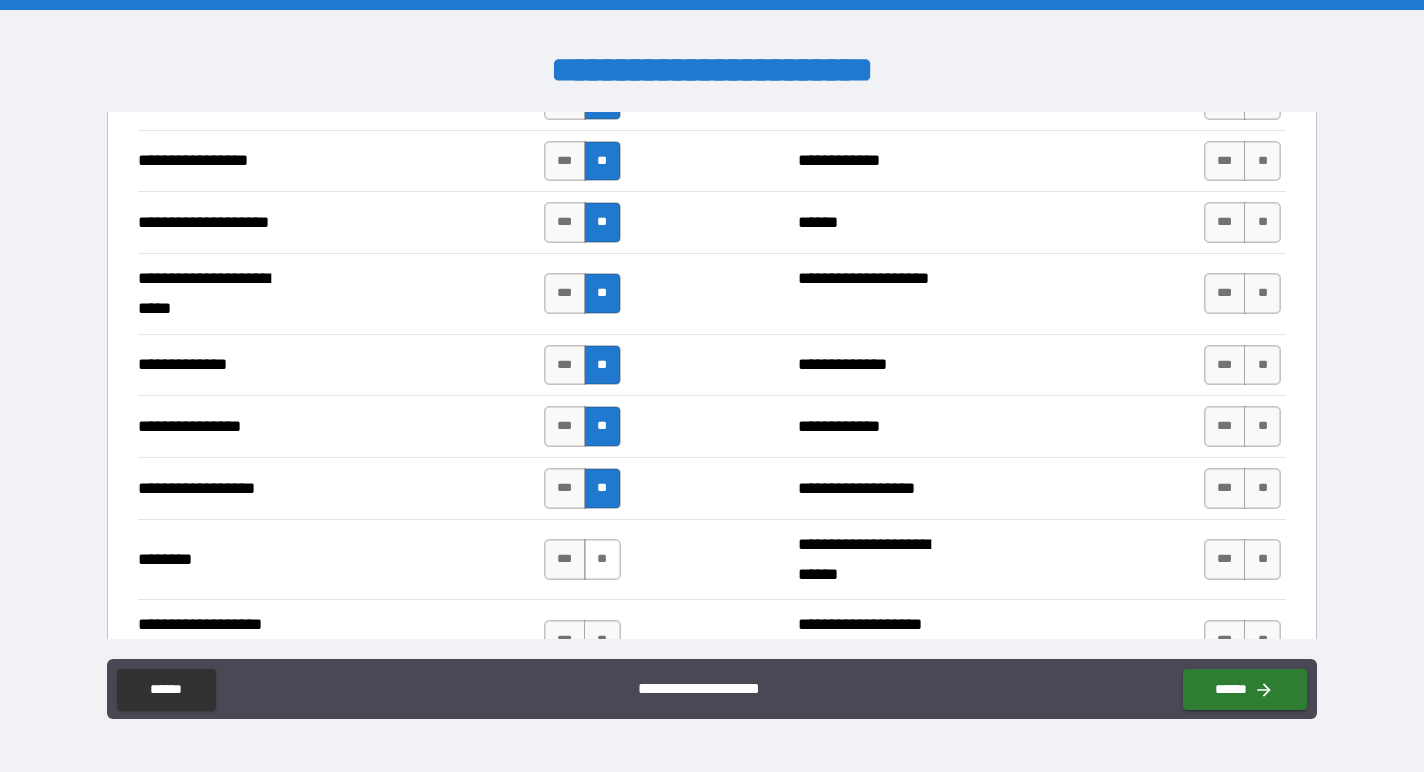 click on "**" at bounding box center (602, 559) 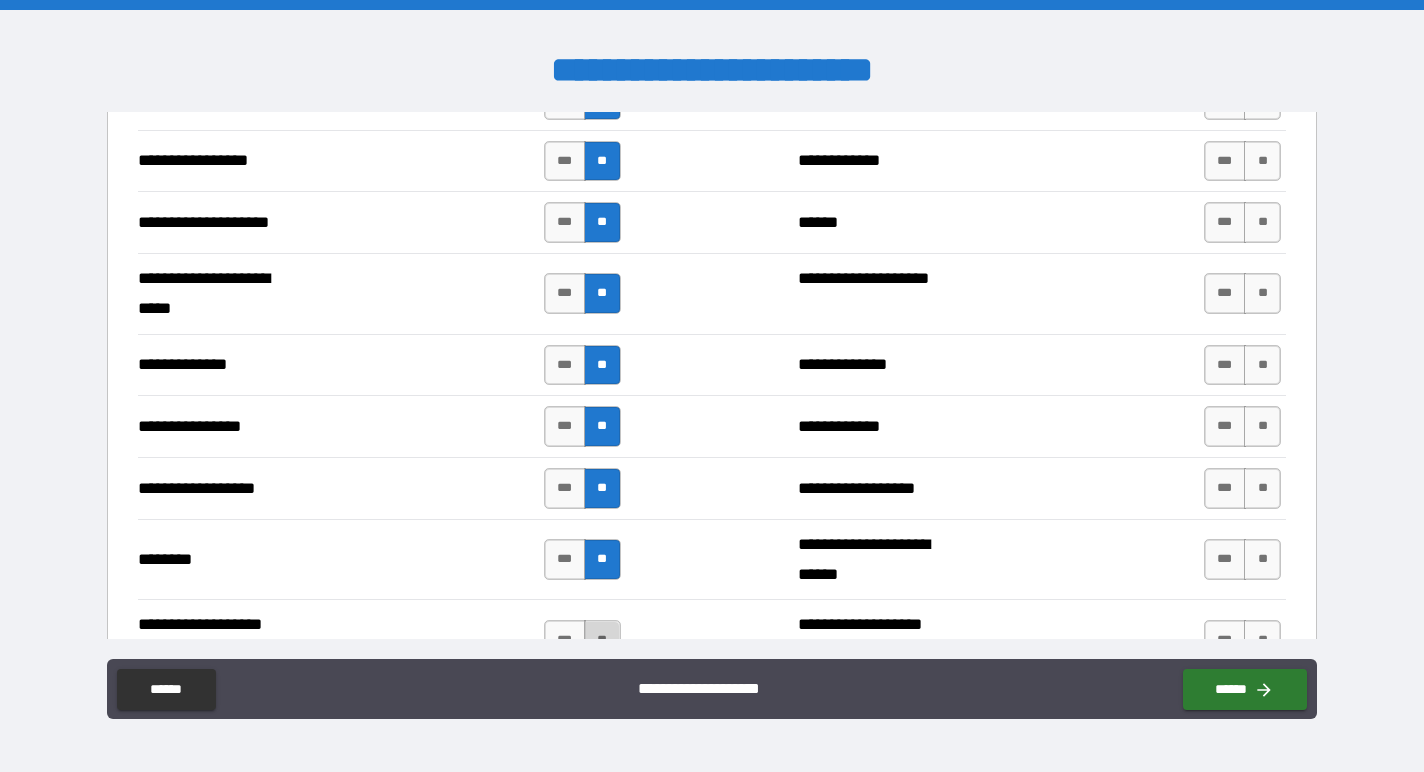 click on "**" at bounding box center (602, 640) 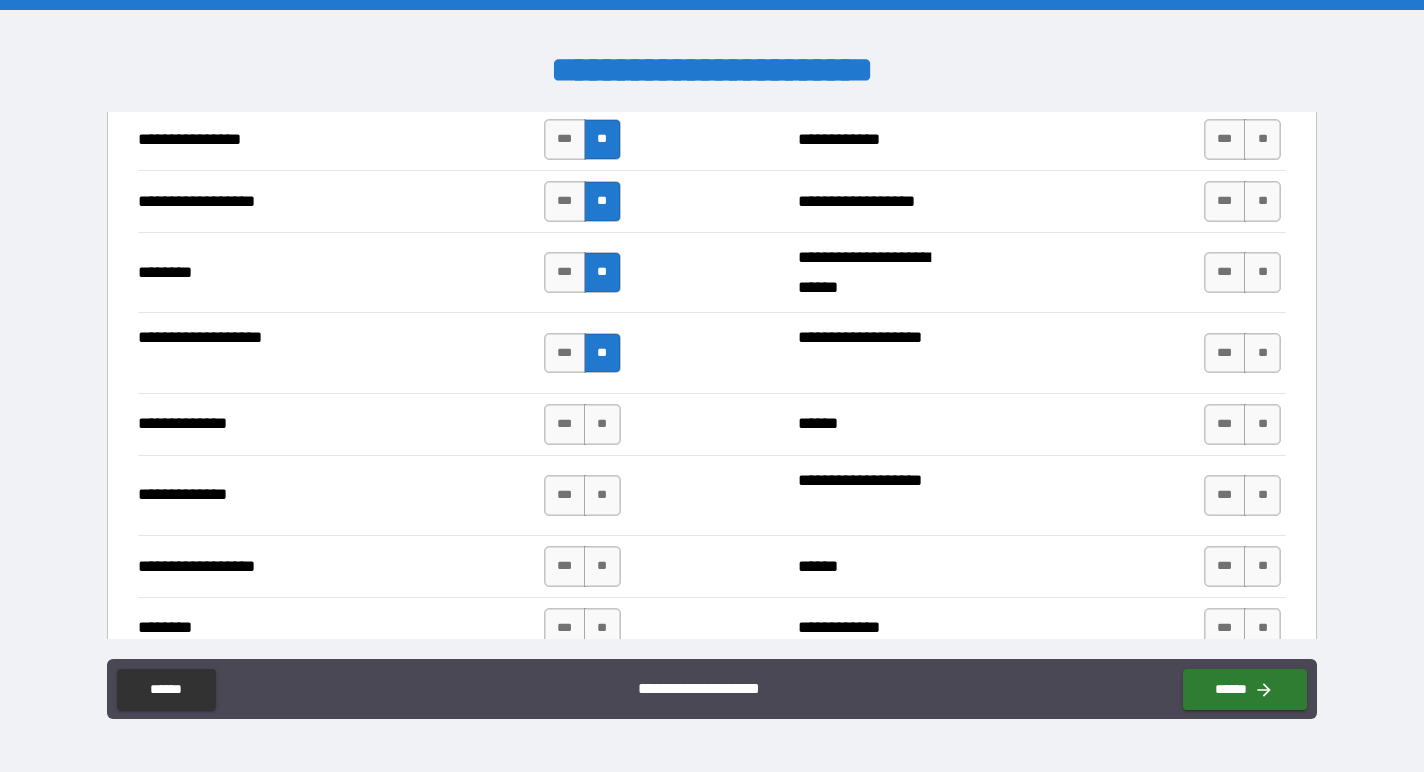 scroll, scrollTop: 3498, scrollLeft: 0, axis: vertical 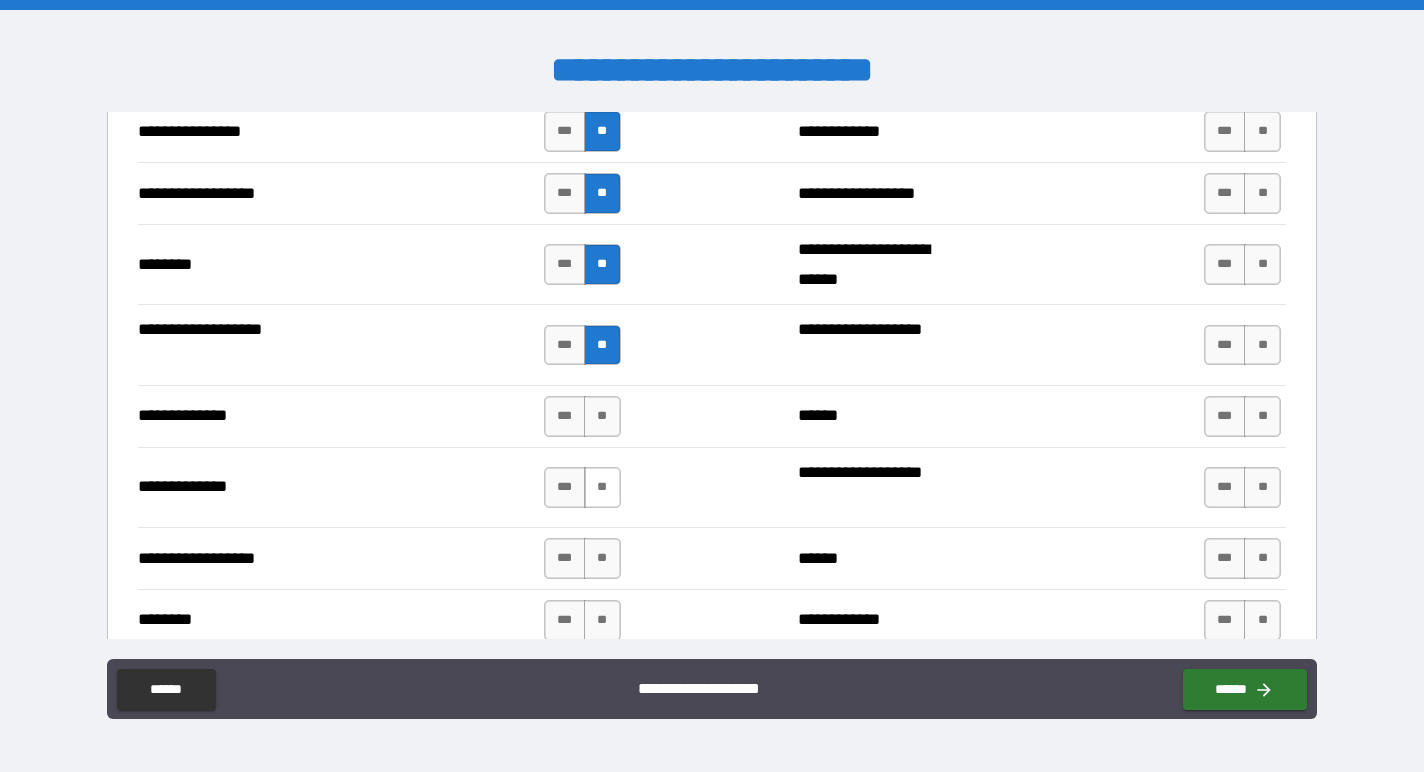 click on "**" at bounding box center [602, 487] 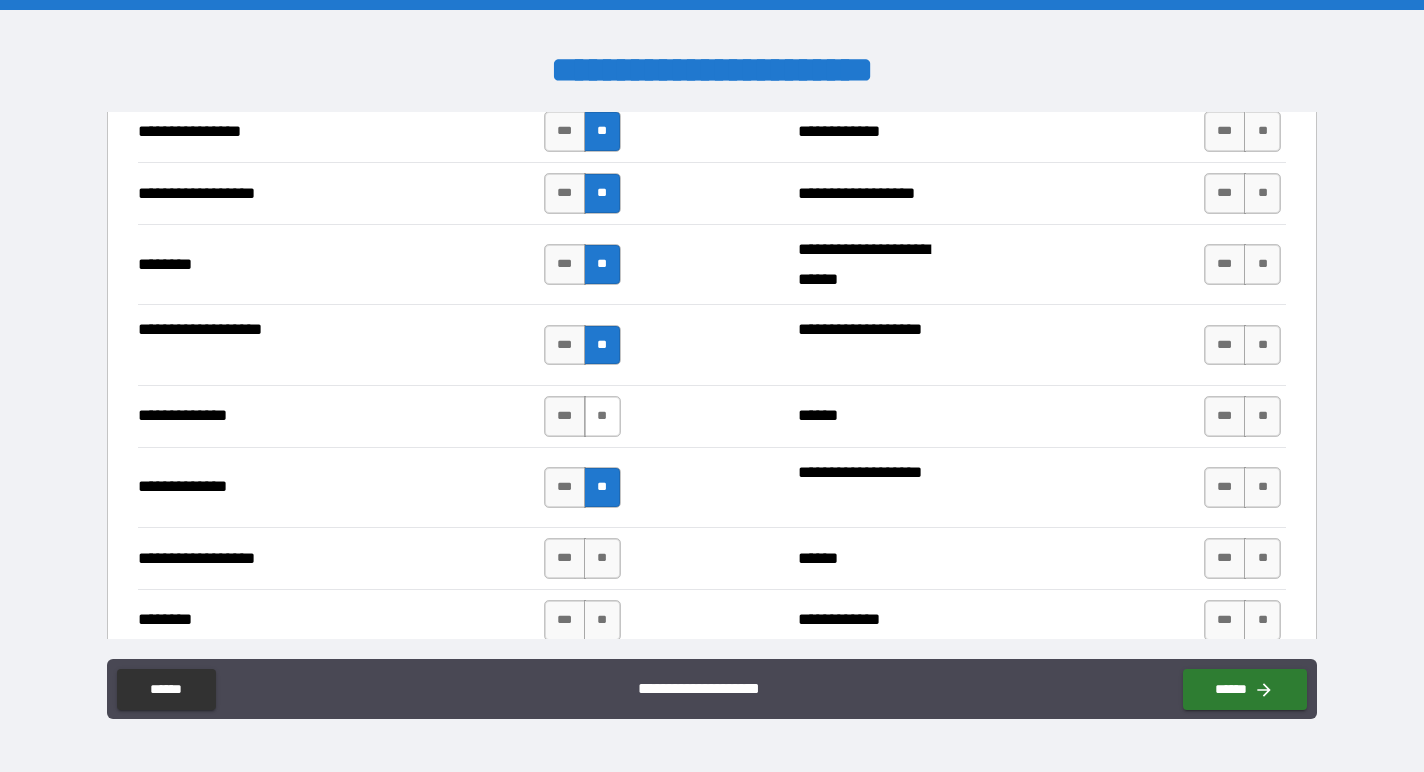 click on "**" at bounding box center [602, 416] 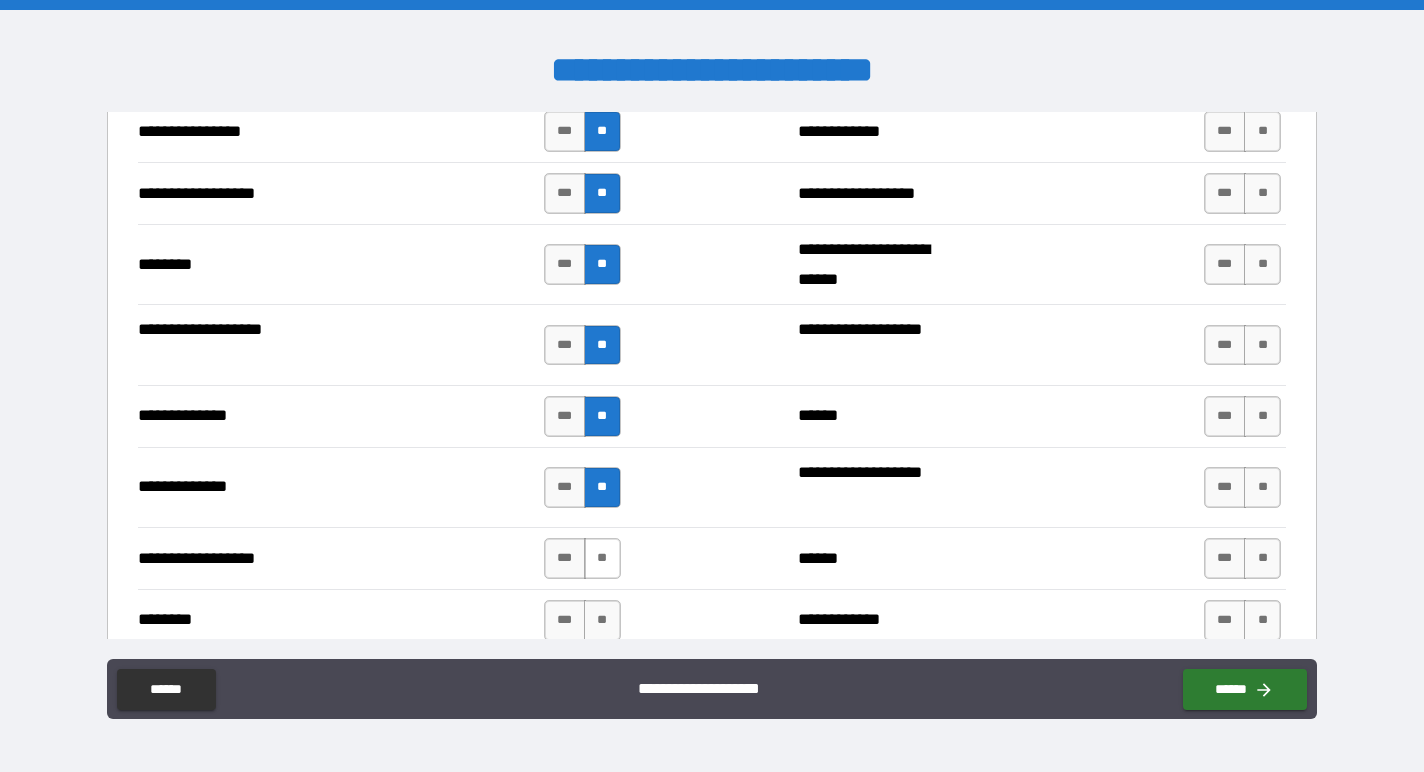 click on "**" at bounding box center [602, 558] 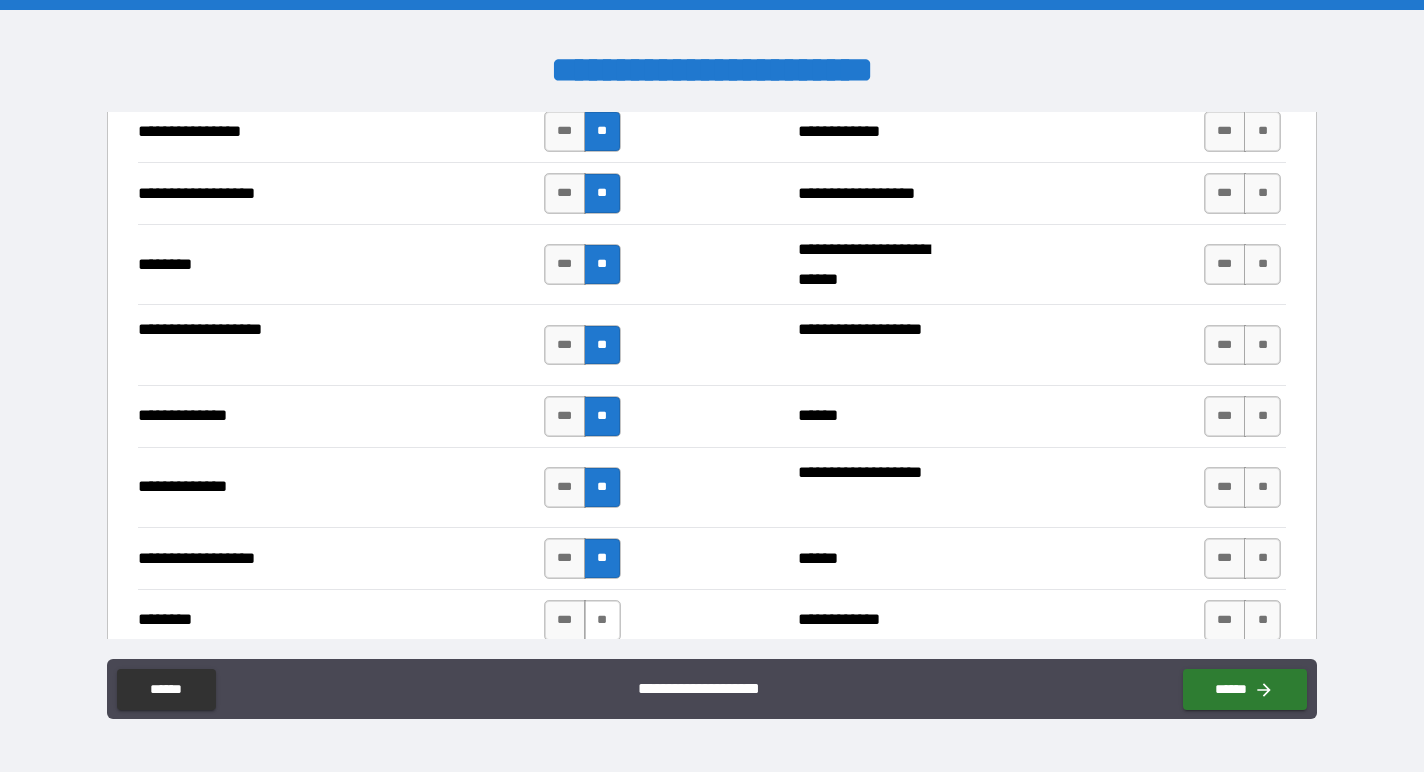 click on "**" at bounding box center (602, 620) 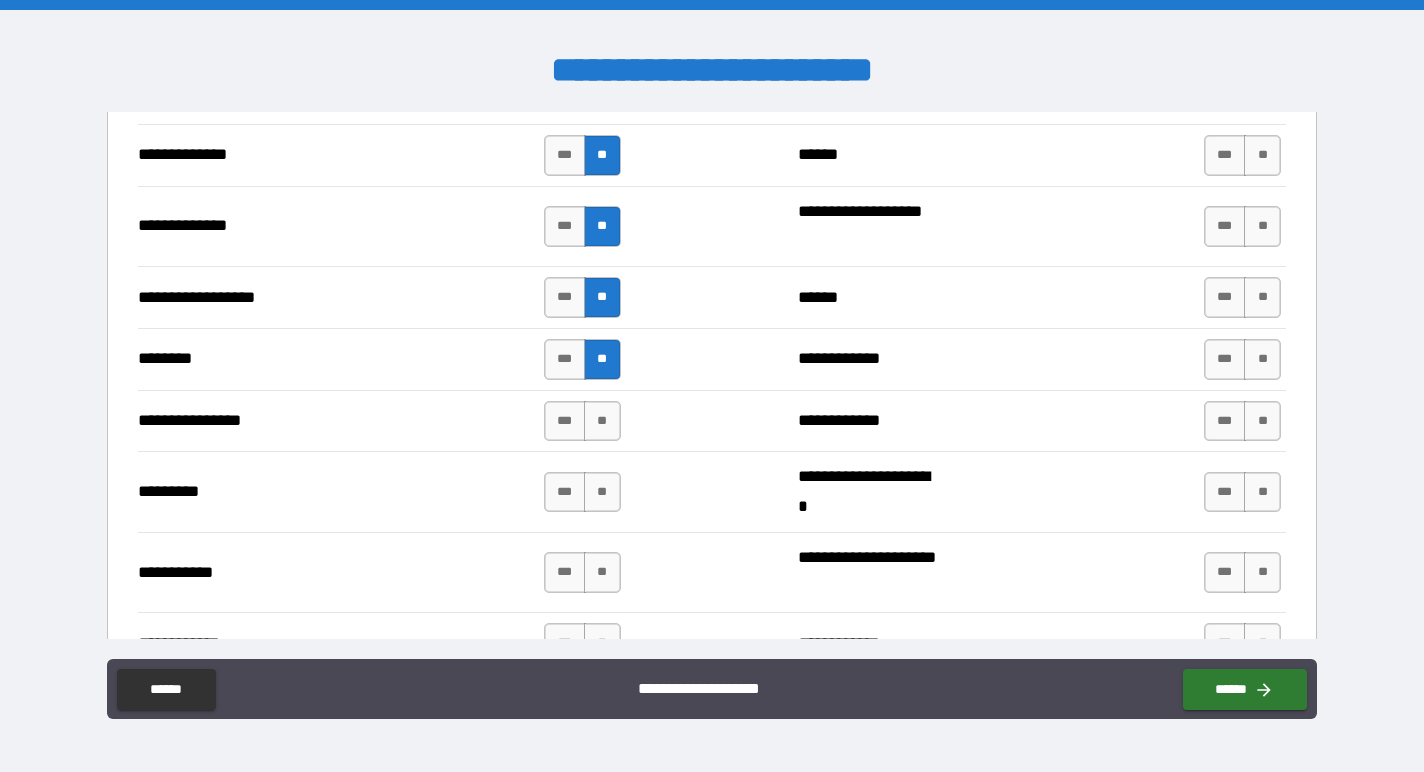 scroll, scrollTop: 3785, scrollLeft: 0, axis: vertical 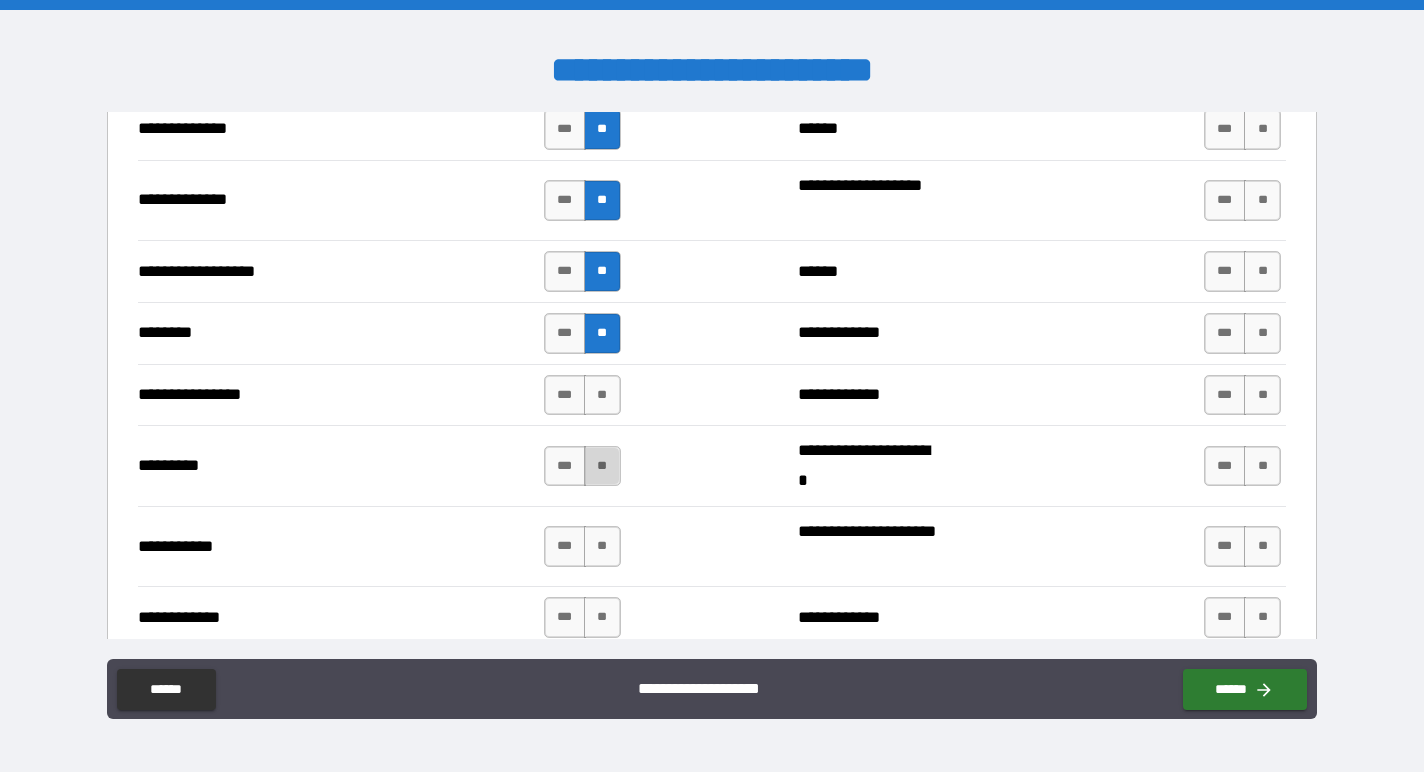 click on "**" at bounding box center [602, 466] 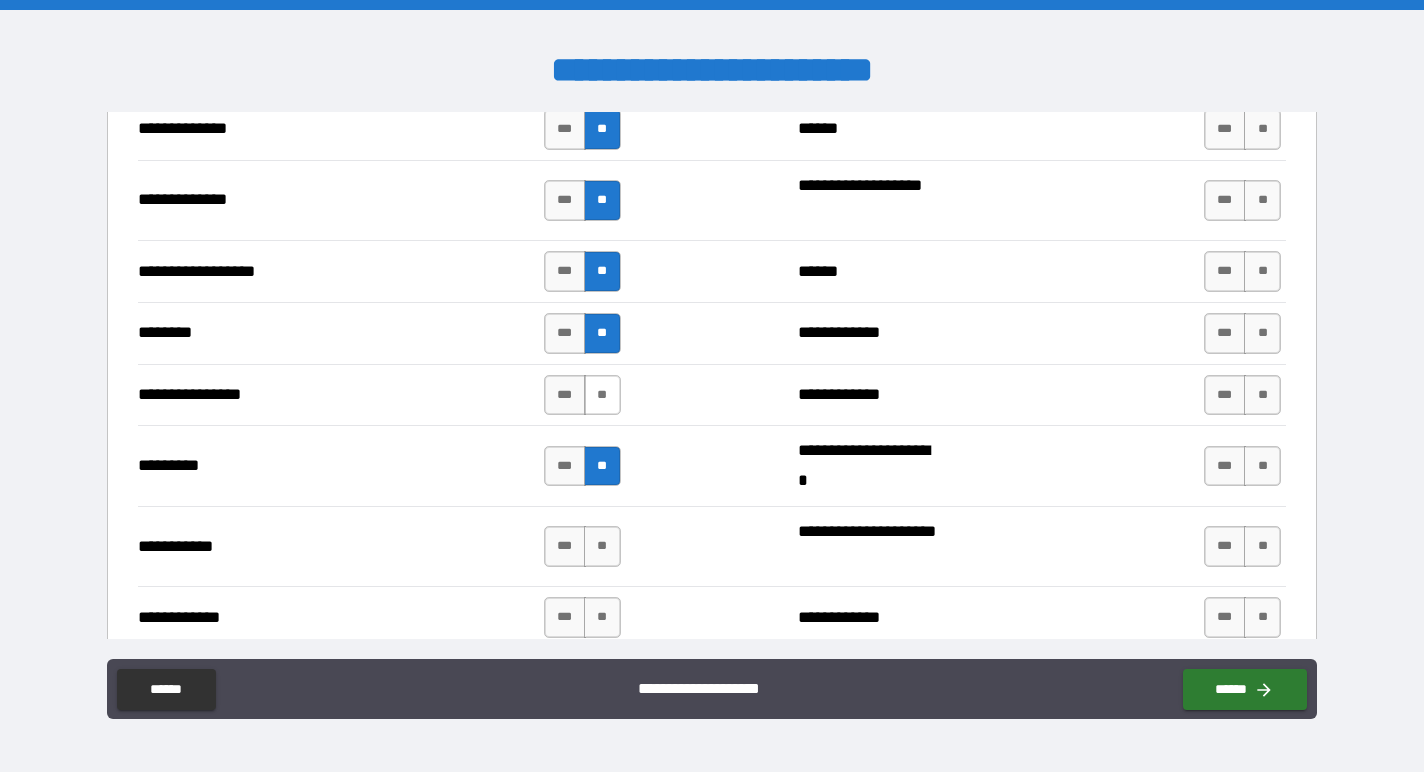 click on "**" at bounding box center (602, 395) 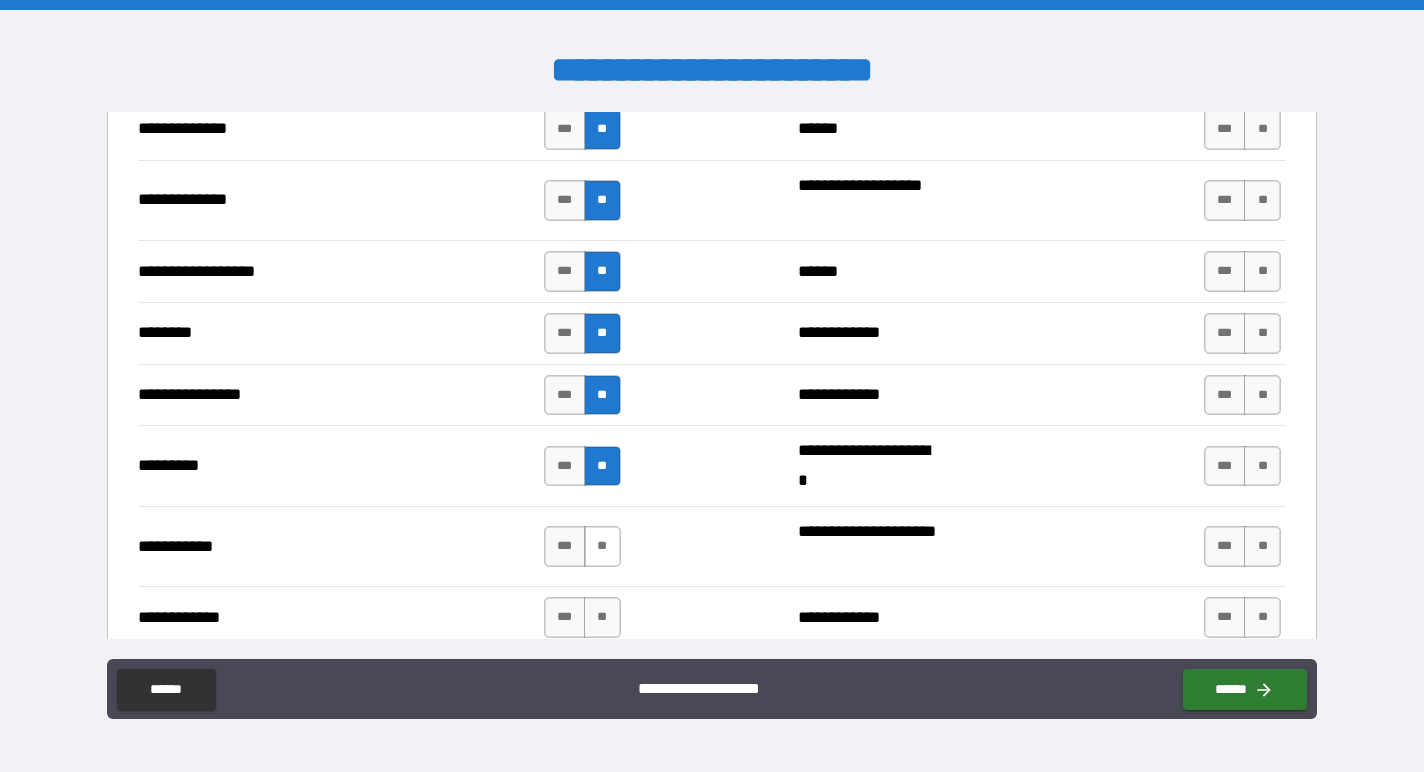 click on "**" at bounding box center [602, 546] 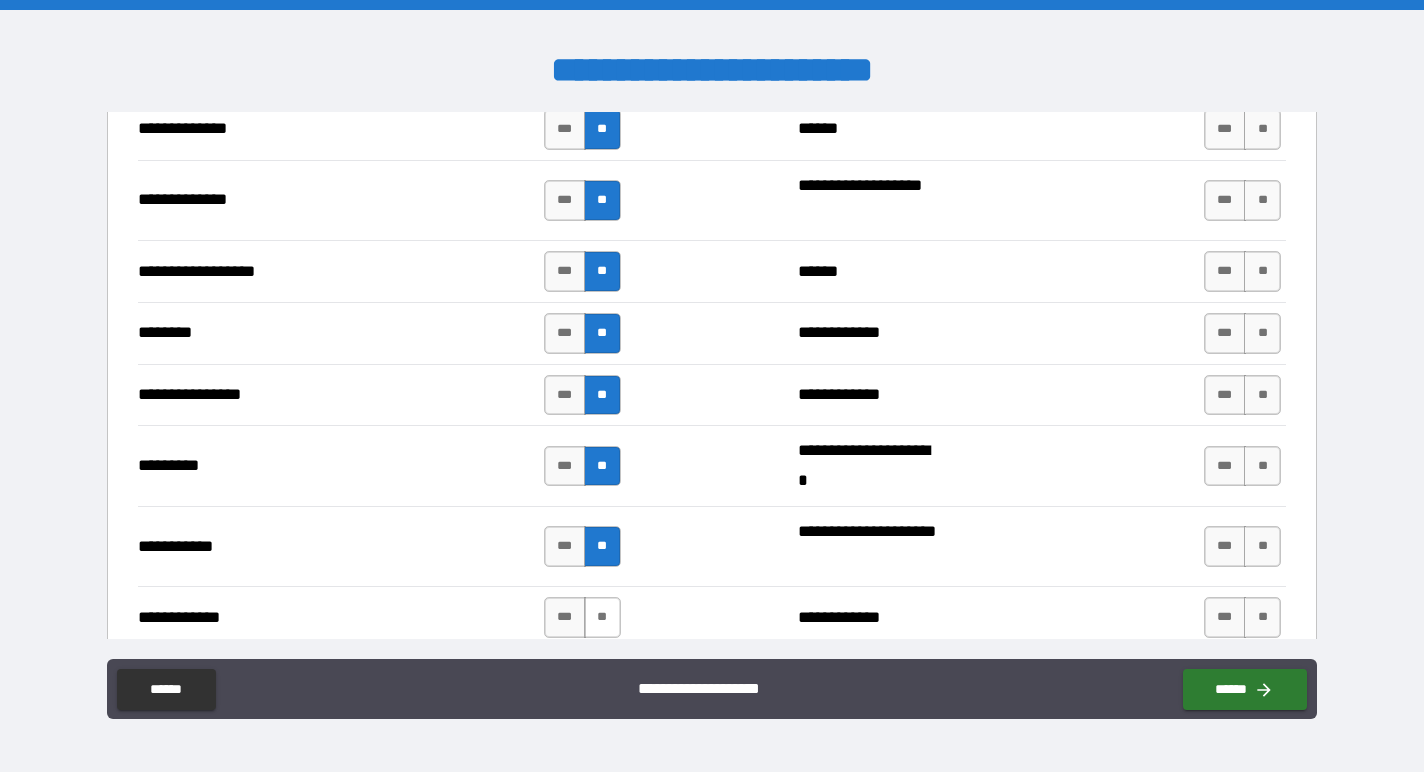 click on "**" at bounding box center [602, 617] 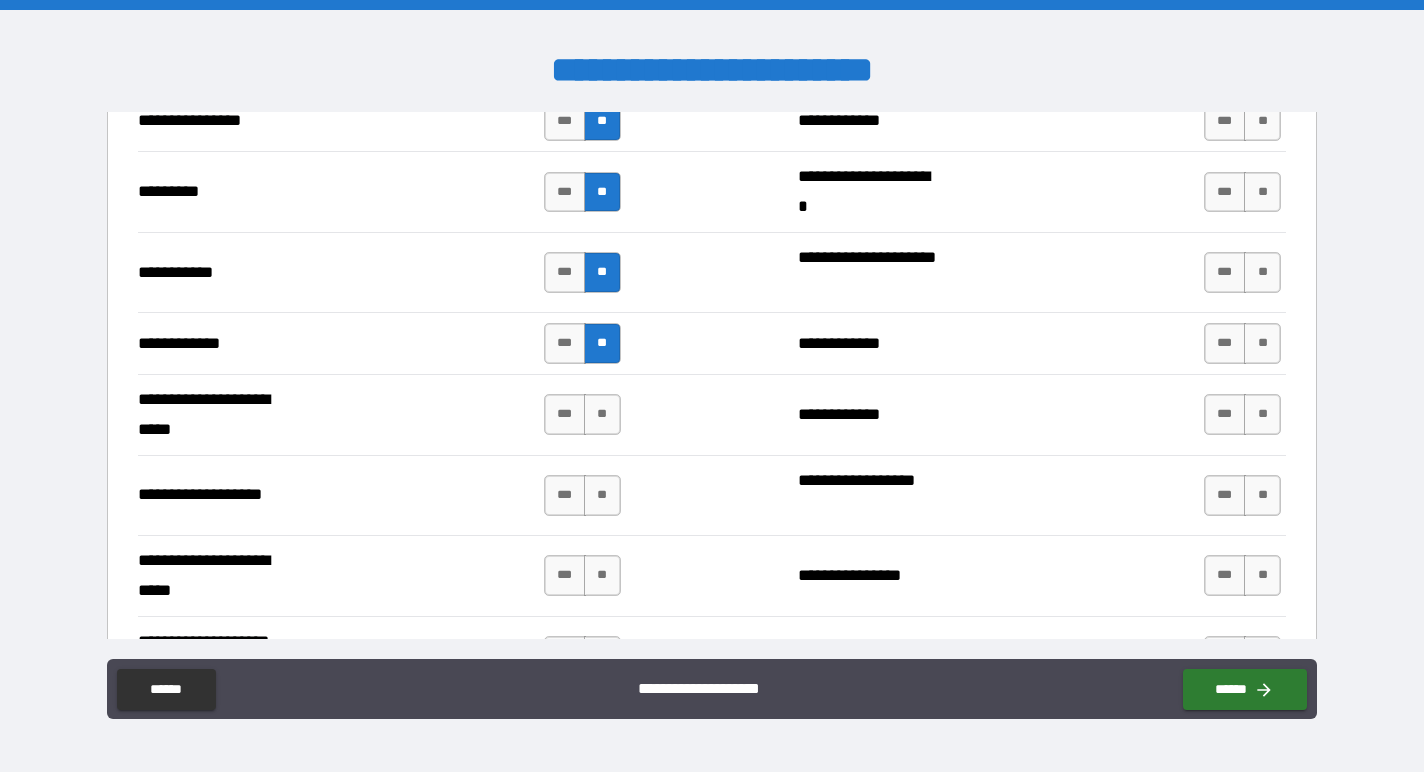 scroll, scrollTop: 4162, scrollLeft: 0, axis: vertical 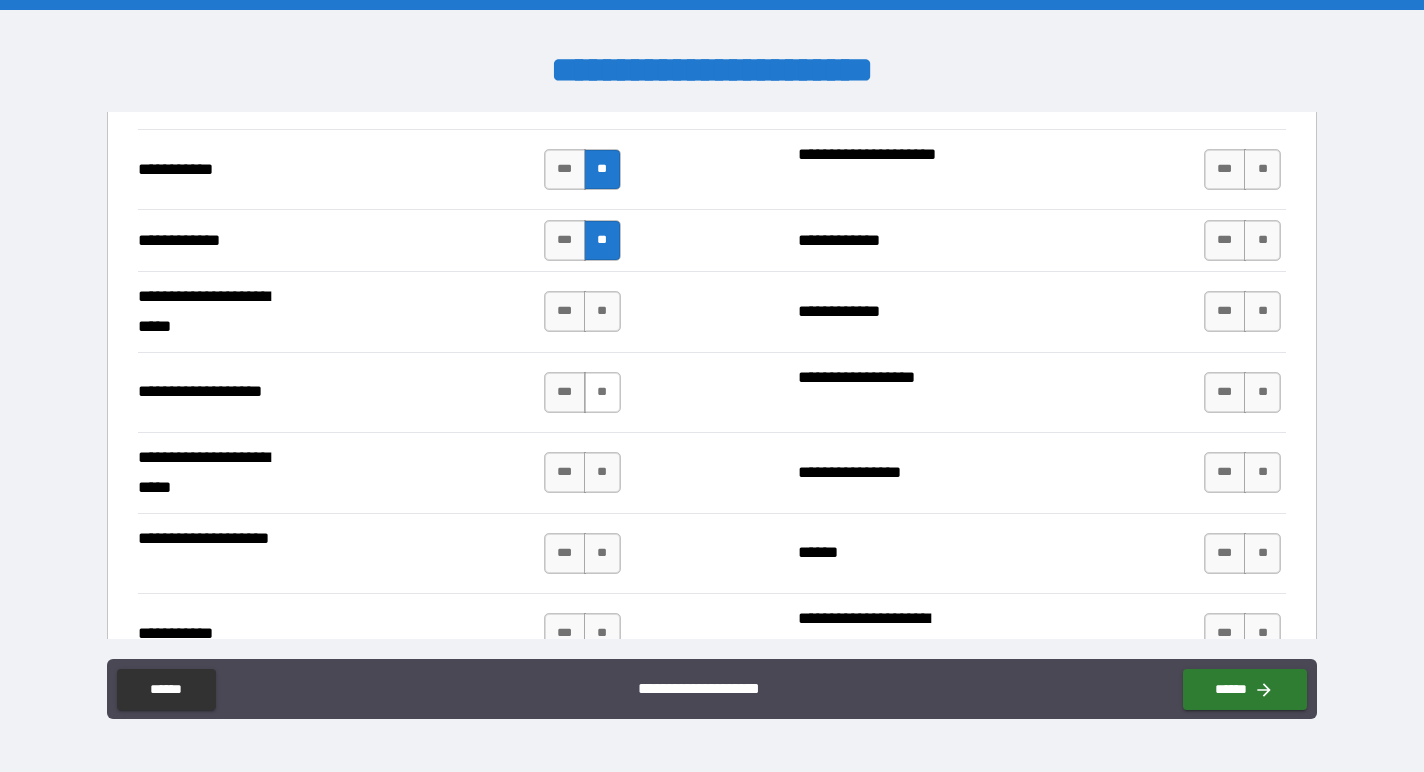 click on "**" at bounding box center [602, 392] 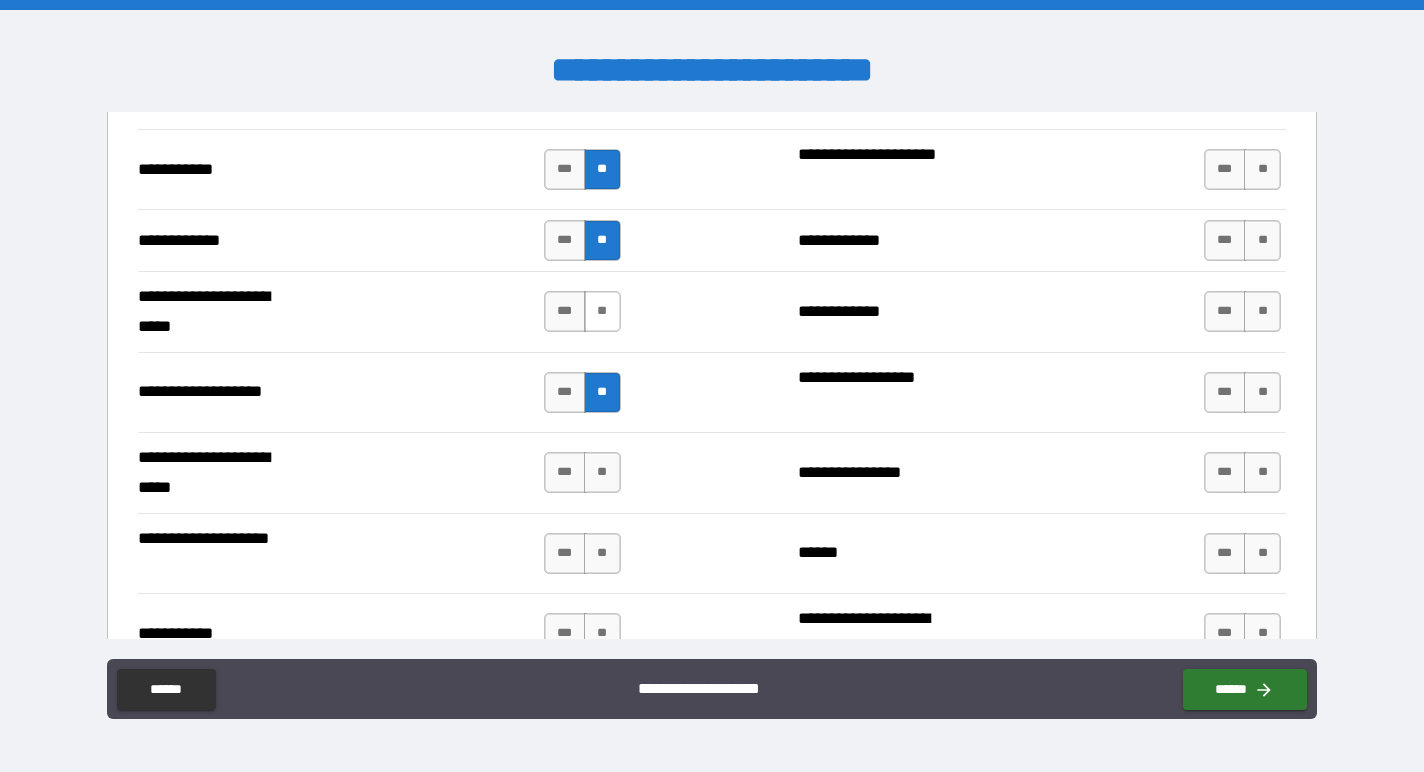 click on "**" at bounding box center [602, 311] 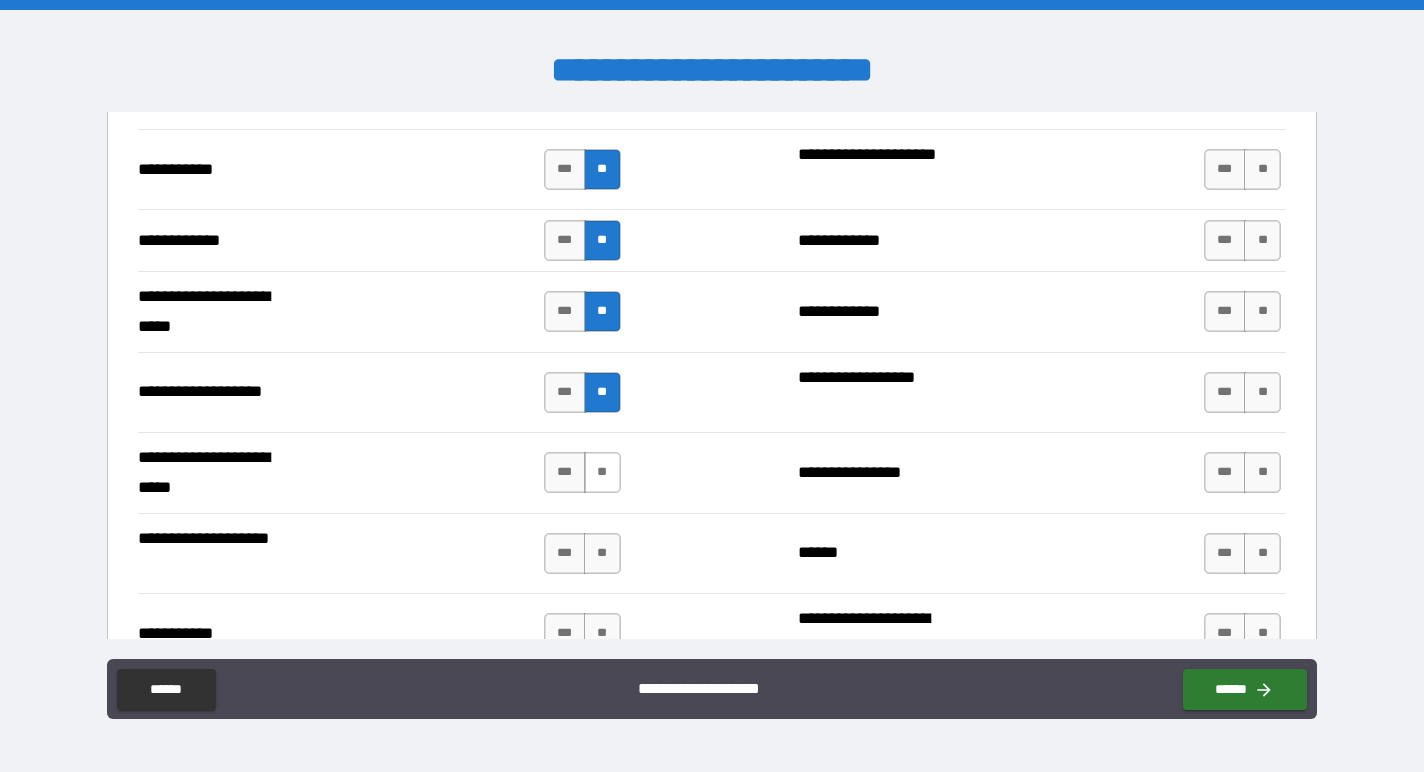 click on "**" at bounding box center [602, 472] 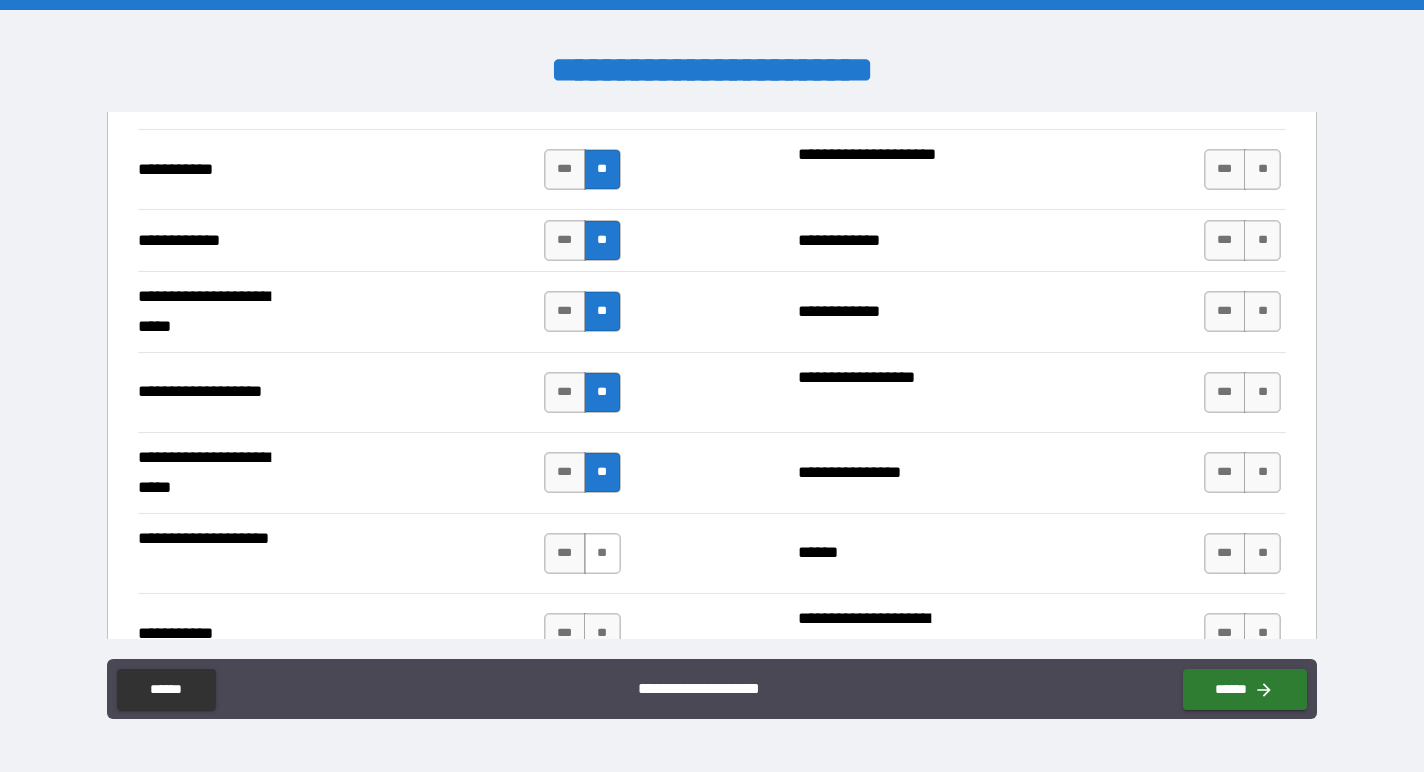 click on "**" at bounding box center [602, 553] 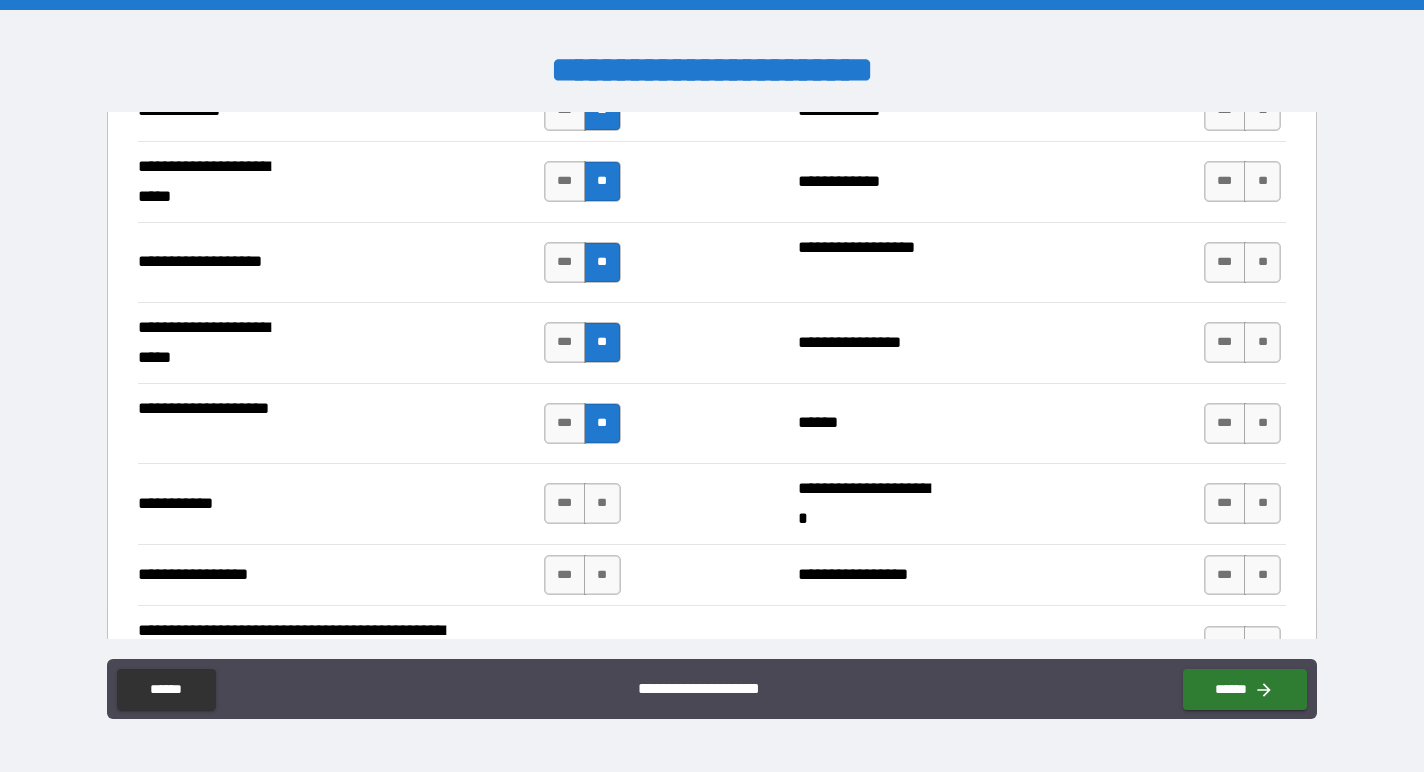 scroll, scrollTop: 4334, scrollLeft: 0, axis: vertical 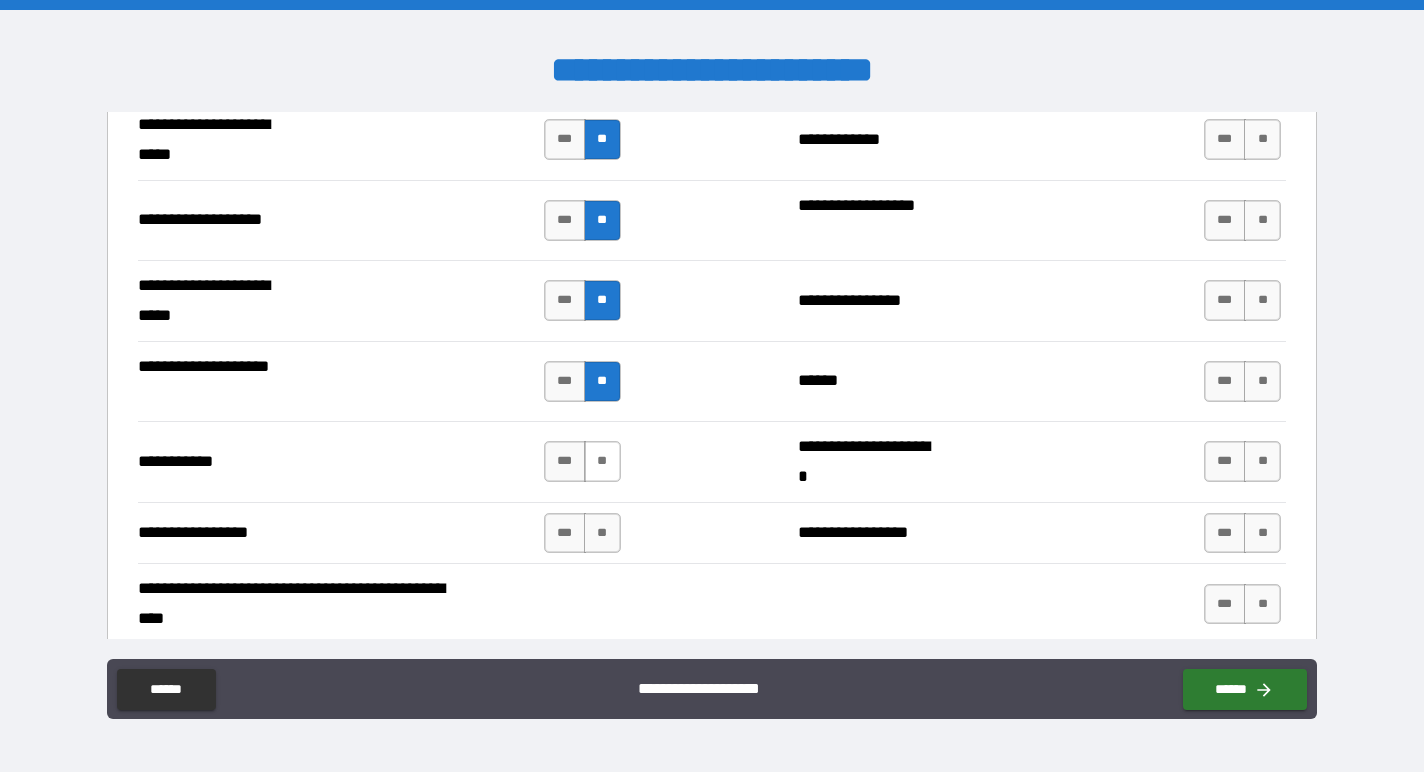 click on "**" at bounding box center [602, 461] 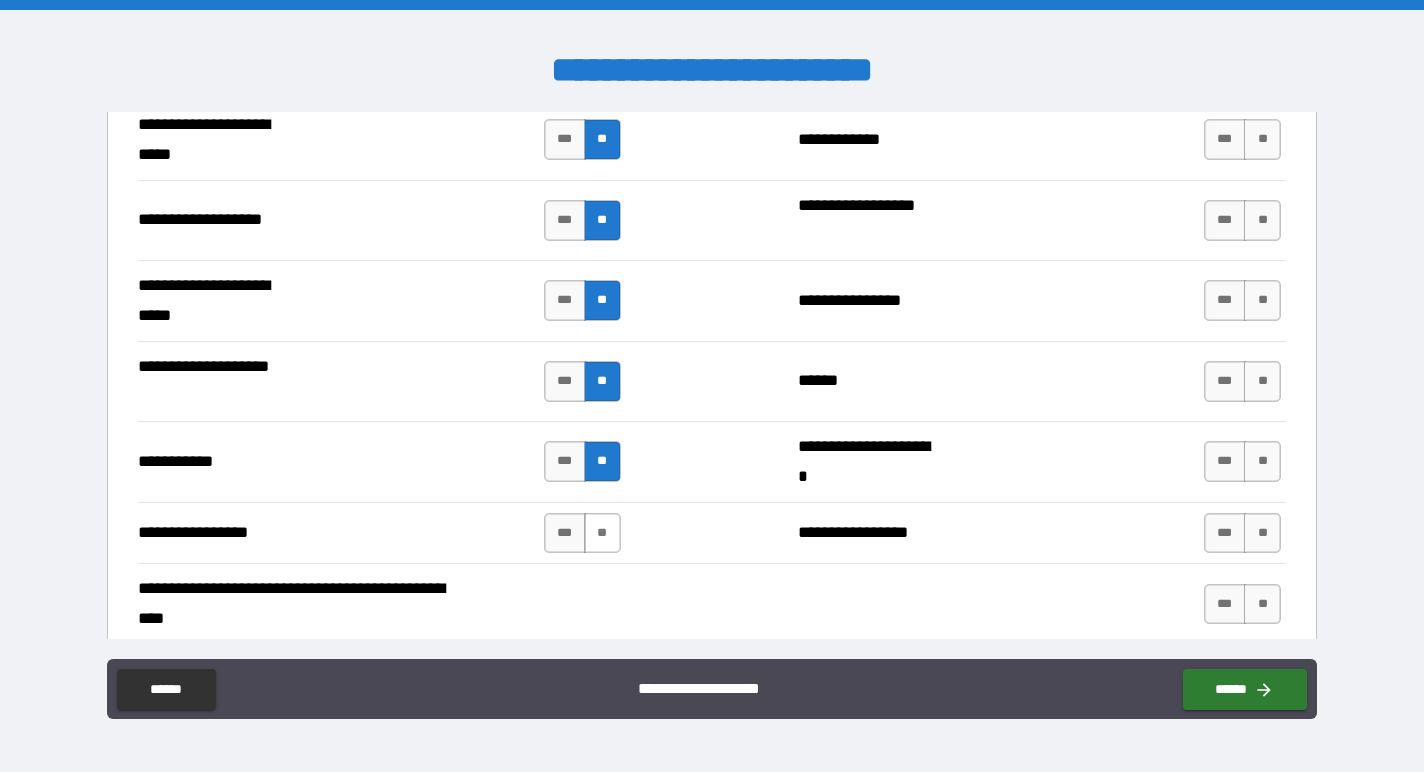 click on "**" at bounding box center [602, 533] 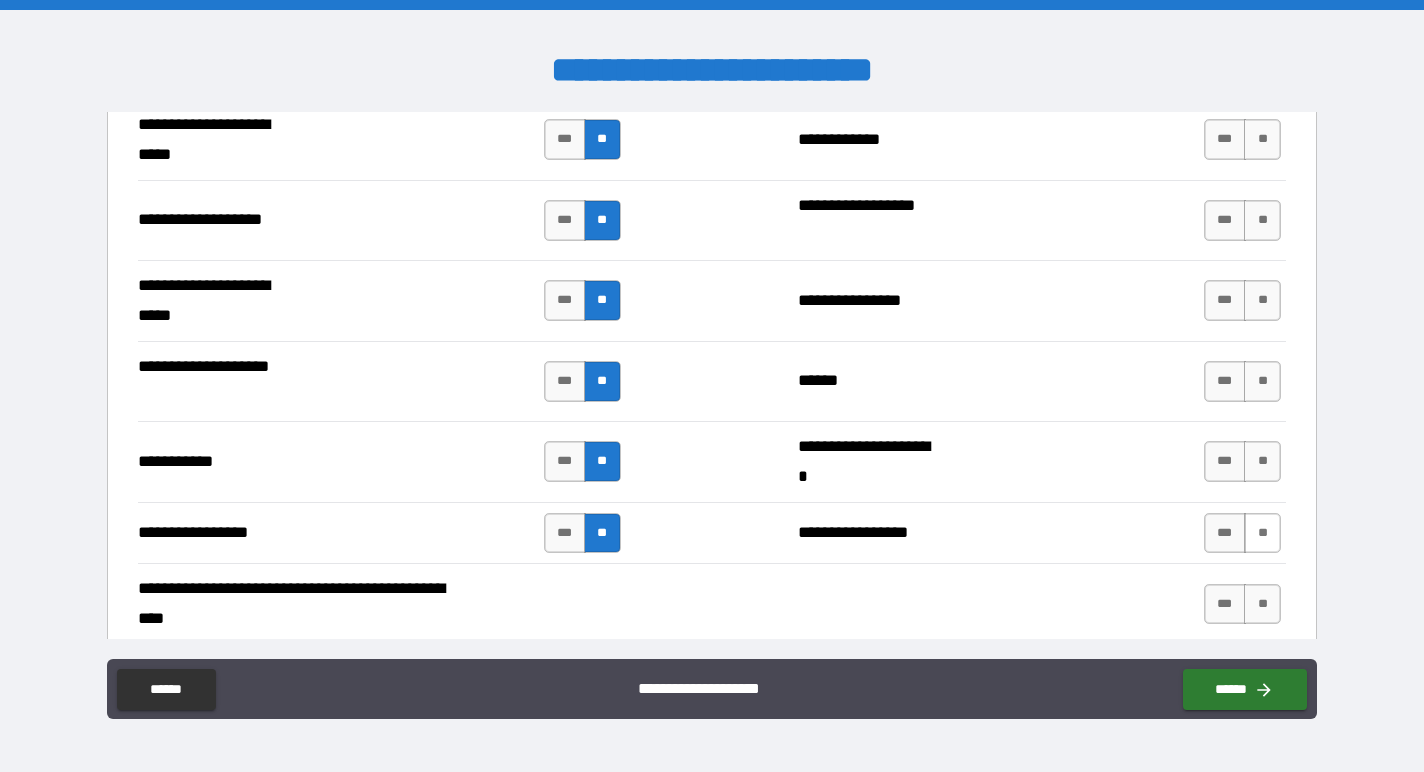 click on "**" at bounding box center [1262, 533] 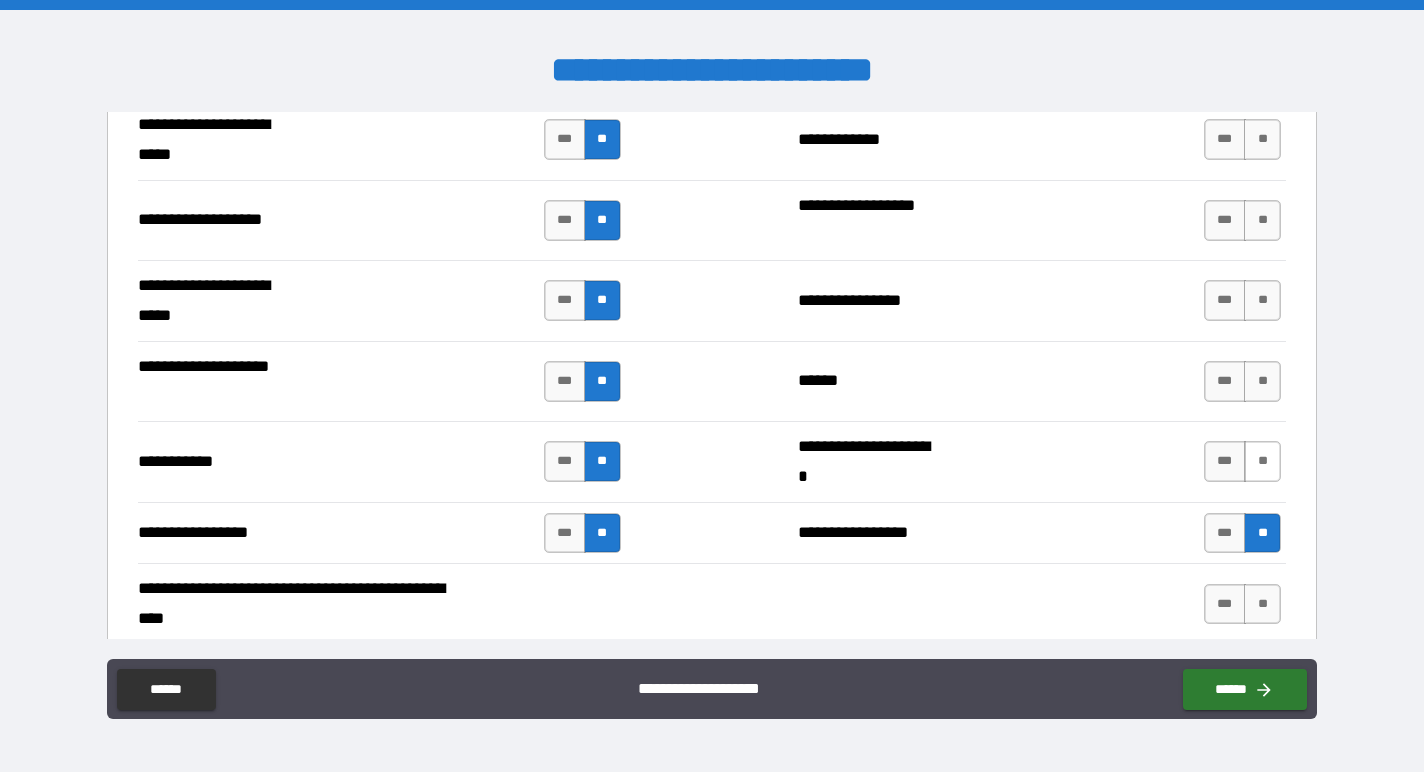 click on "**" at bounding box center [1262, 461] 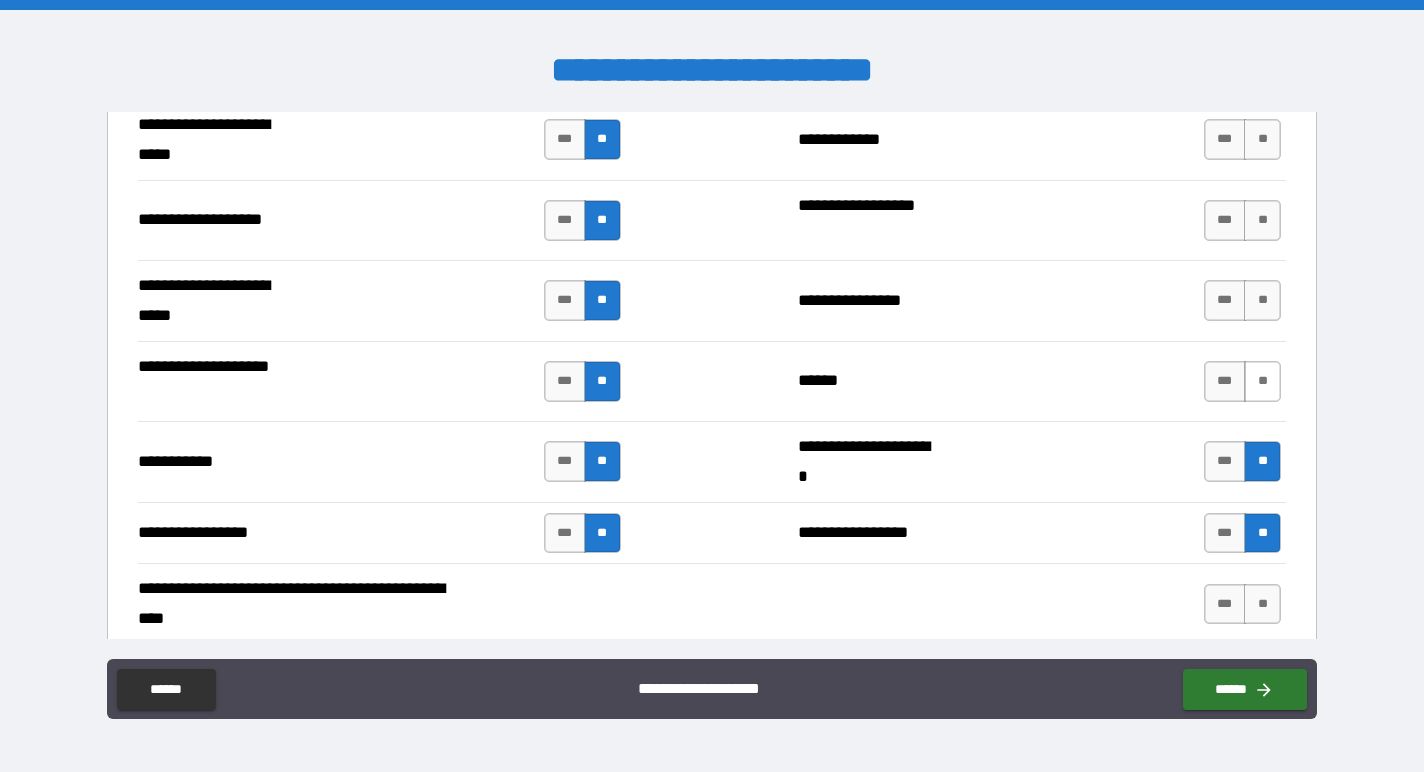 click on "**" at bounding box center [1262, 381] 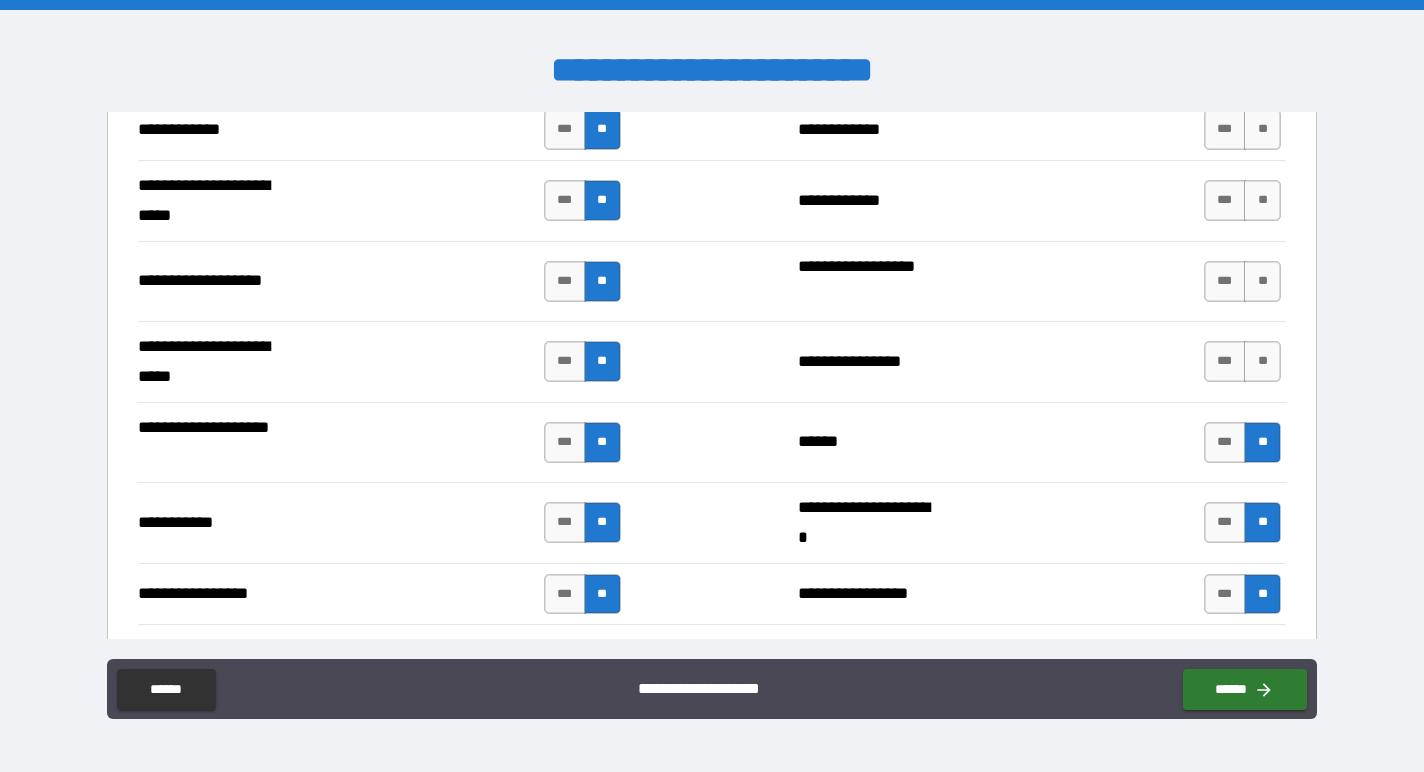 scroll, scrollTop: 4229, scrollLeft: 0, axis: vertical 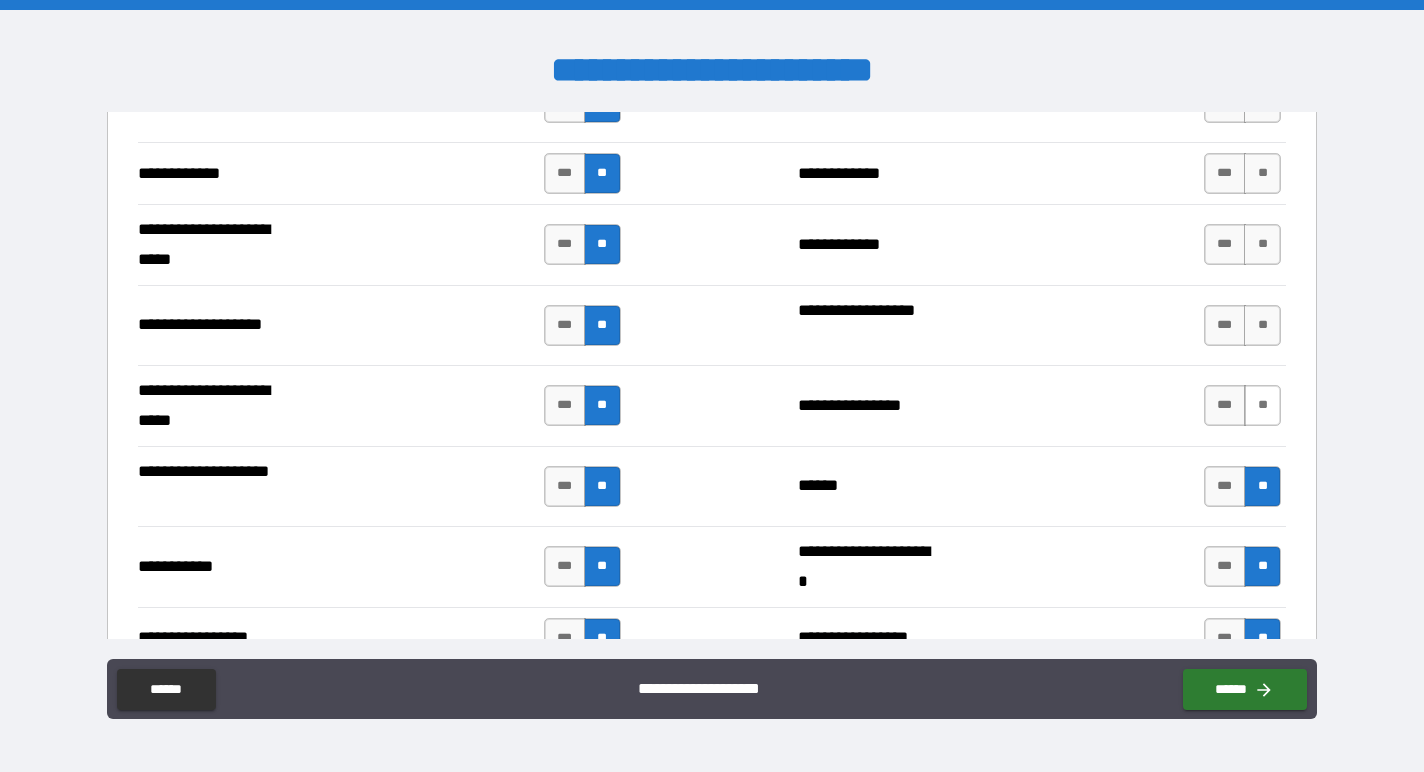 click on "**" at bounding box center (1262, 405) 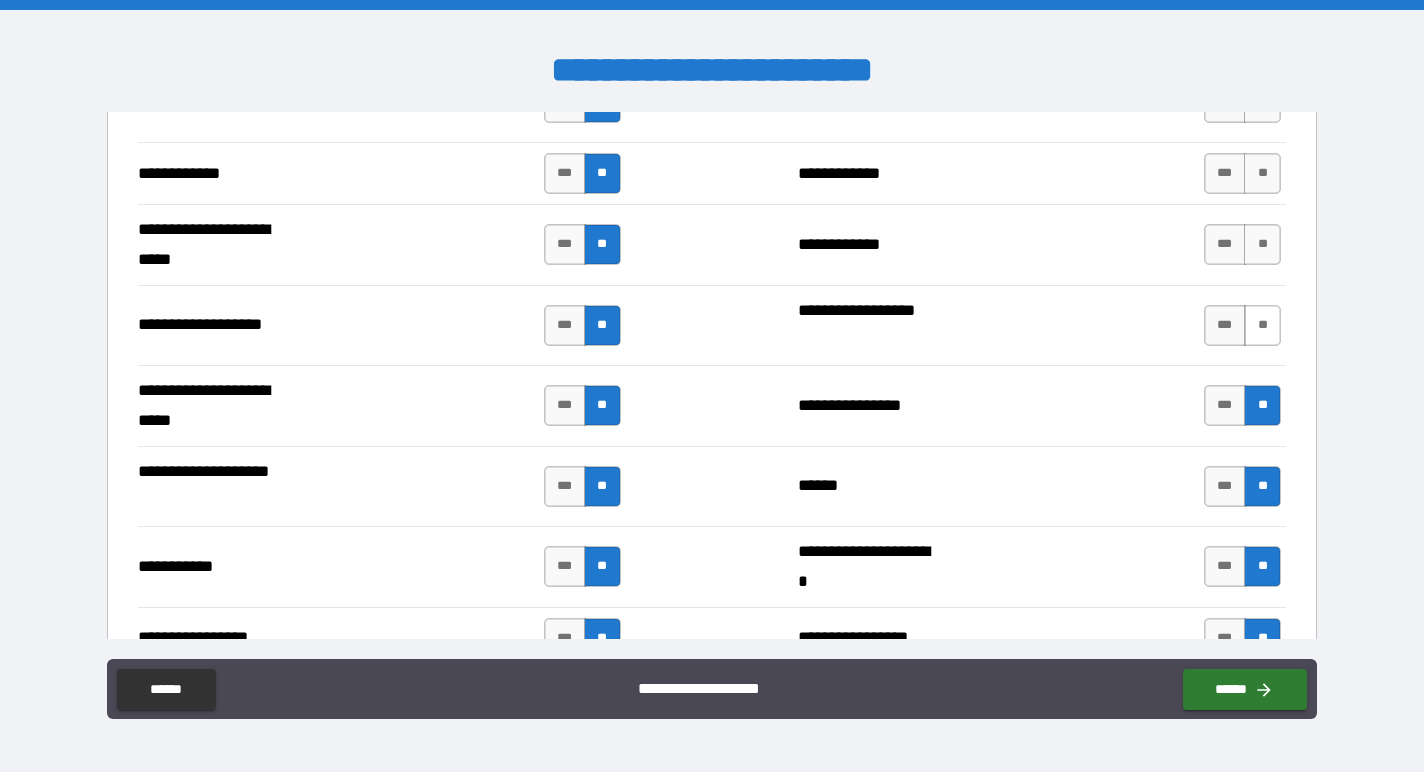 click on "**" at bounding box center (1262, 325) 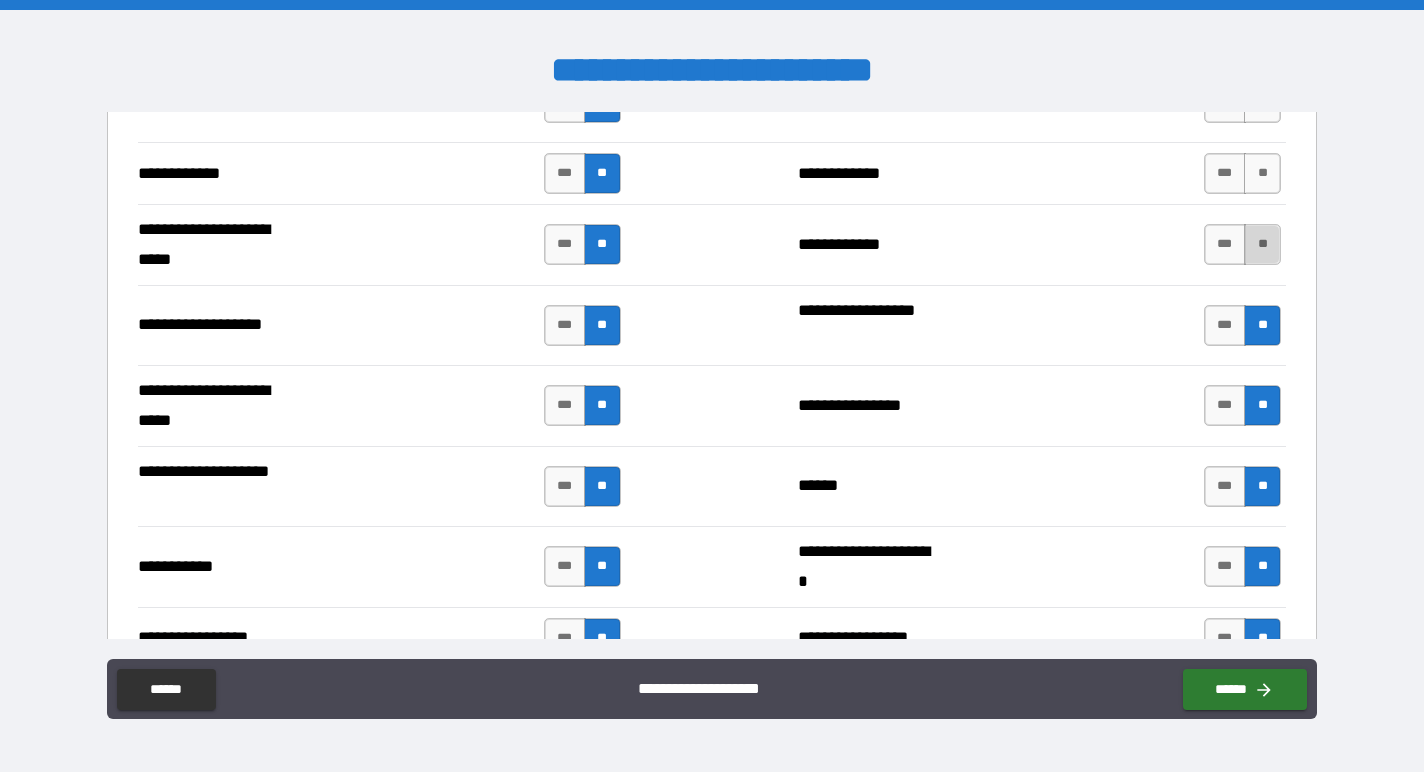click on "**" at bounding box center (1262, 244) 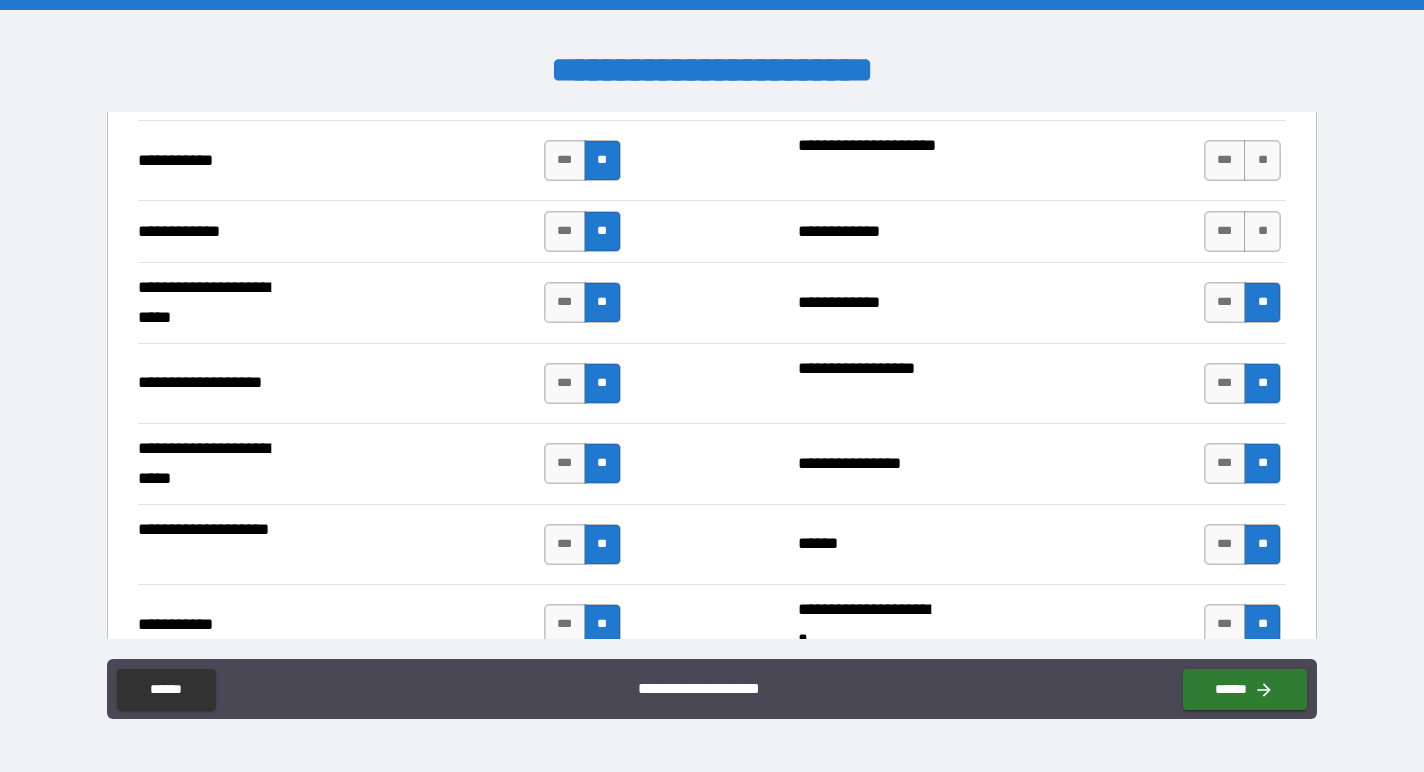 scroll, scrollTop: 4169, scrollLeft: 0, axis: vertical 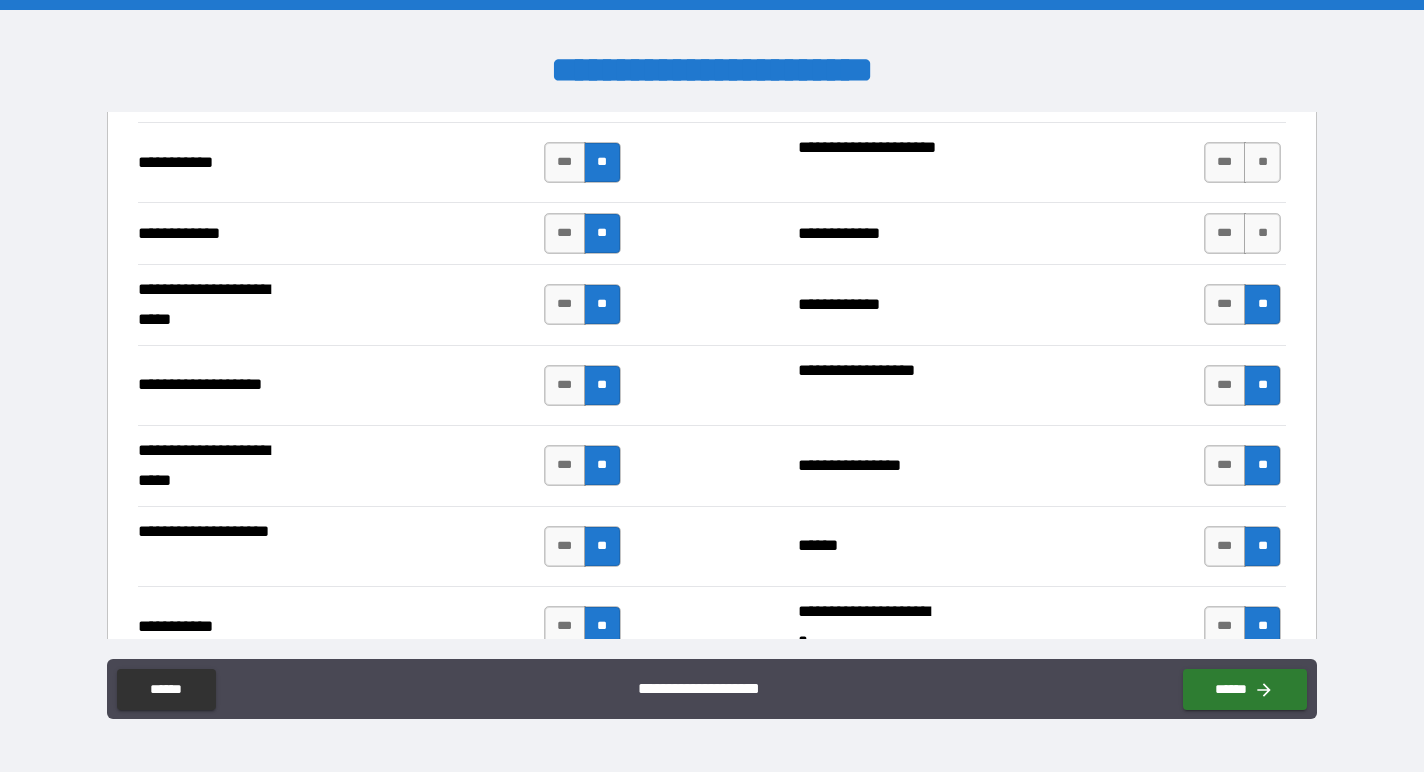 click on "**********" at bounding box center [712, 233] 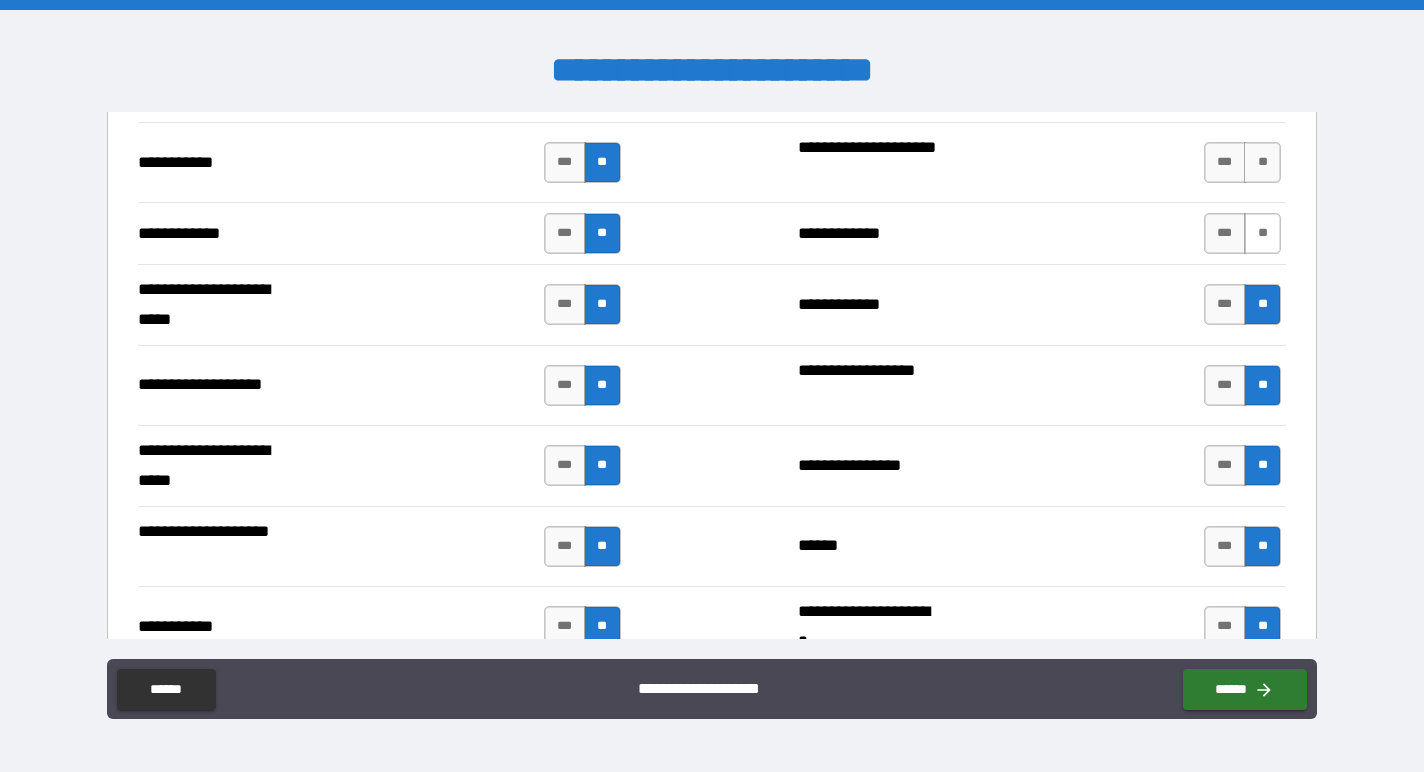 click on "**" at bounding box center [1262, 233] 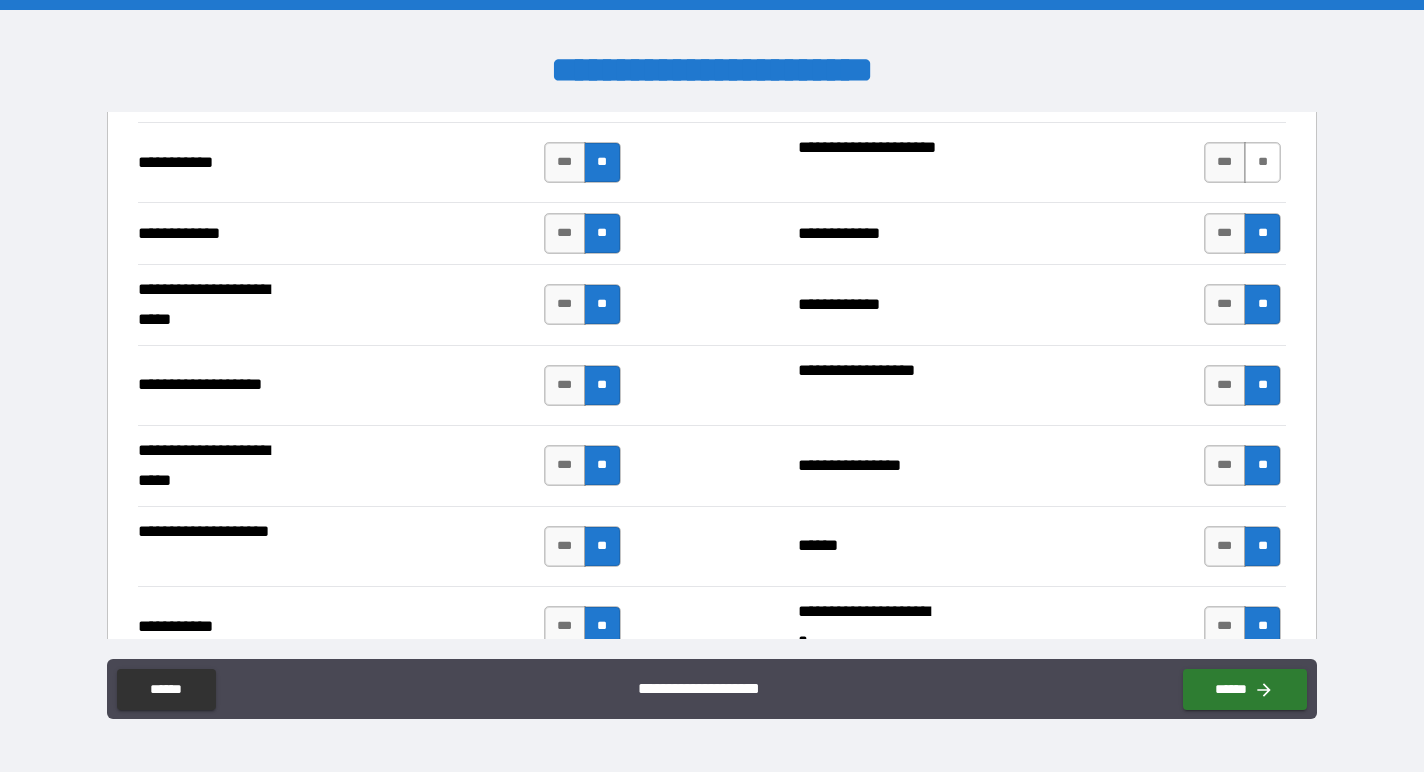 click on "**" at bounding box center [1262, 162] 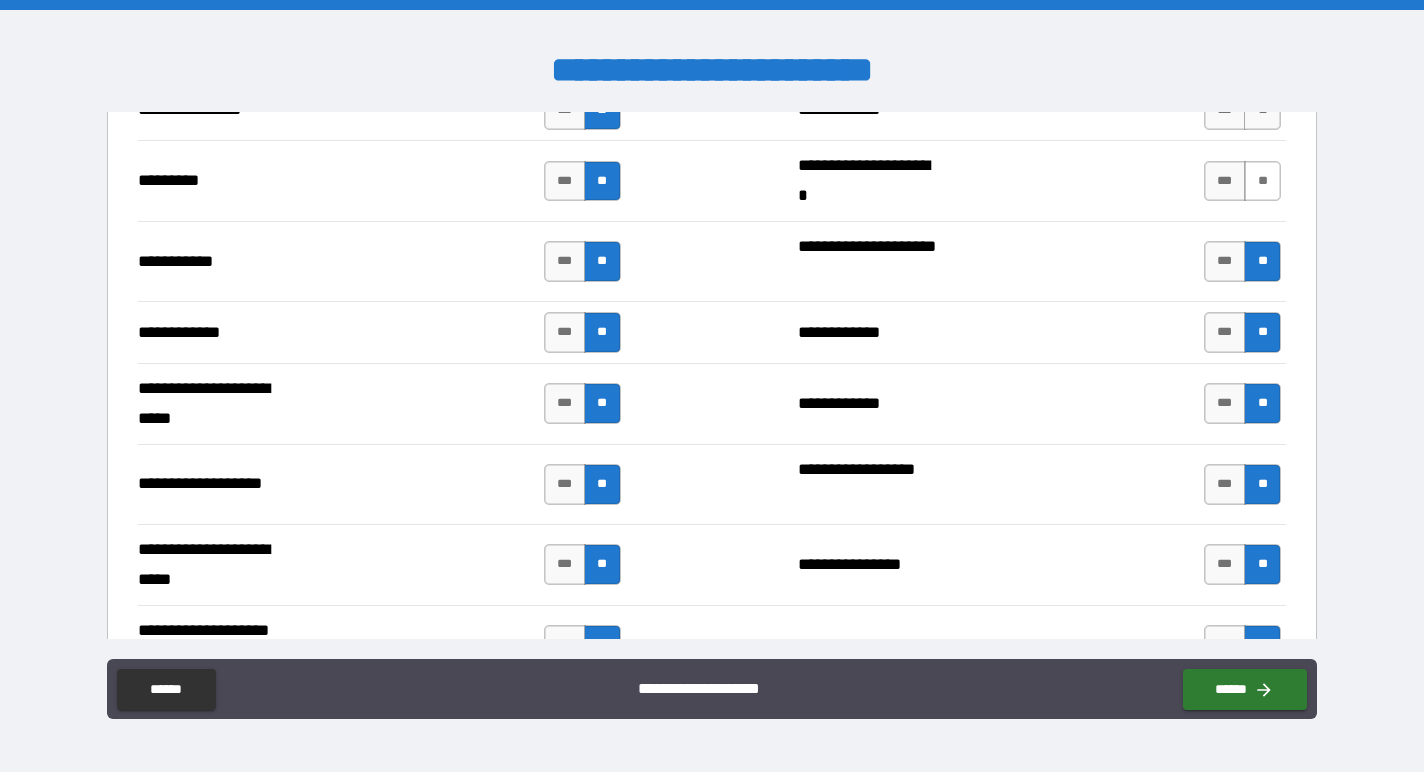click on "**" at bounding box center (1262, 181) 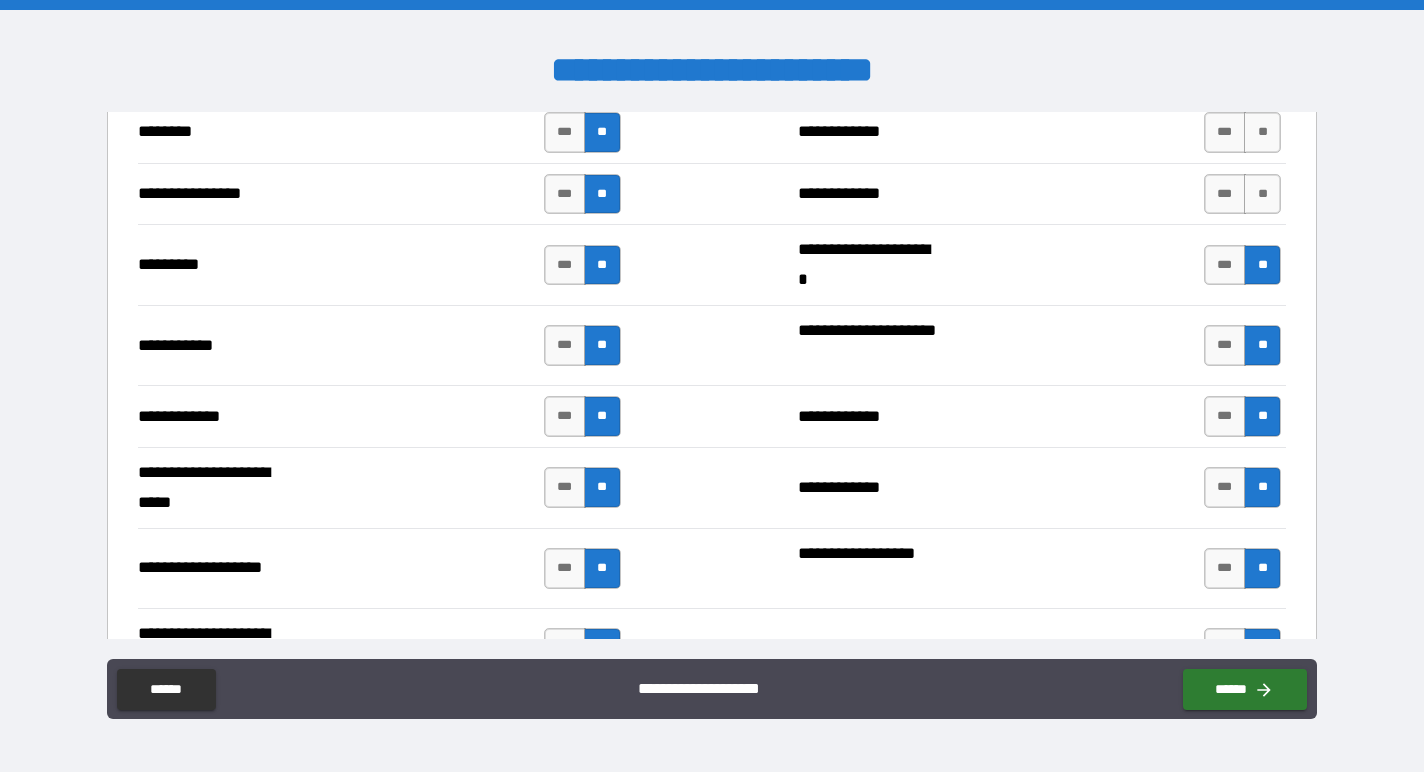 click on "**" at bounding box center (1262, 194) 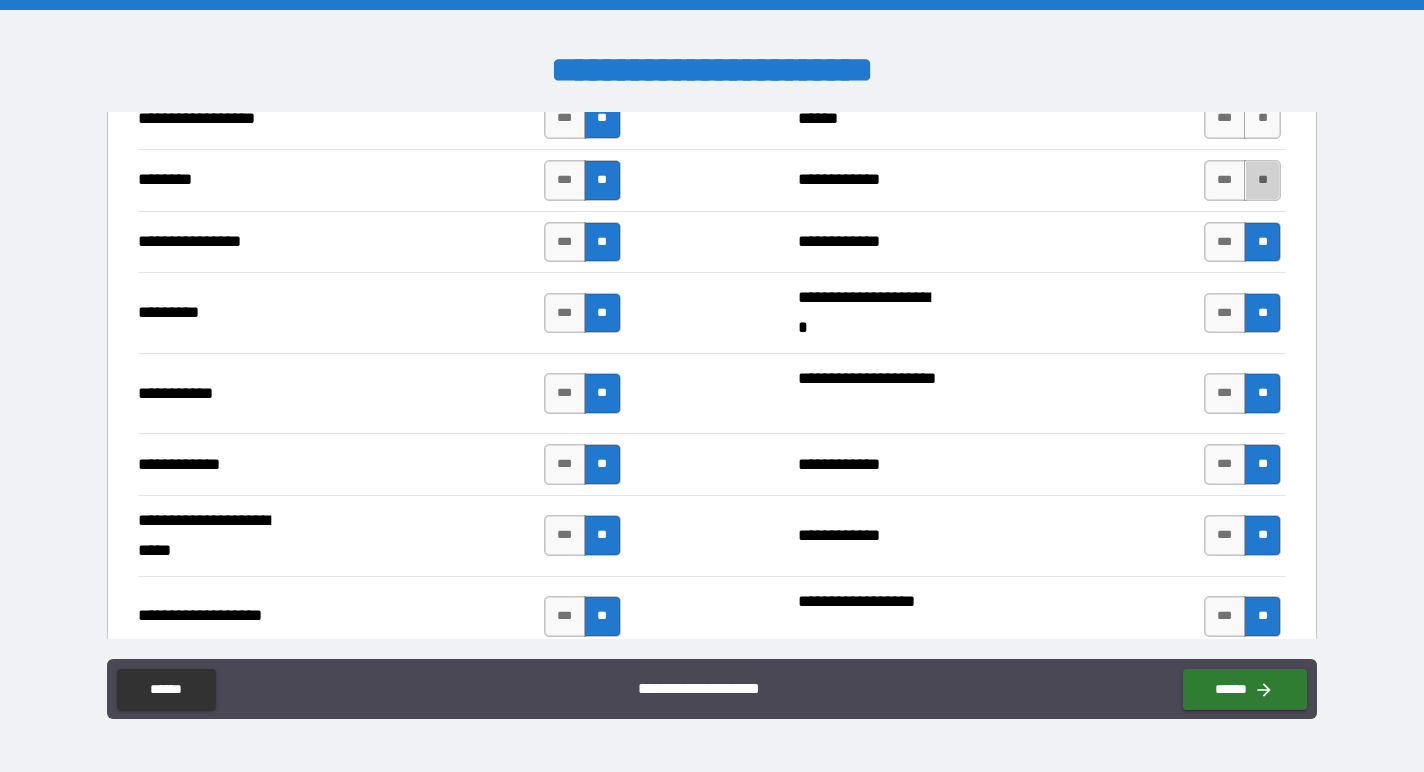 click on "**" at bounding box center (1262, 180) 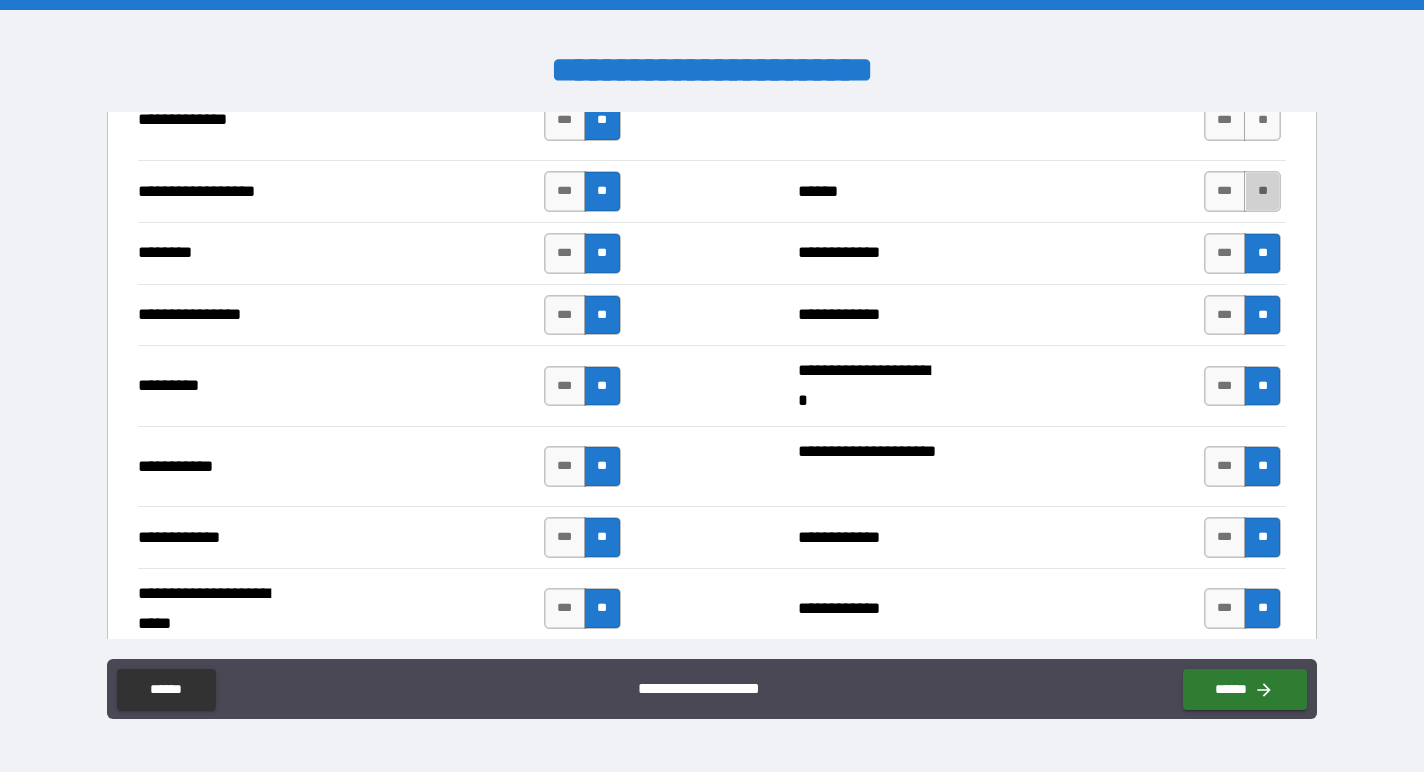 click on "**" at bounding box center (1262, 191) 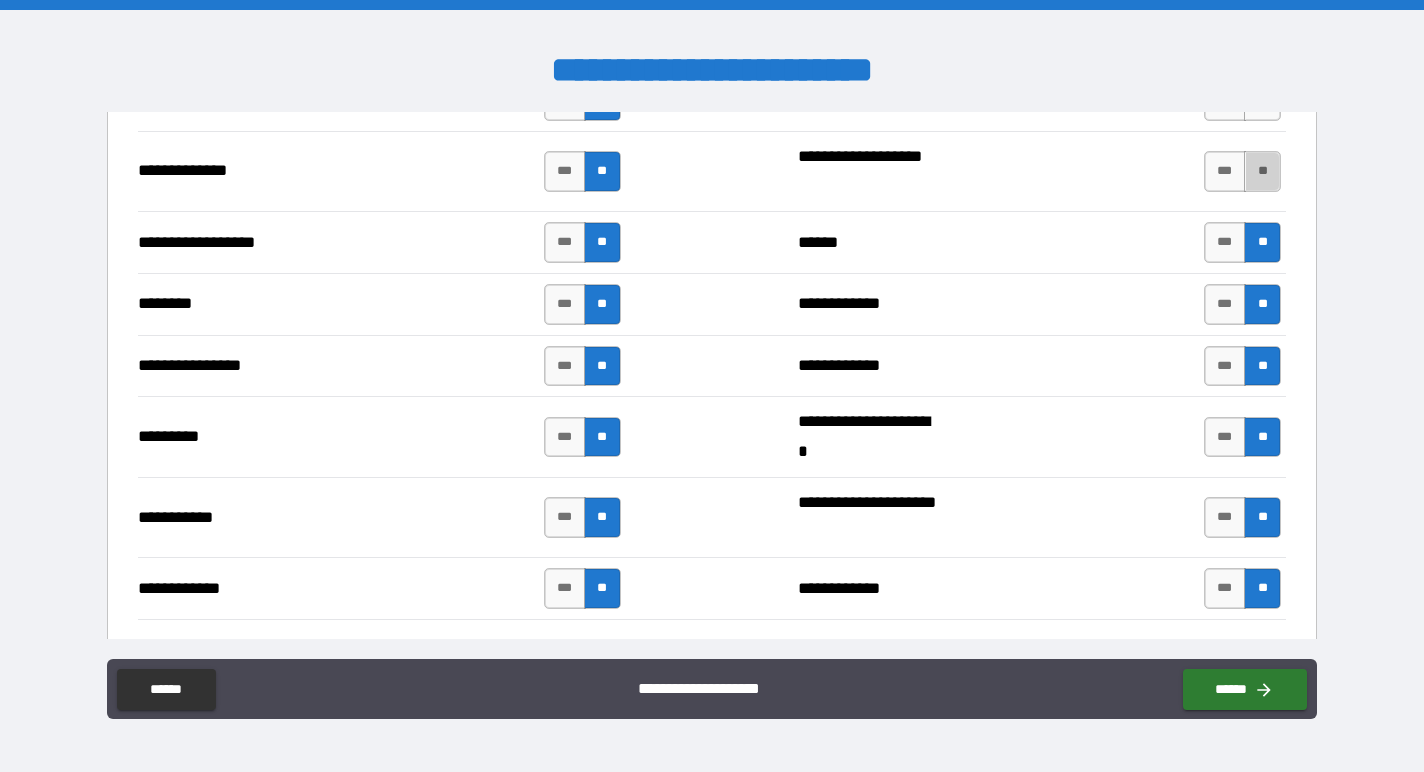 click on "**" at bounding box center (1262, 171) 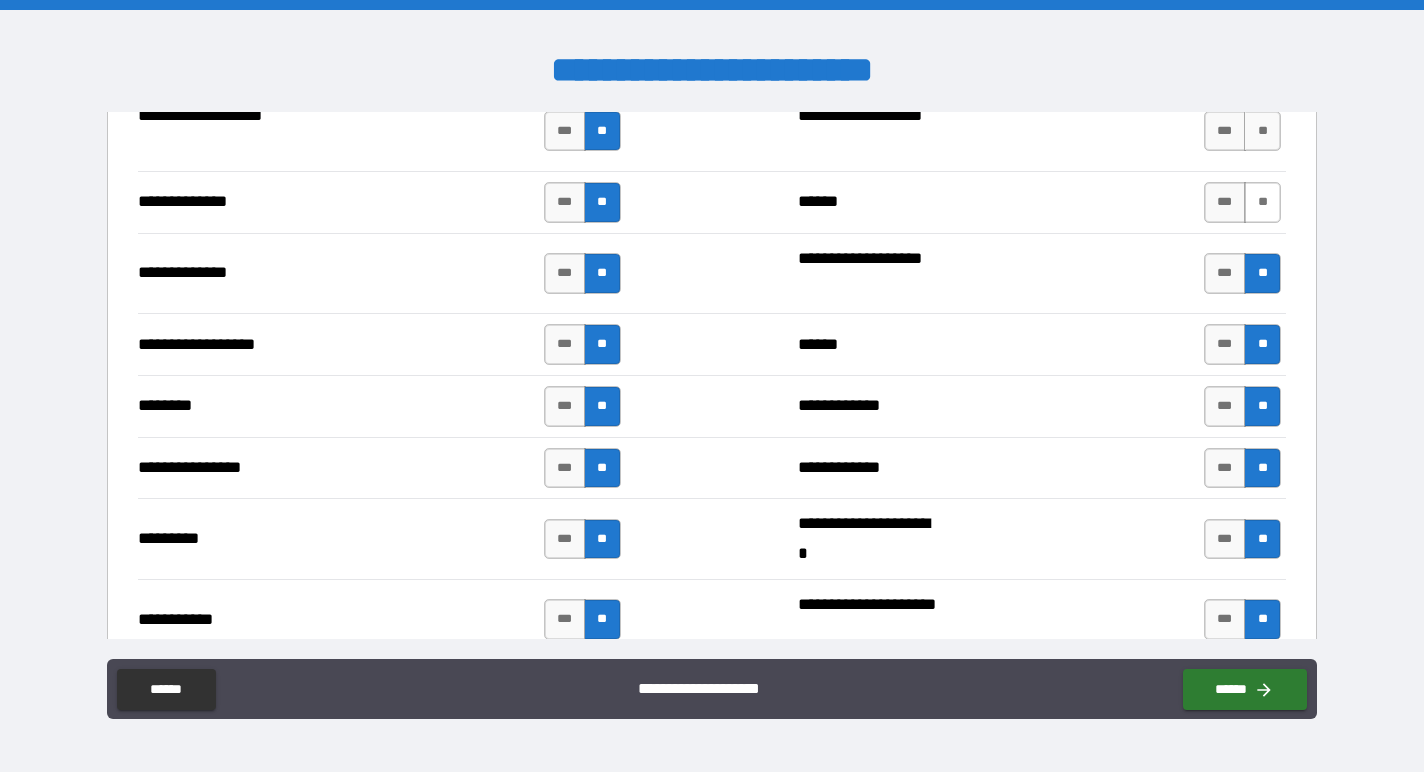 click on "**" at bounding box center [1262, 202] 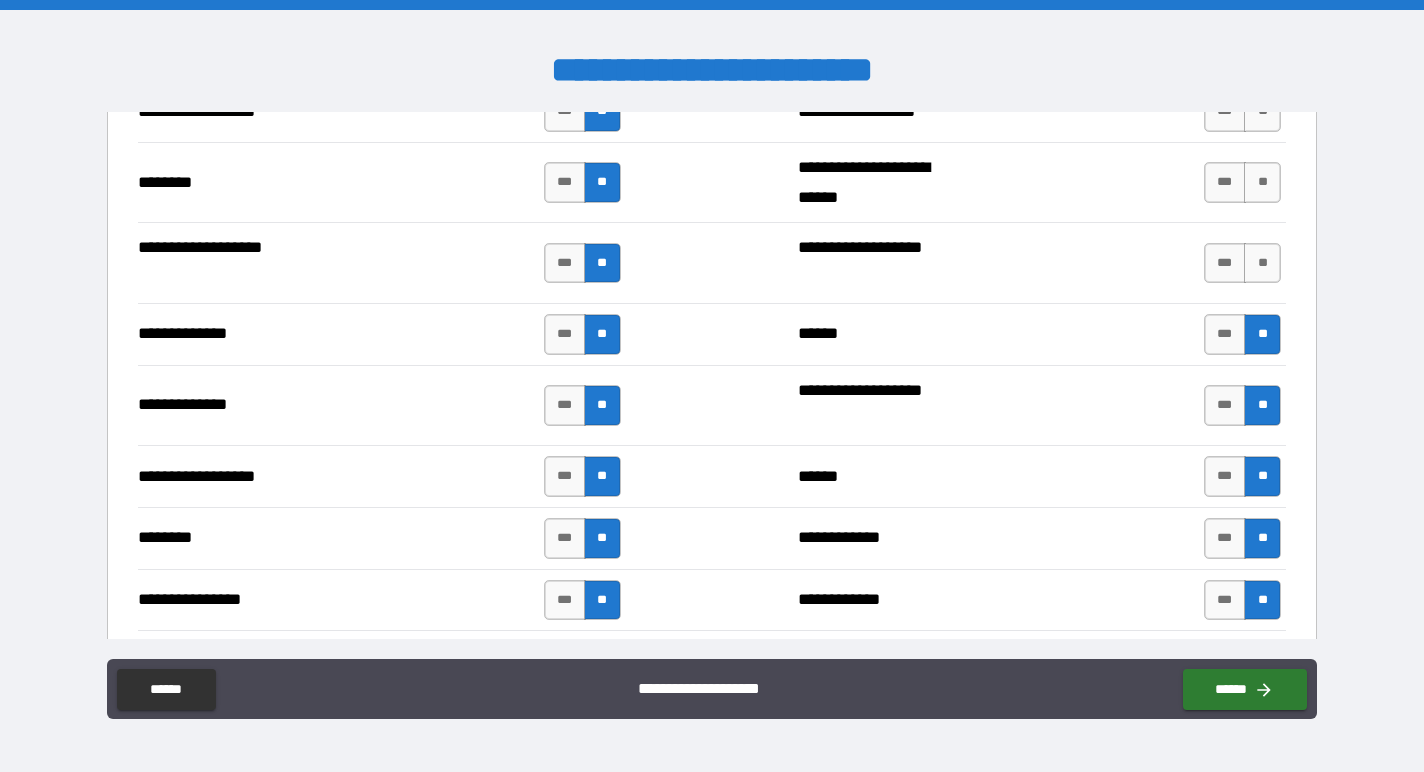 scroll, scrollTop: 3575, scrollLeft: 0, axis: vertical 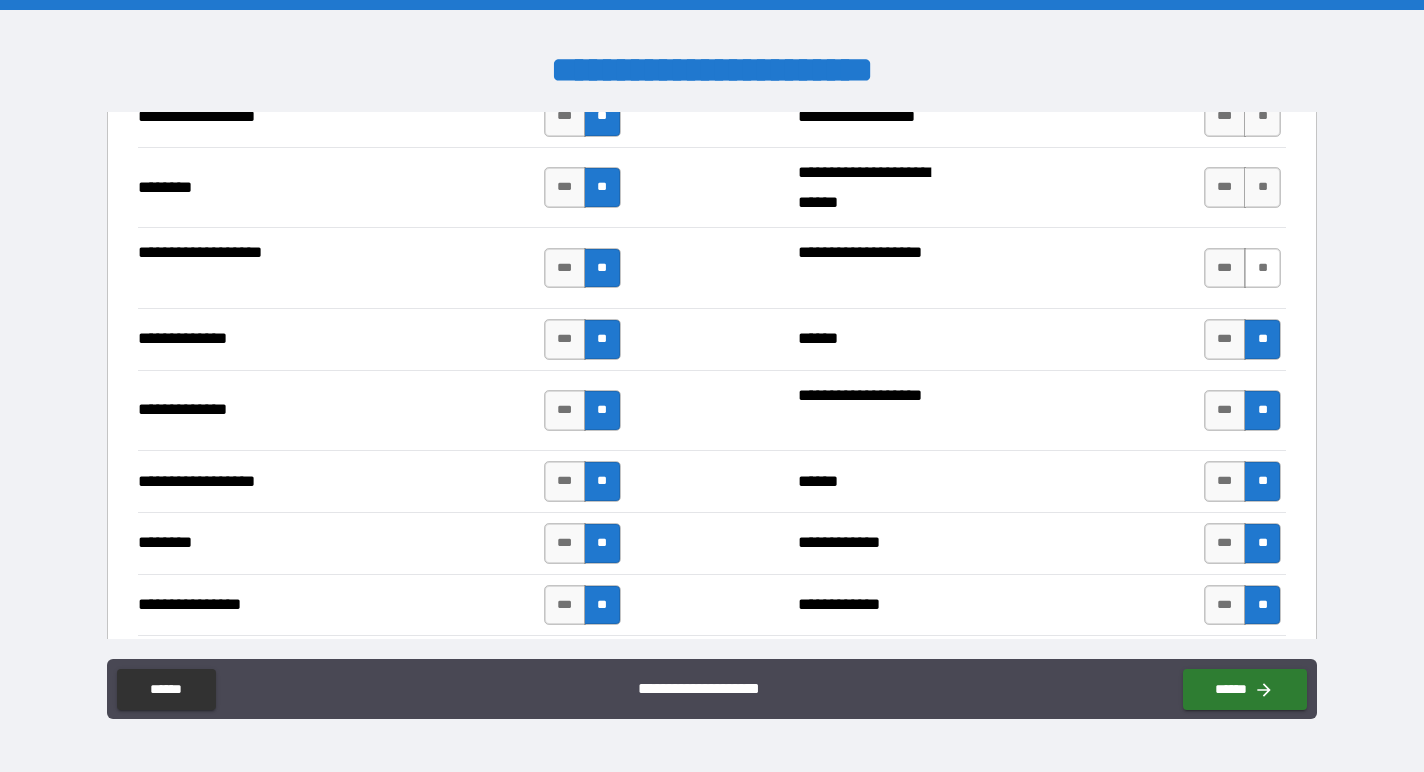 click on "**" at bounding box center [1262, 268] 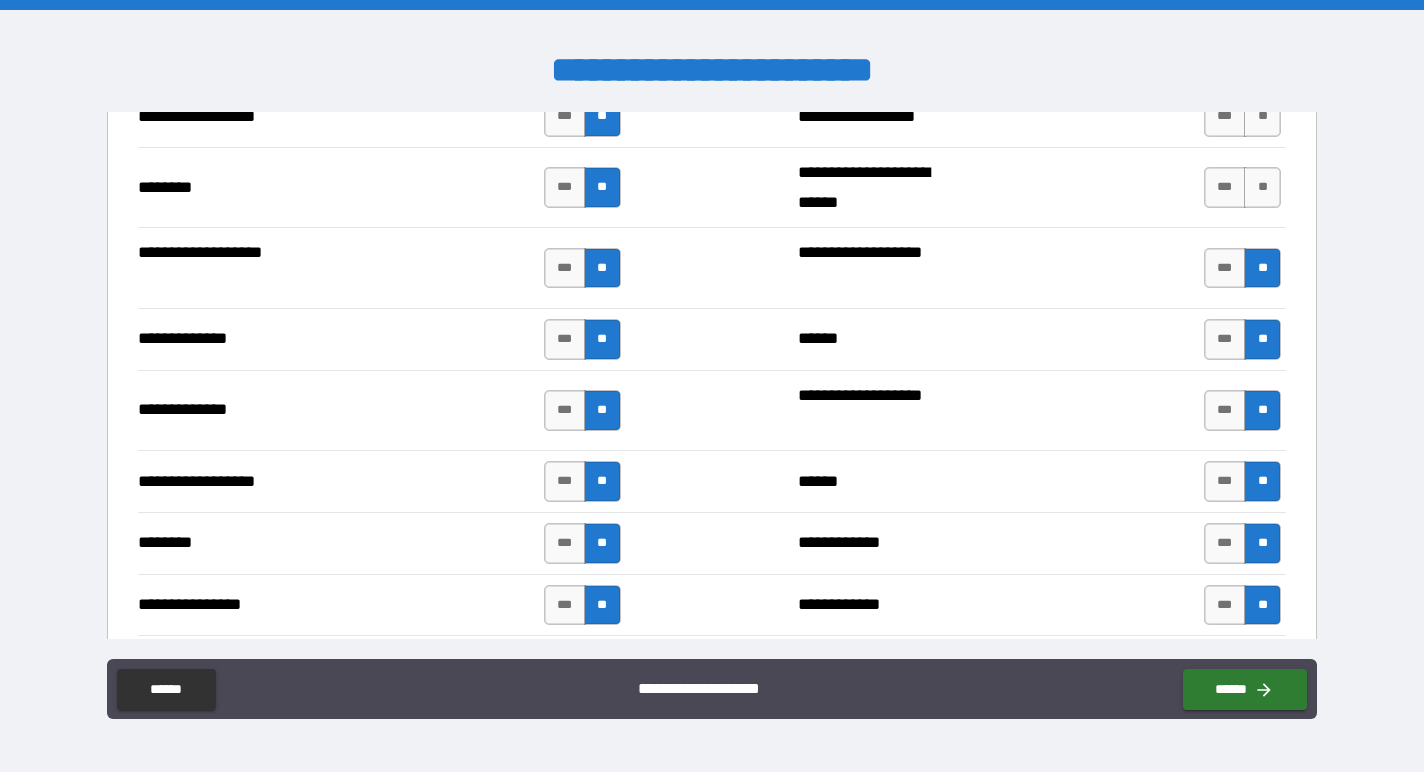 click on "*** **" at bounding box center (1245, 188) 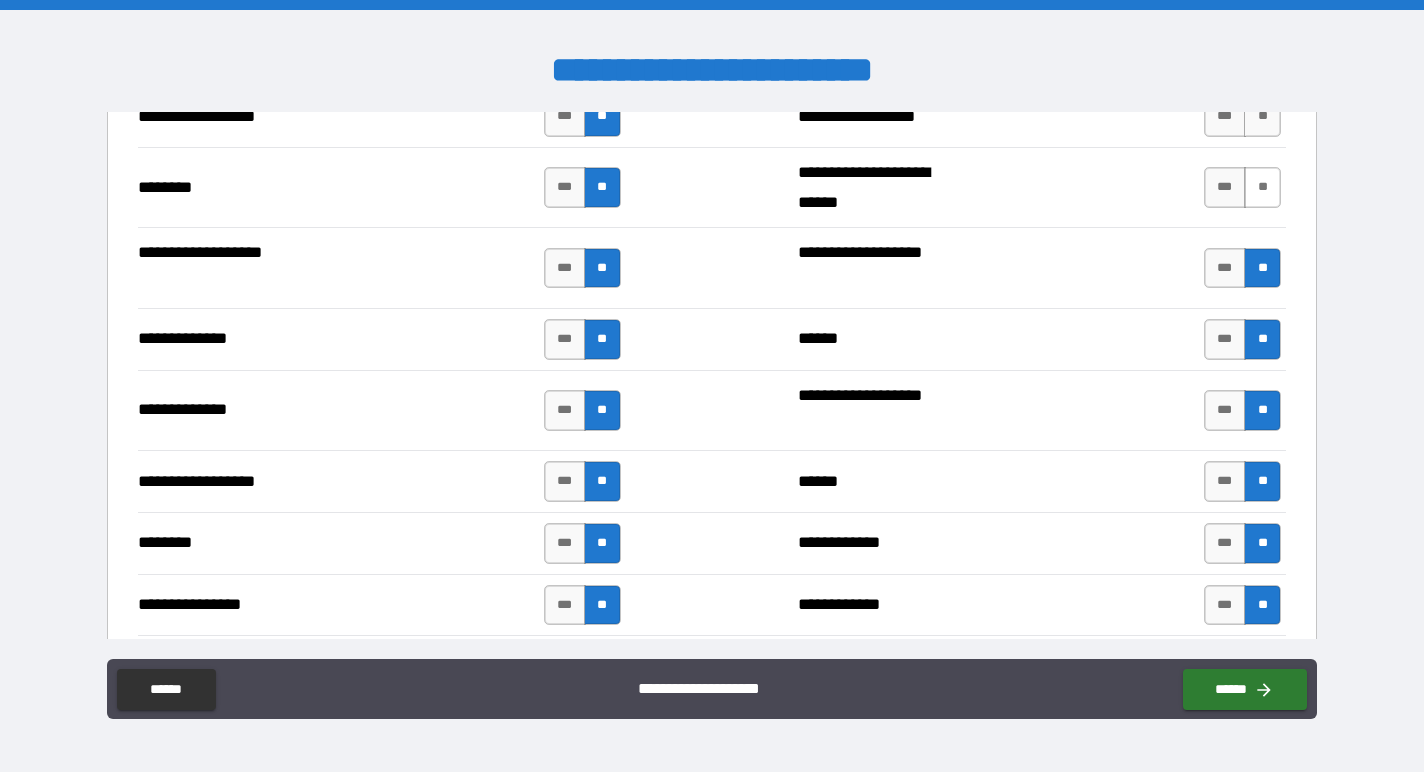 click on "**" at bounding box center (1262, 187) 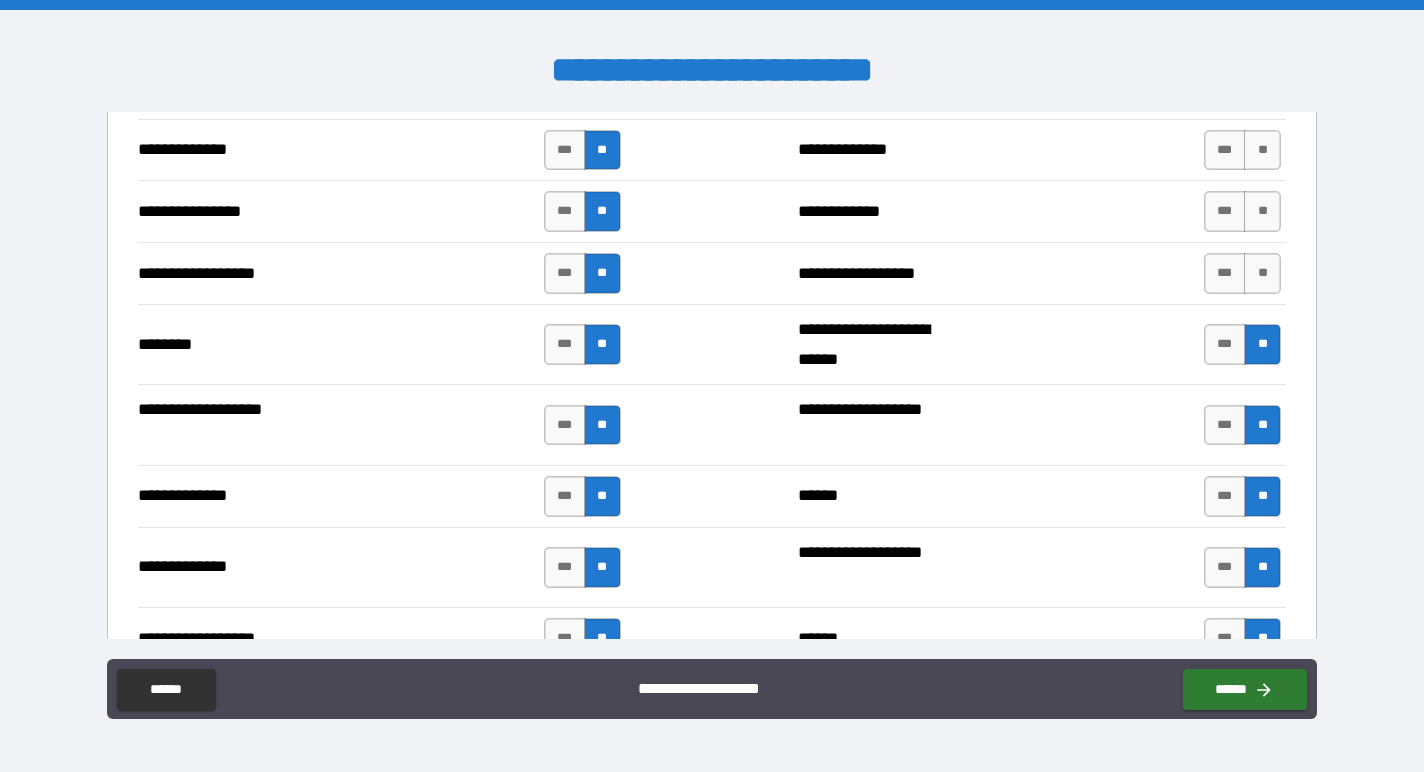 scroll, scrollTop: 3402, scrollLeft: 0, axis: vertical 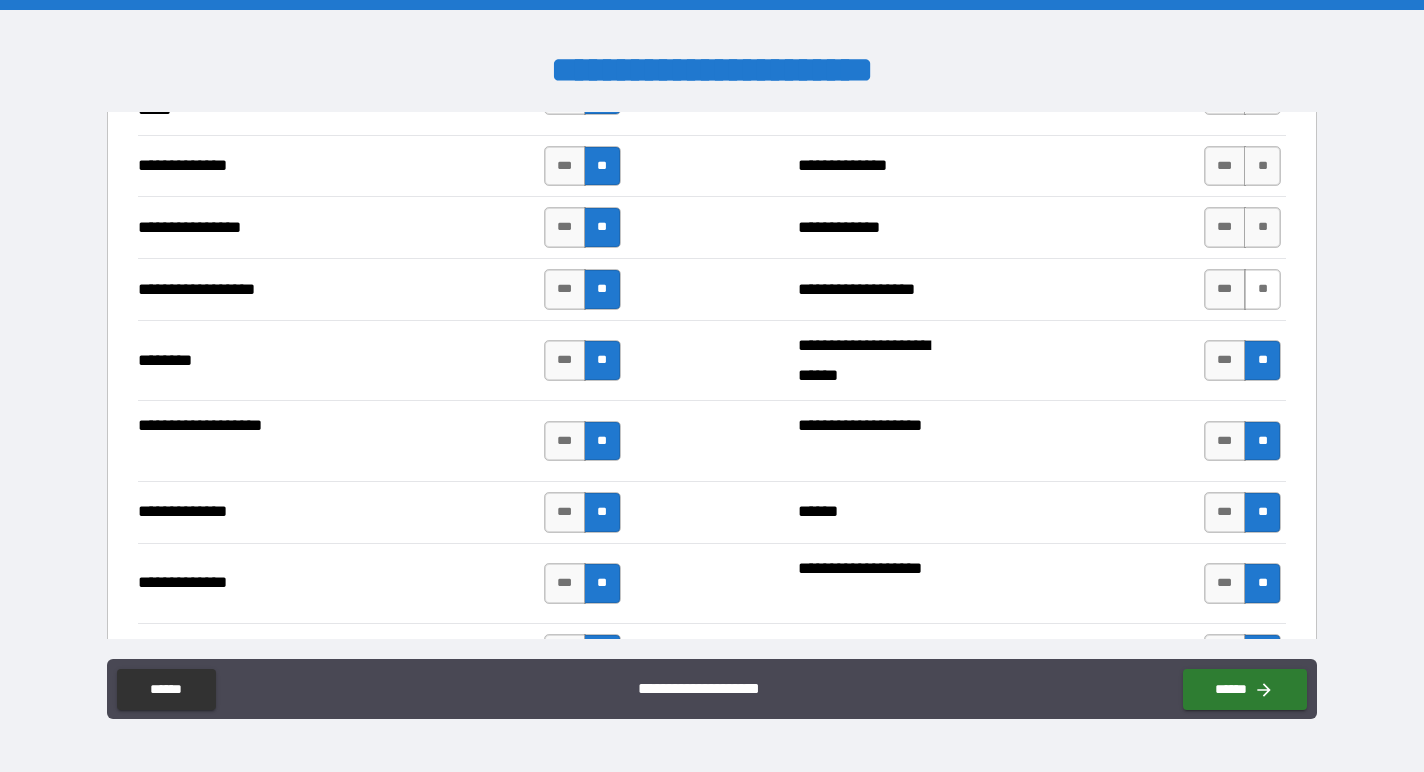 click on "**" at bounding box center (1262, 289) 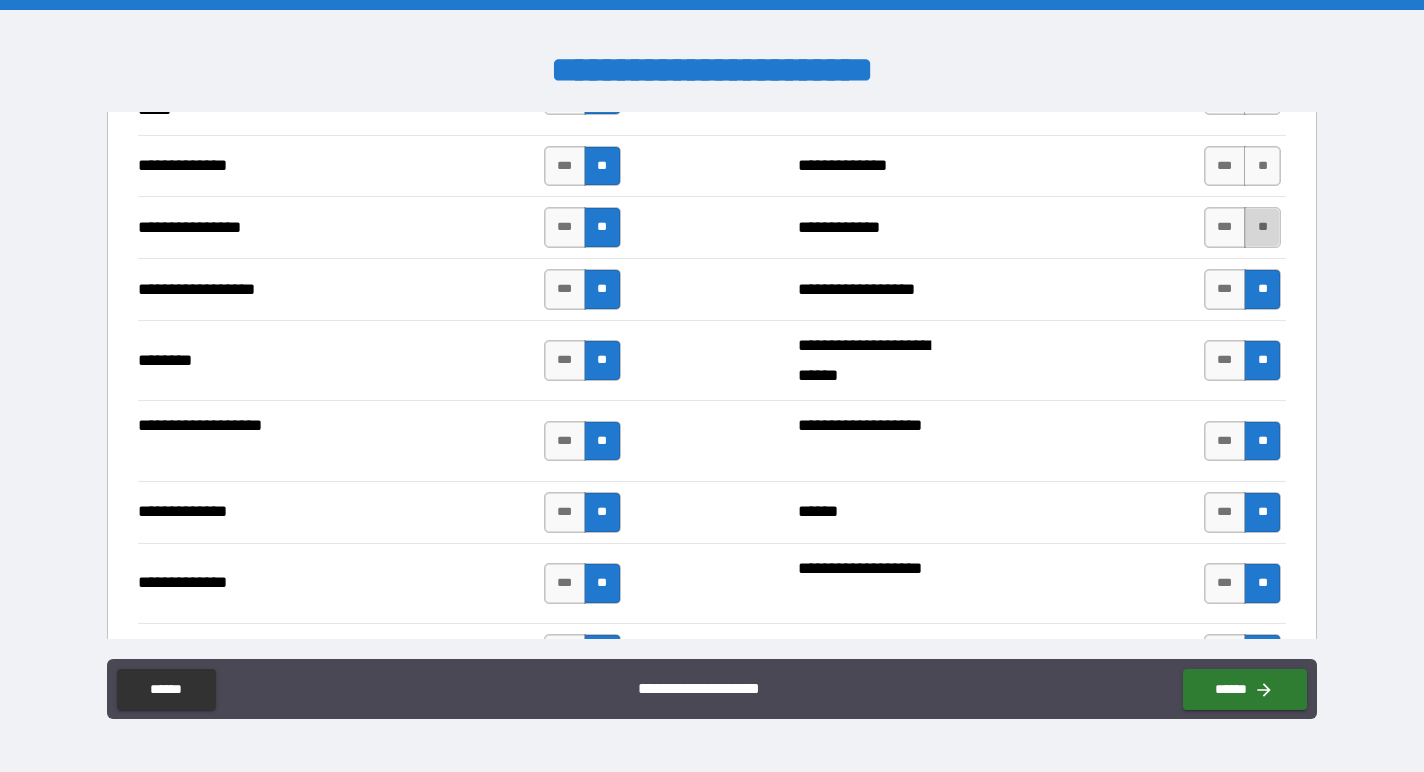 click on "**" at bounding box center (1262, 227) 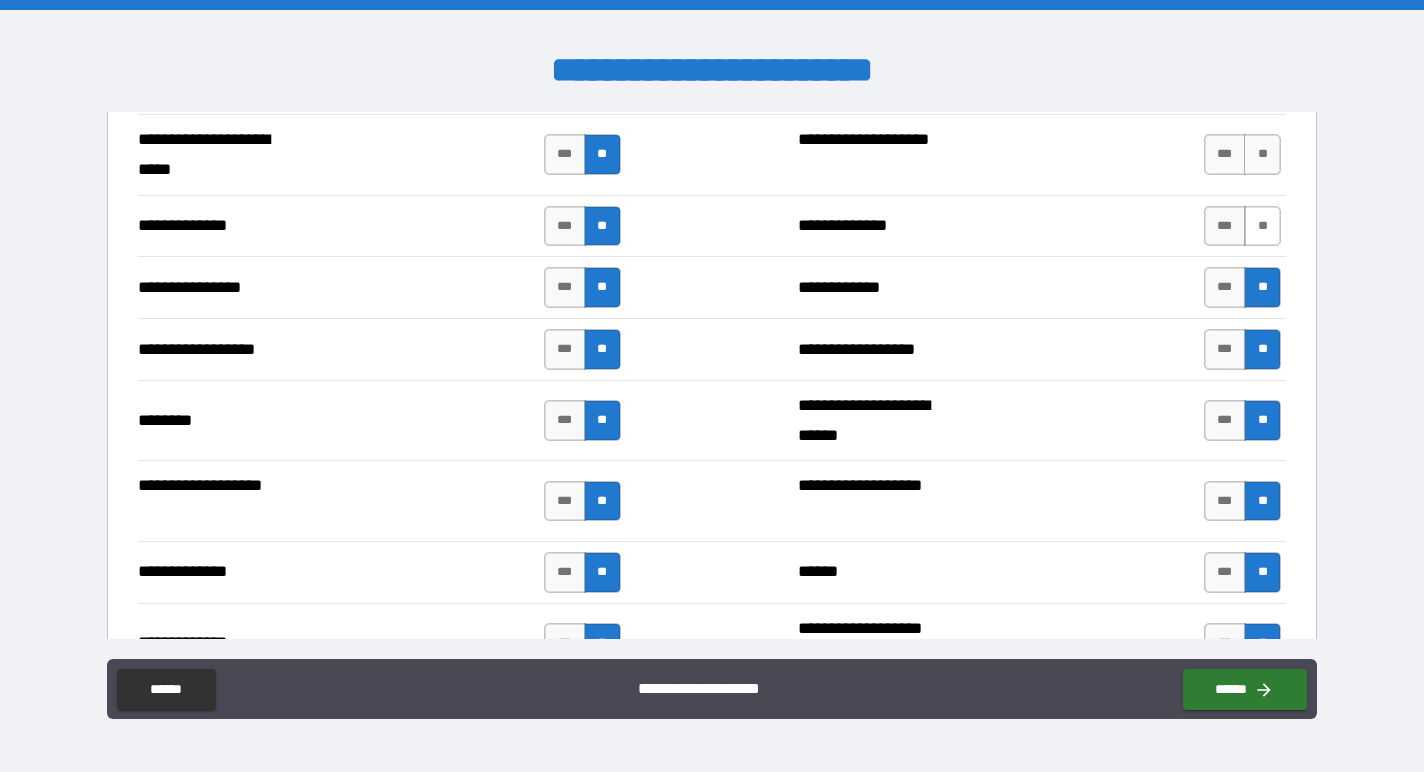 click on "**" at bounding box center (1262, 226) 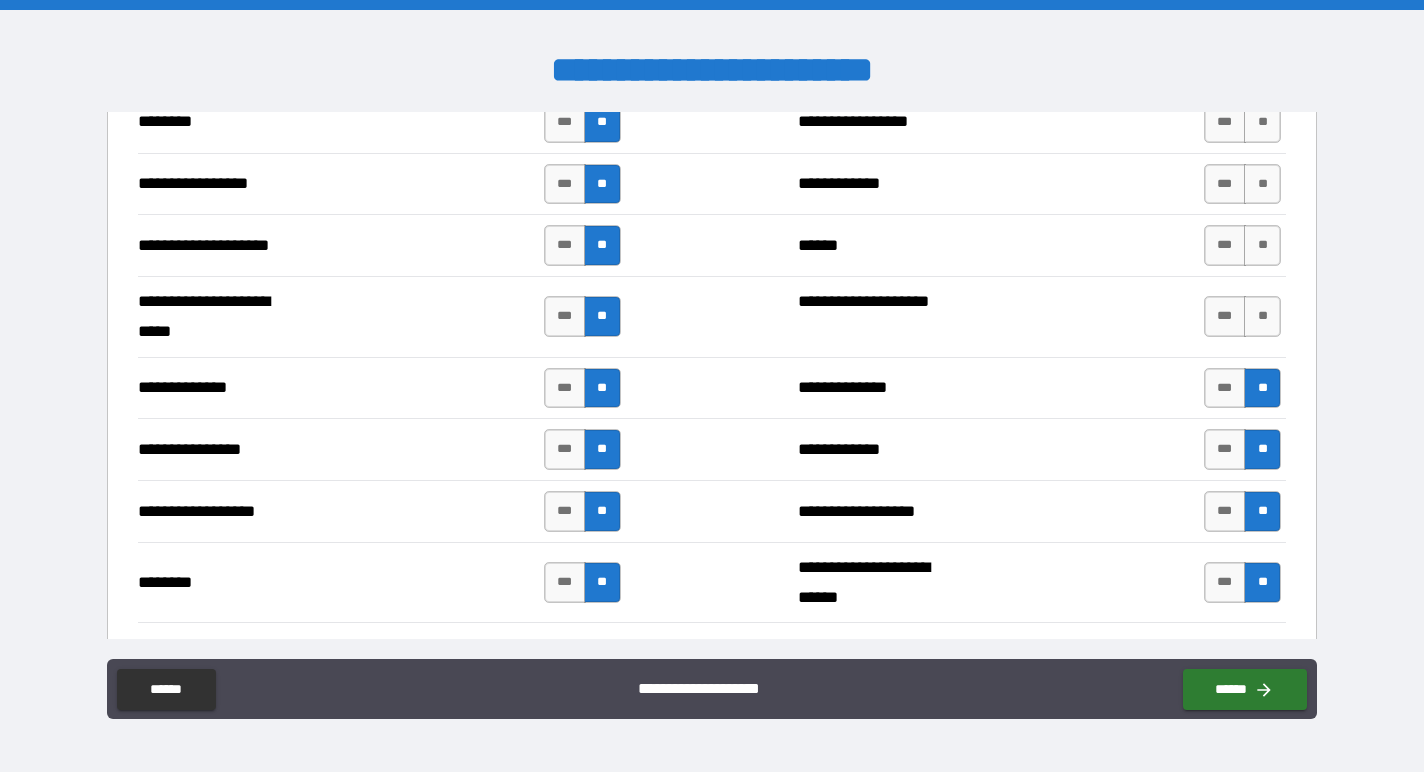 scroll, scrollTop: 3164, scrollLeft: 0, axis: vertical 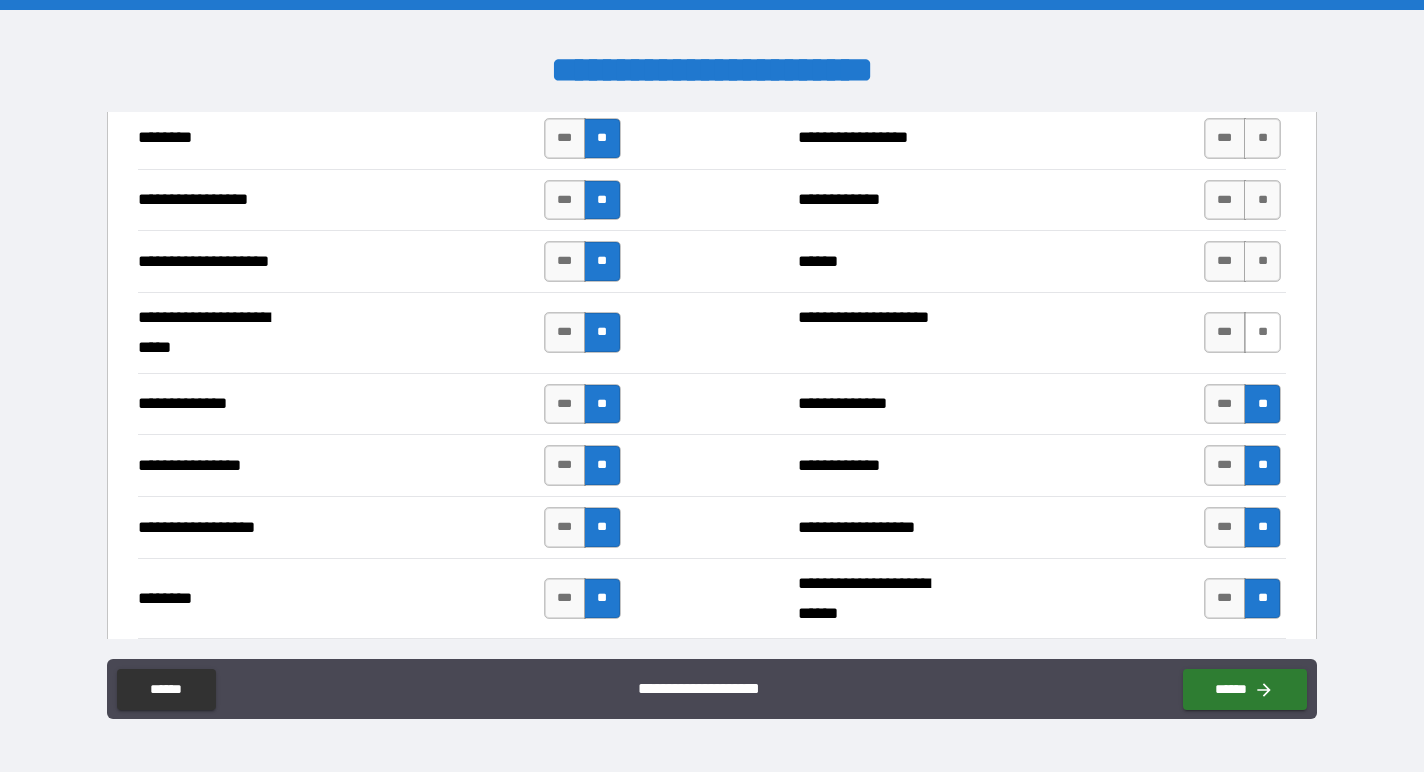 click on "**" at bounding box center (1262, 332) 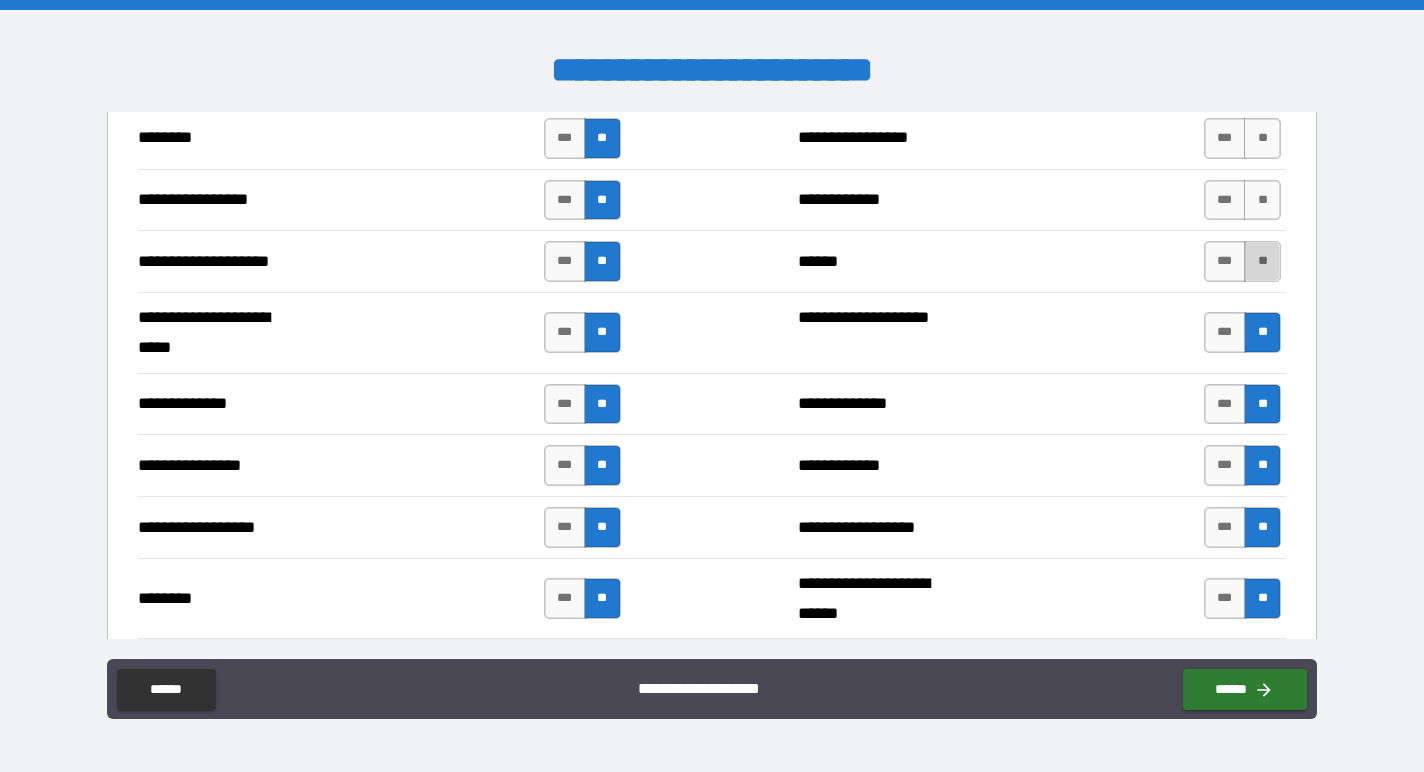 click on "**" at bounding box center [1262, 261] 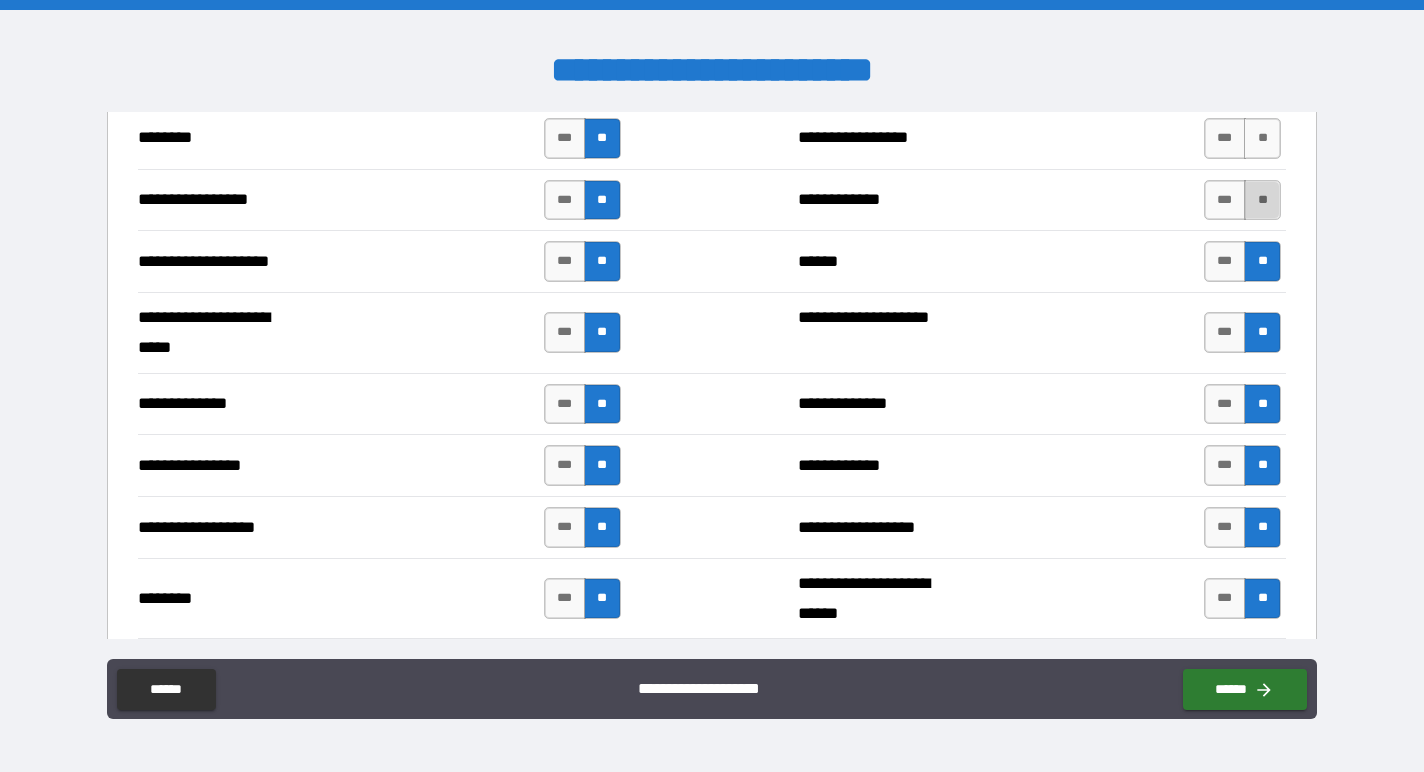 click on "**" at bounding box center [1262, 200] 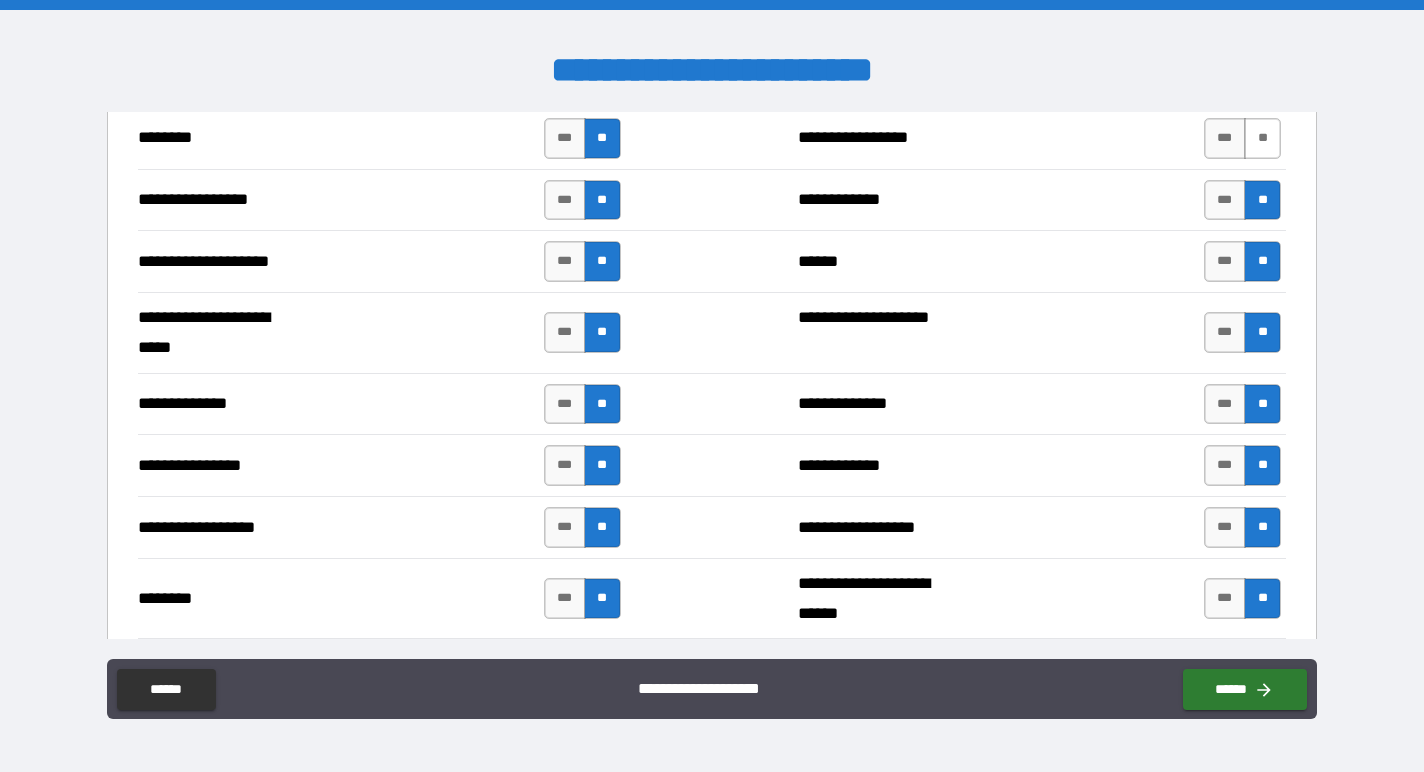 click on "**" at bounding box center (1262, 138) 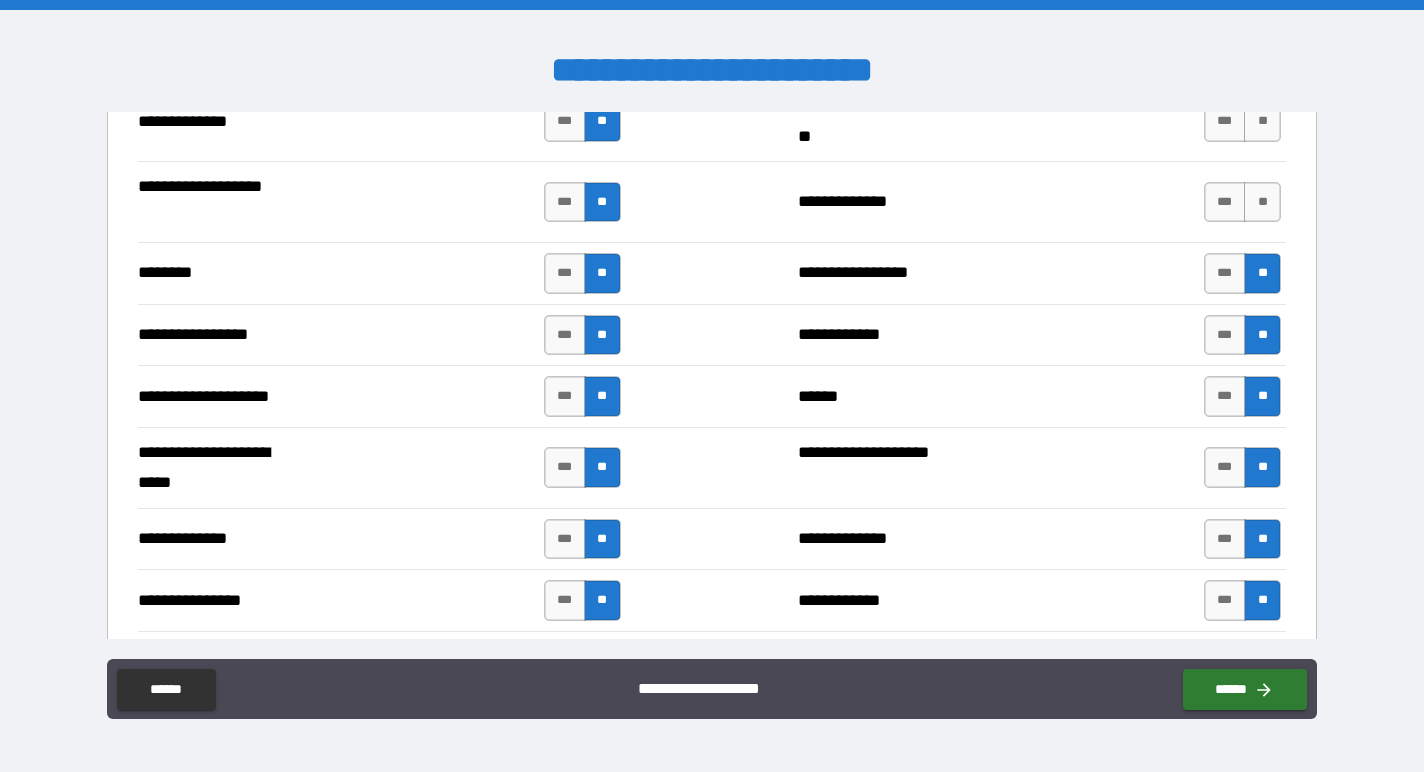 scroll, scrollTop: 2929, scrollLeft: 0, axis: vertical 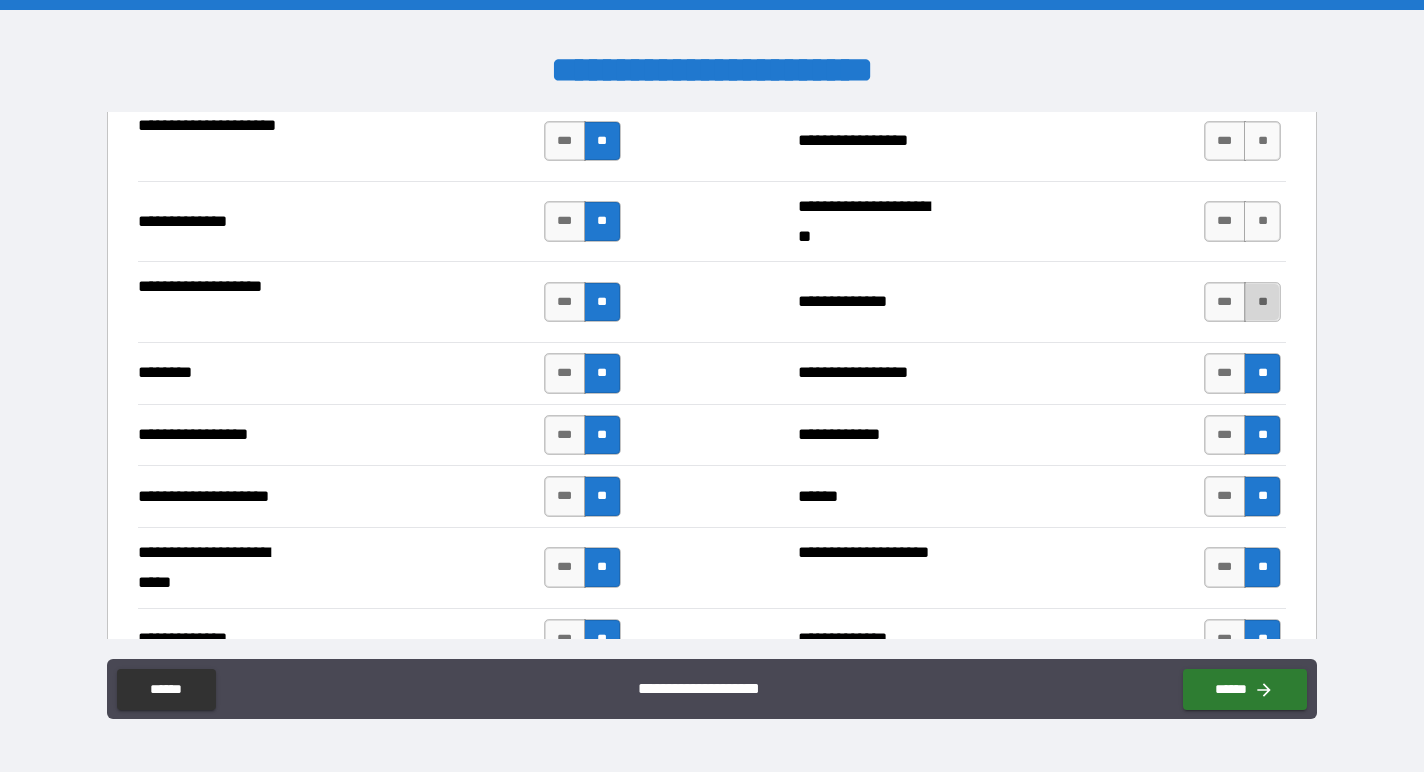 click on "**" at bounding box center [1262, 302] 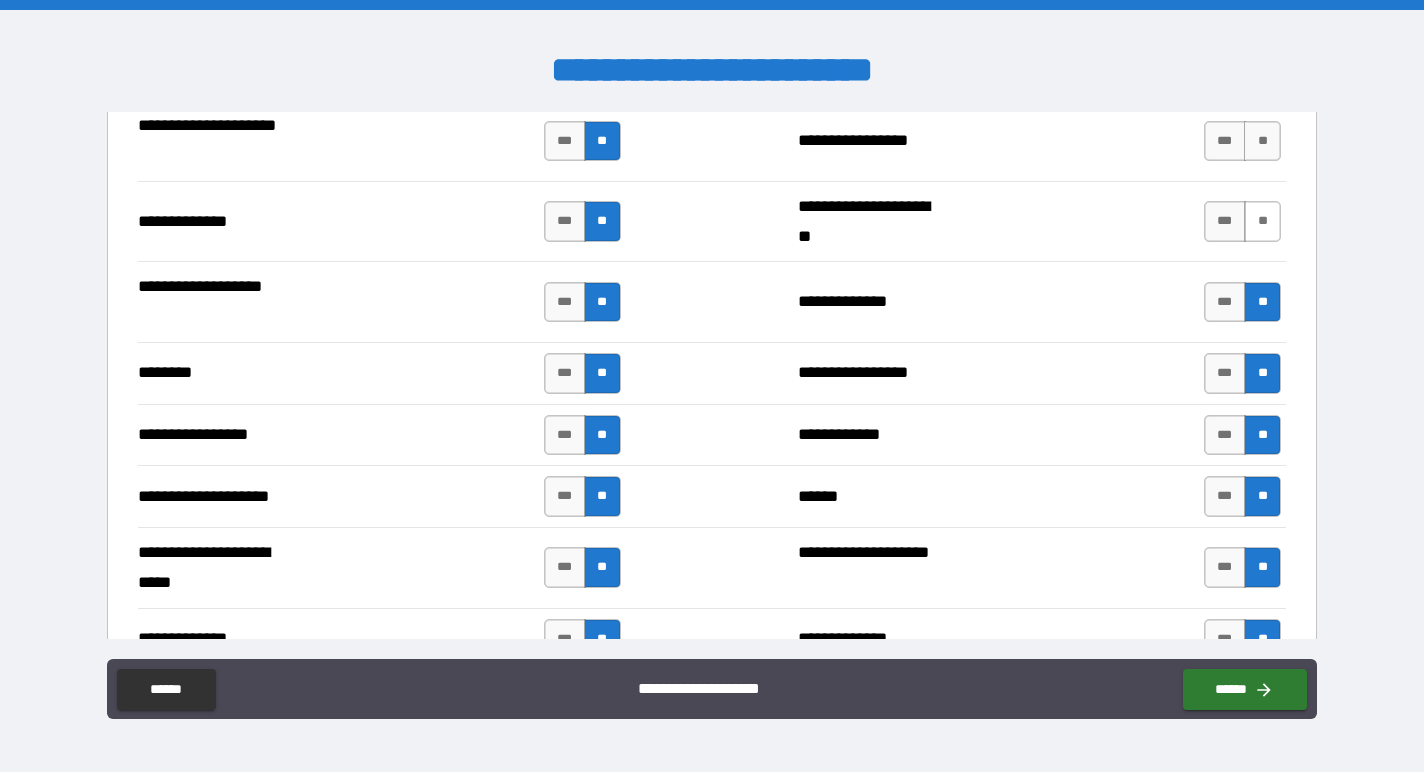 click on "**" at bounding box center (1262, 221) 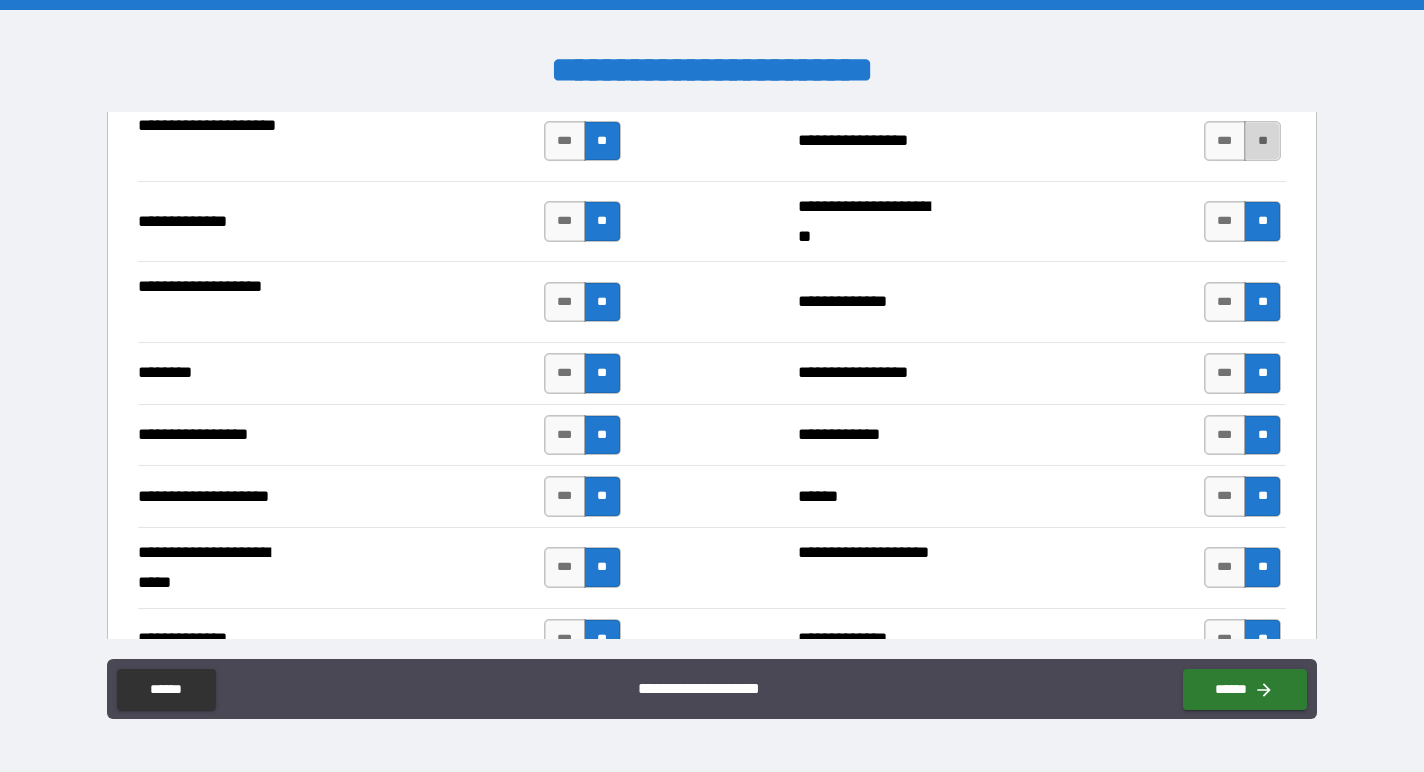 click on "**" at bounding box center [1262, 141] 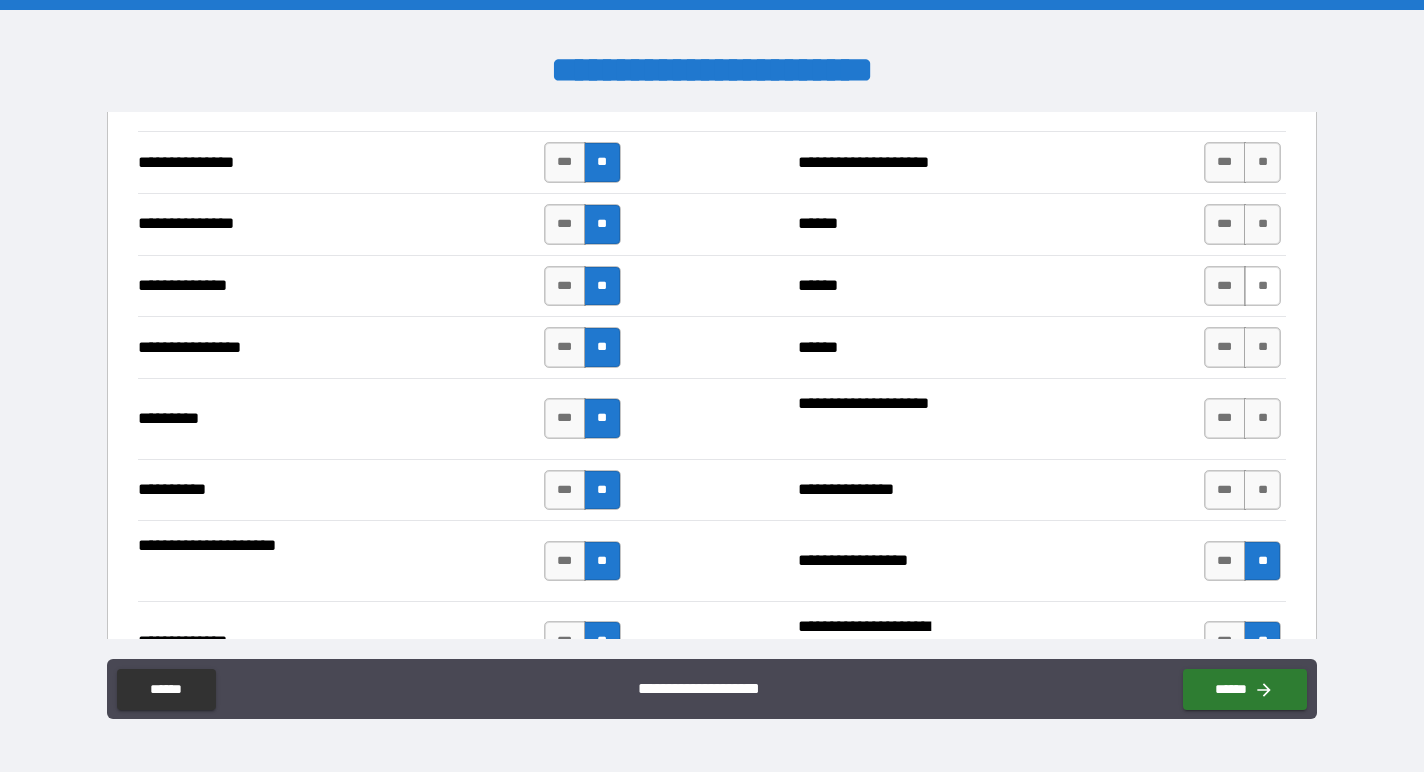 scroll, scrollTop: 2507, scrollLeft: 0, axis: vertical 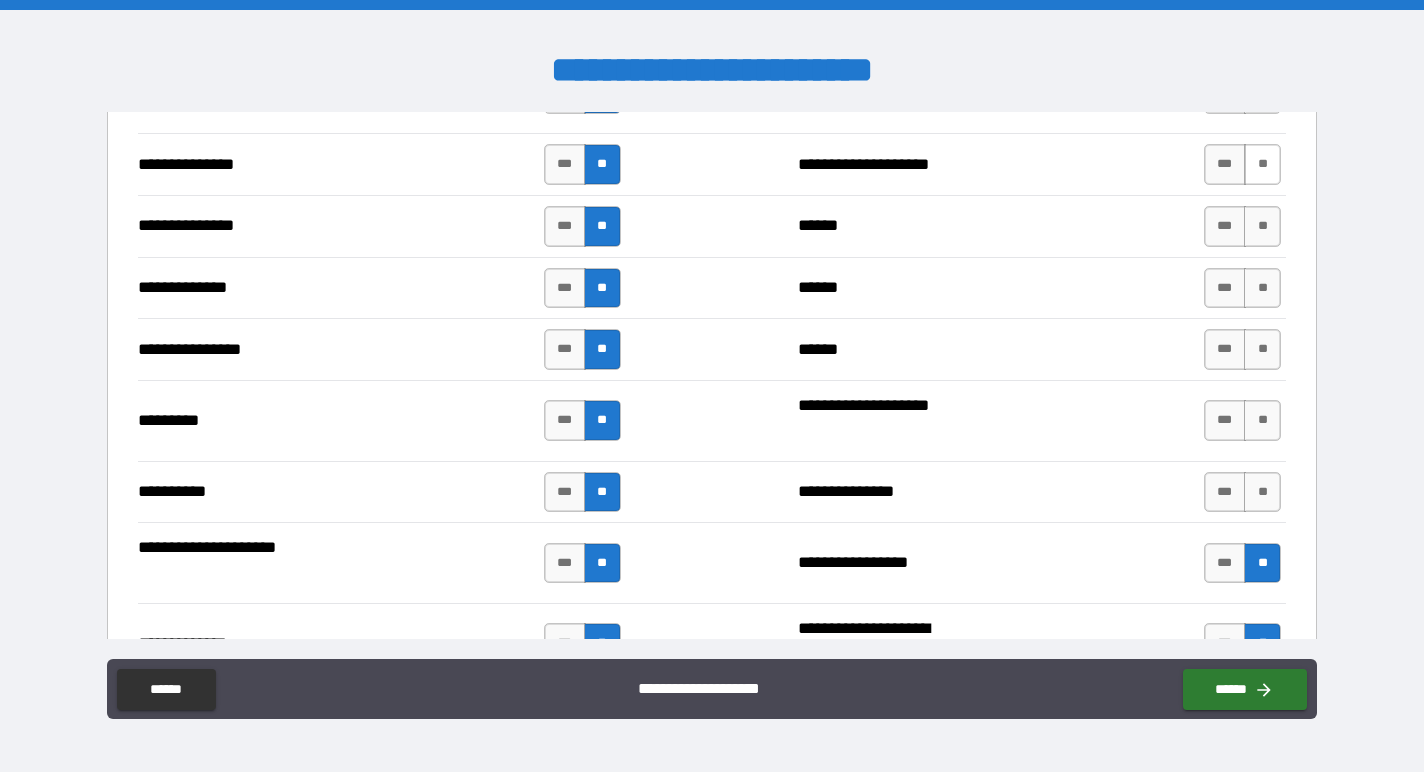 click on "**" at bounding box center (1262, 164) 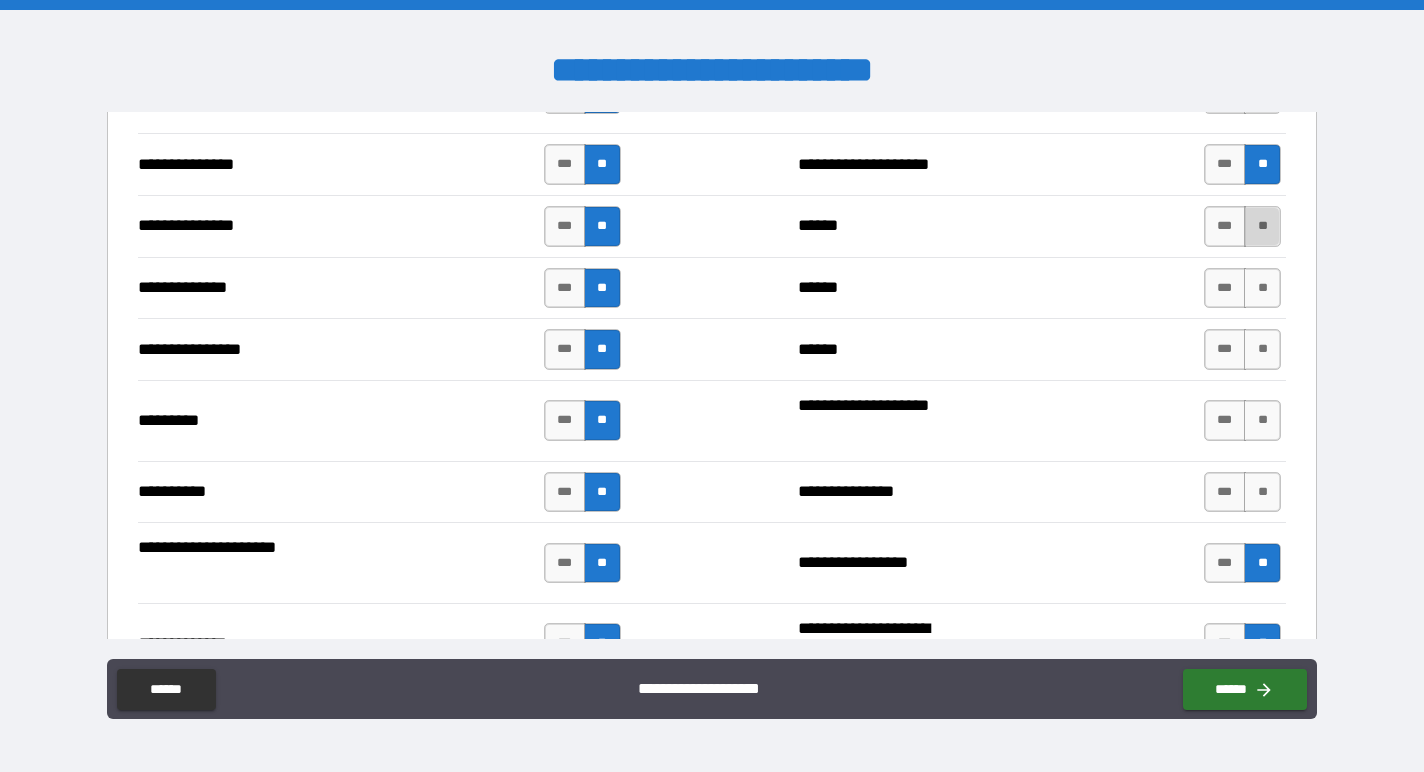 click on "**" at bounding box center (1262, 226) 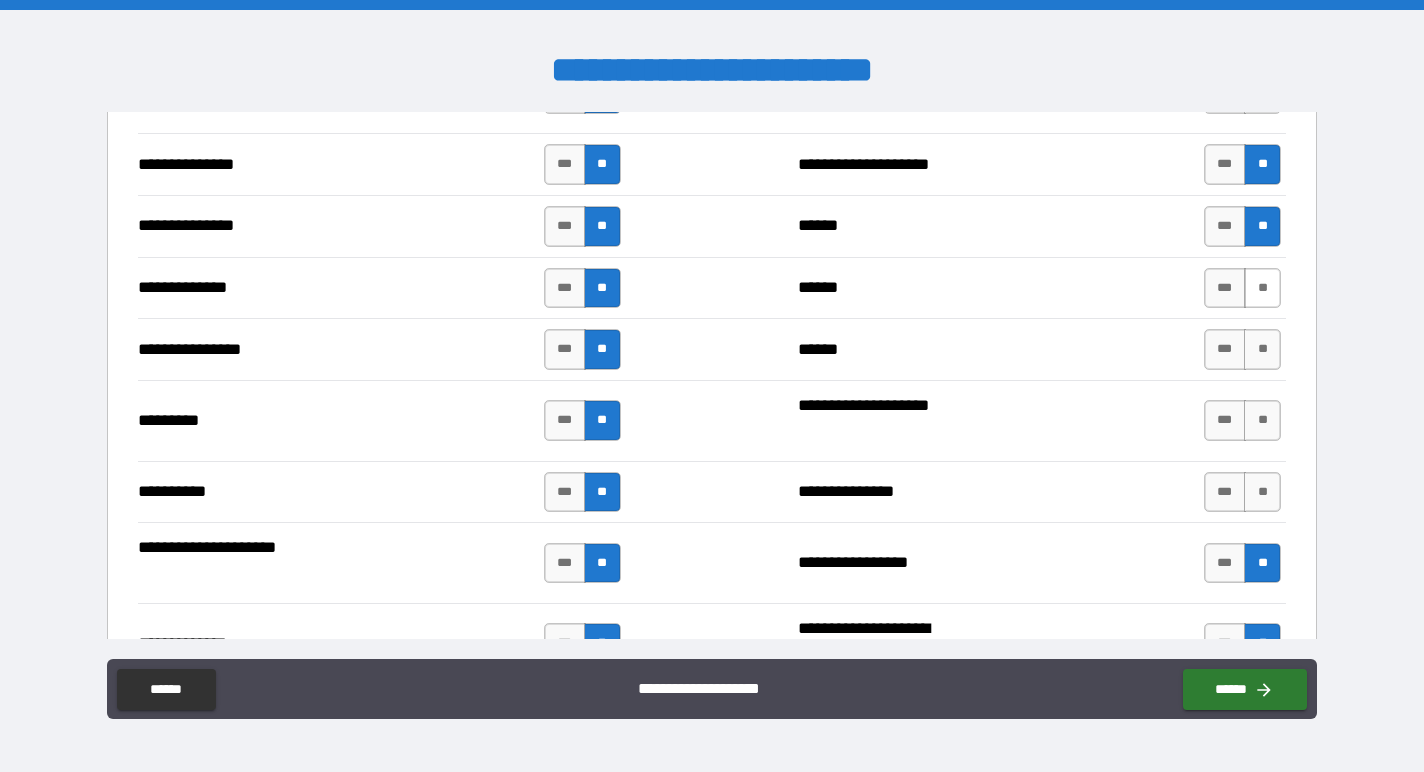 click on "**" at bounding box center (1262, 288) 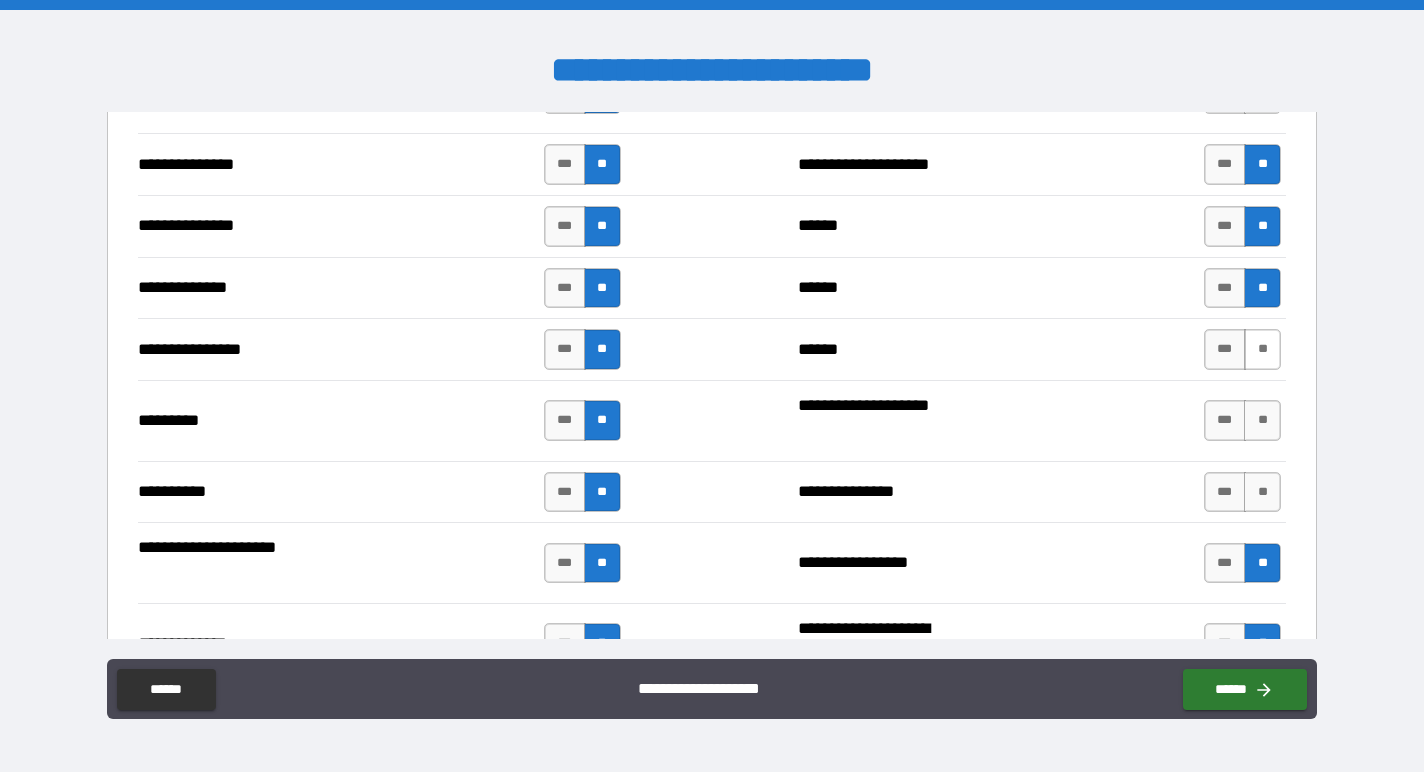 click on "**" at bounding box center (1262, 349) 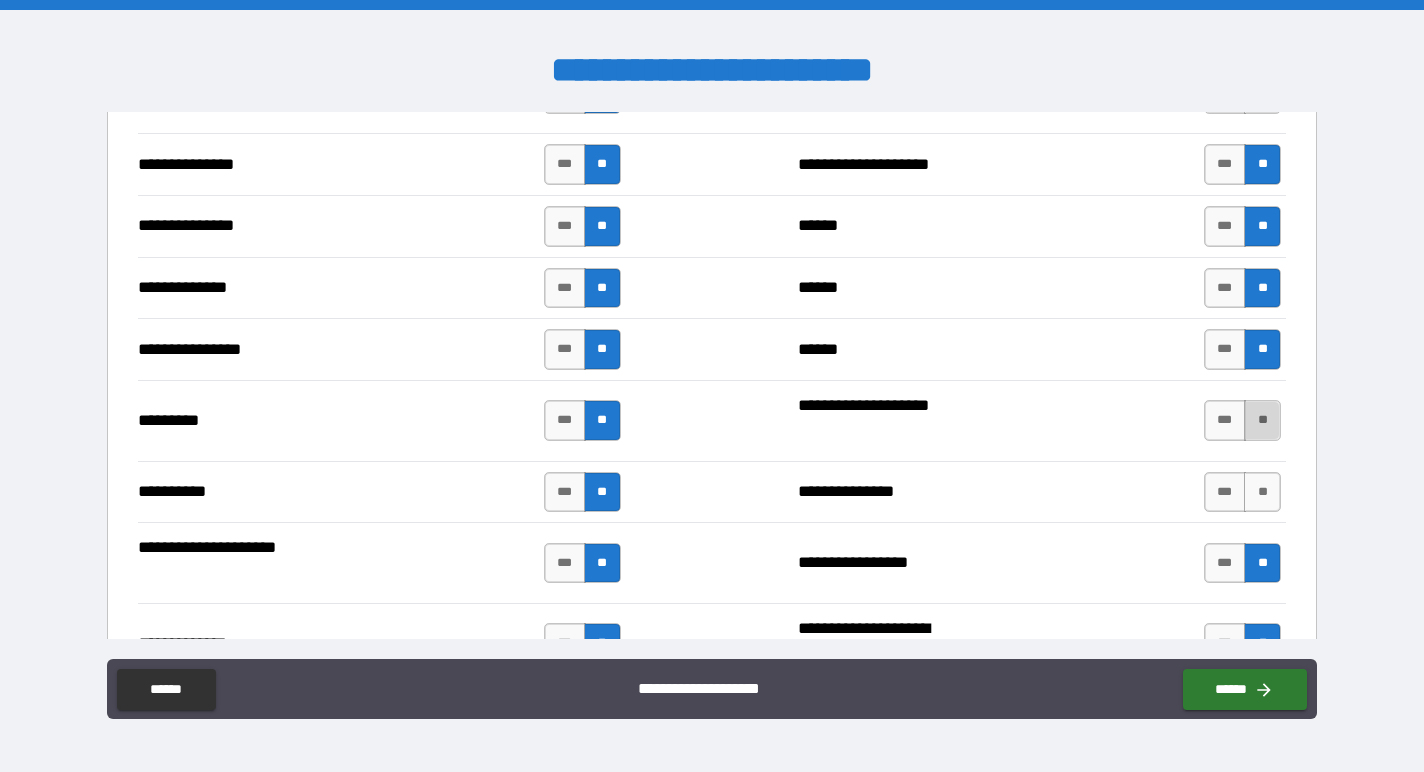 click on "**" at bounding box center (1262, 420) 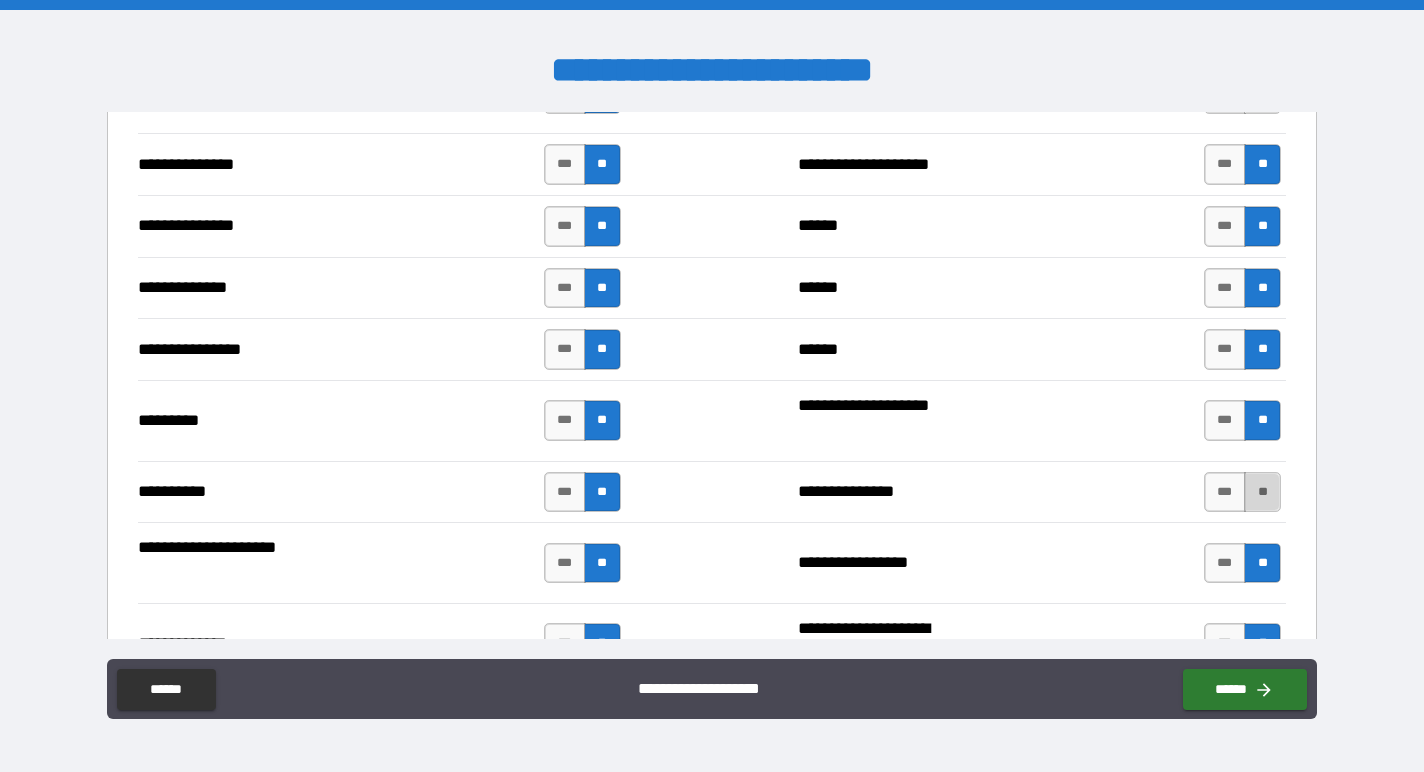 click on "**" at bounding box center [1262, 492] 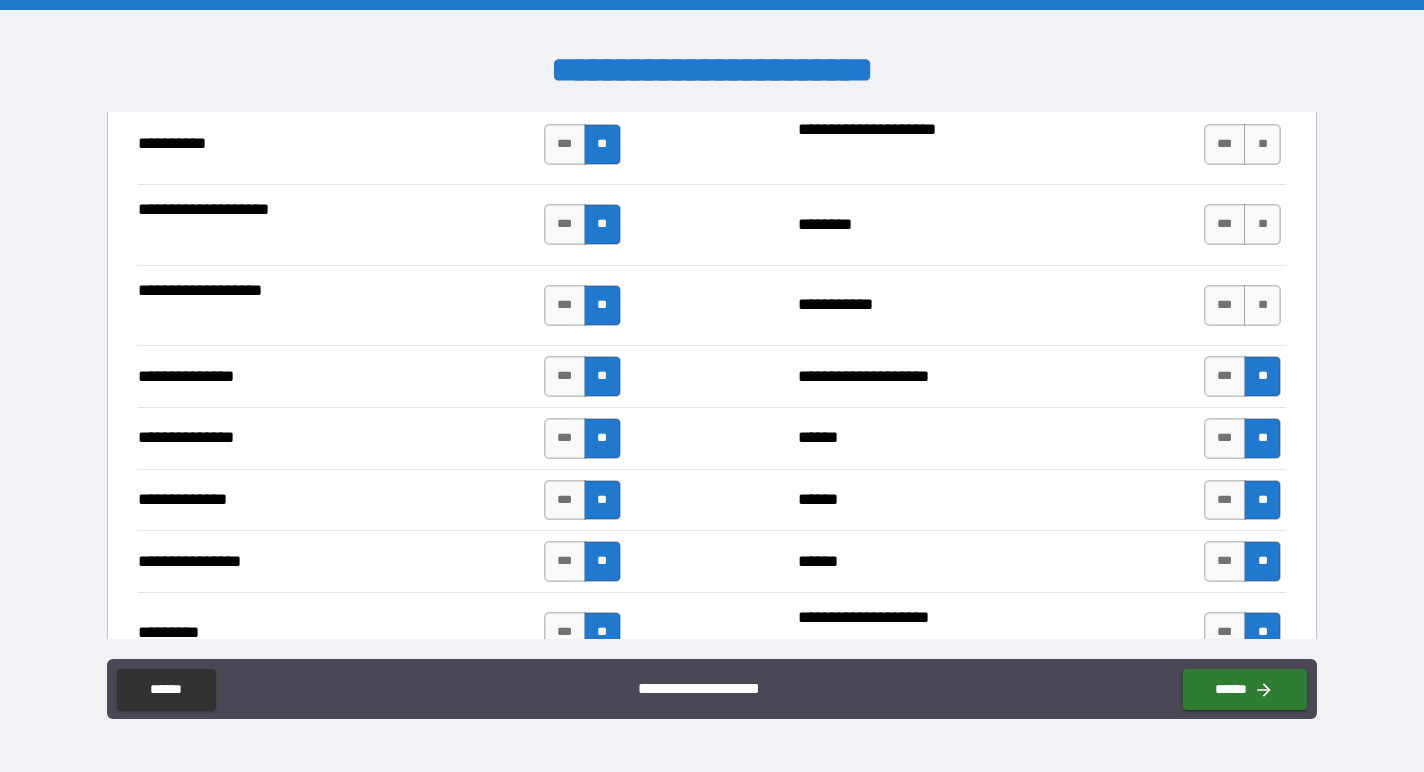 scroll, scrollTop: 2242, scrollLeft: 0, axis: vertical 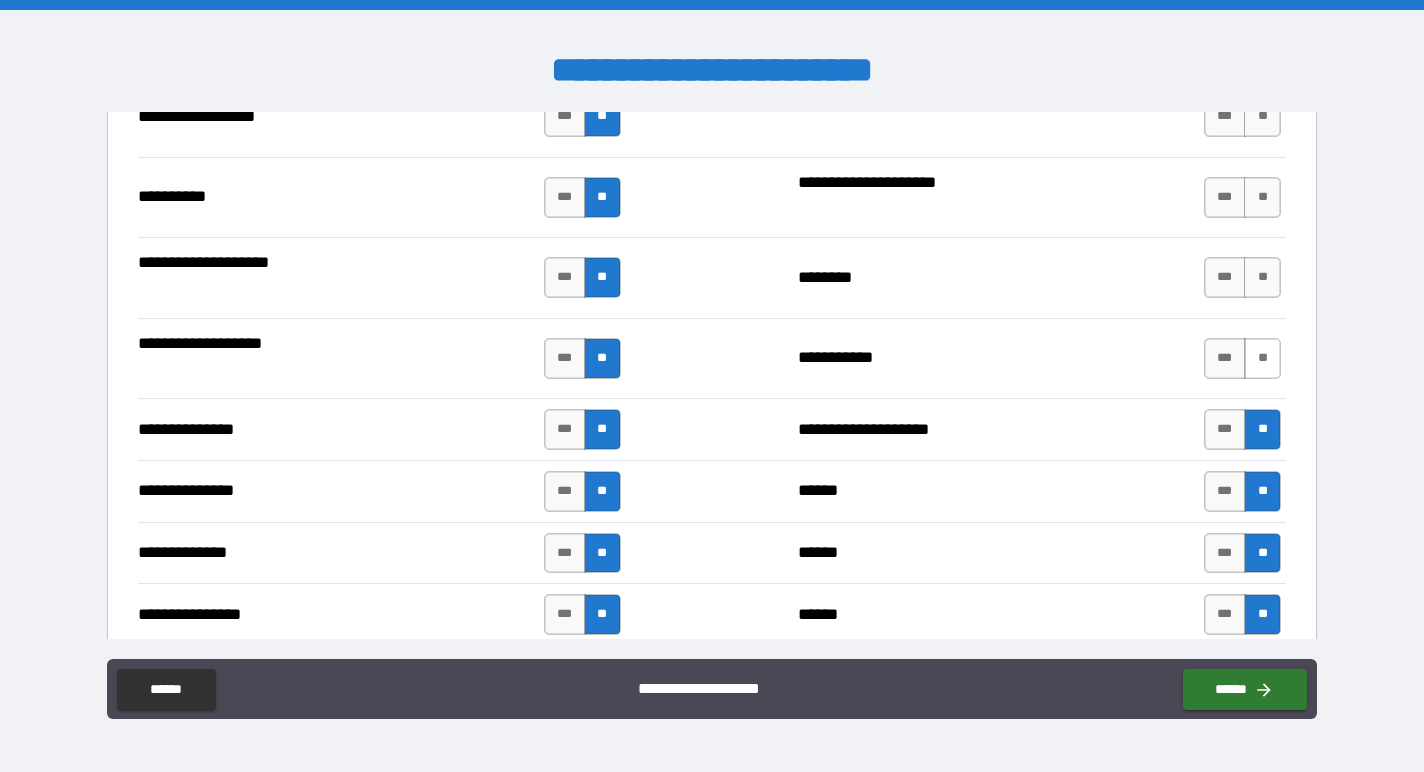 click on "**" at bounding box center [1262, 358] 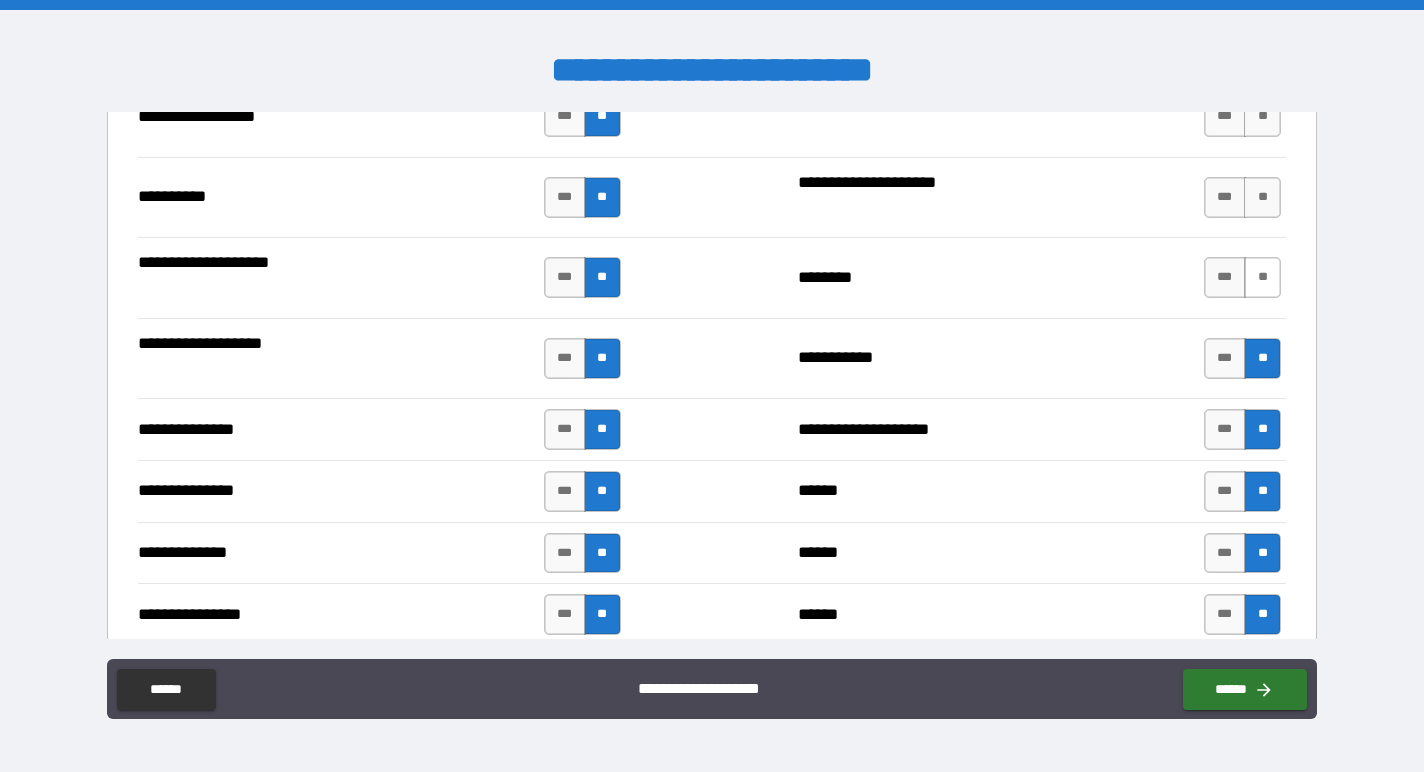 click on "**" at bounding box center [1262, 277] 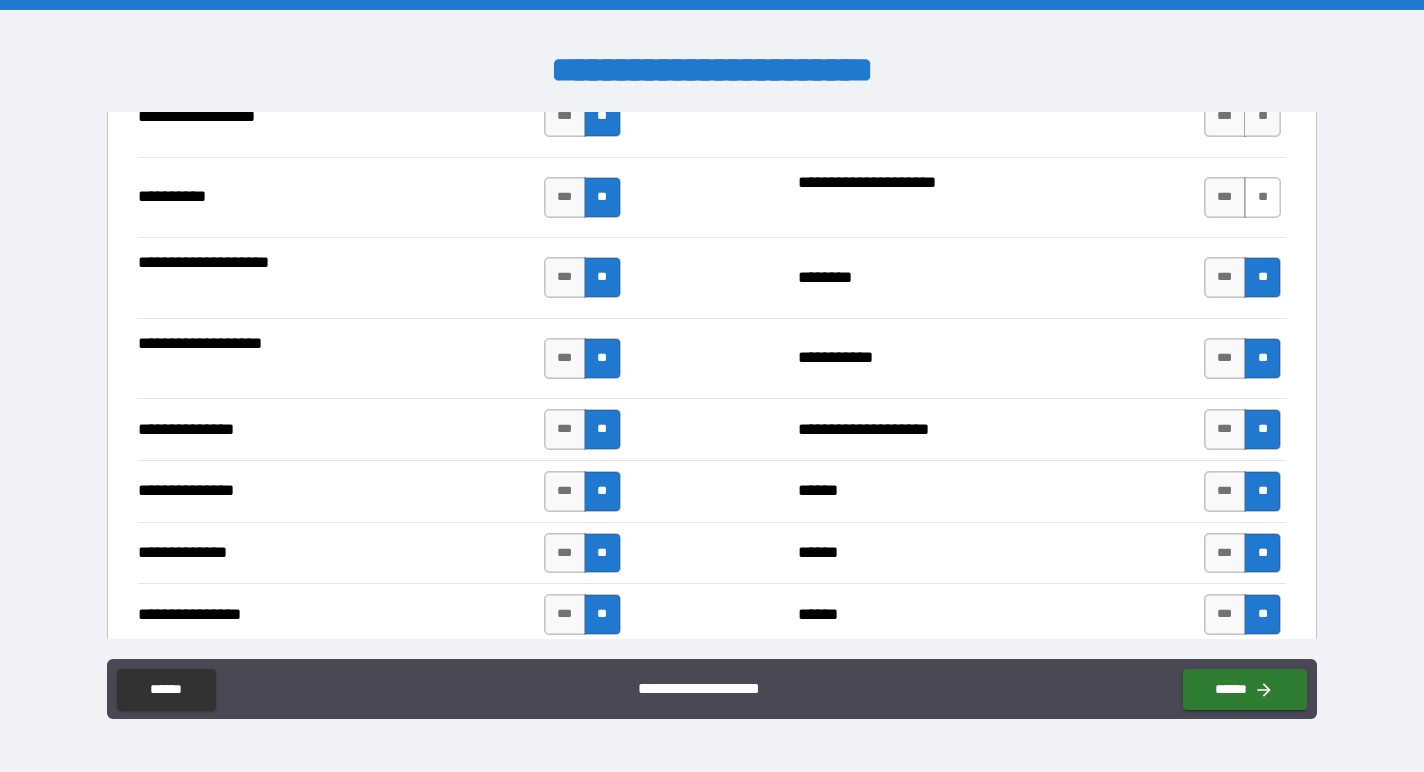 click on "**" at bounding box center [1262, 197] 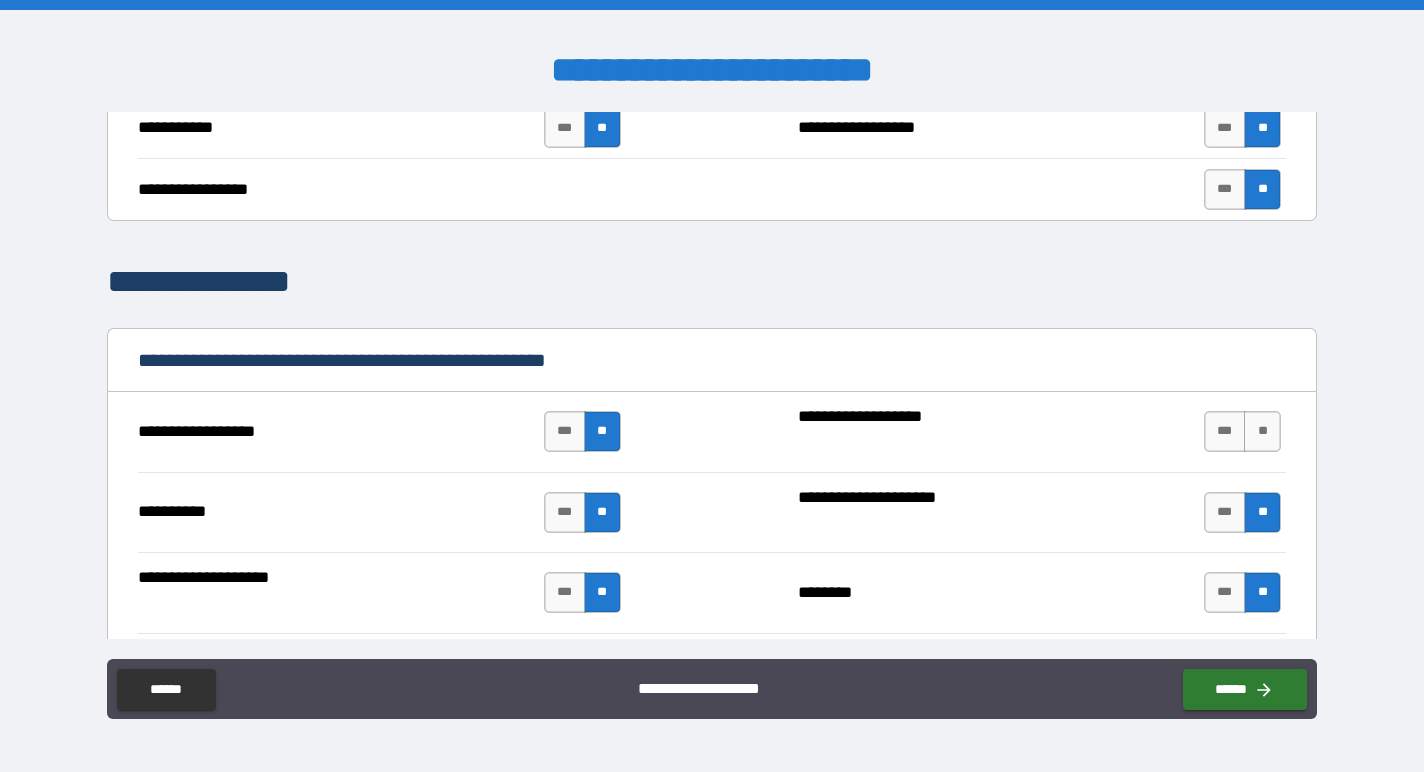 scroll, scrollTop: 1895, scrollLeft: 0, axis: vertical 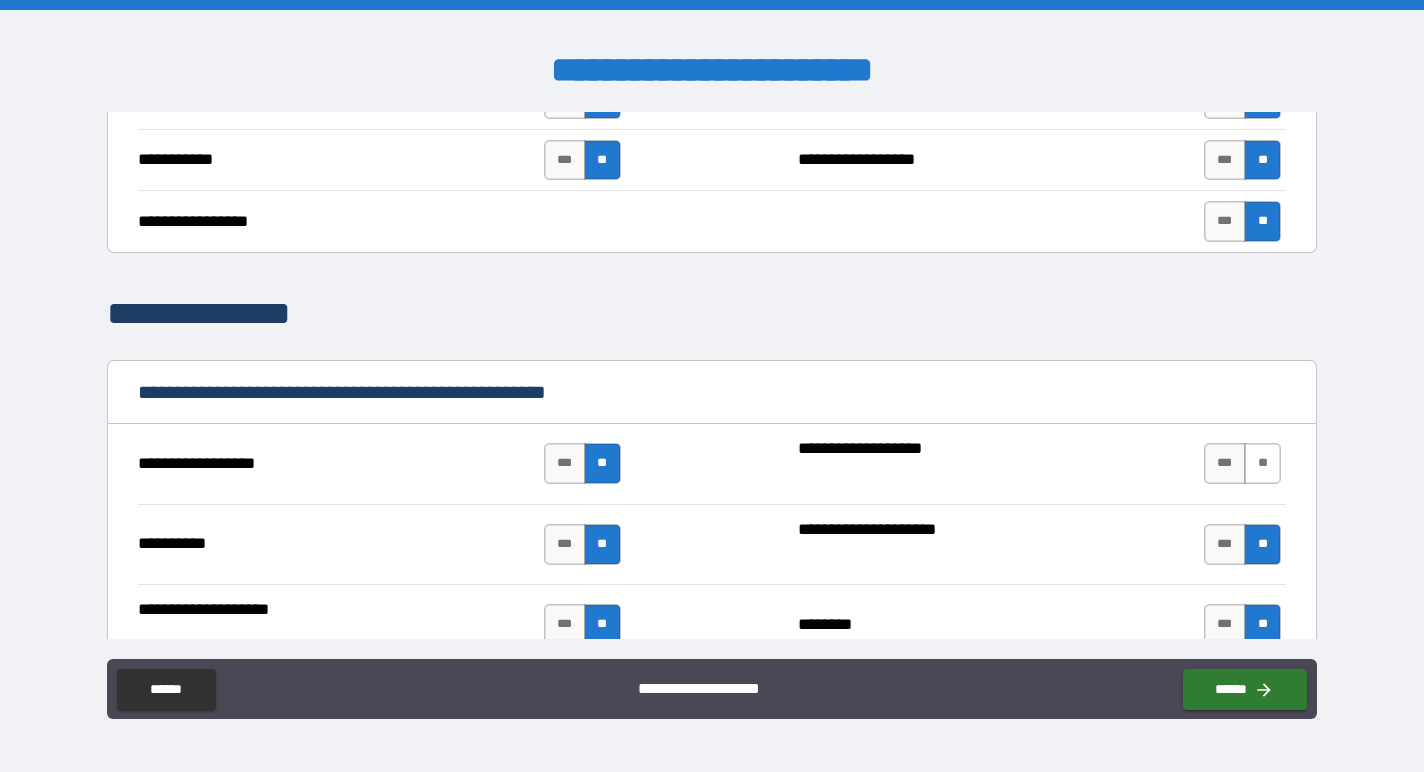 click on "**" at bounding box center (1262, 463) 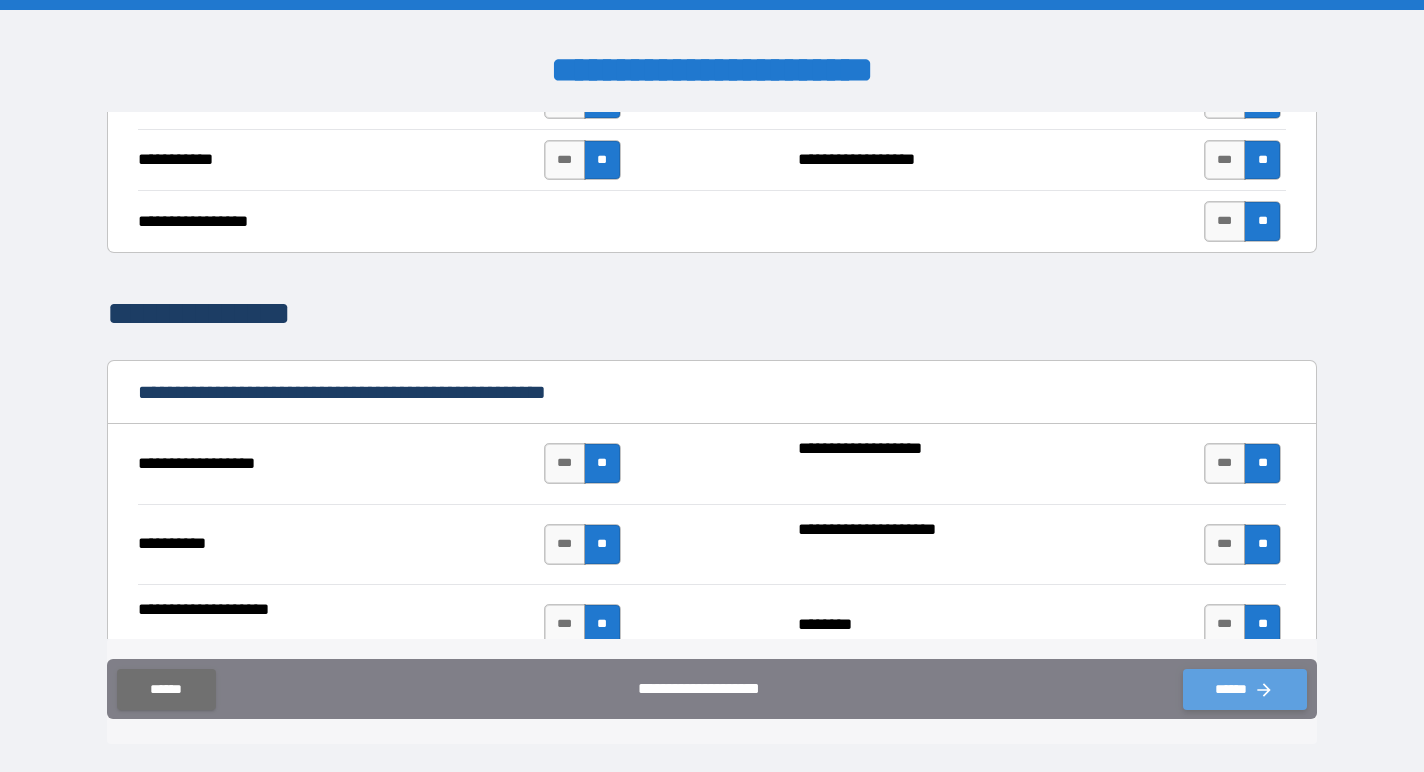 click on "******" at bounding box center [1245, 689] 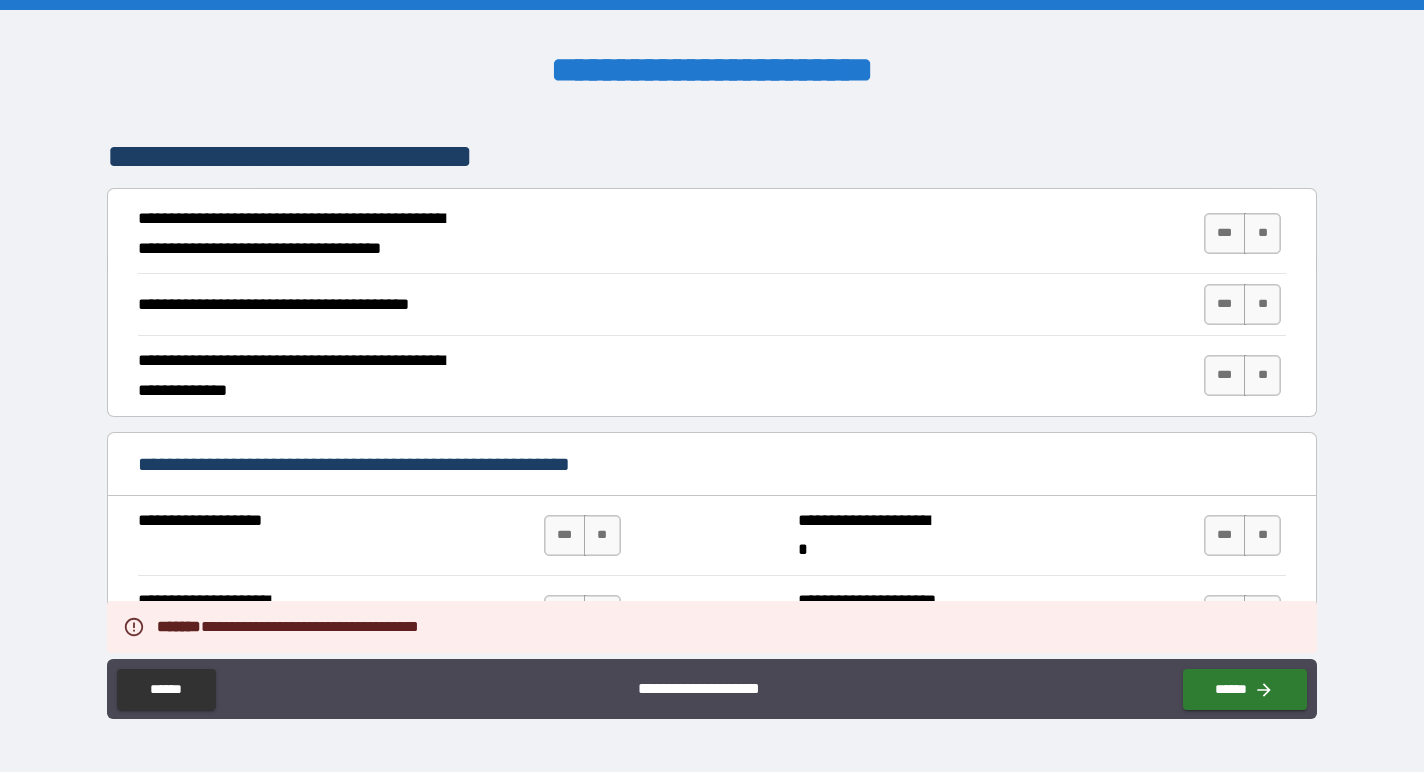 scroll, scrollTop: 4869, scrollLeft: 0, axis: vertical 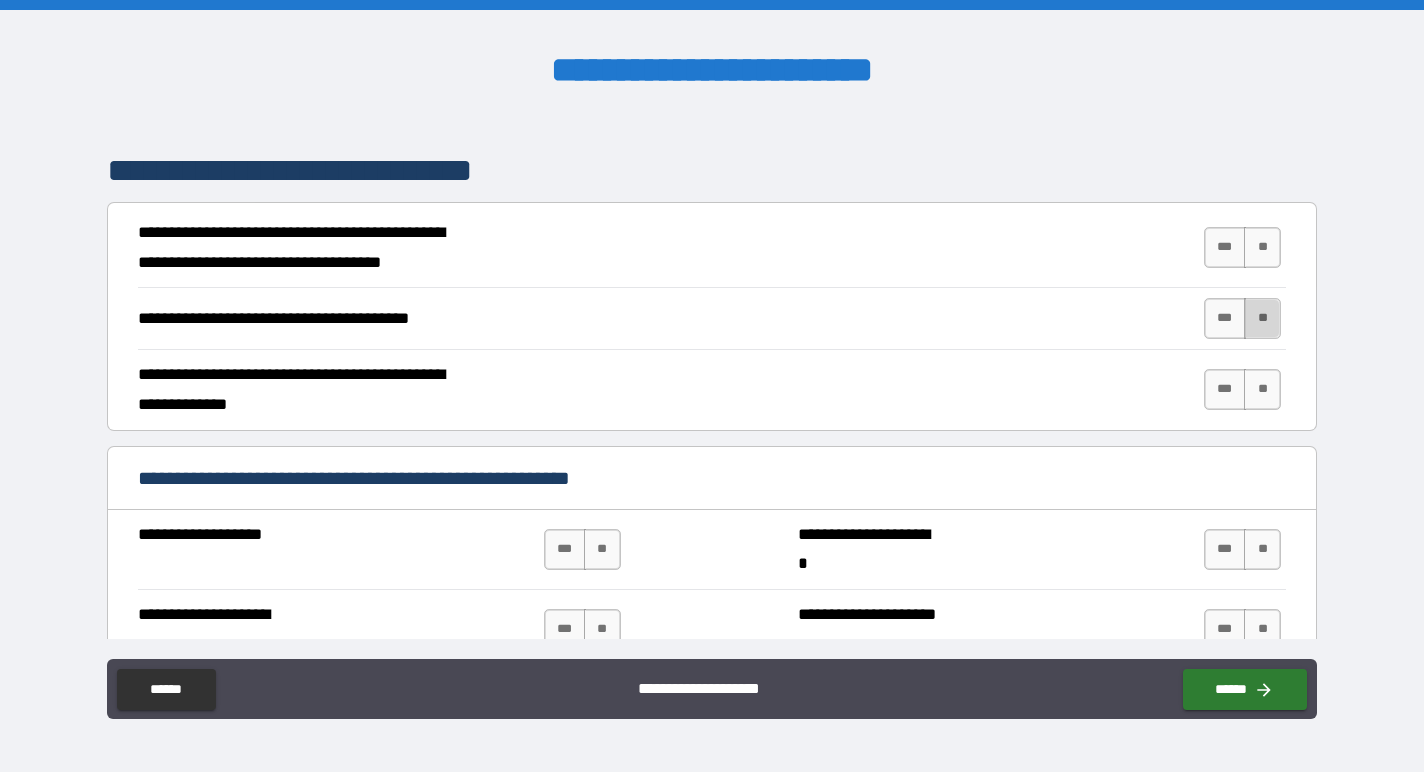 click on "**" at bounding box center (1262, 318) 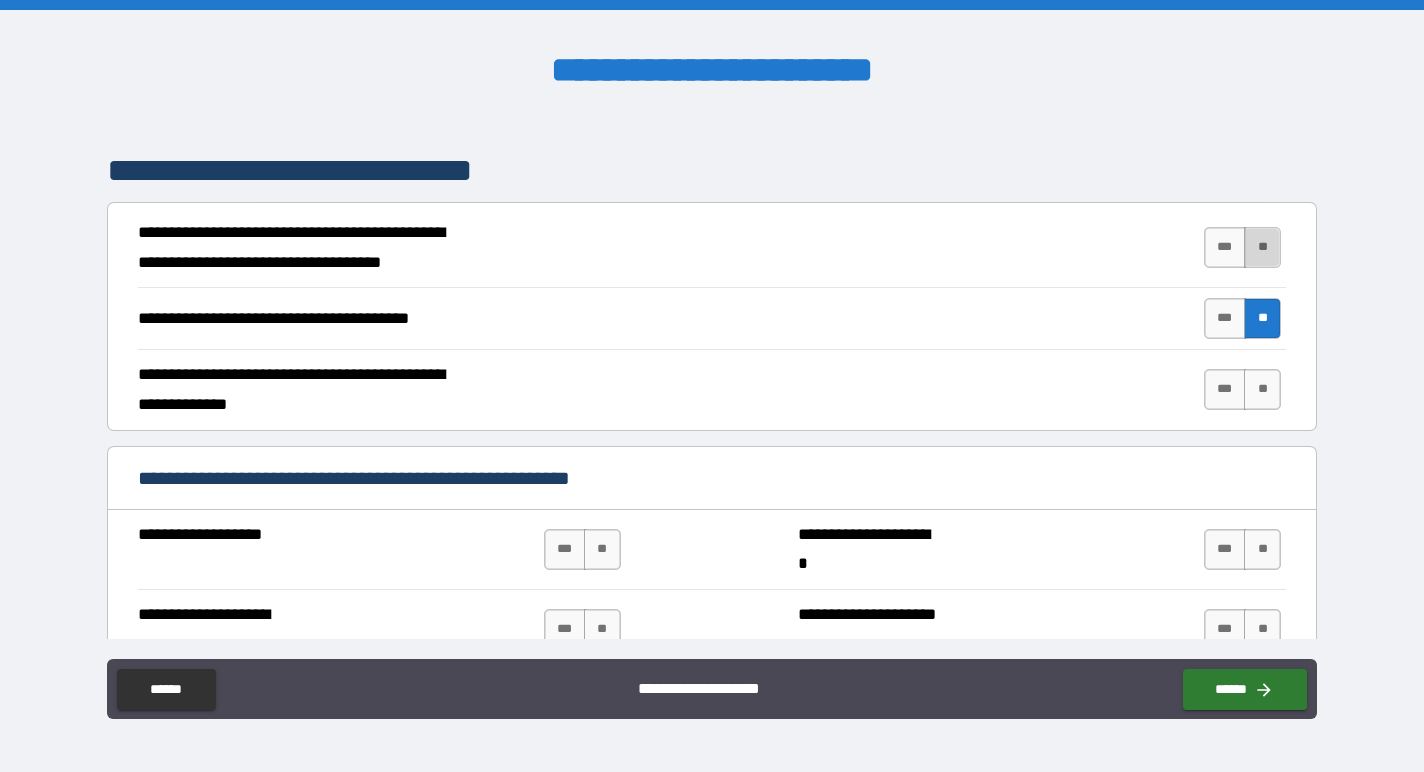 click on "**" at bounding box center [1262, 247] 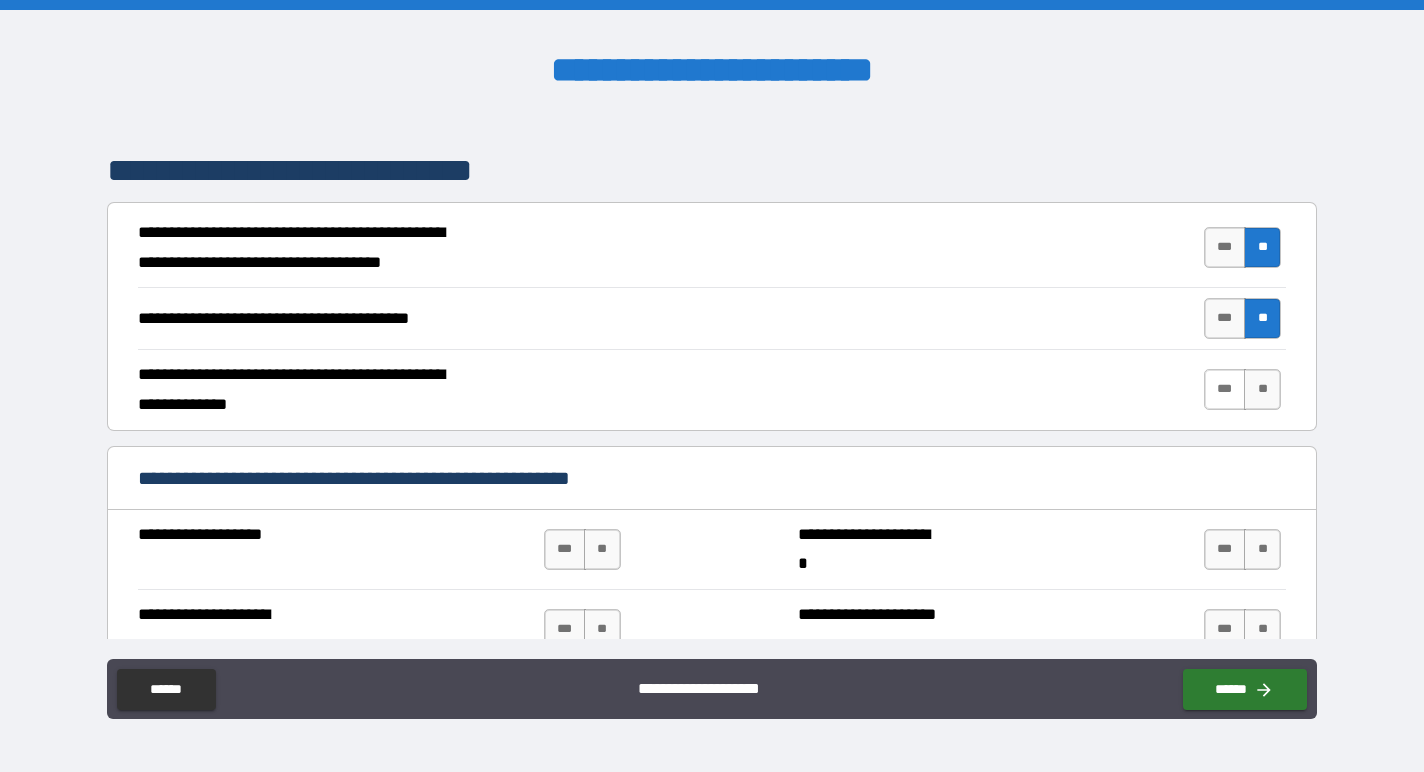 click on "***" at bounding box center [1225, 389] 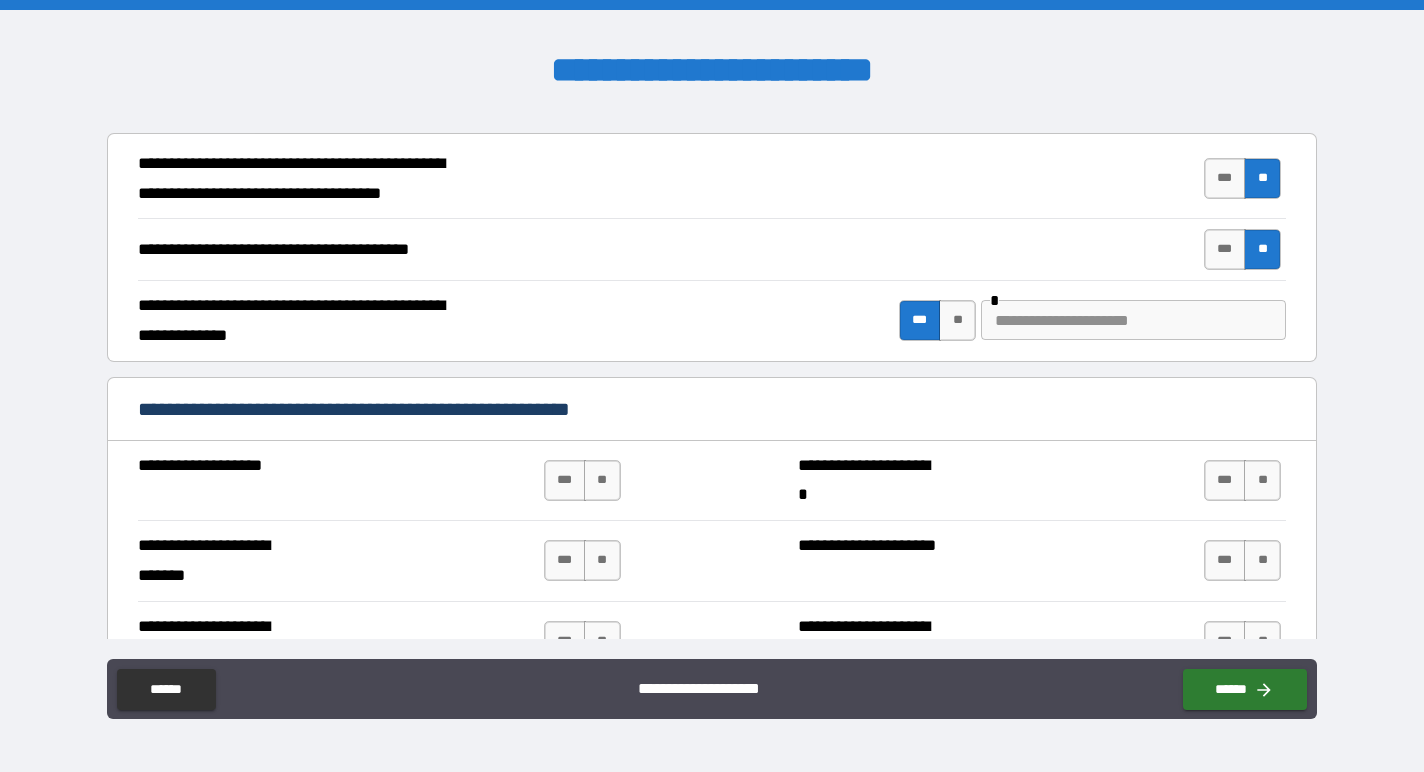 scroll, scrollTop: 4939, scrollLeft: 0, axis: vertical 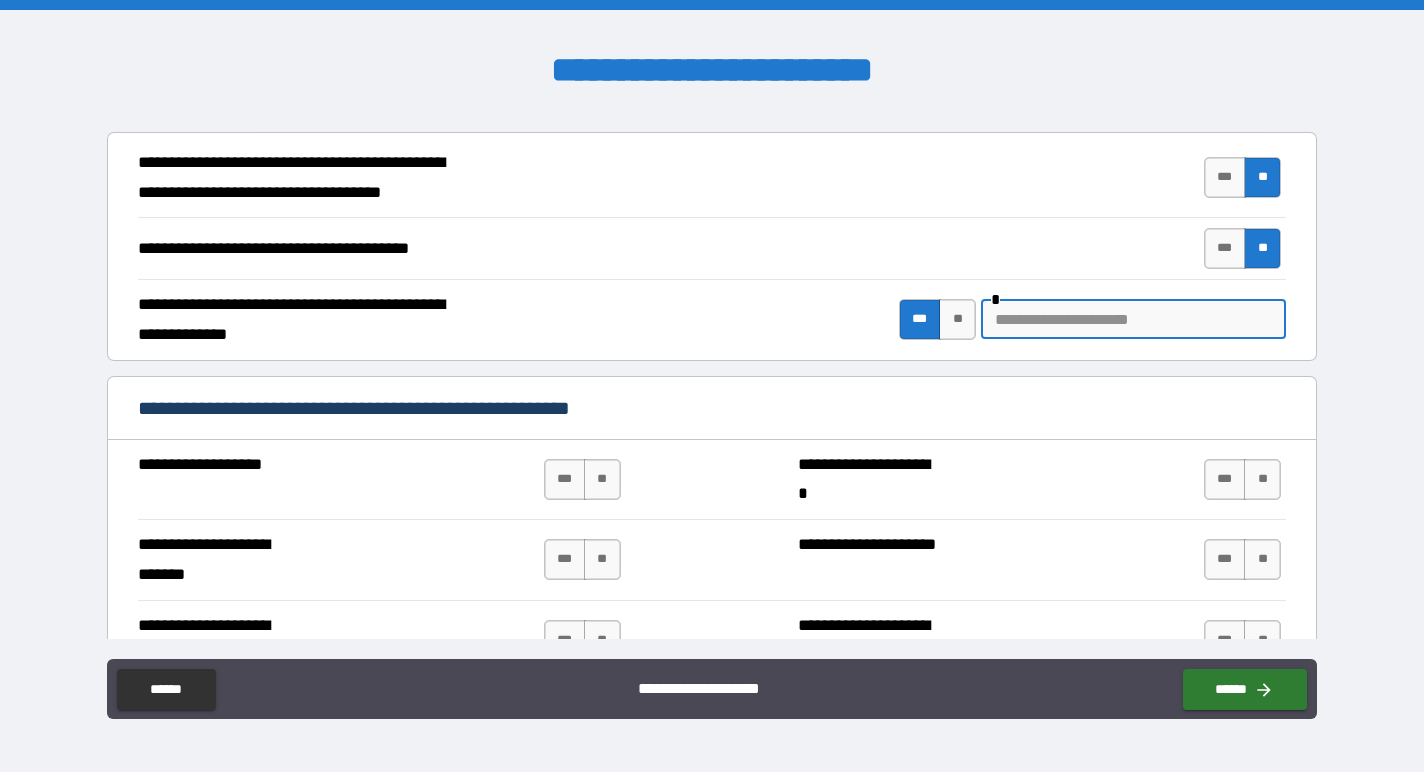 click at bounding box center (1133, 319) 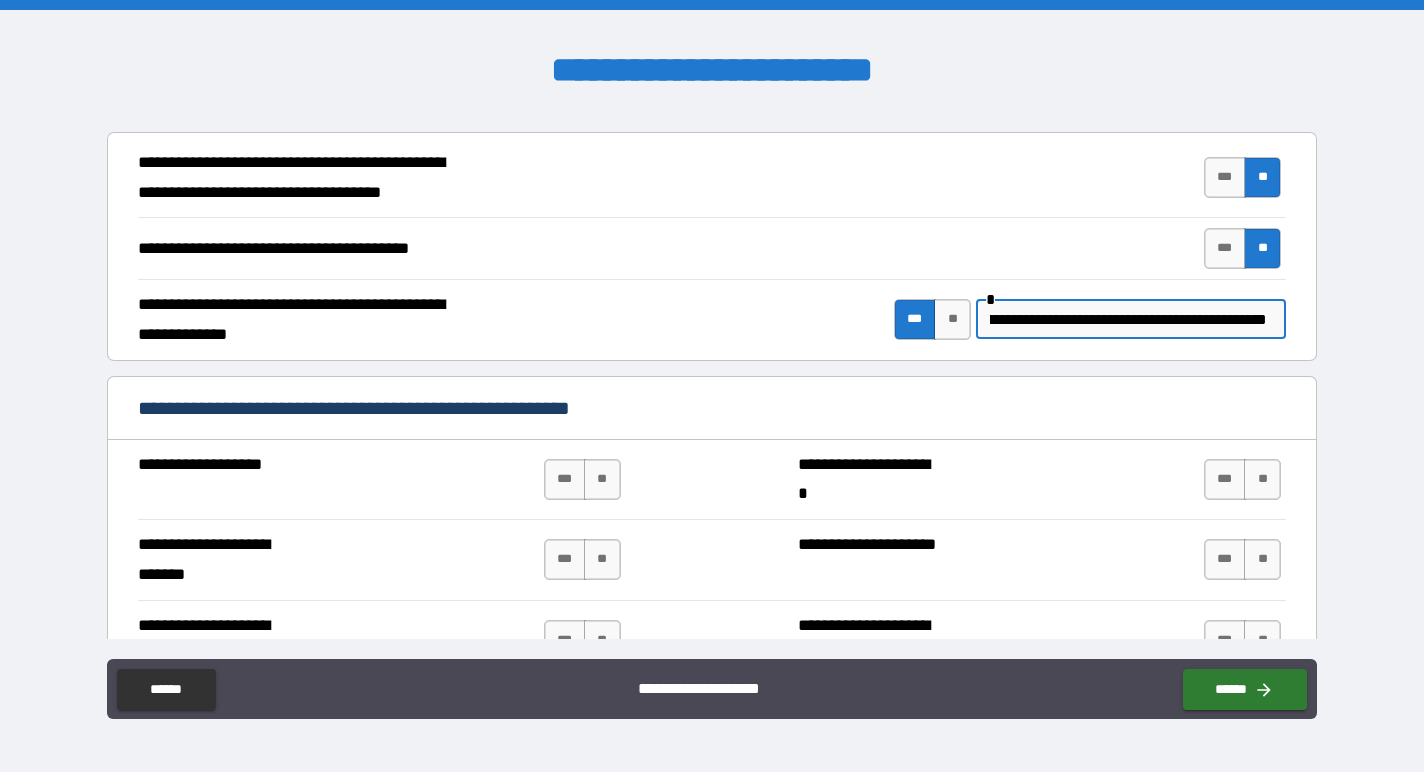 scroll, scrollTop: 0, scrollLeft: 153, axis: horizontal 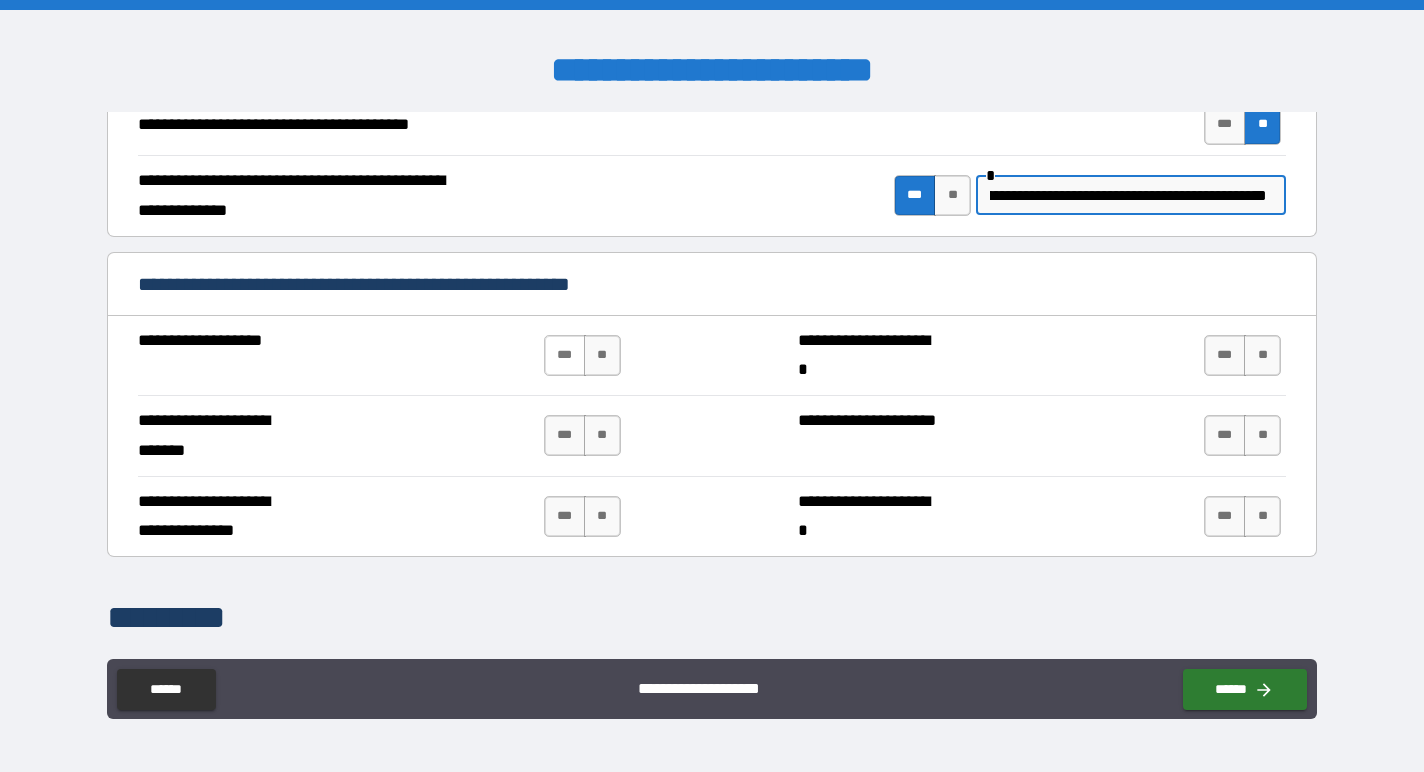 type on "**********" 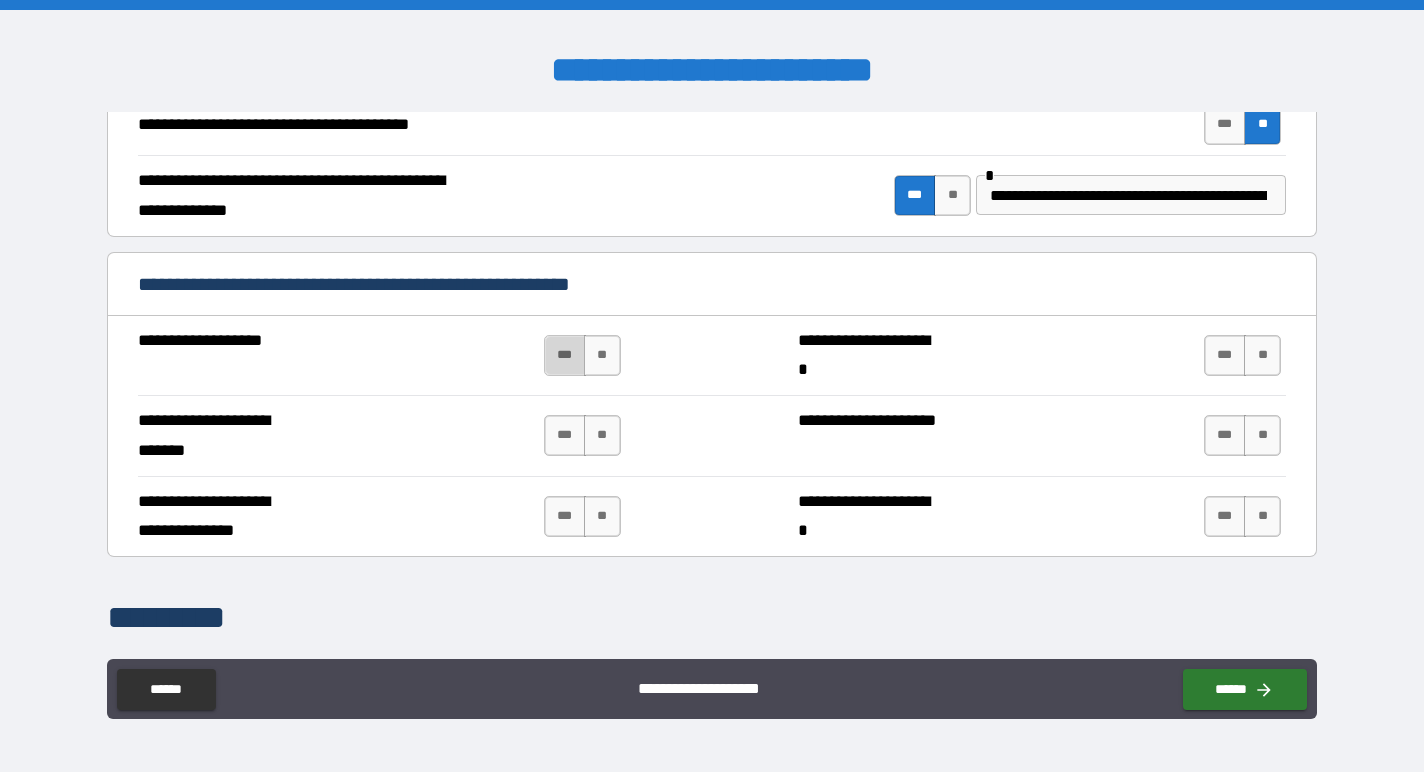 click on "***" at bounding box center (565, 355) 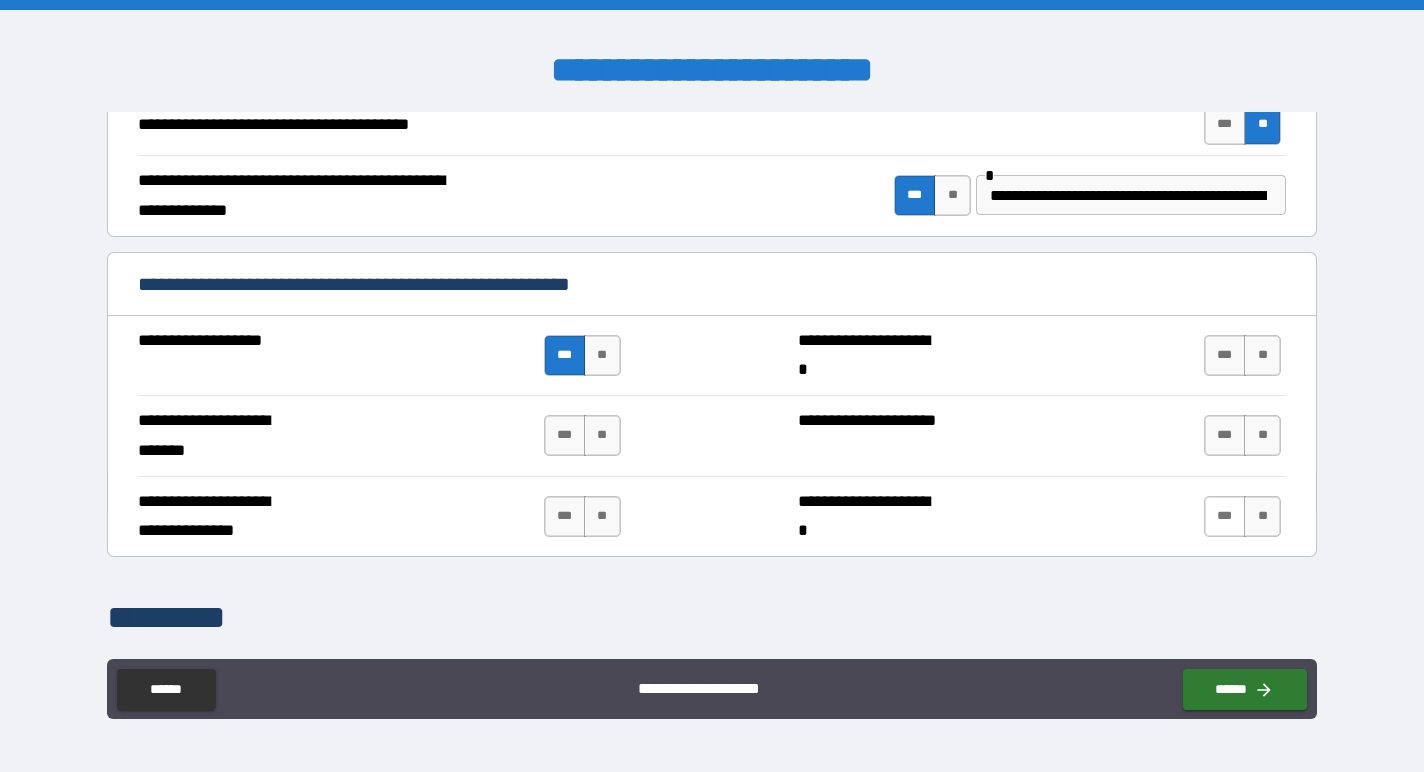 click on "***" at bounding box center [1225, 516] 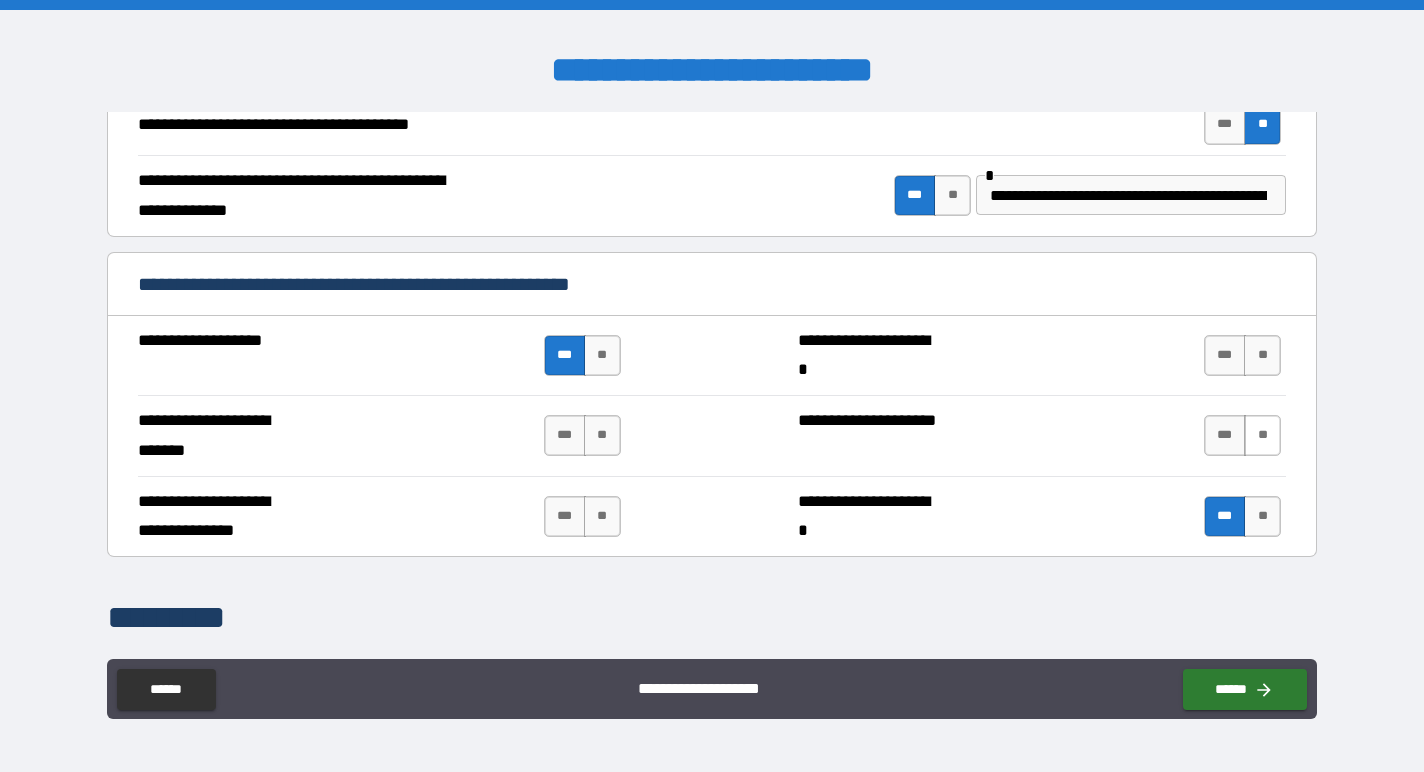 click on "**" at bounding box center [1262, 435] 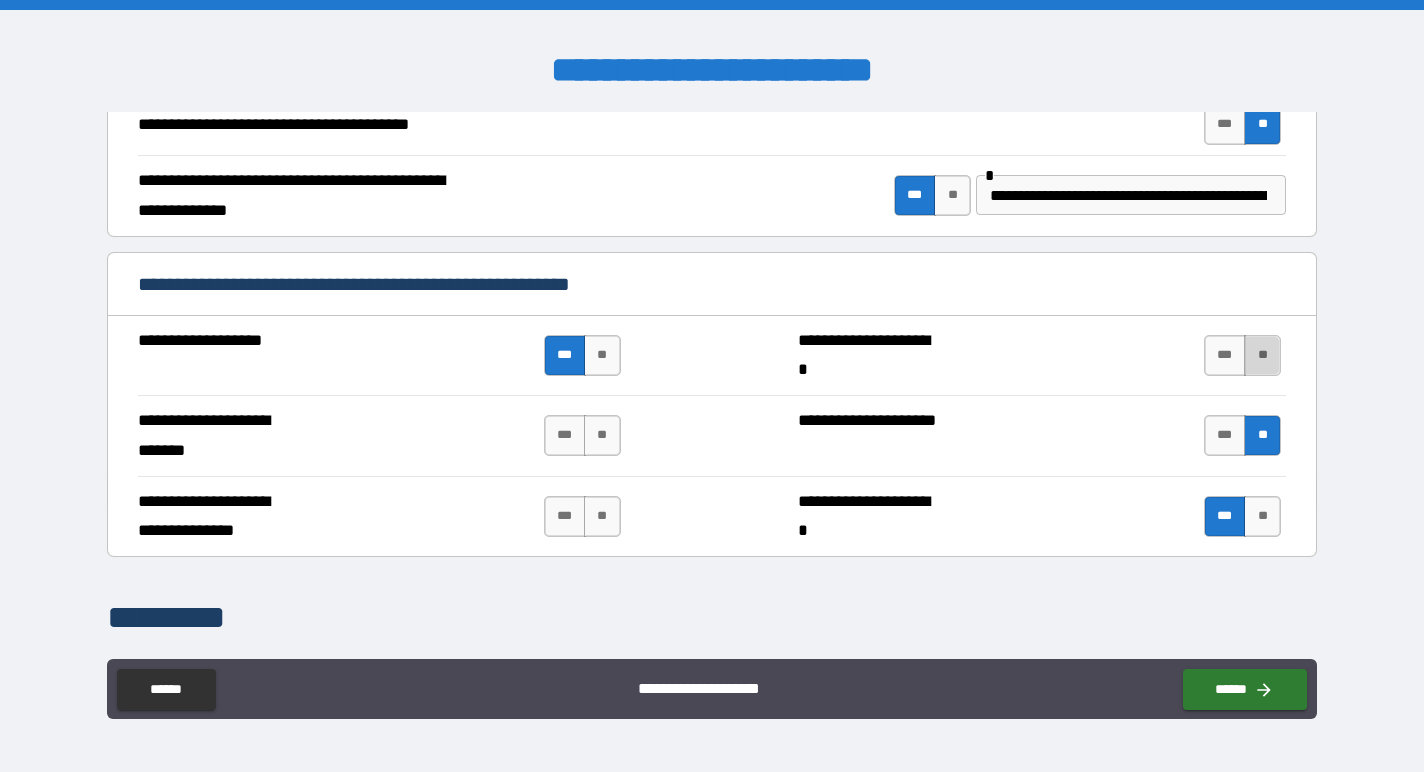 click on "**" at bounding box center (1262, 355) 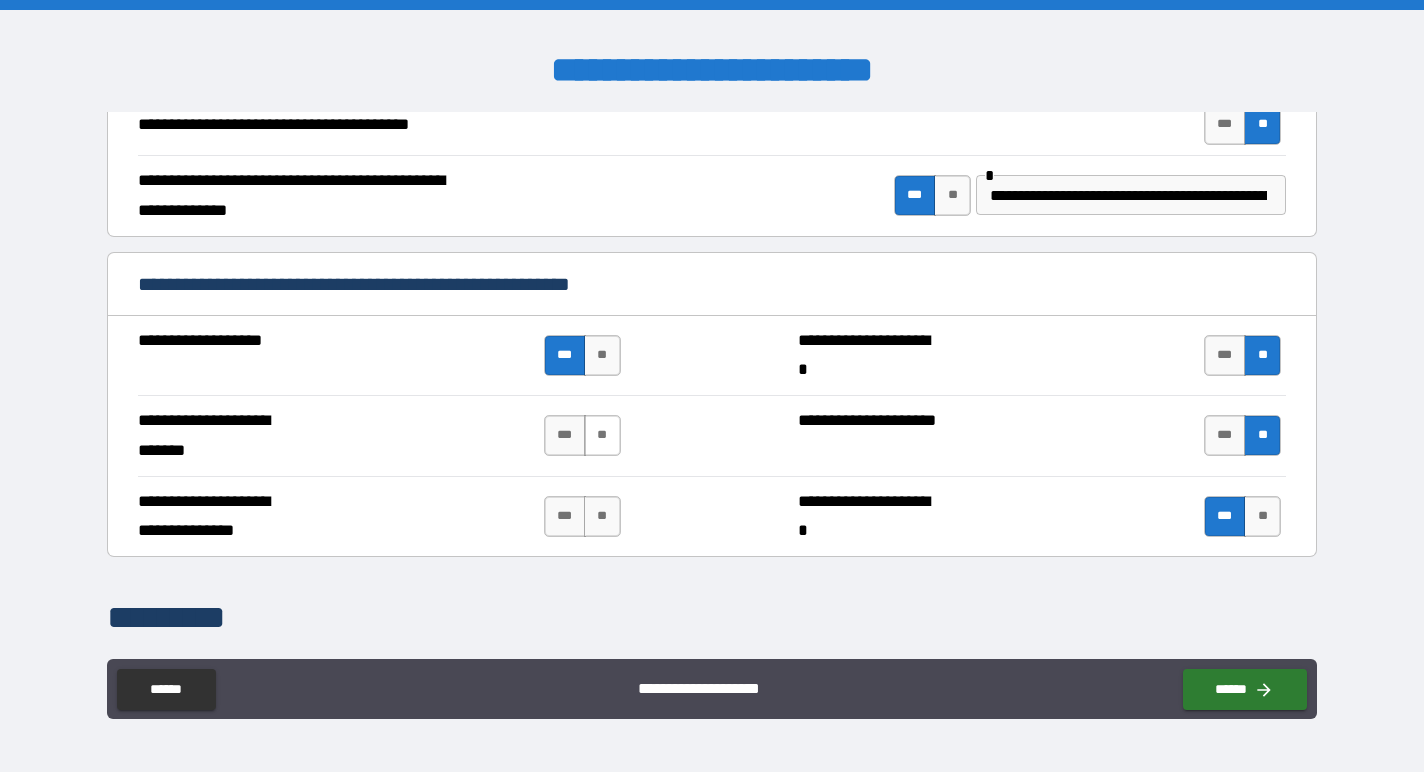 click on "**" at bounding box center (602, 435) 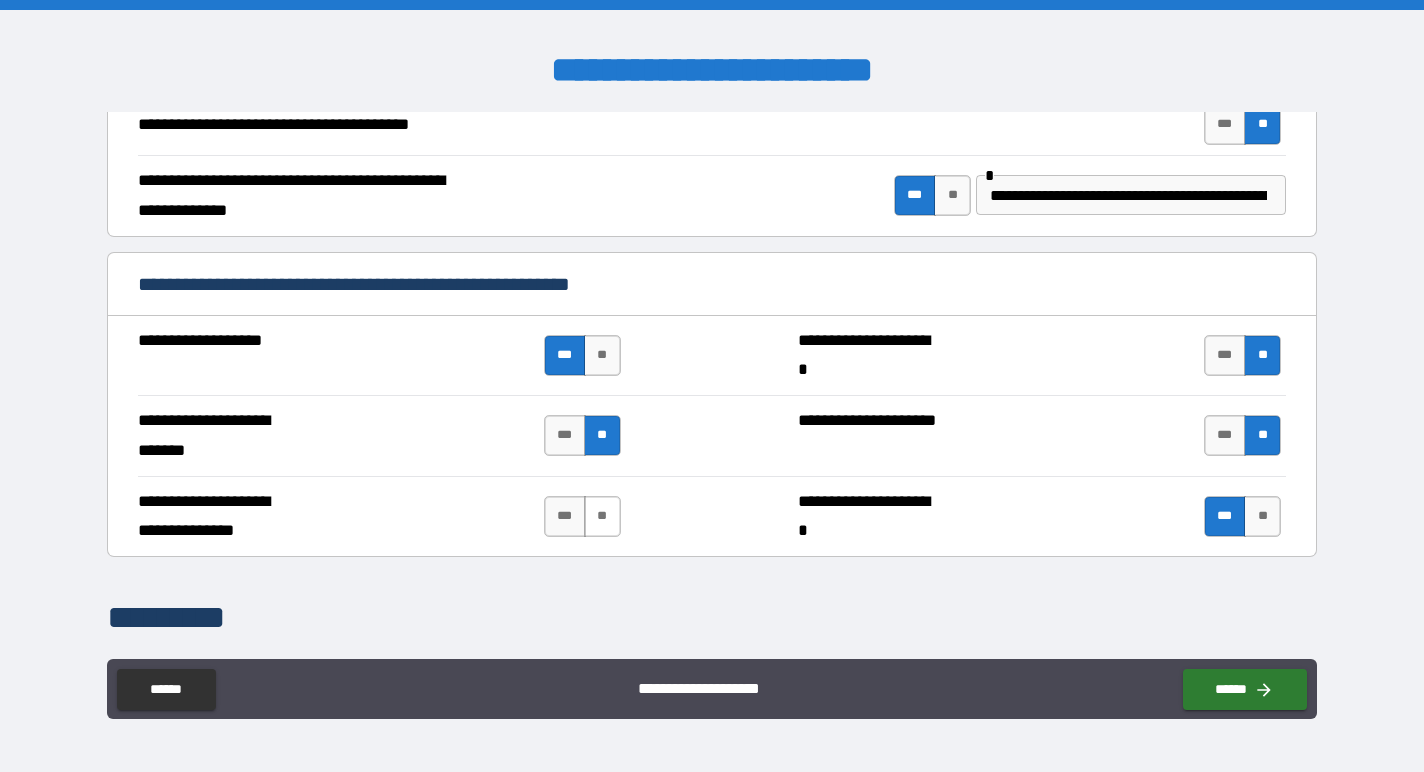 click on "**" at bounding box center [602, 516] 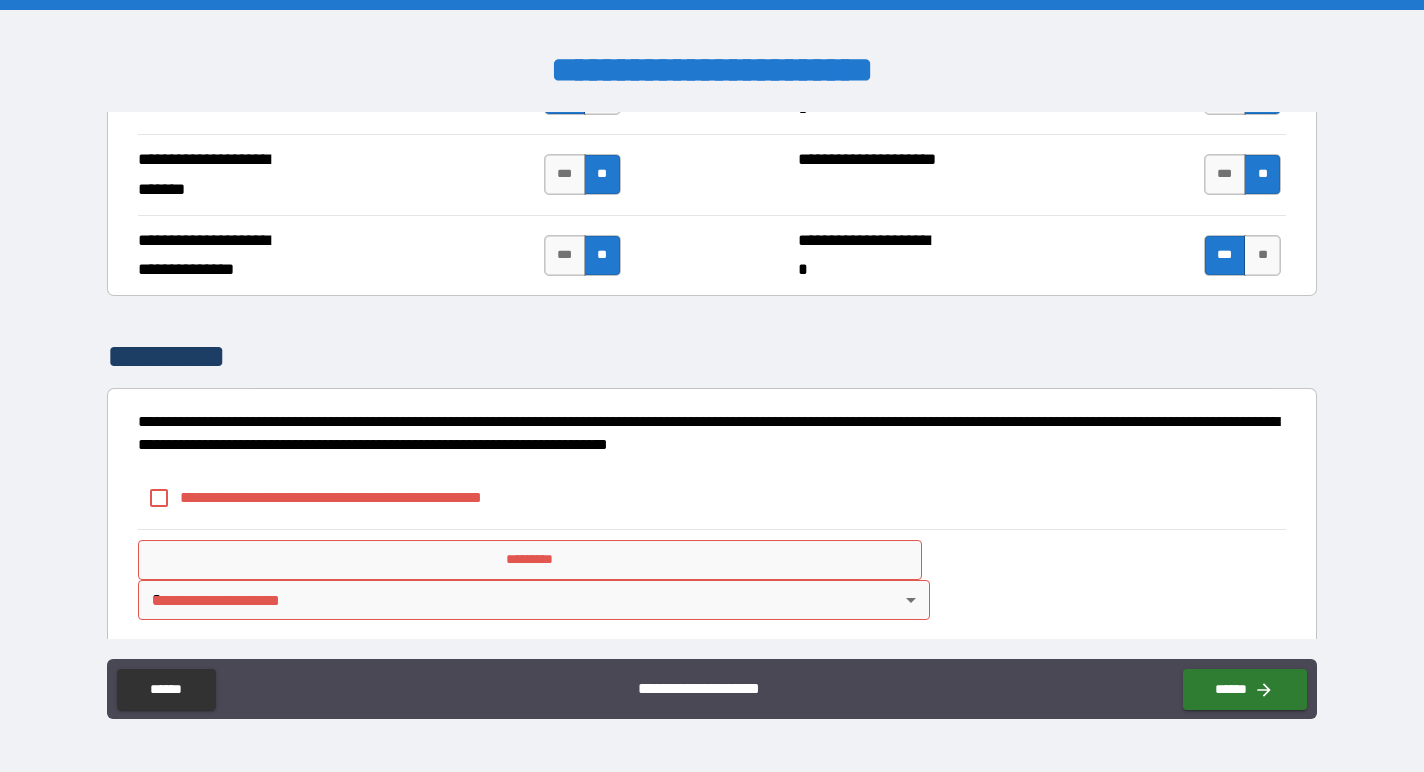 scroll, scrollTop: 5335, scrollLeft: 0, axis: vertical 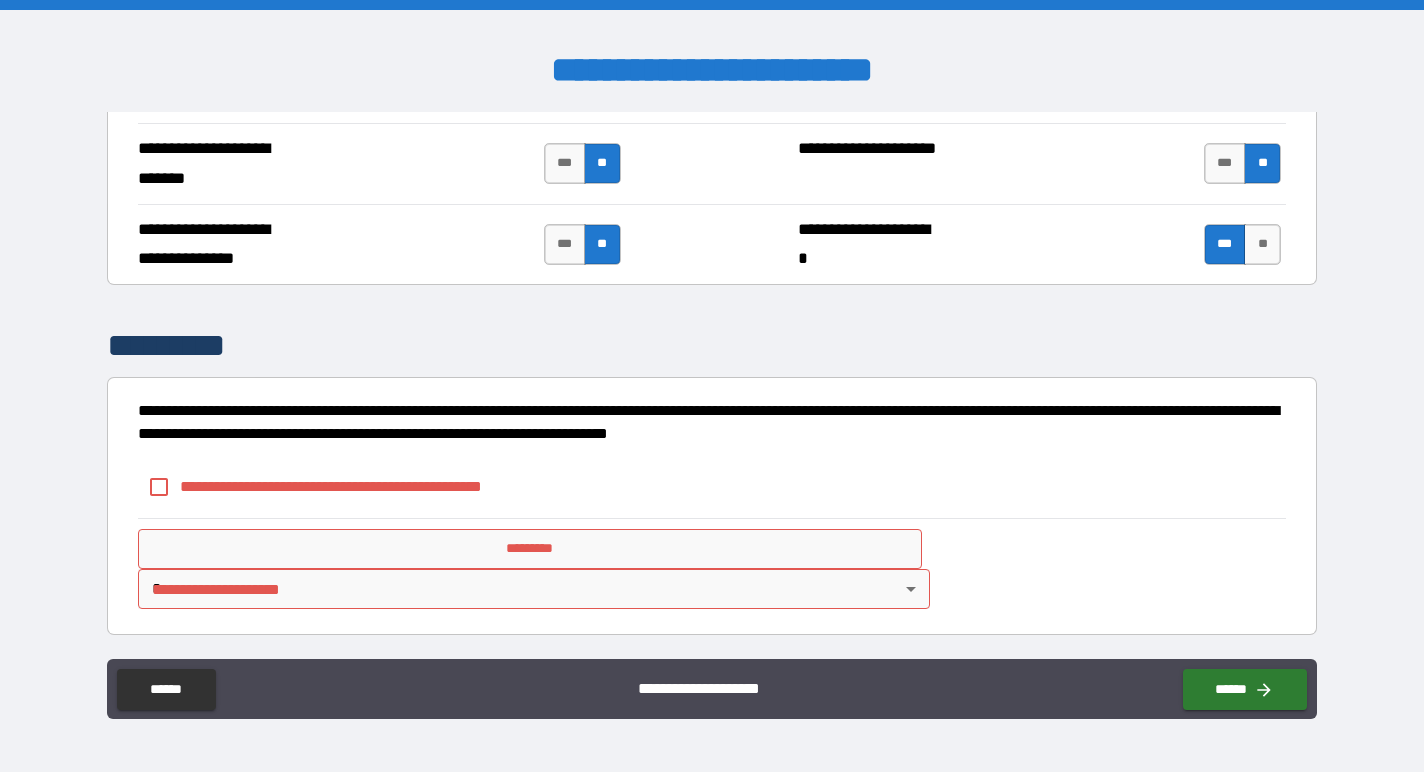click on "**********" at bounding box center [343, 487] 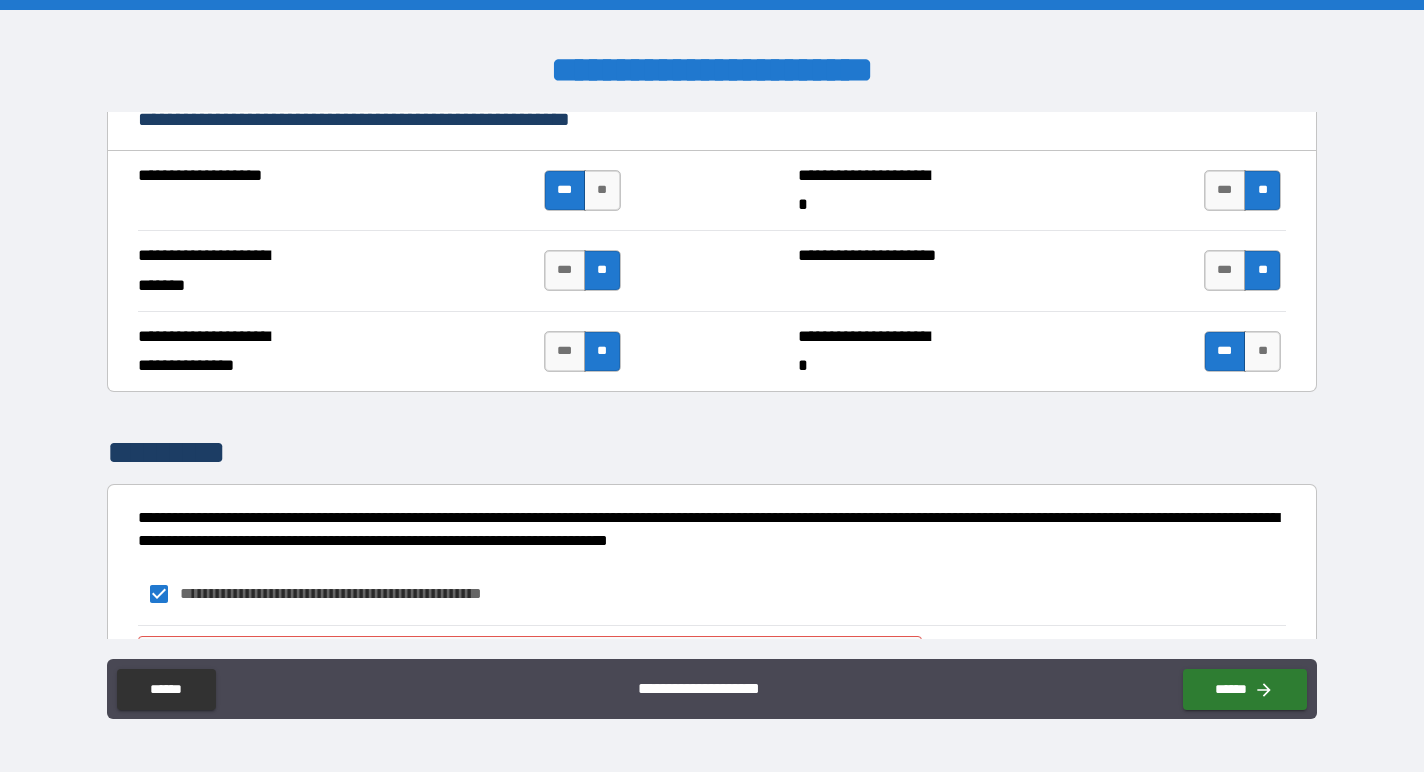 scroll, scrollTop: 5335, scrollLeft: 0, axis: vertical 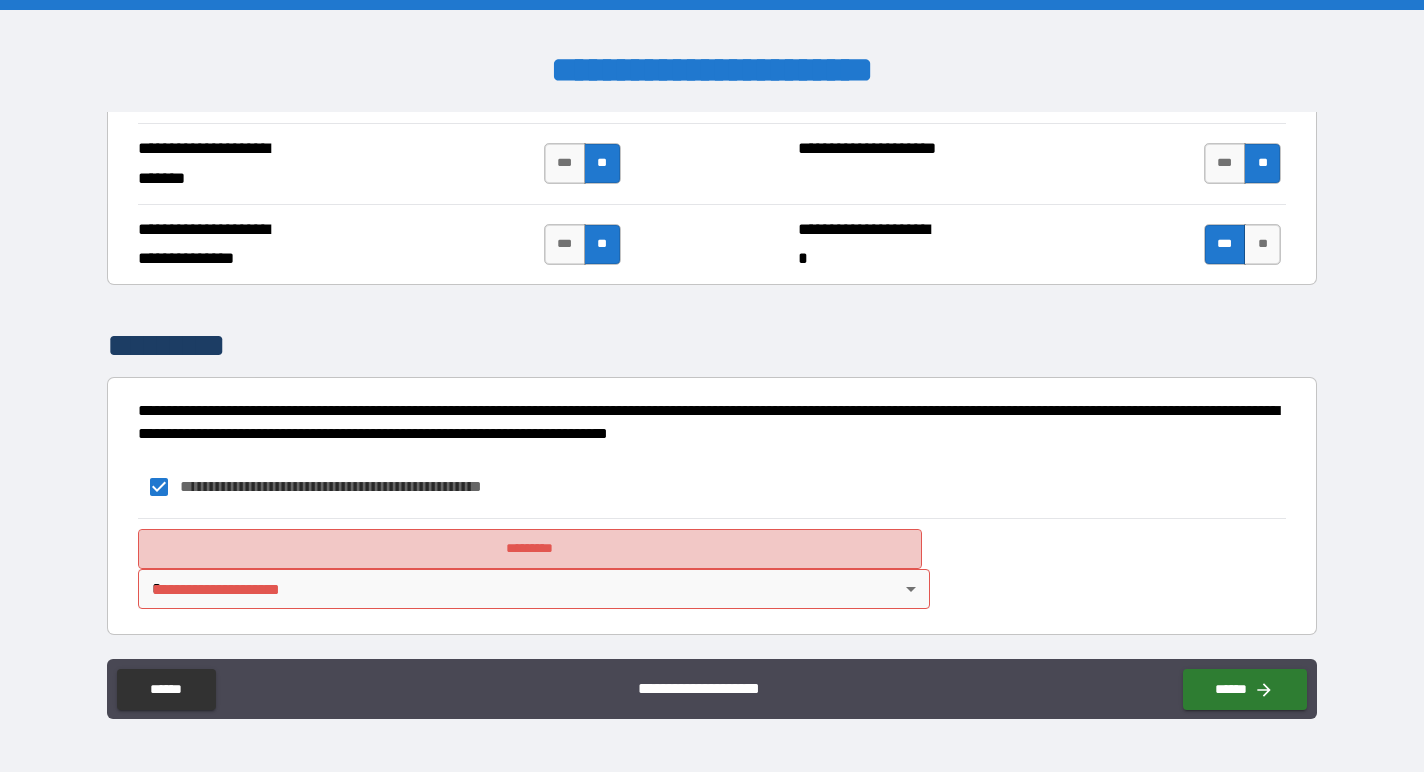 click on "*********" at bounding box center [530, 549] 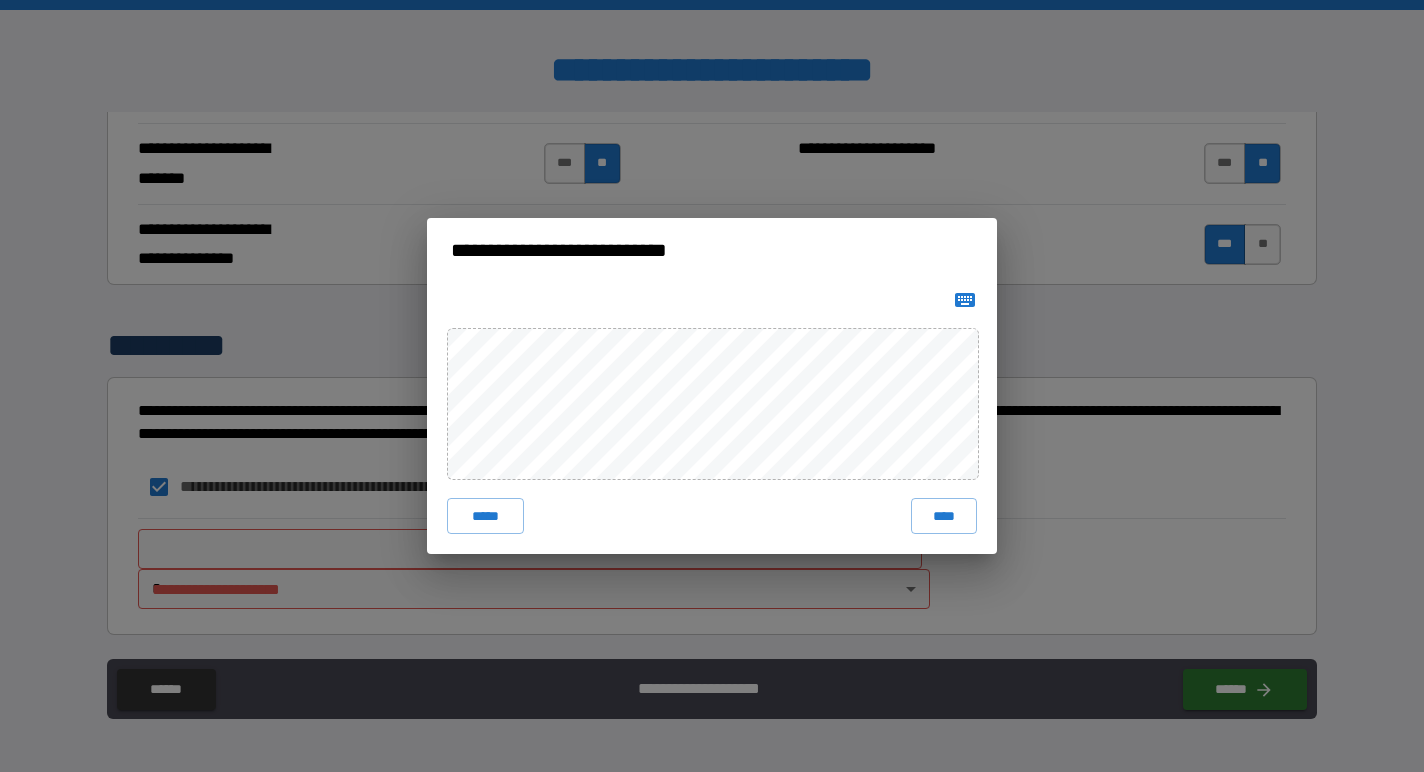 click on "***** ****" at bounding box center [712, 418] 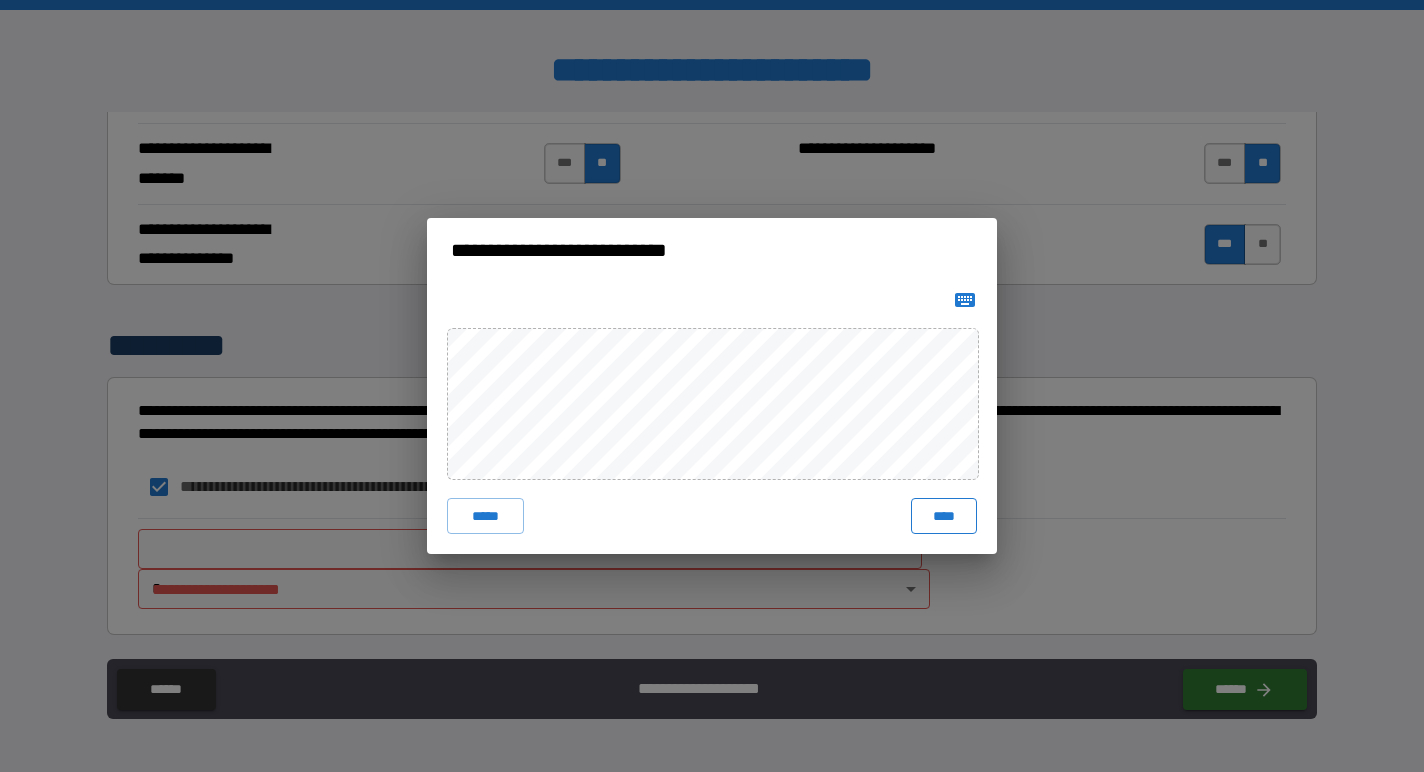 click on "****" at bounding box center [944, 516] 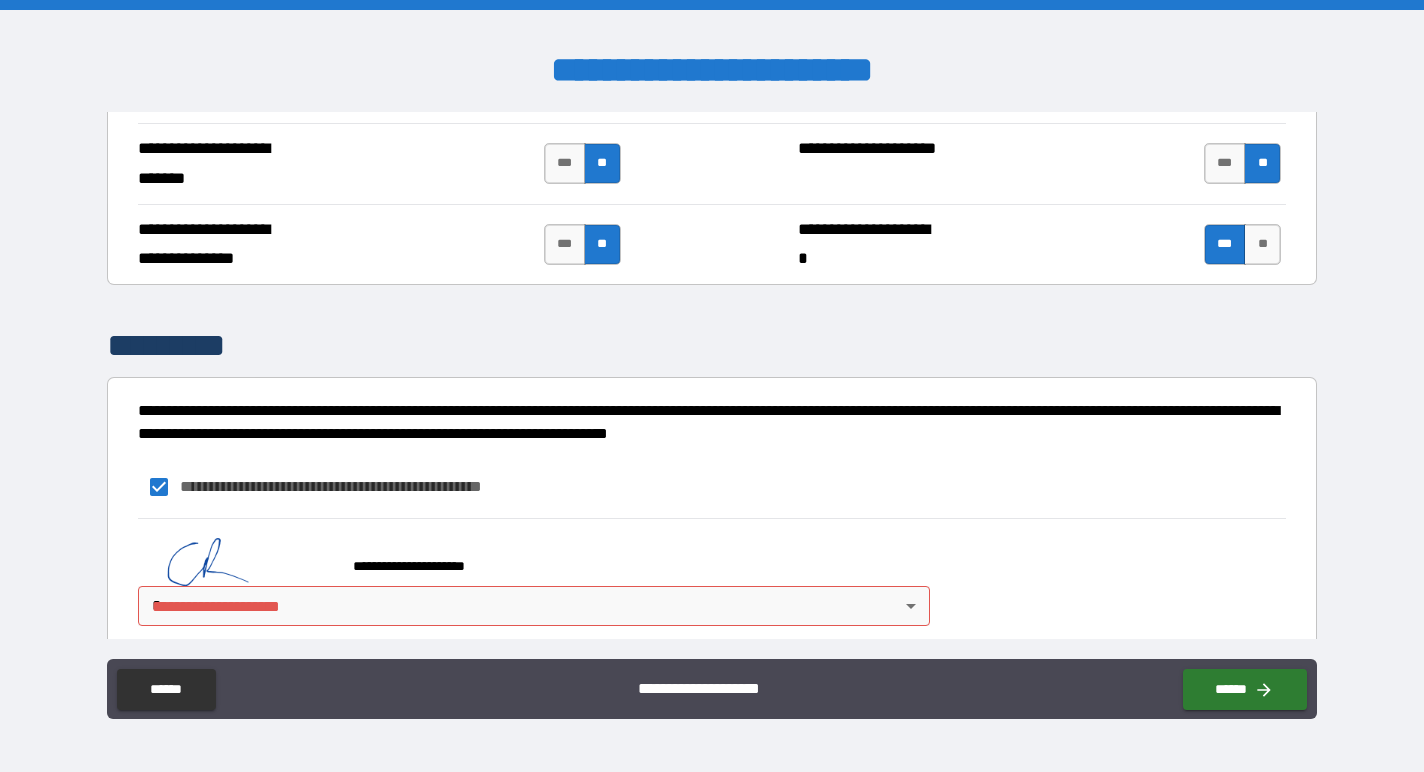 click on "**********" at bounding box center [712, 386] 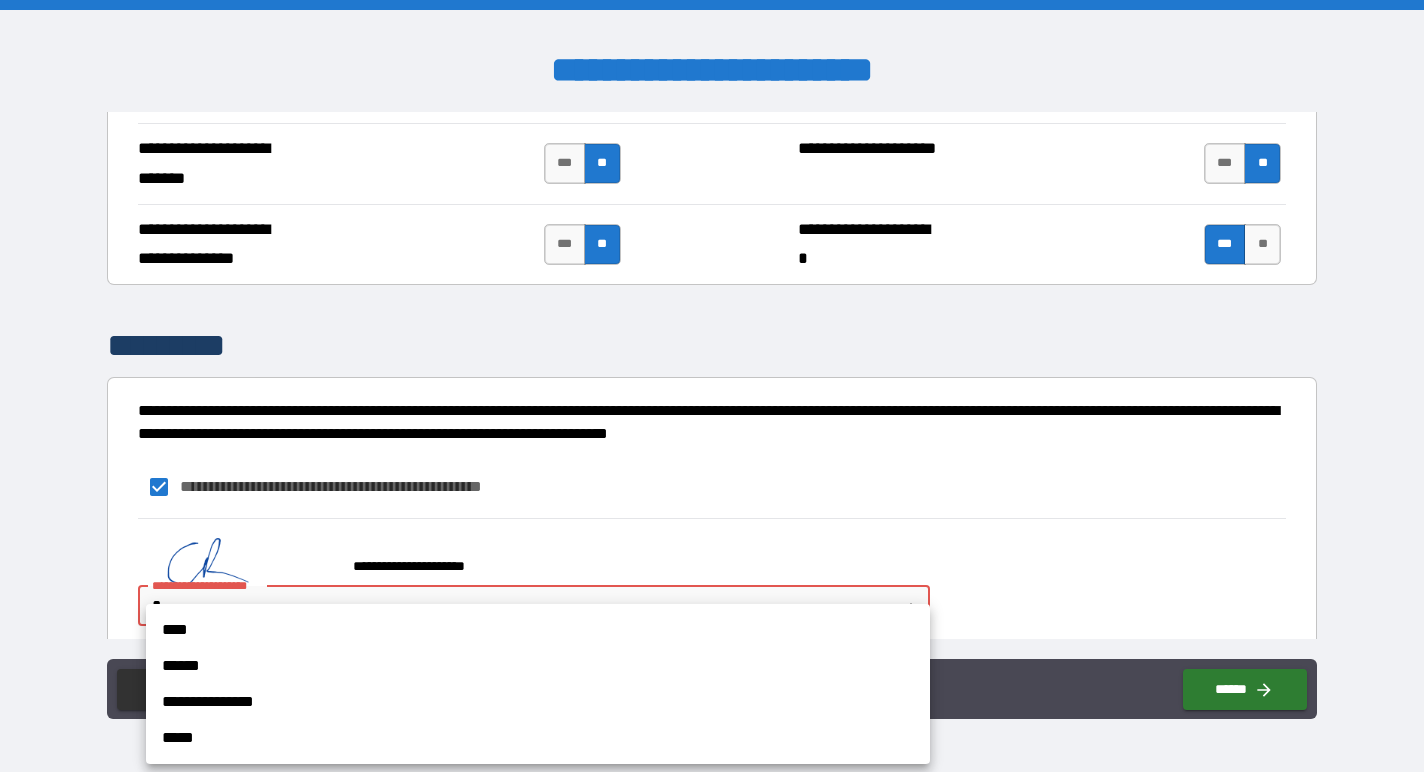 click on "**********" at bounding box center [538, 684] 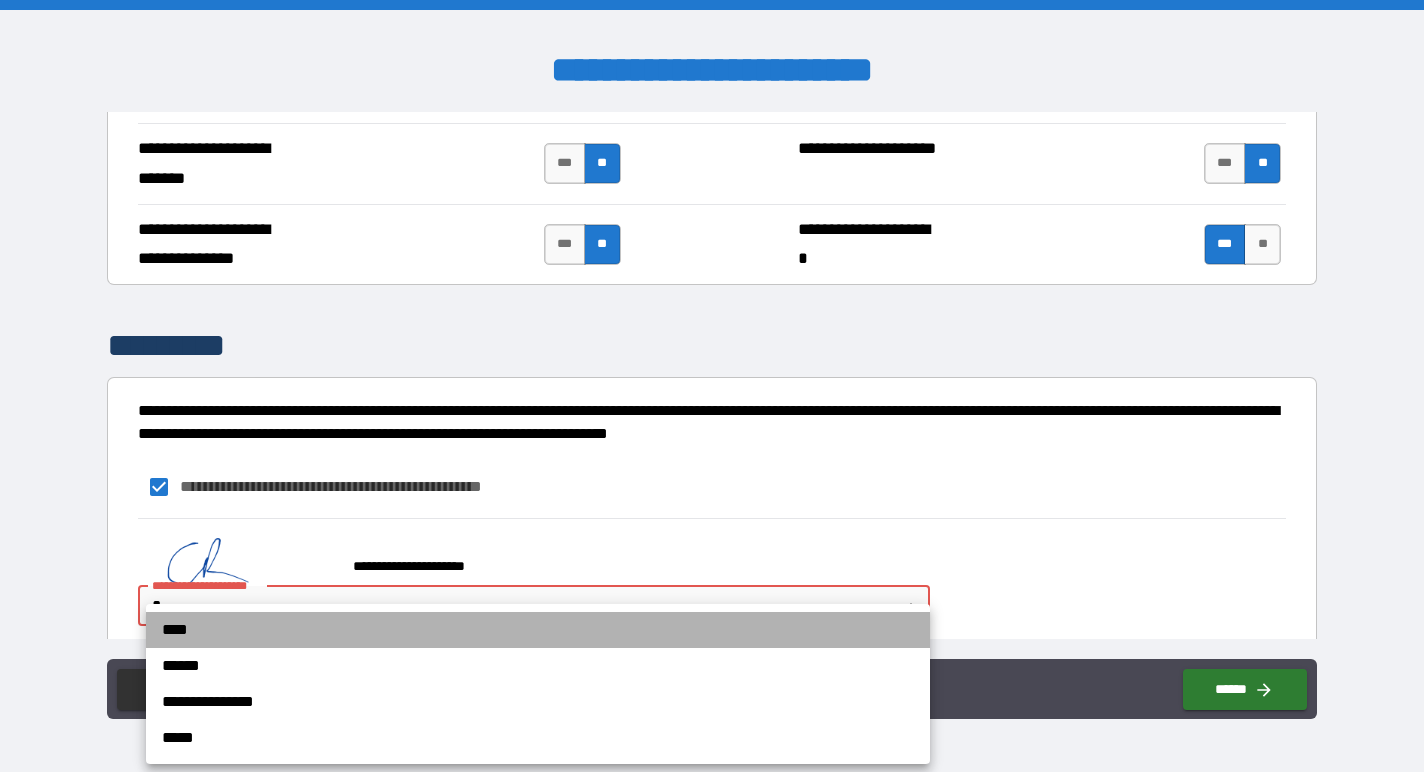 click on "****" at bounding box center (538, 630) 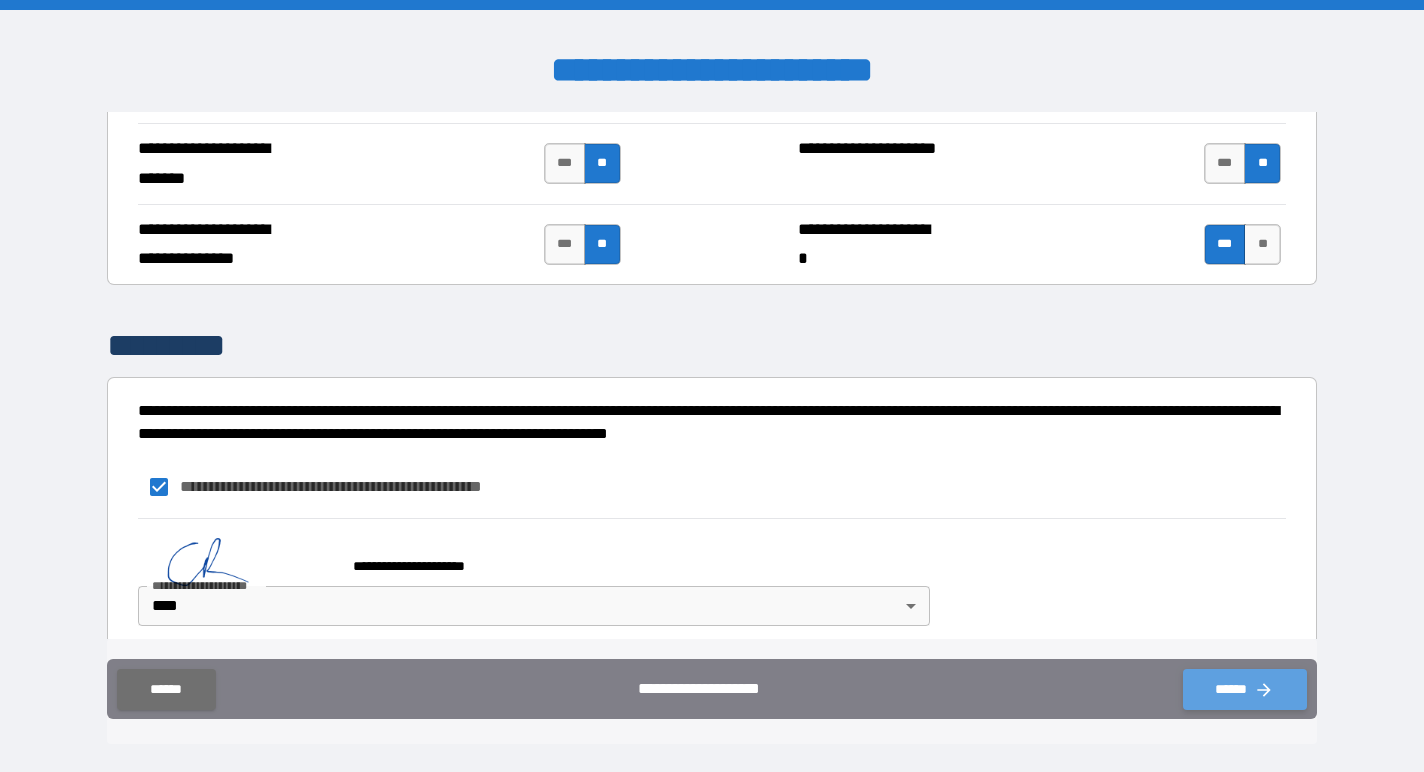 click on "******" at bounding box center (1245, 689) 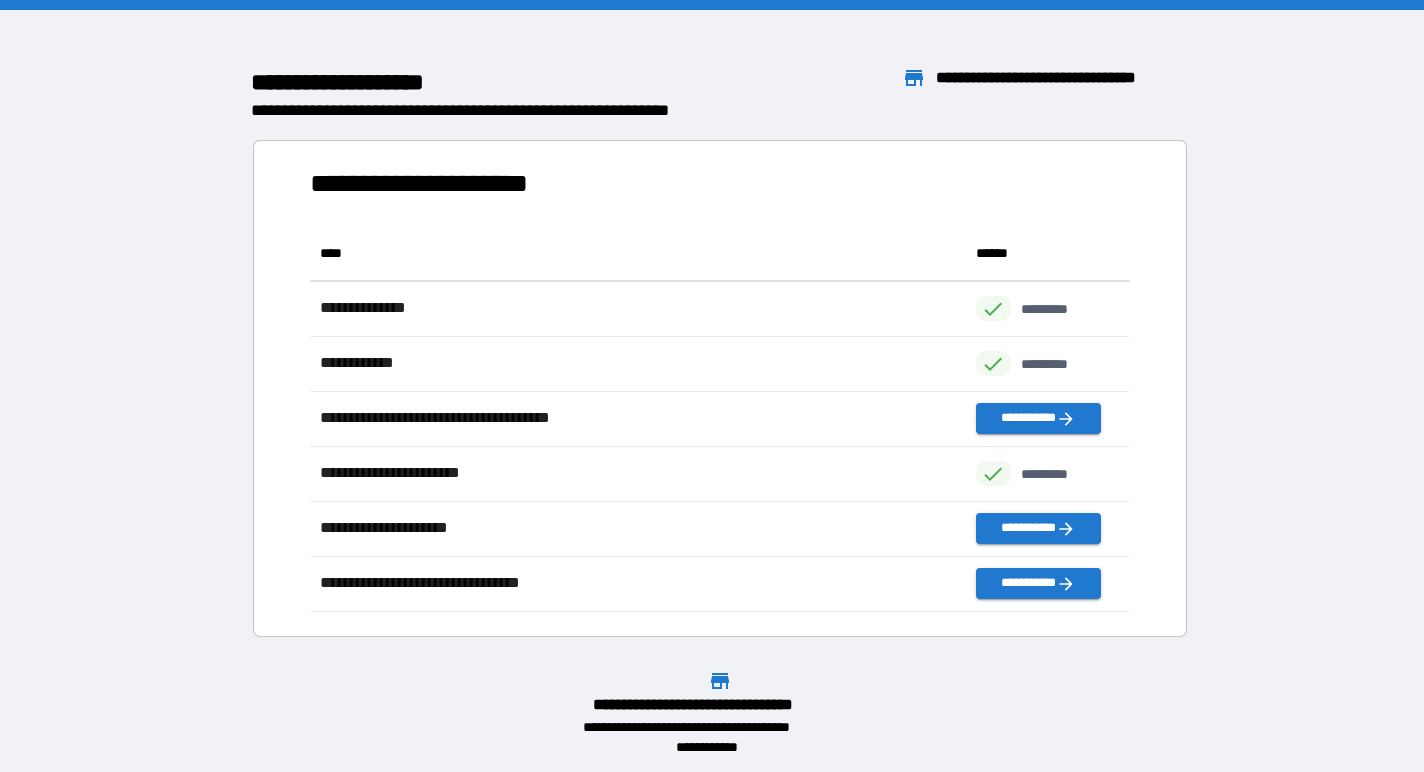 scroll, scrollTop: 1, scrollLeft: 0, axis: vertical 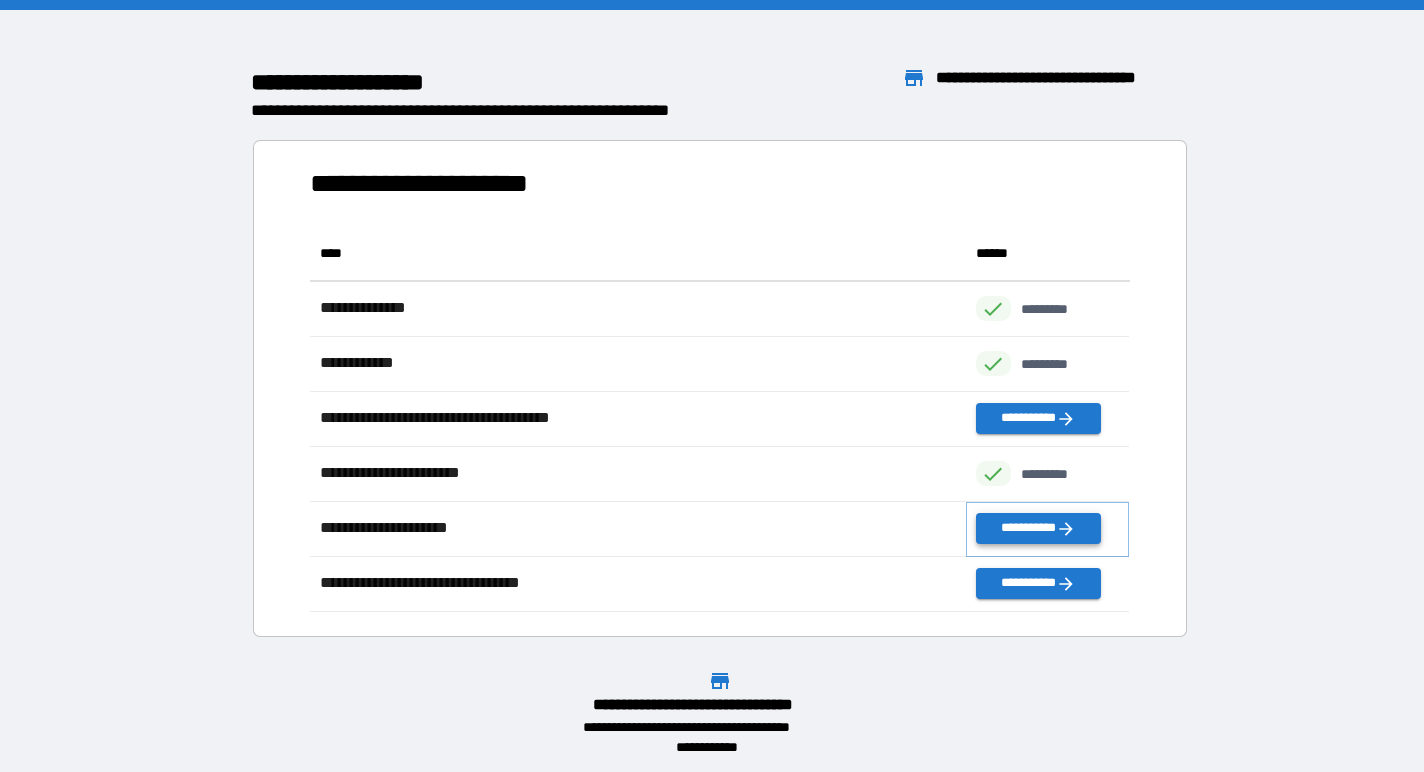 click on "**********" at bounding box center [1038, 528] 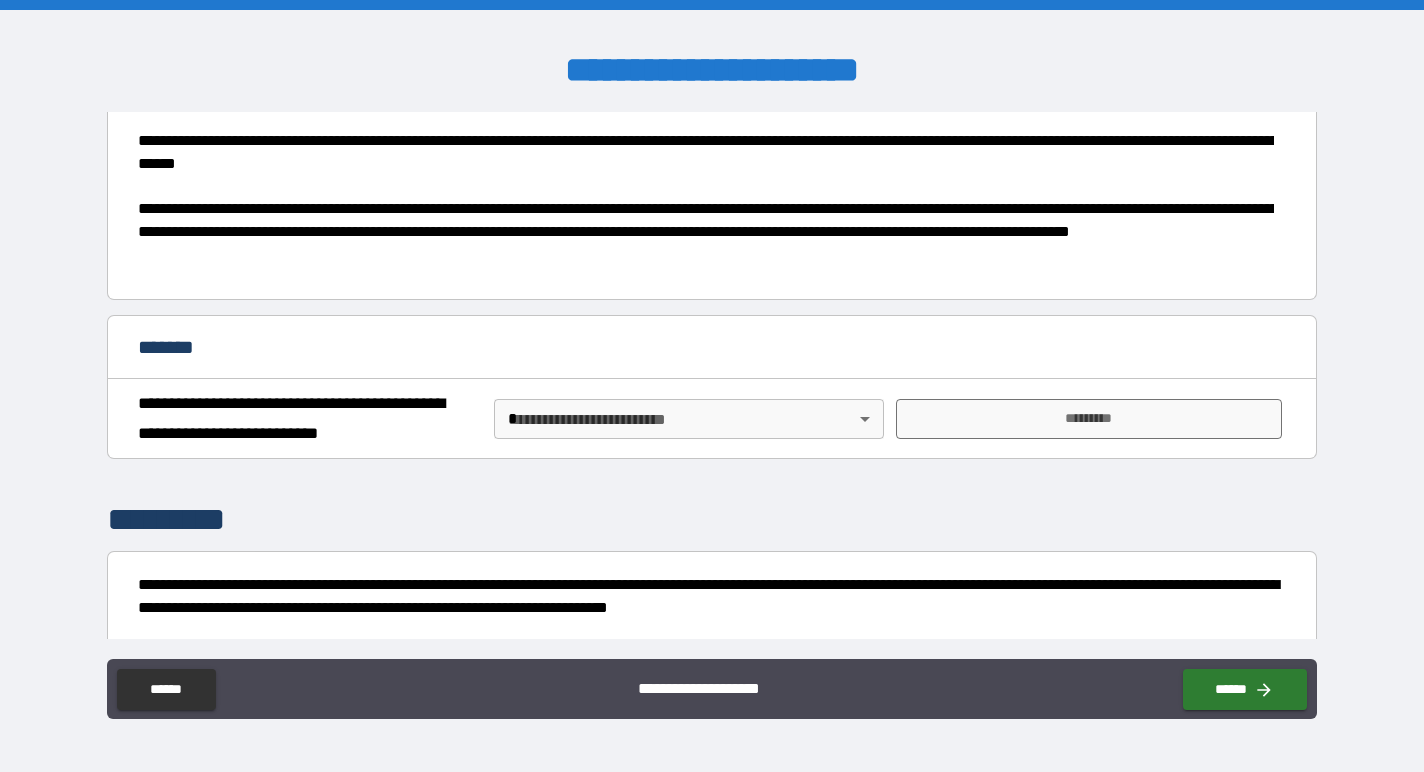 scroll, scrollTop: 490, scrollLeft: 0, axis: vertical 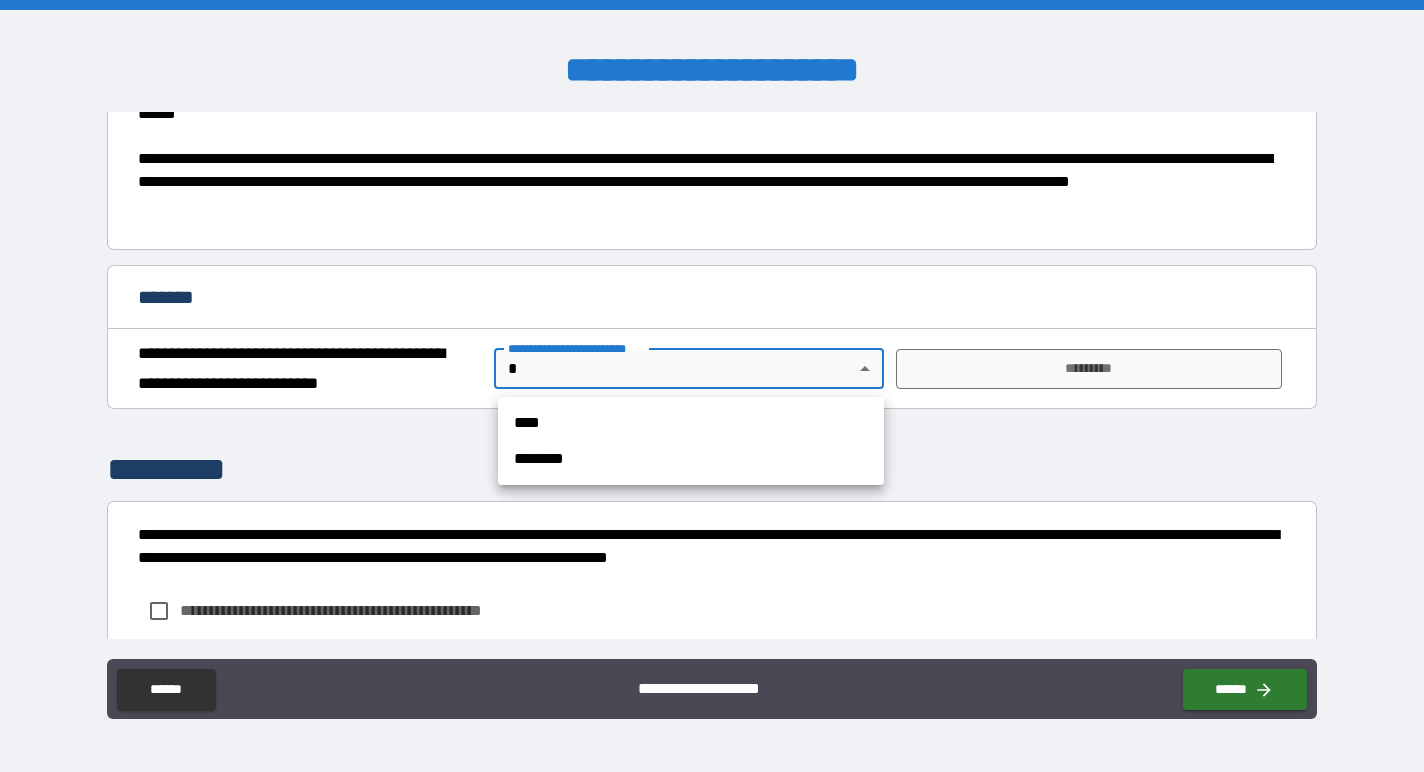 click on "**********" at bounding box center (712, 386) 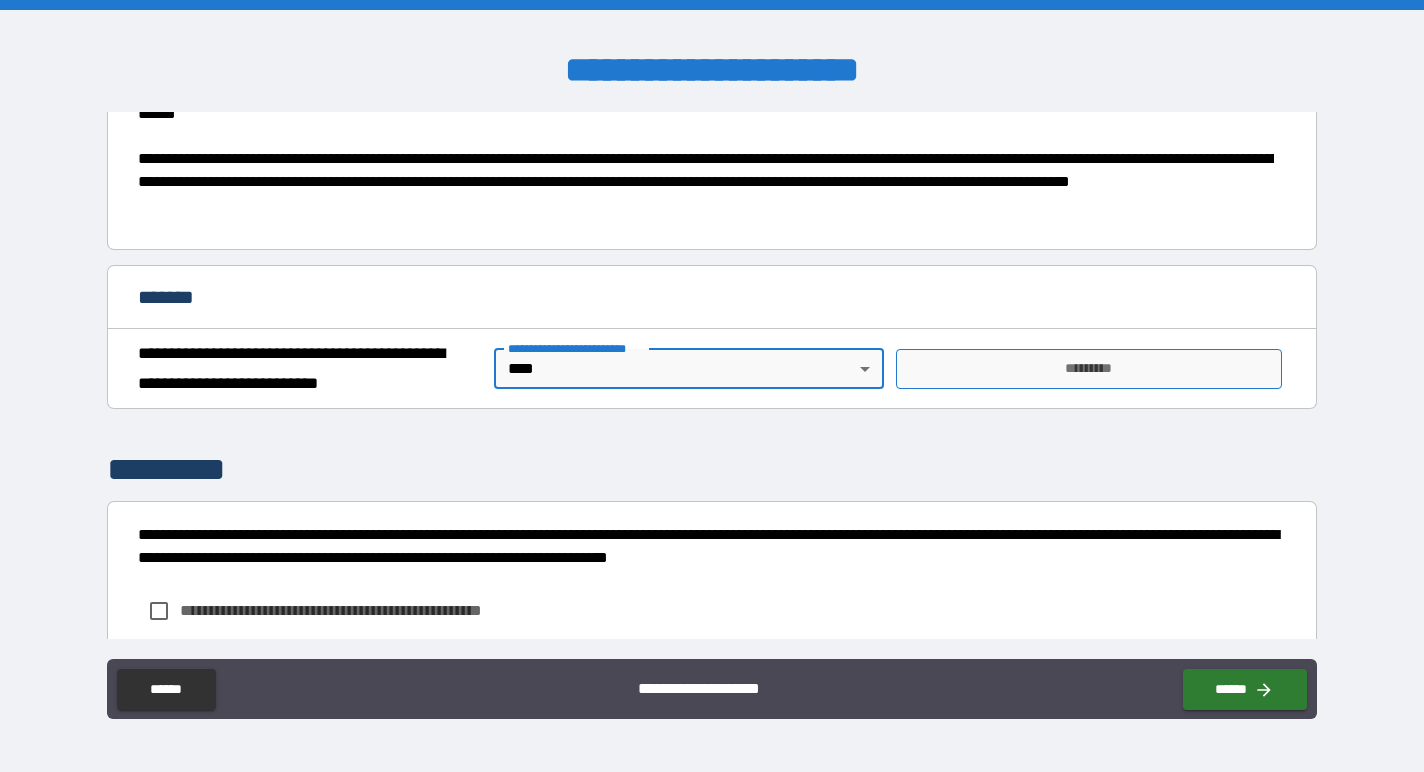 click on "*********" at bounding box center (1089, 369) 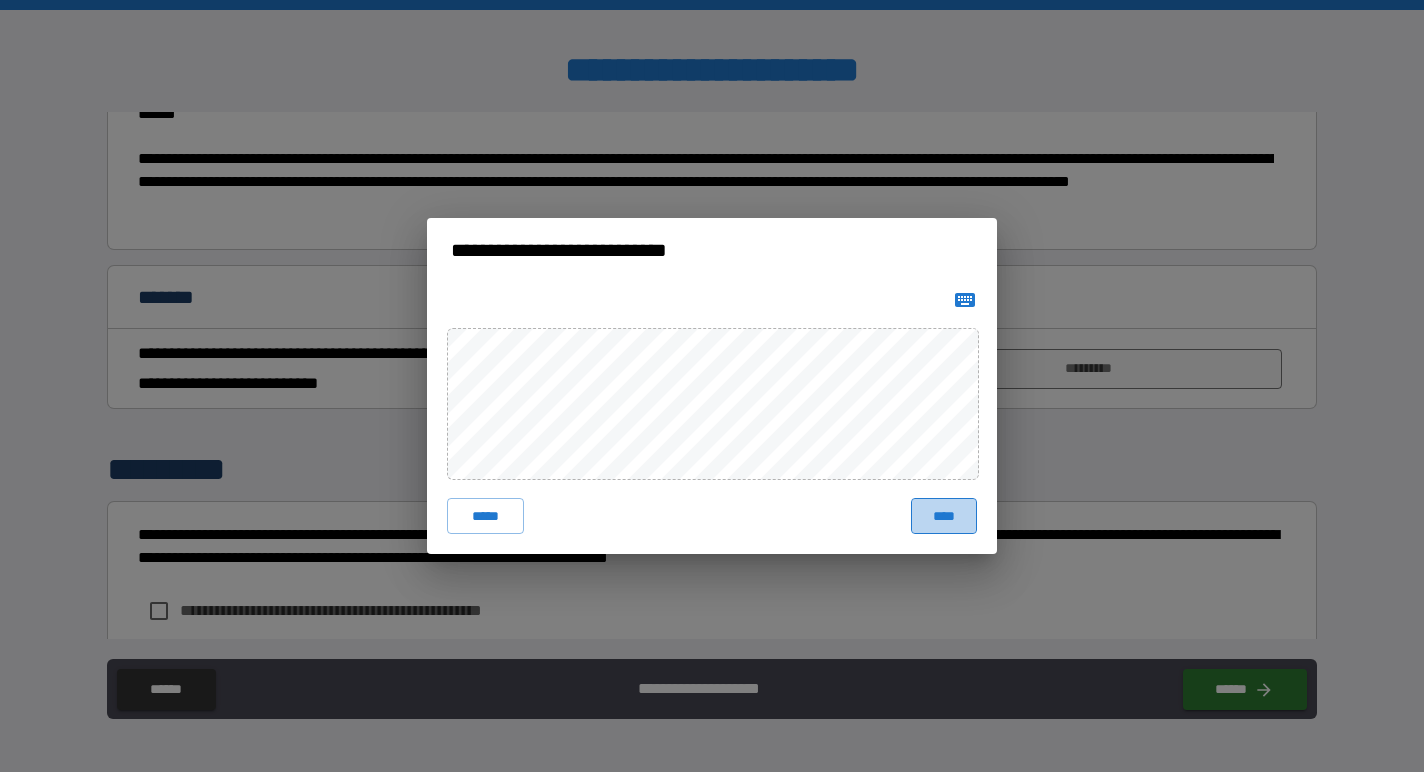 click on "****" at bounding box center [944, 516] 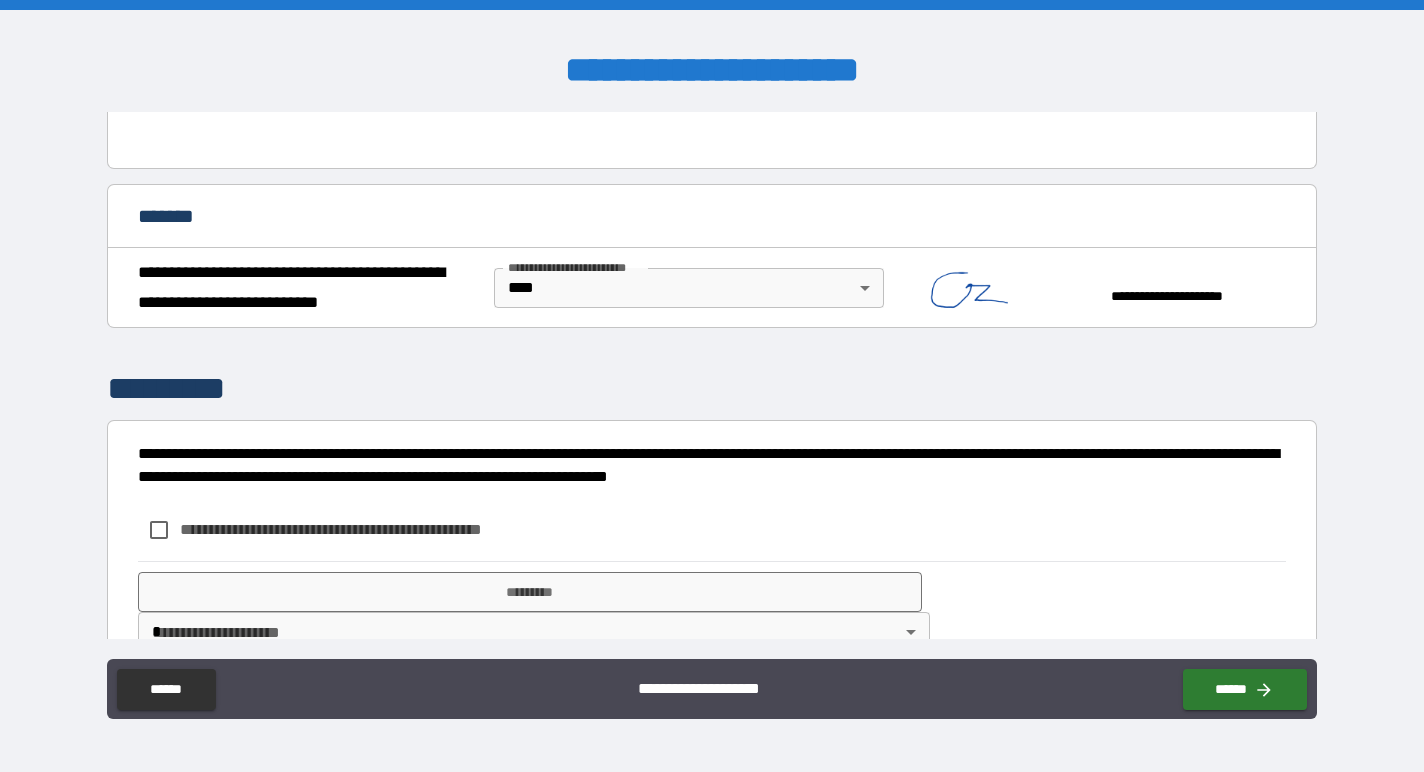 scroll, scrollTop: 614, scrollLeft: 0, axis: vertical 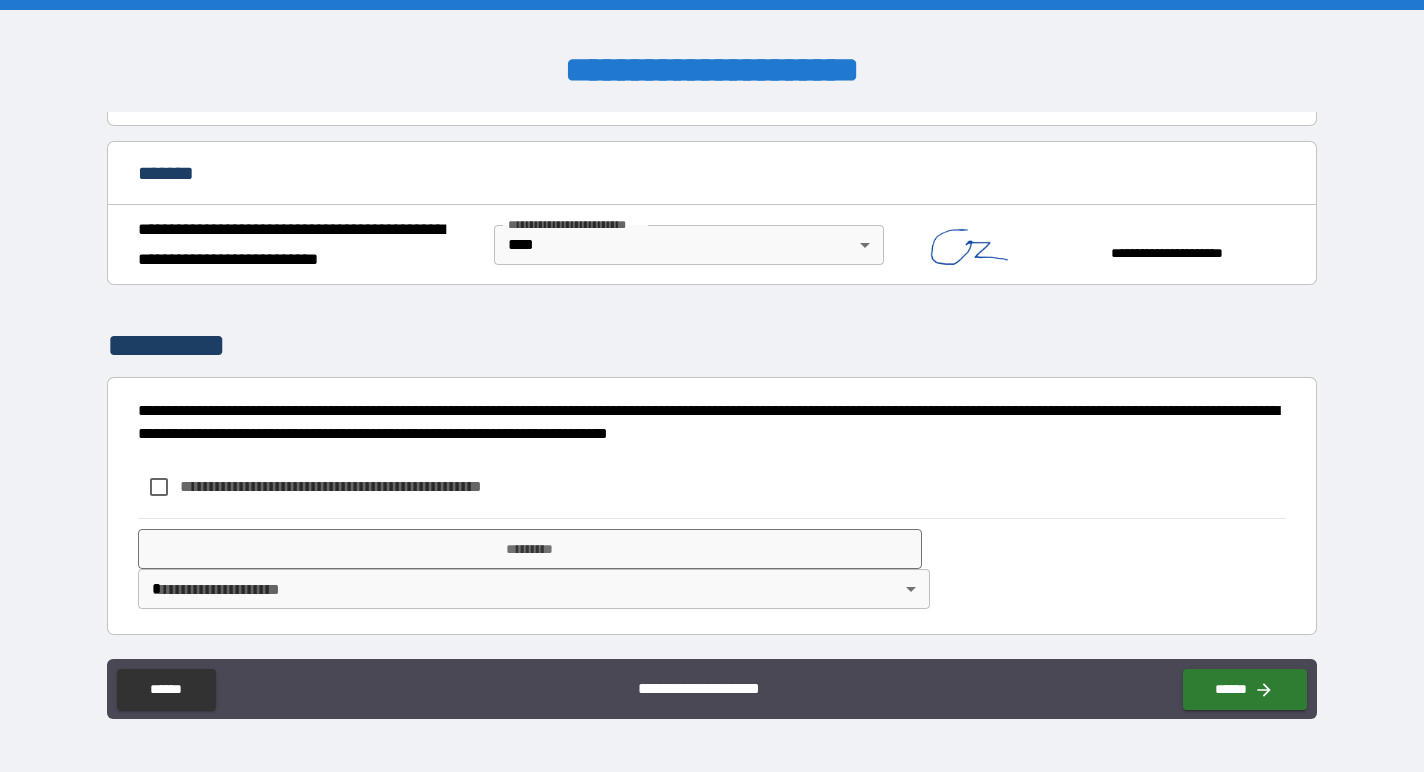 click on "**********" at bounding box center (364, 486) 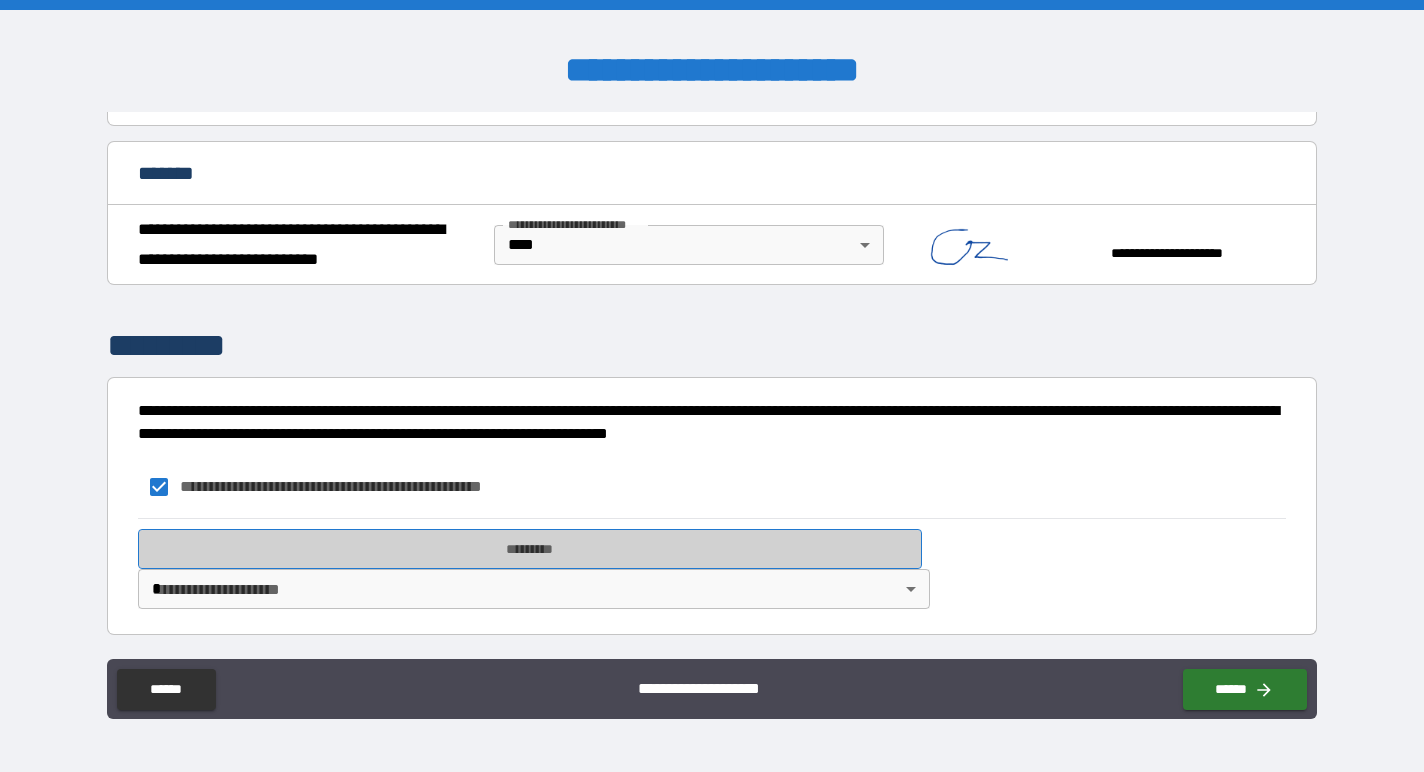 click on "*********" at bounding box center [530, 549] 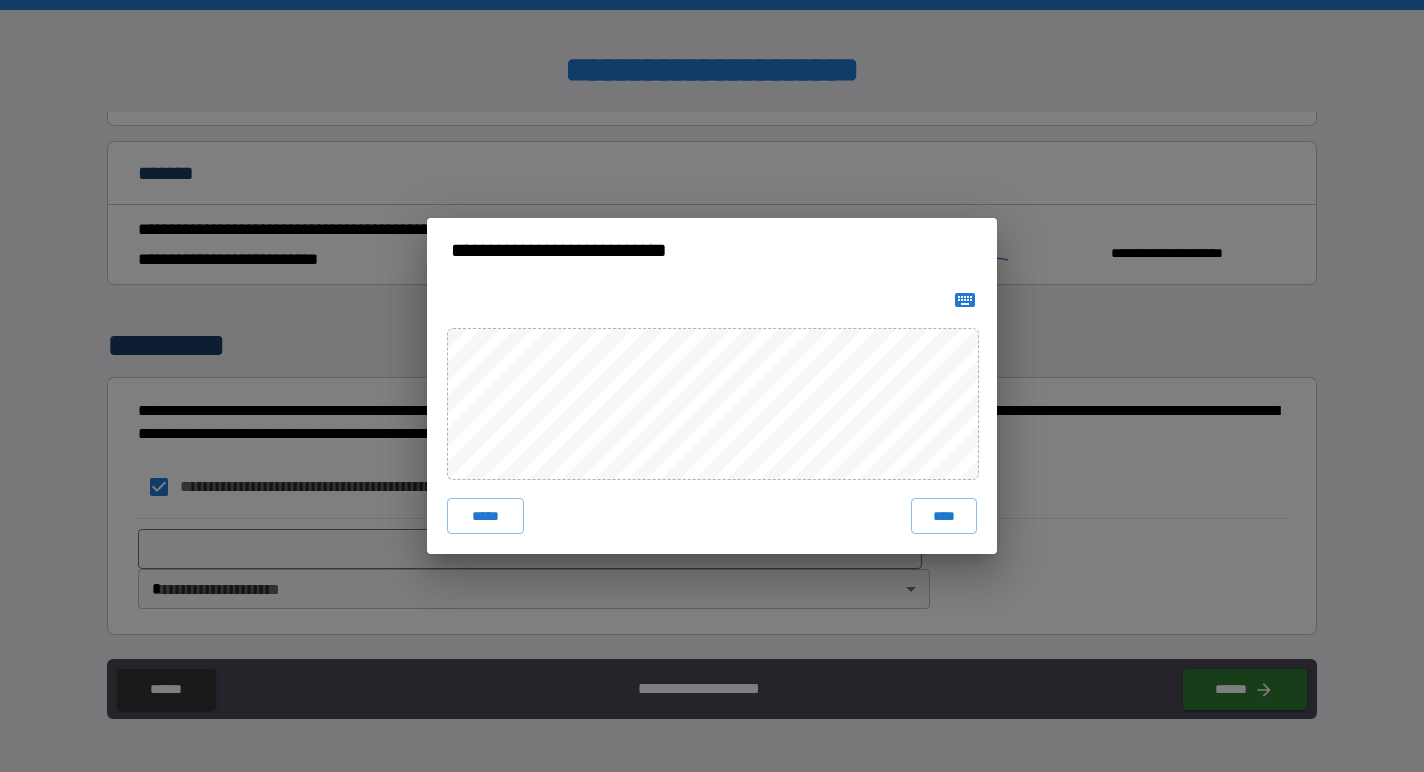 click on "***** ****" at bounding box center [712, 418] 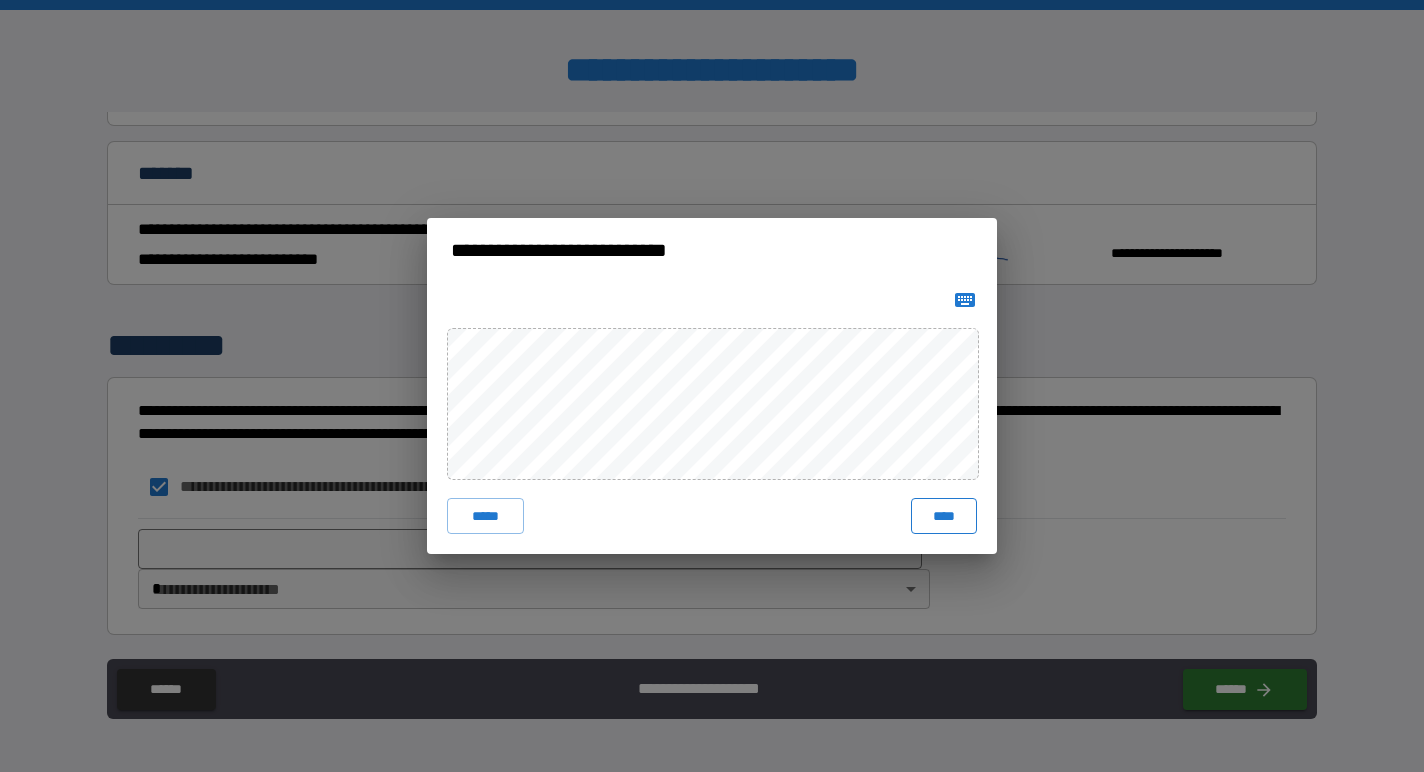 click on "****" at bounding box center (944, 516) 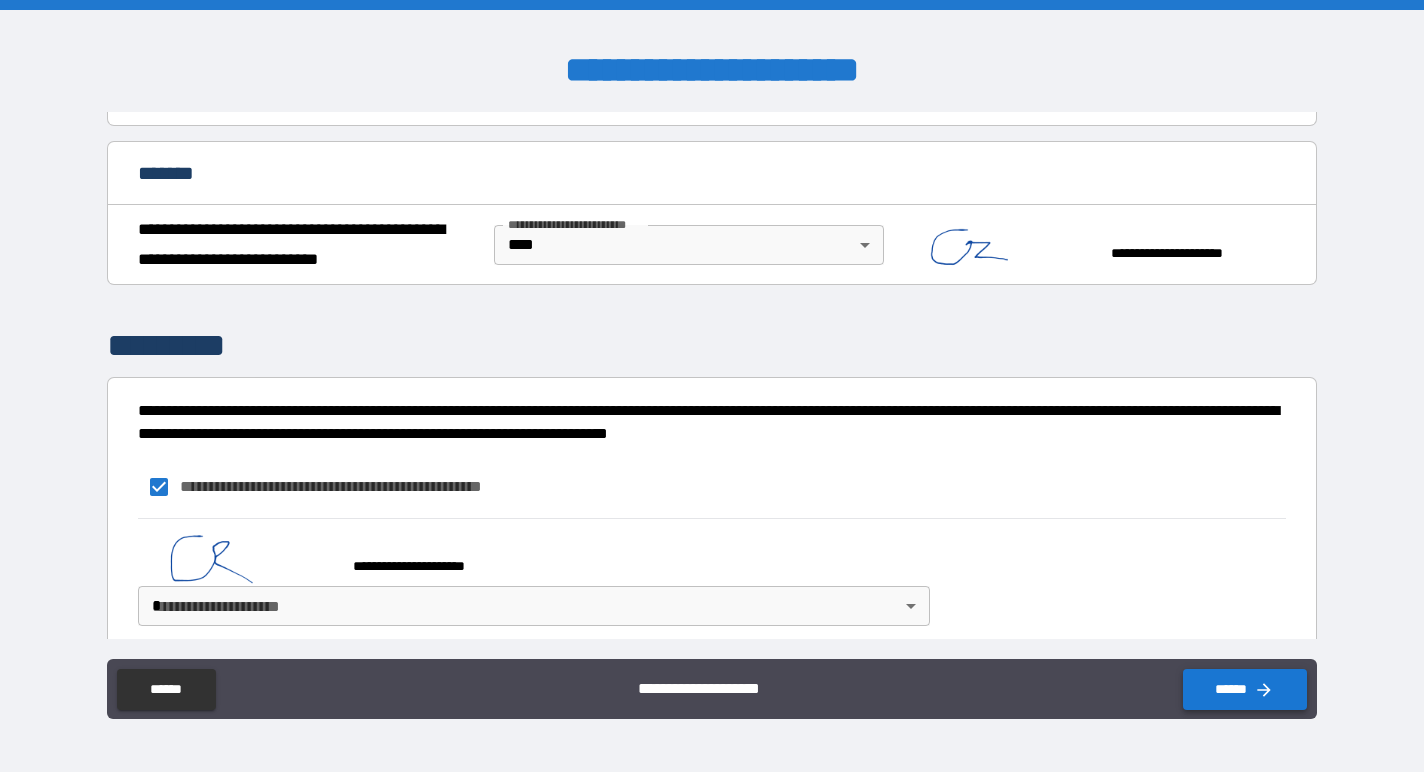 click on "******" at bounding box center (1245, 689) 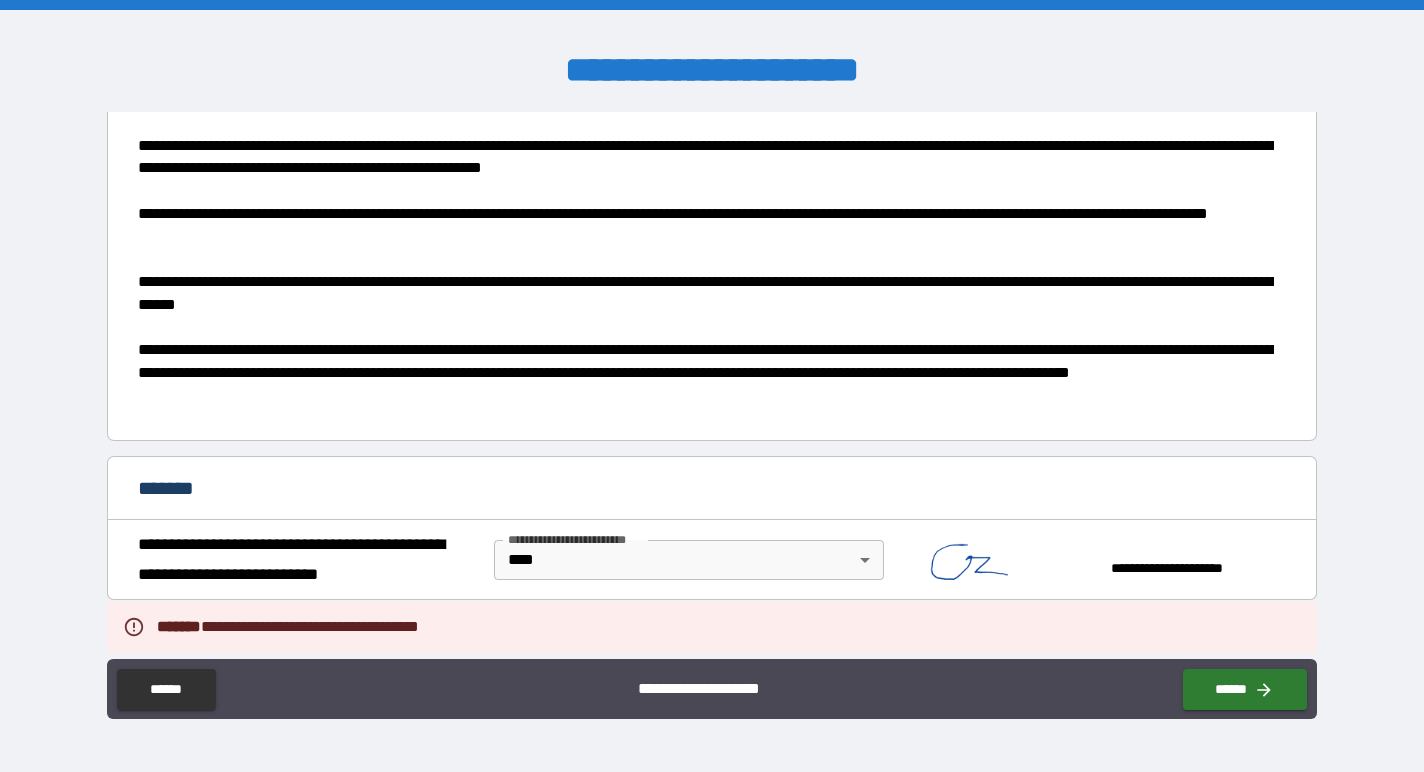 scroll, scrollTop: 0, scrollLeft: 0, axis: both 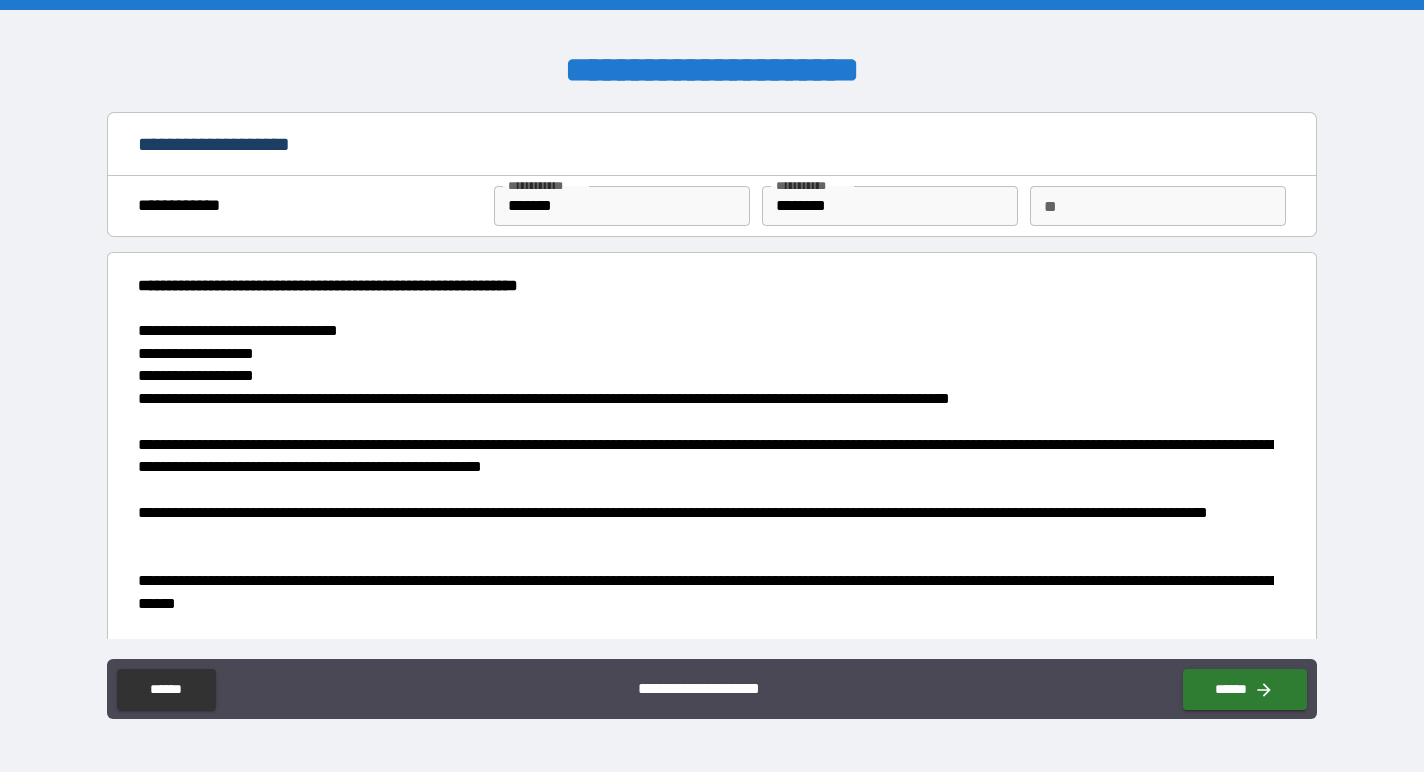 click on "**" at bounding box center (1158, 206) 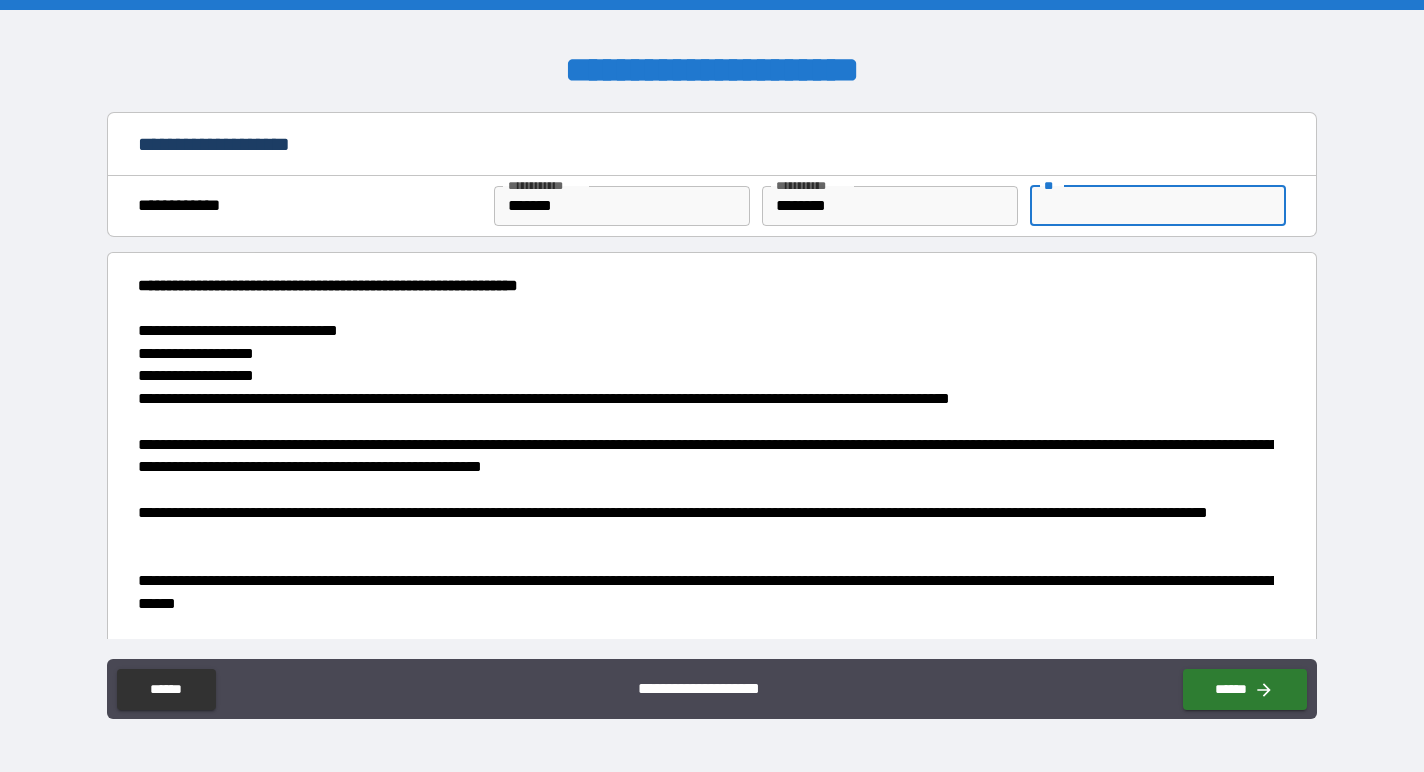 click on "**********" at bounding box center (706, 332) 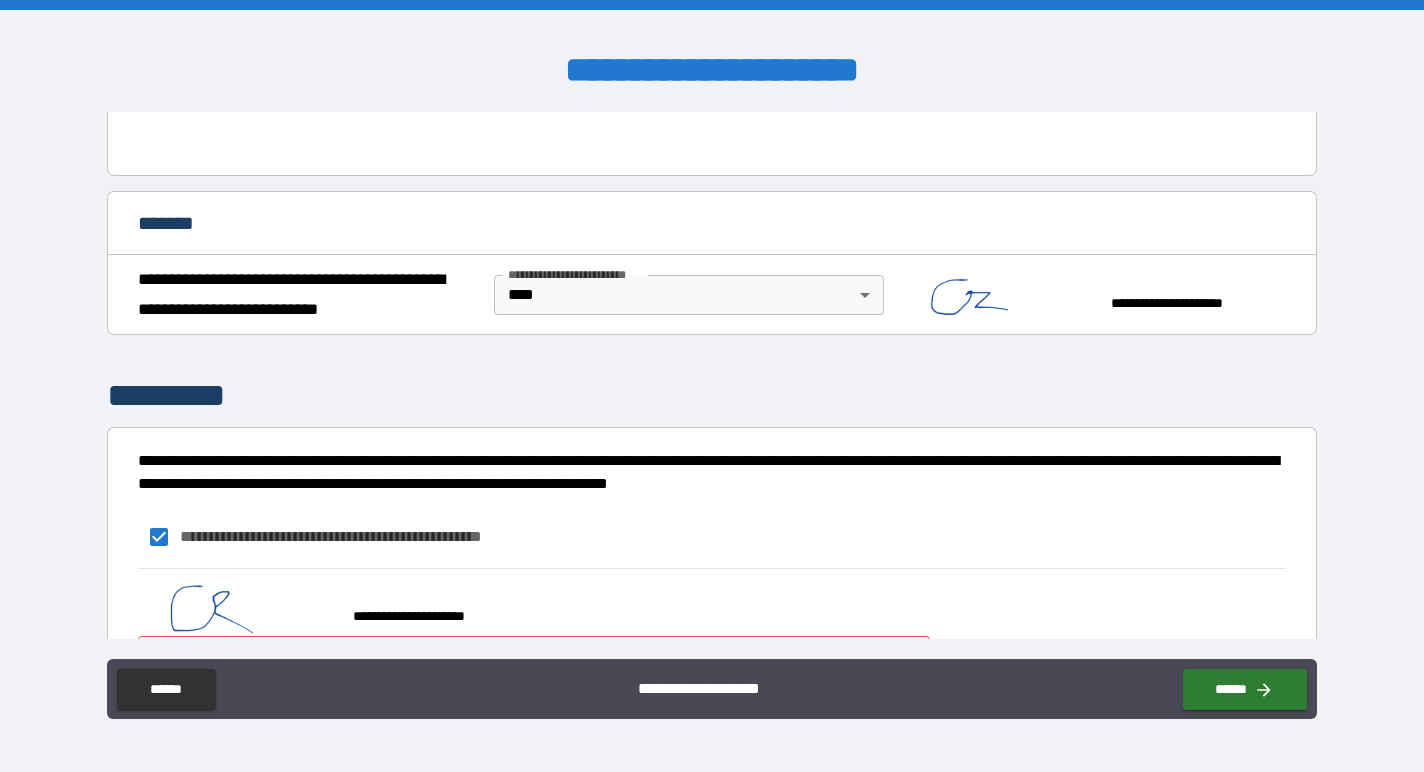 scroll, scrollTop: 631, scrollLeft: 0, axis: vertical 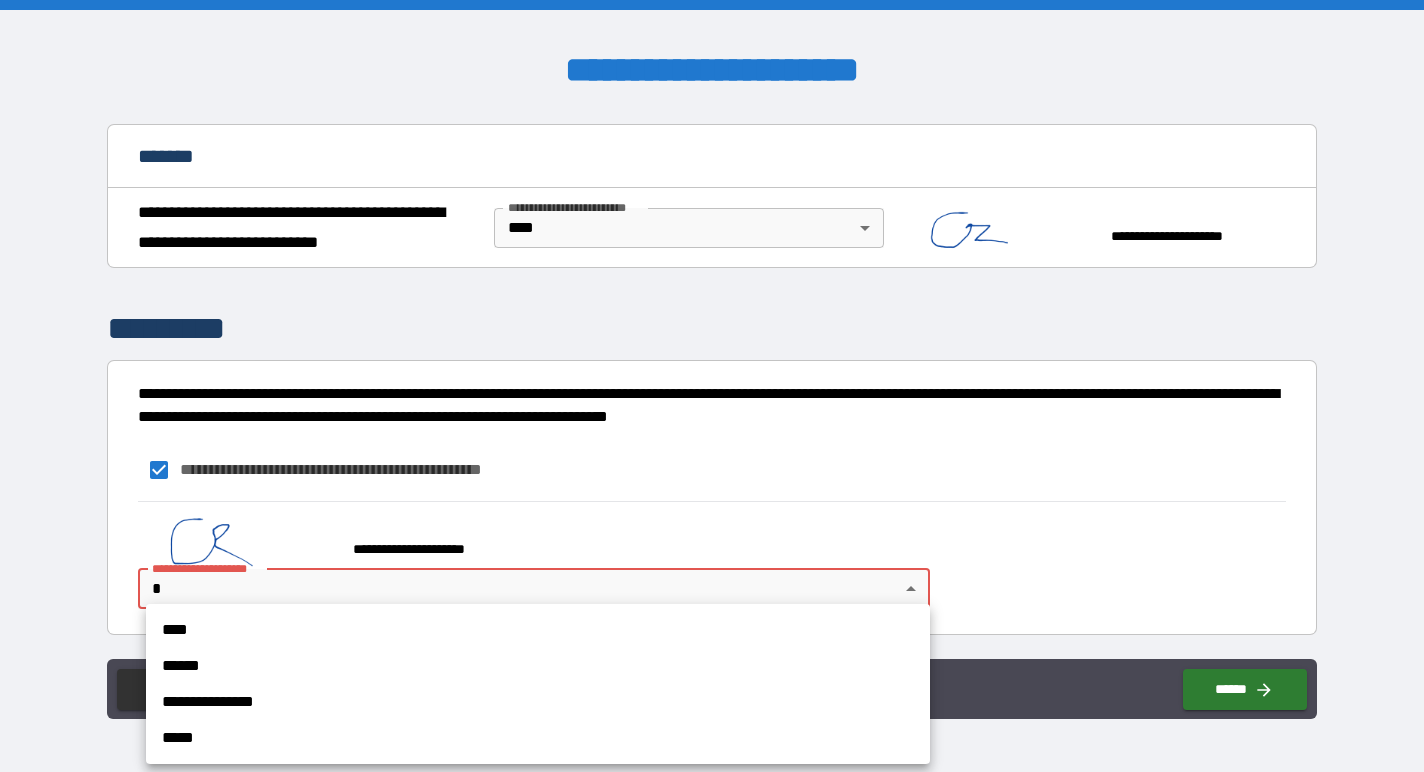 click on "**********" at bounding box center [712, 386] 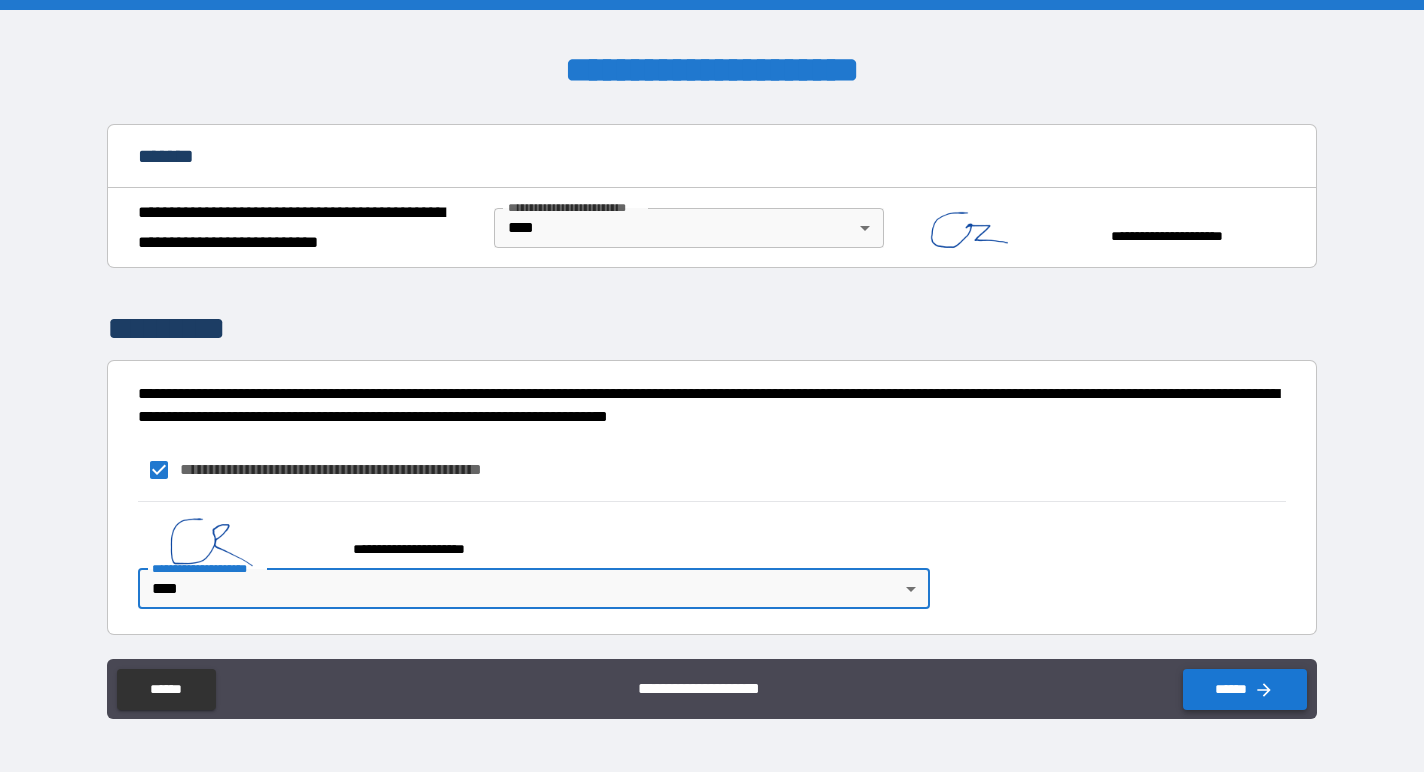 click 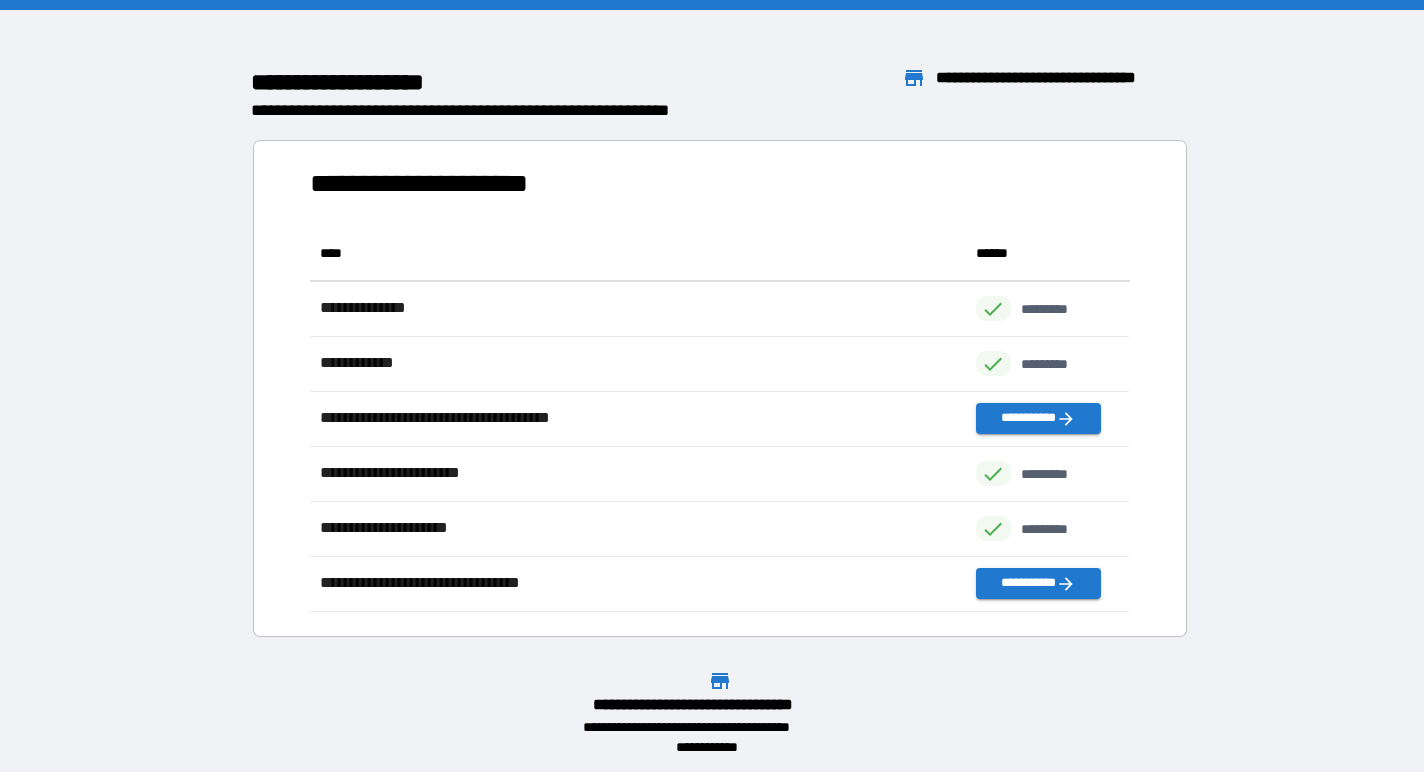 scroll, scrollTop: 1, scrollLeft: 0, axis: vertical 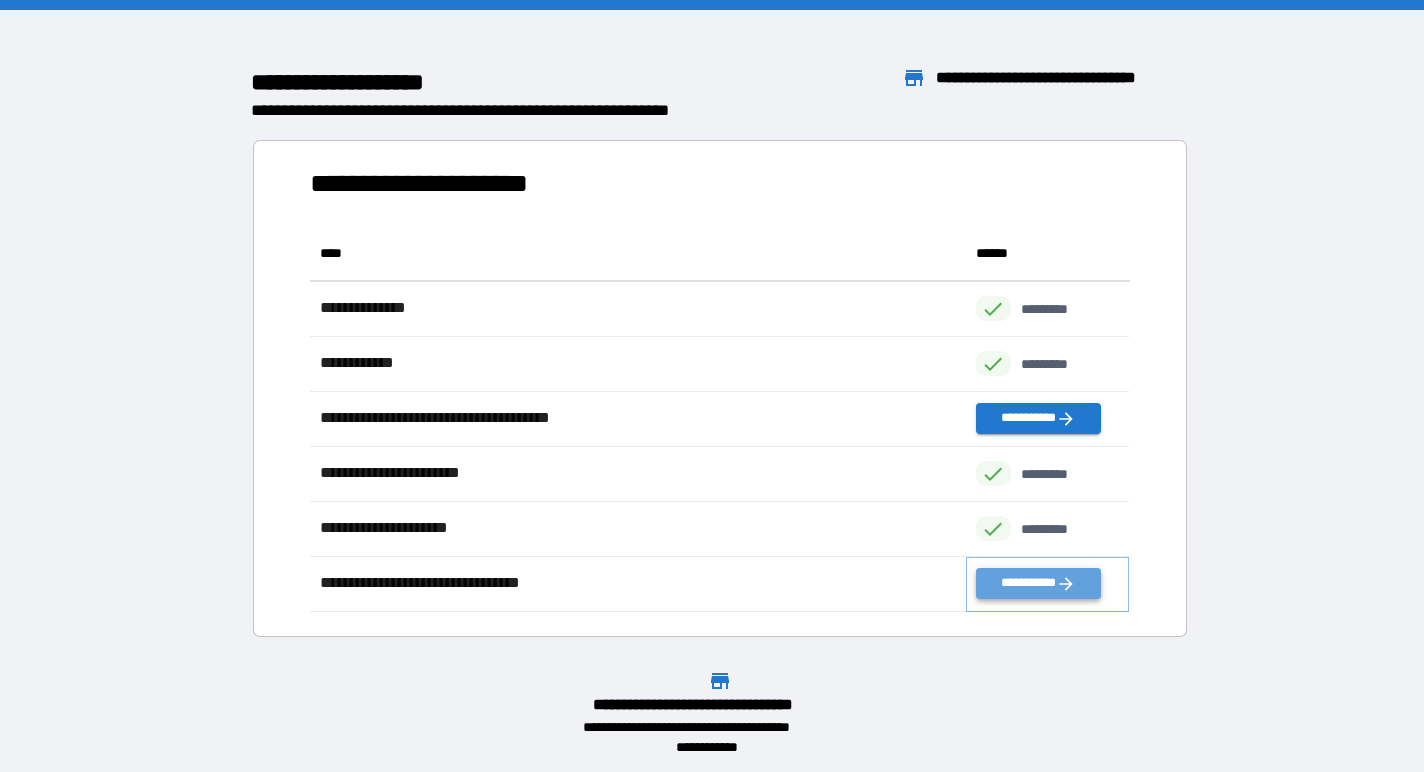 click on "**********" at bounding box center [1038, 583] 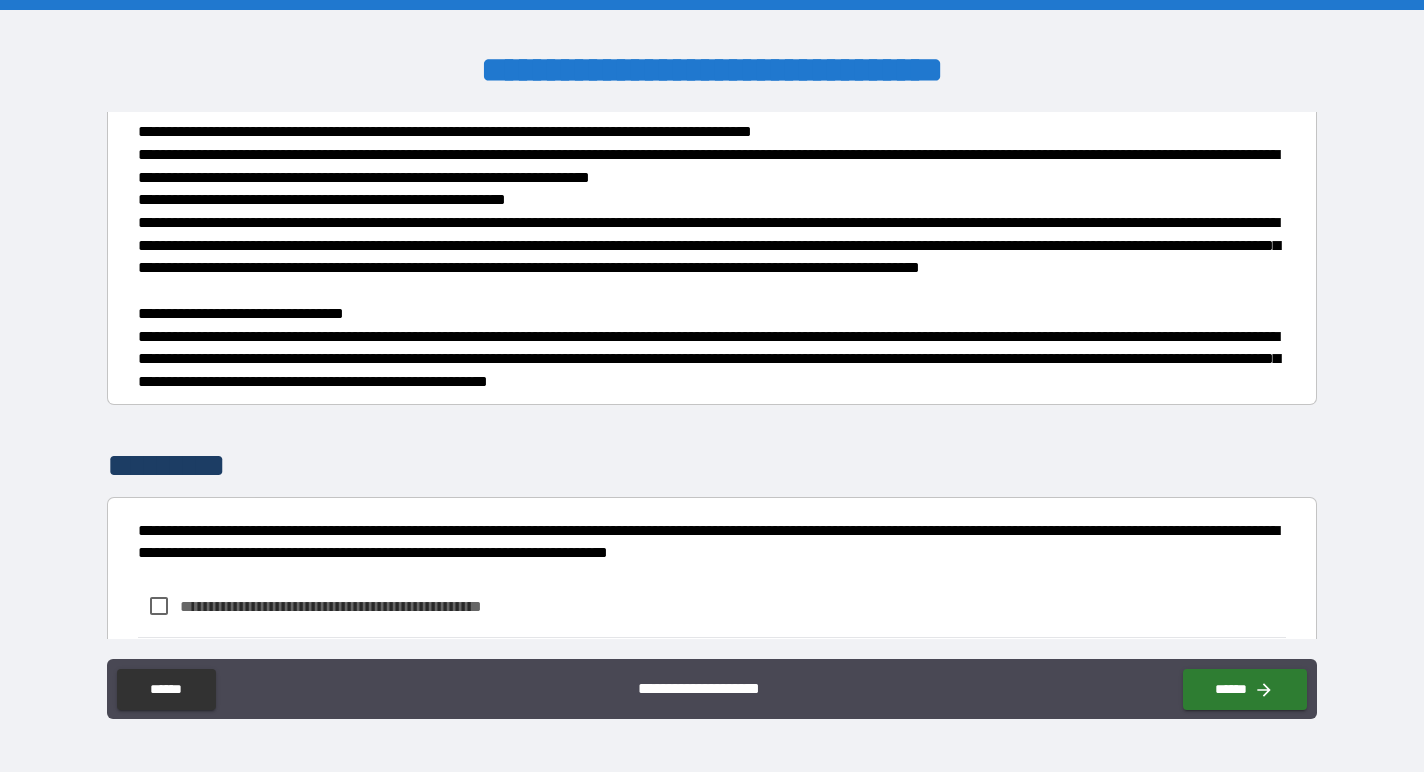 scroll, scrollTop: 1999, scrollLeft: 0, axis: vertical 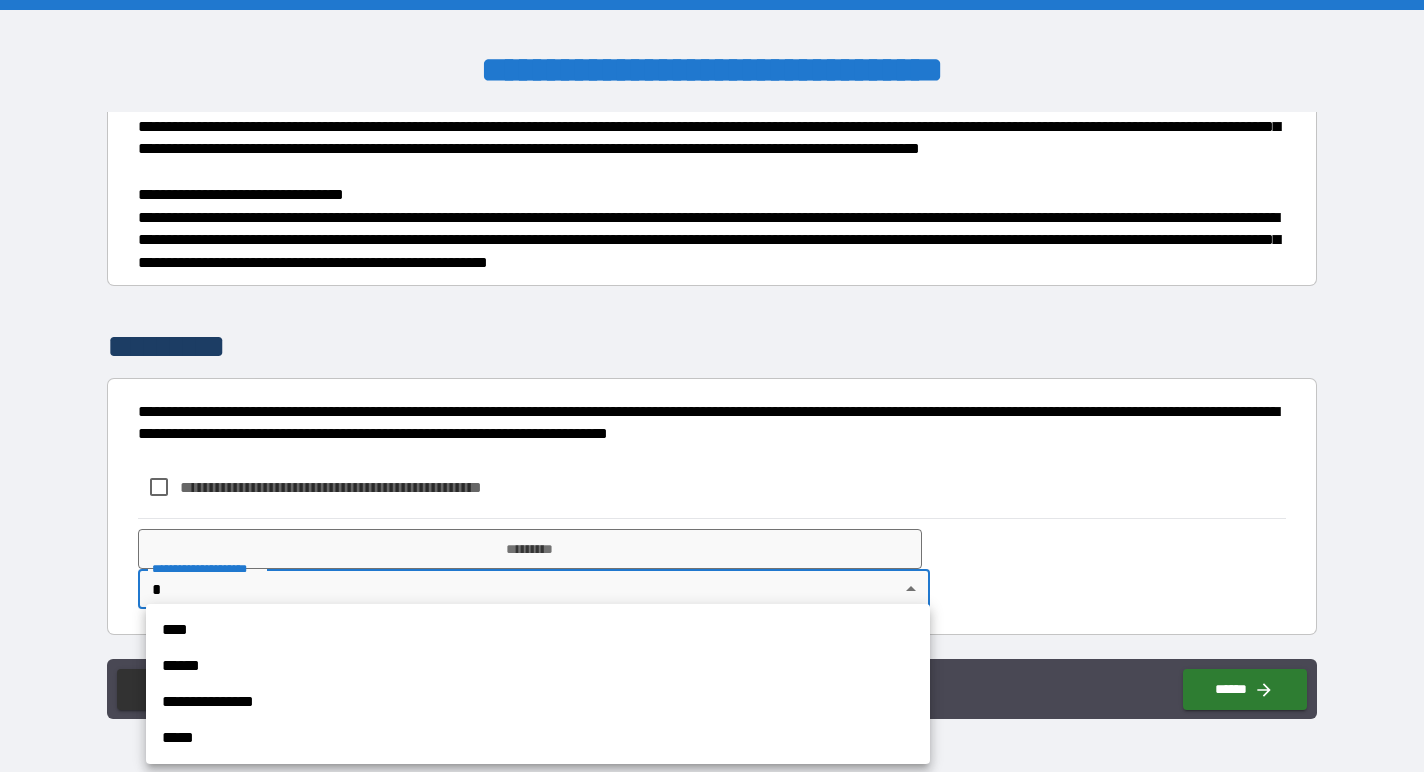 click on "**********" at bounding box center [712, 386] 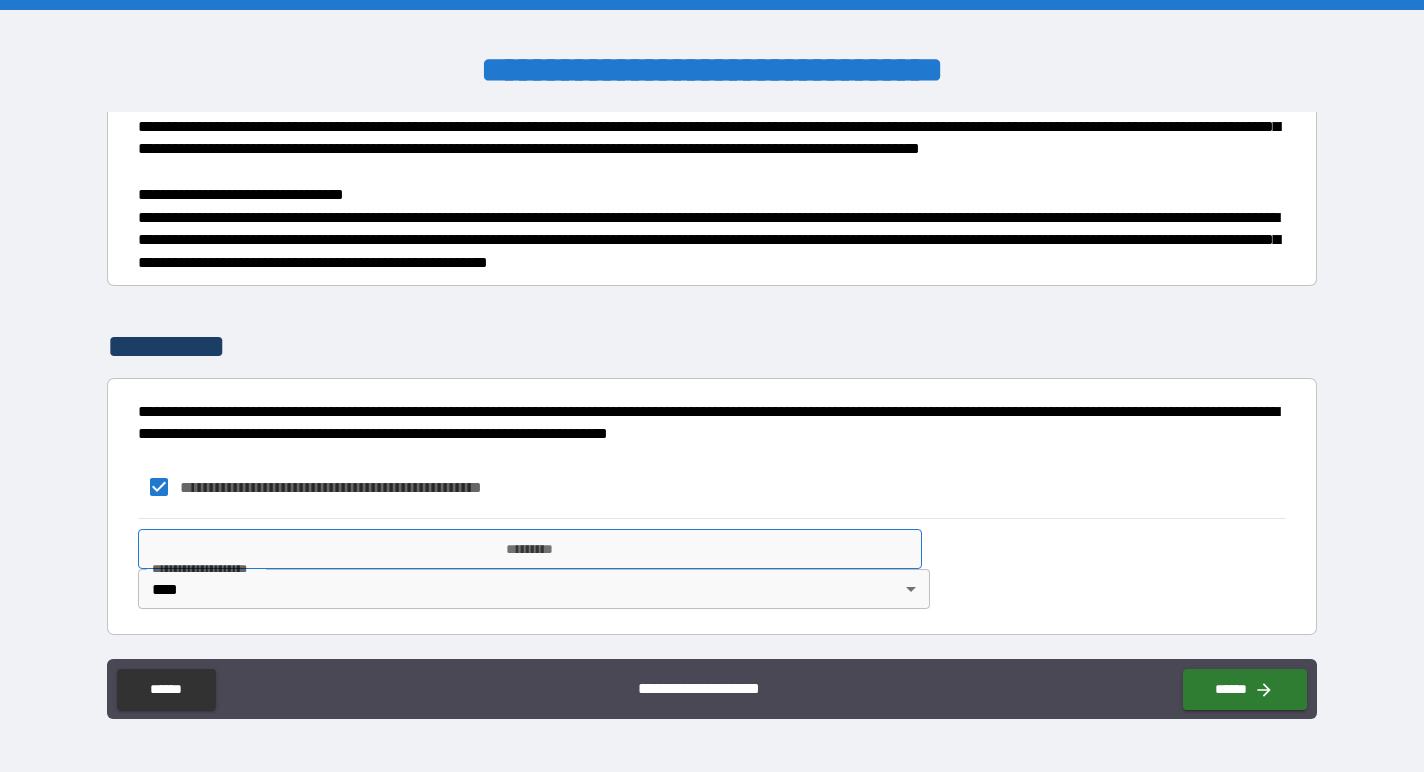 click on "*********" at bounding box center [530, 549] 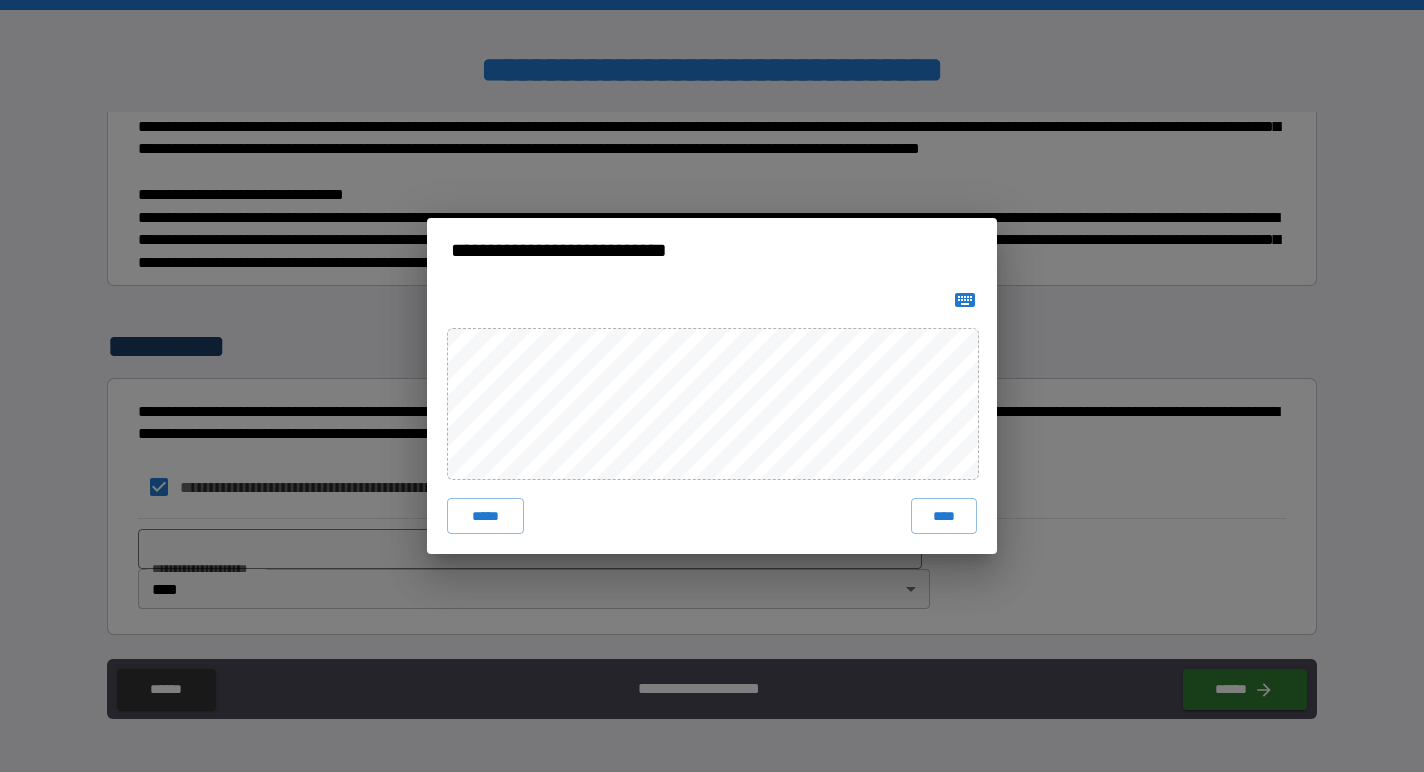 click on "***** ****" at bounding box center (712, 418) 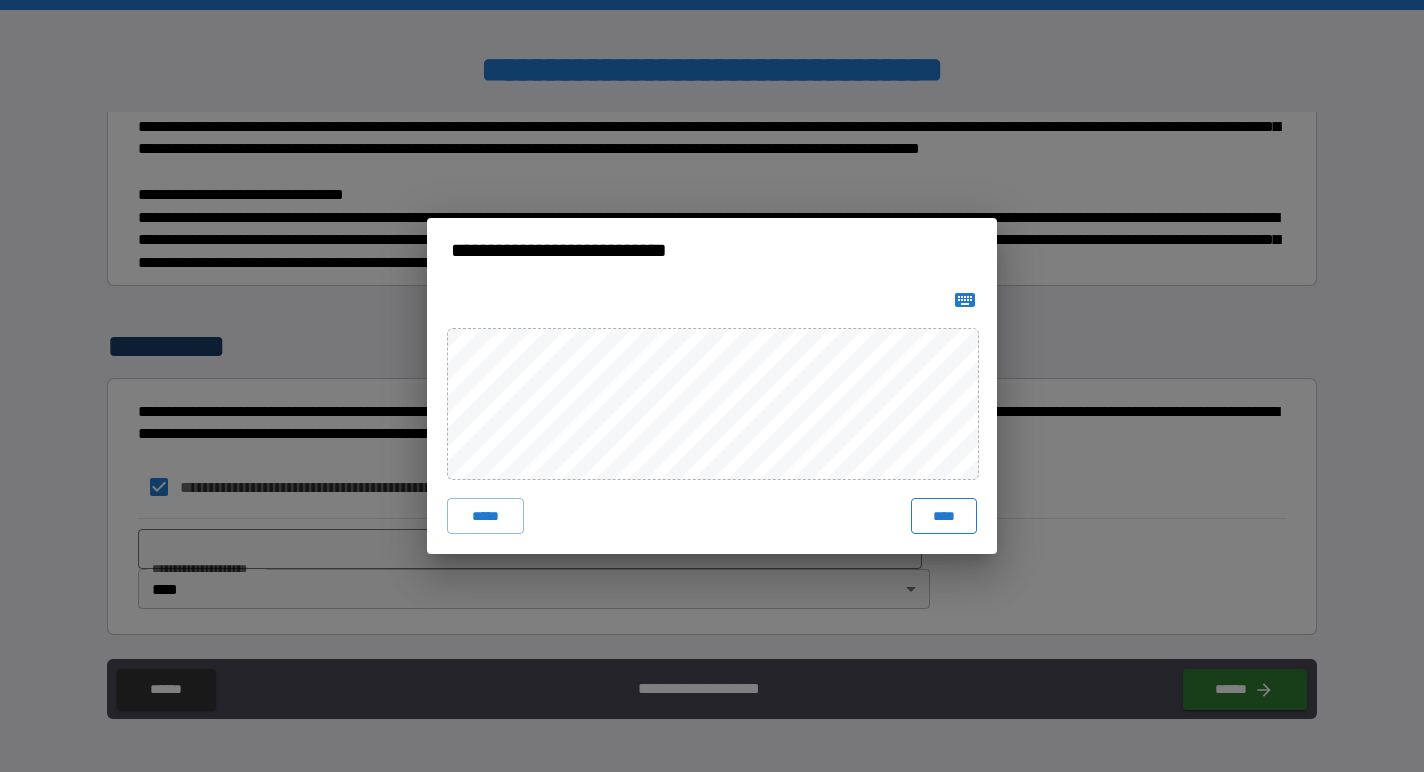 click on "****" at bounding box center [944, 516] 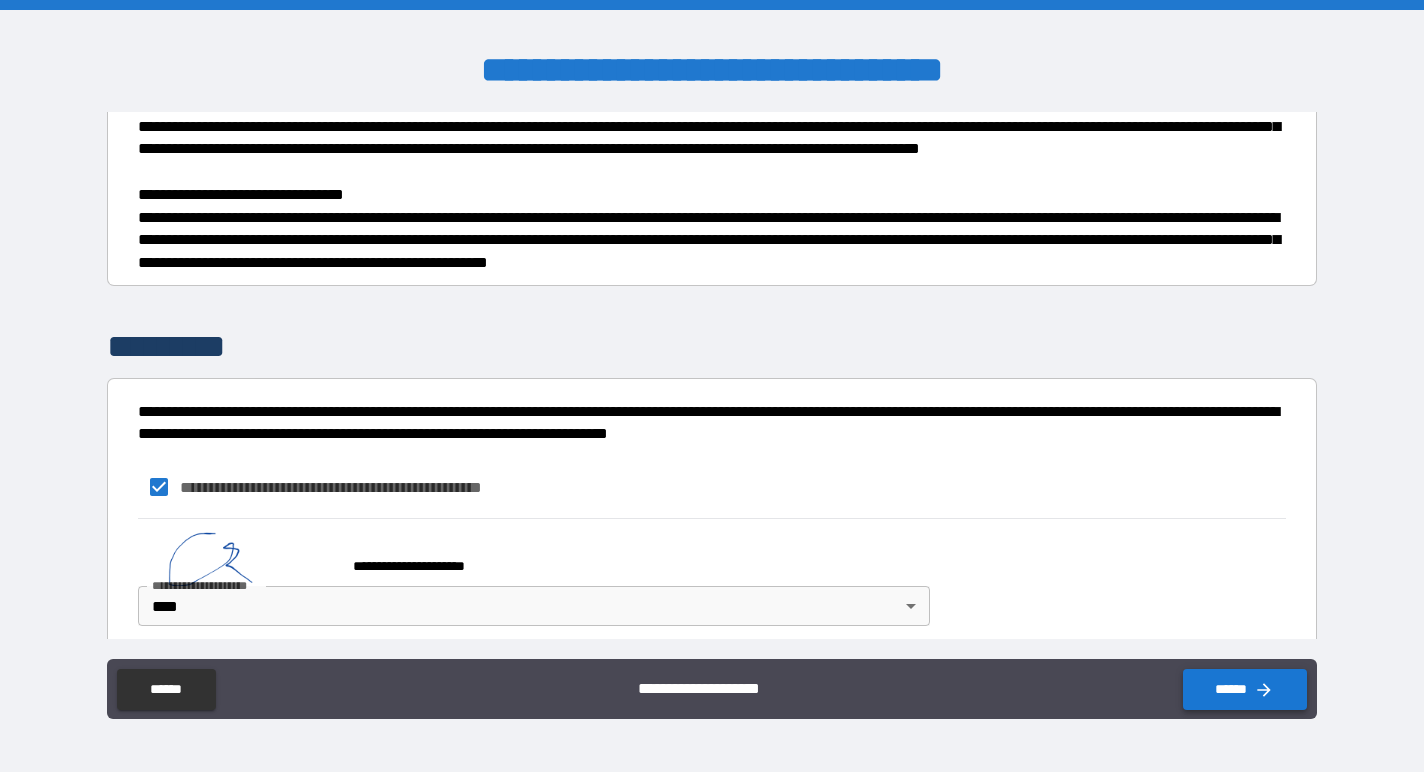 click on "******" at bounding box center (1245, 689) 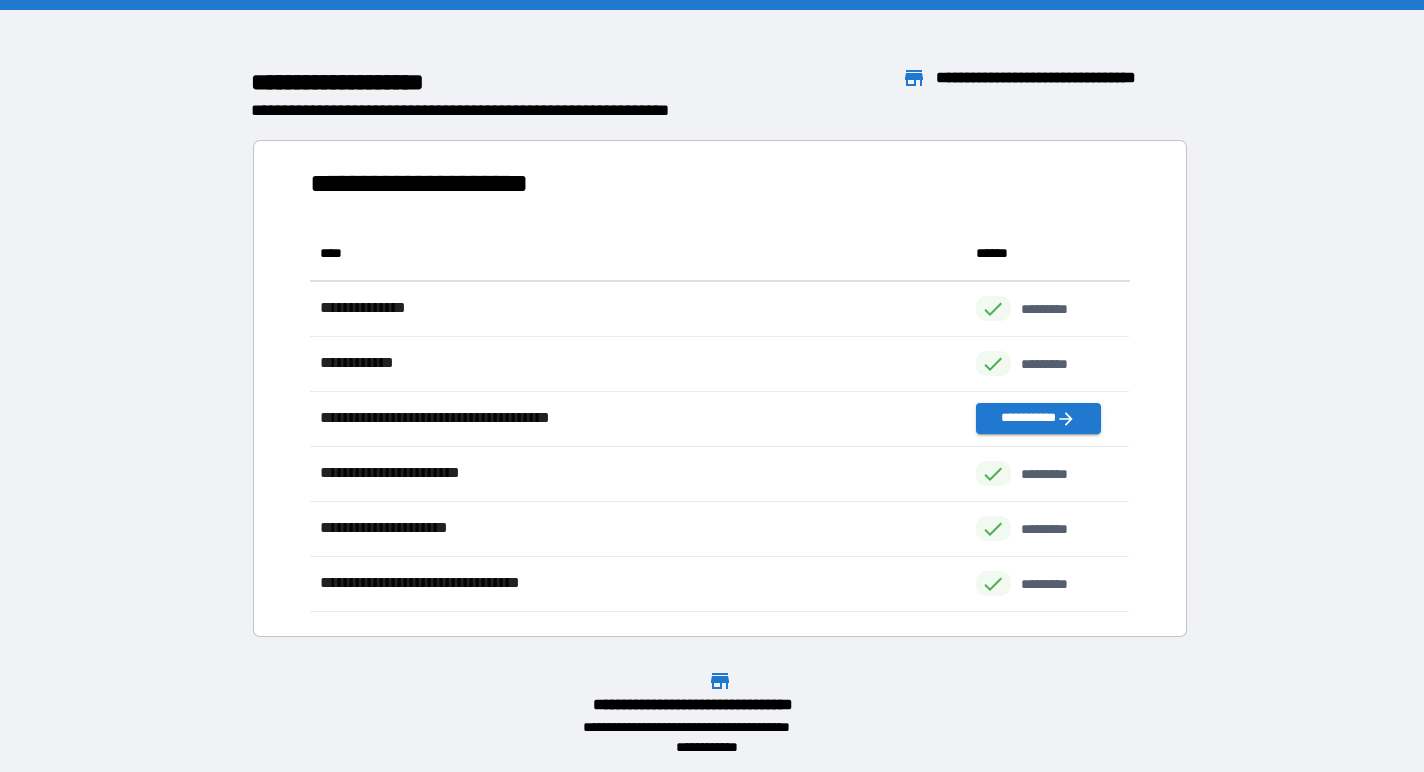 scroll, scrollTop: 1, scrollLeft: 0, axis: vertical 